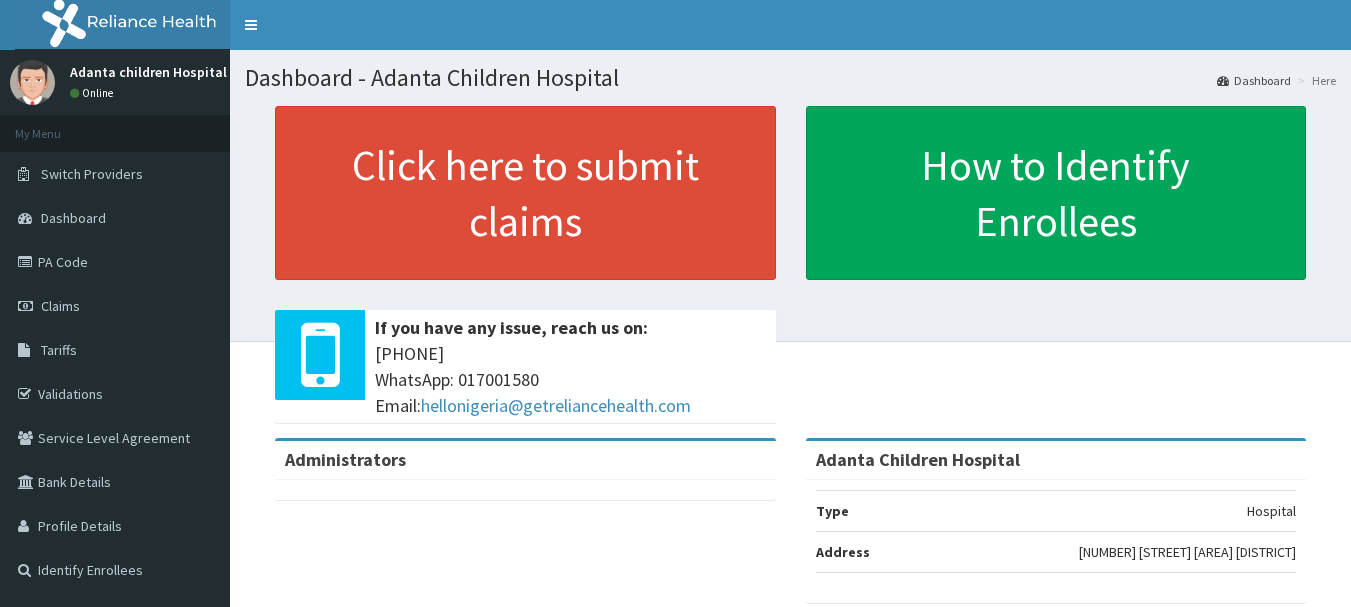 scroll, scrollTop: 0, scrollLeft: 0, axis: both 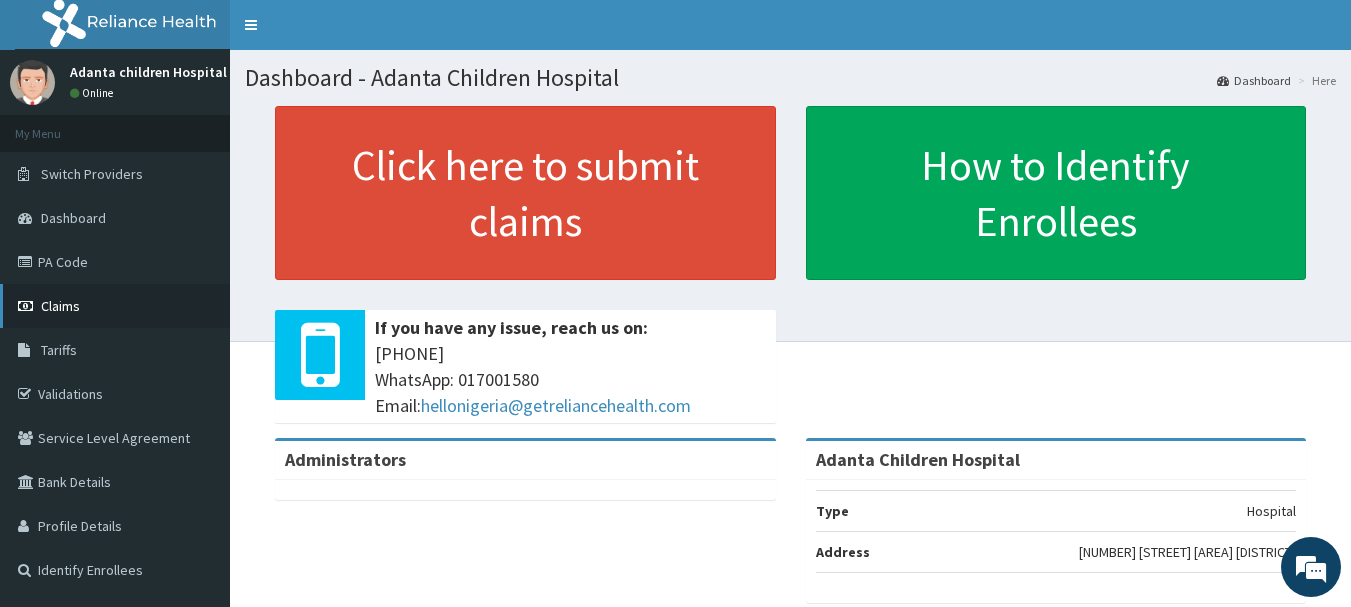 click on "Claims" at bounding box center (115, 306) 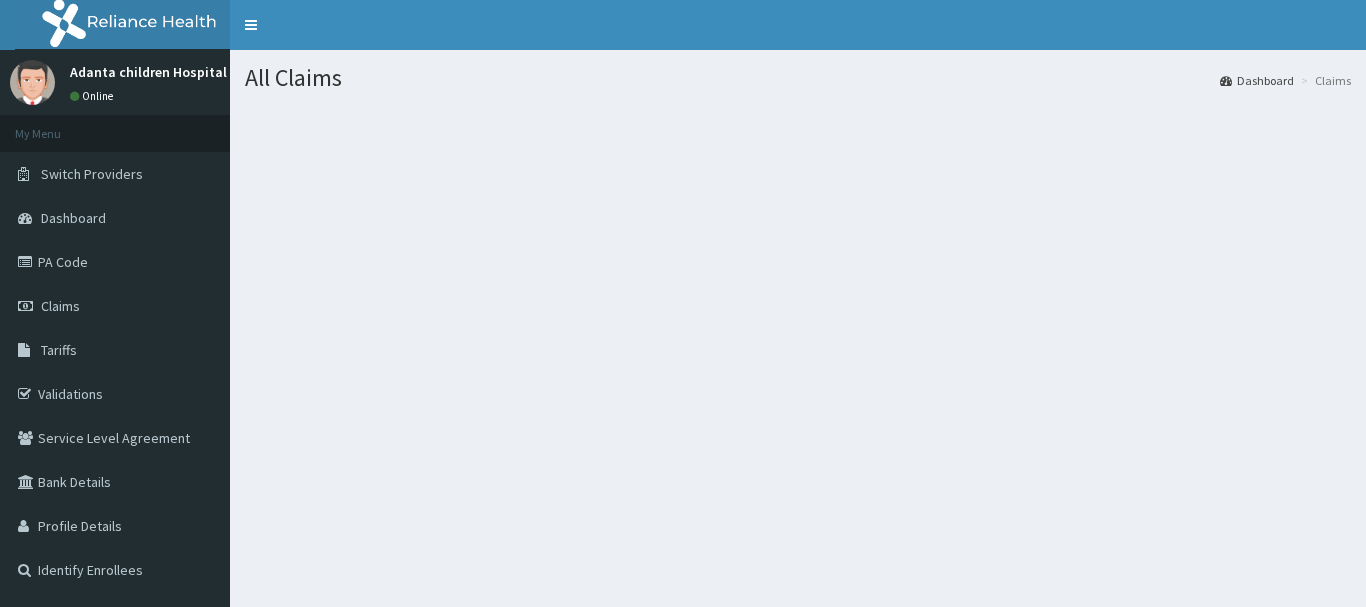 scroll, scrollTop: 0, scrollLeft: 0, axis: both 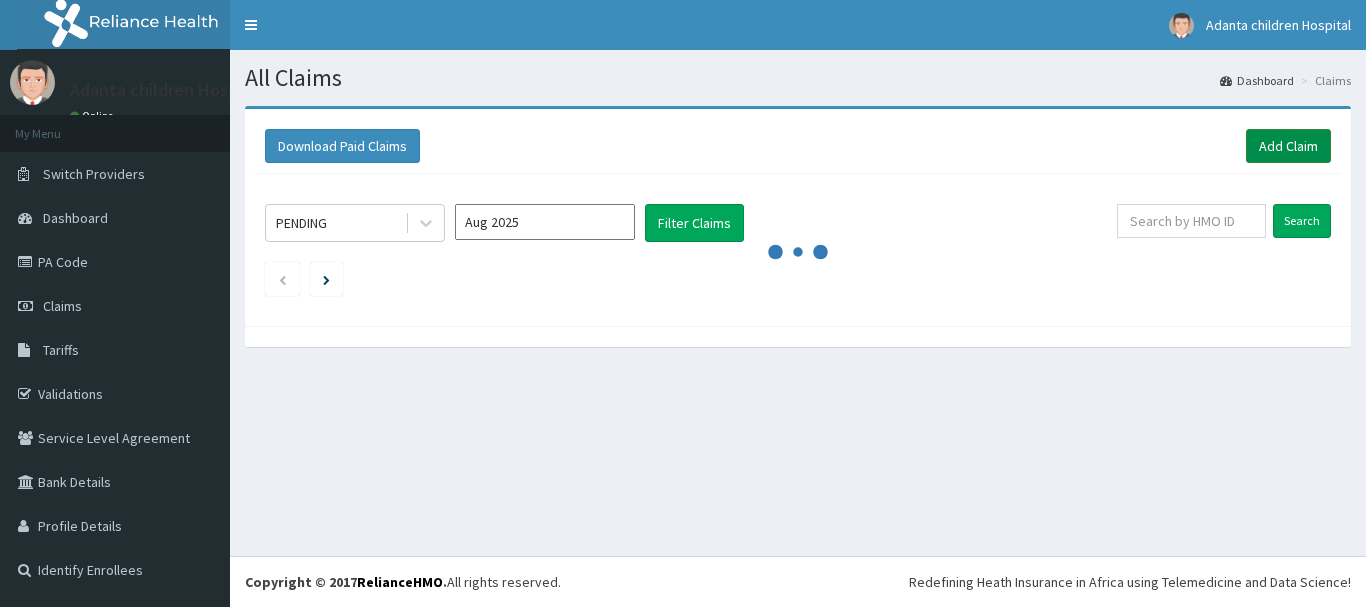 click on "Add Claim" at bounding box center (1288, 146) 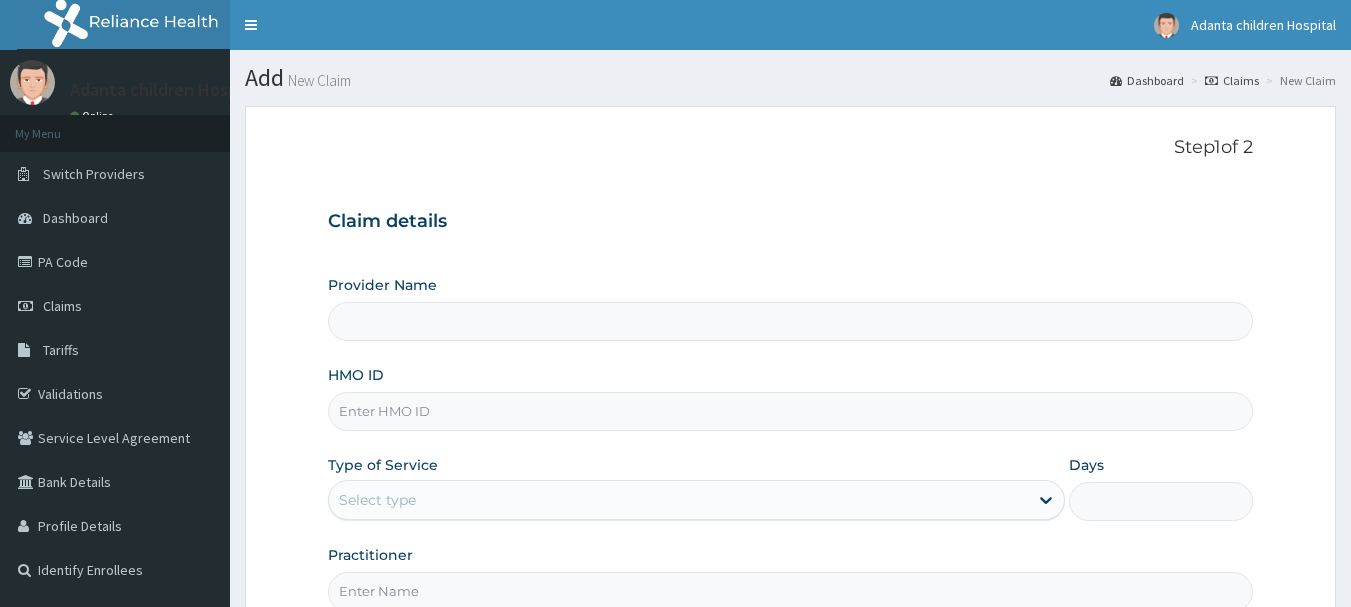 scroll, scrollTop: 0, scrollLeft: 0, axis: both 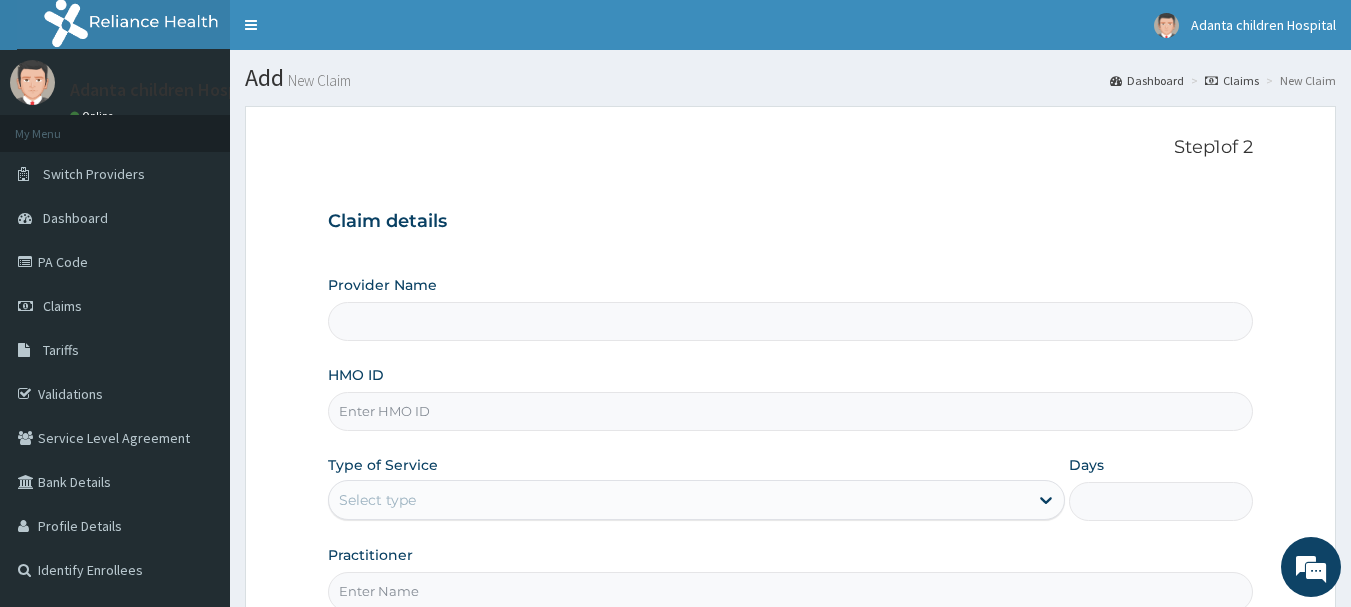click on "HMO ID" at bounding box center (791, 398) 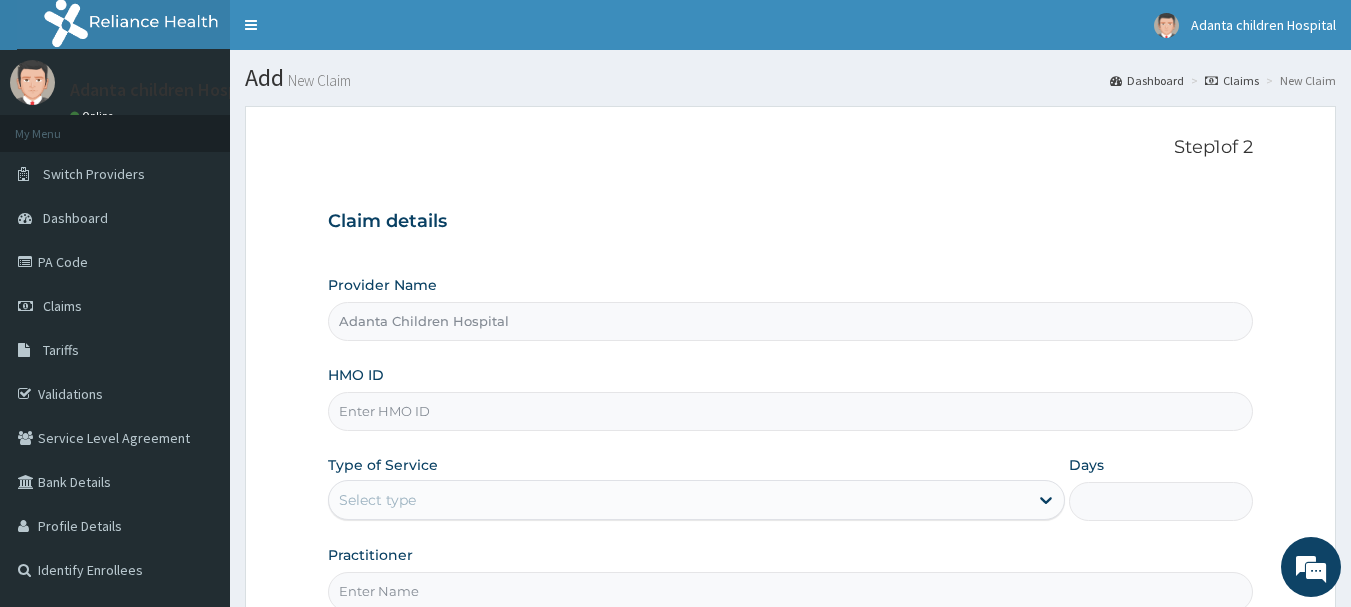 click on "HMO ID" at bounding box center (791, 411) 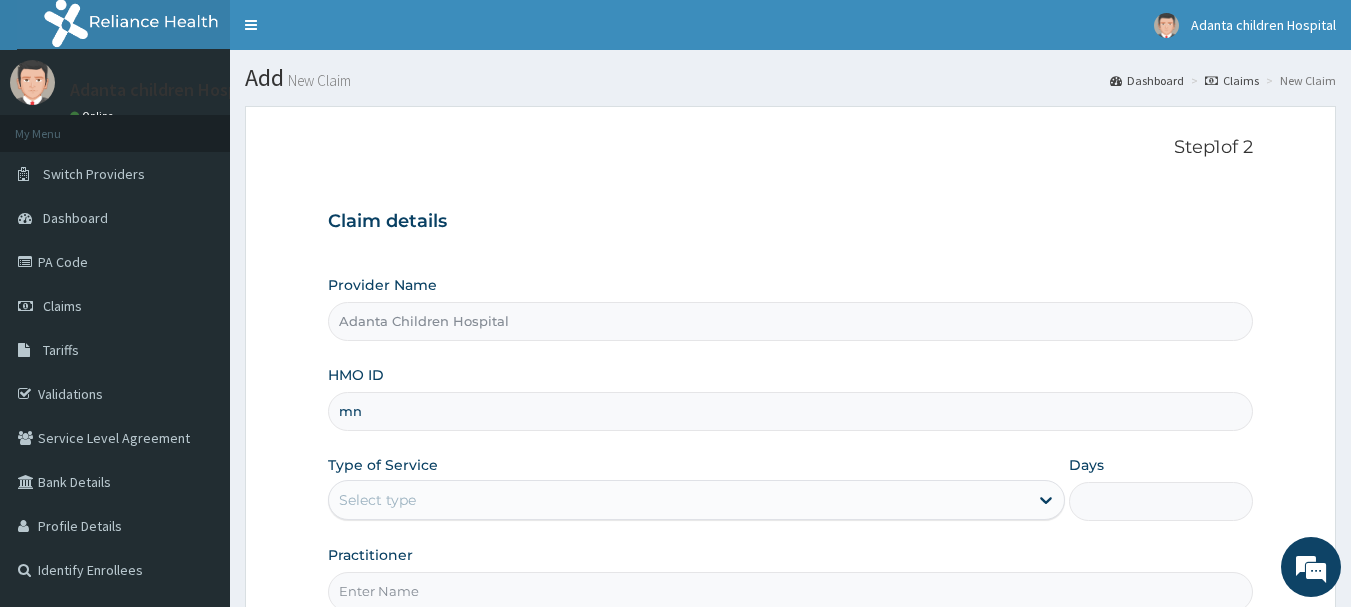 type on "m" 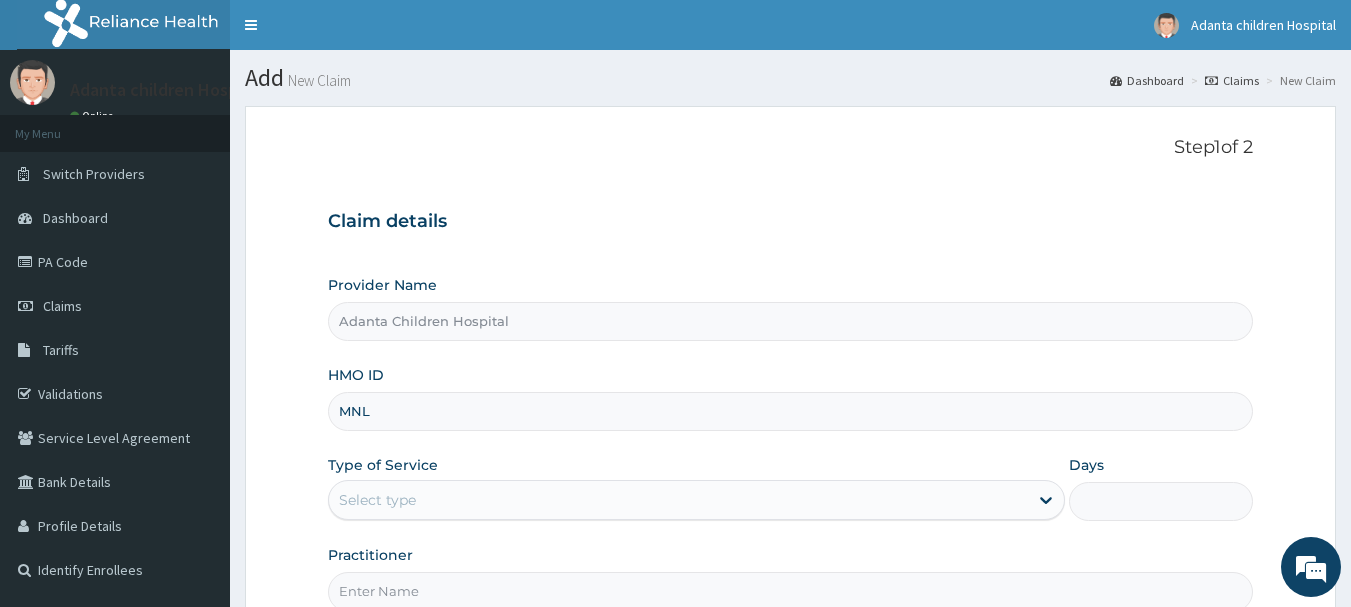 scroll, scrollTop: 0, scrollLeft: 0, axis: both 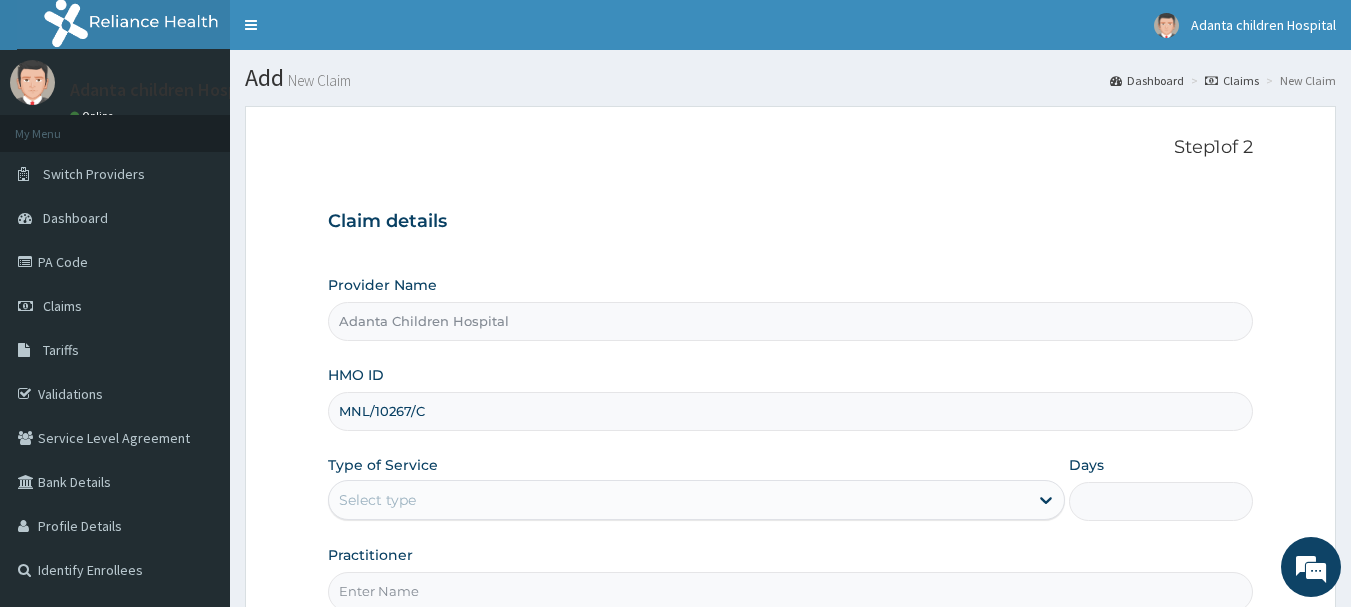 type on "MNL/10267/C" 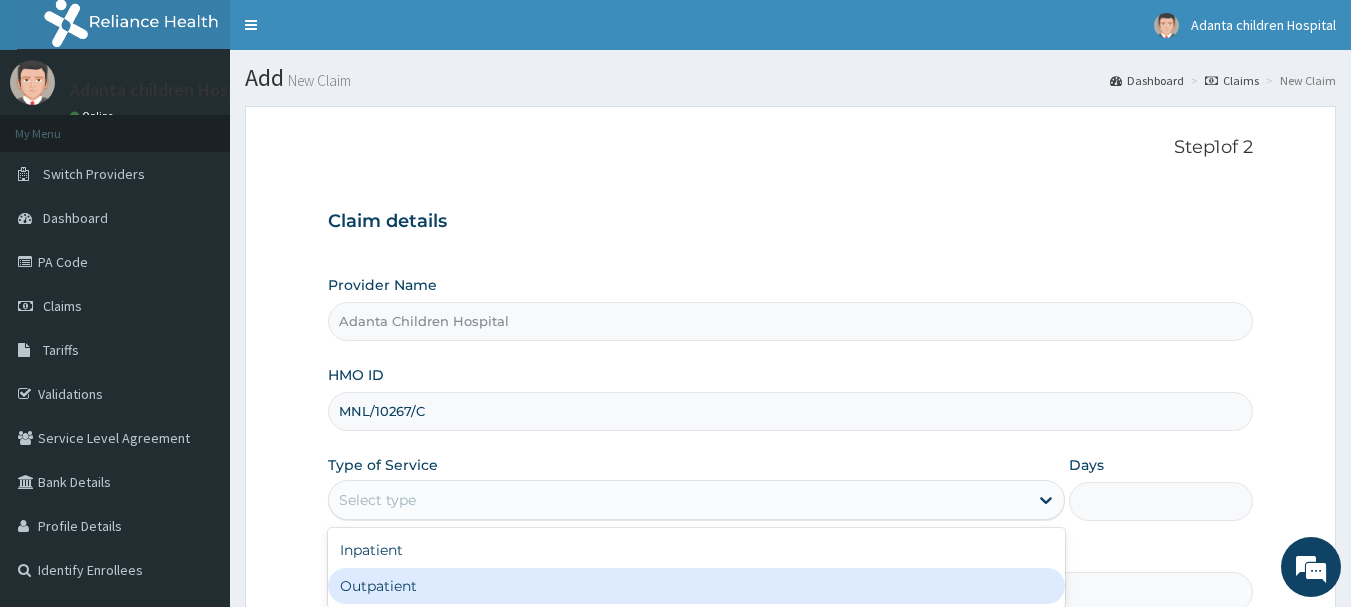 click on "Outpatient" at bounding box center (696, 586) 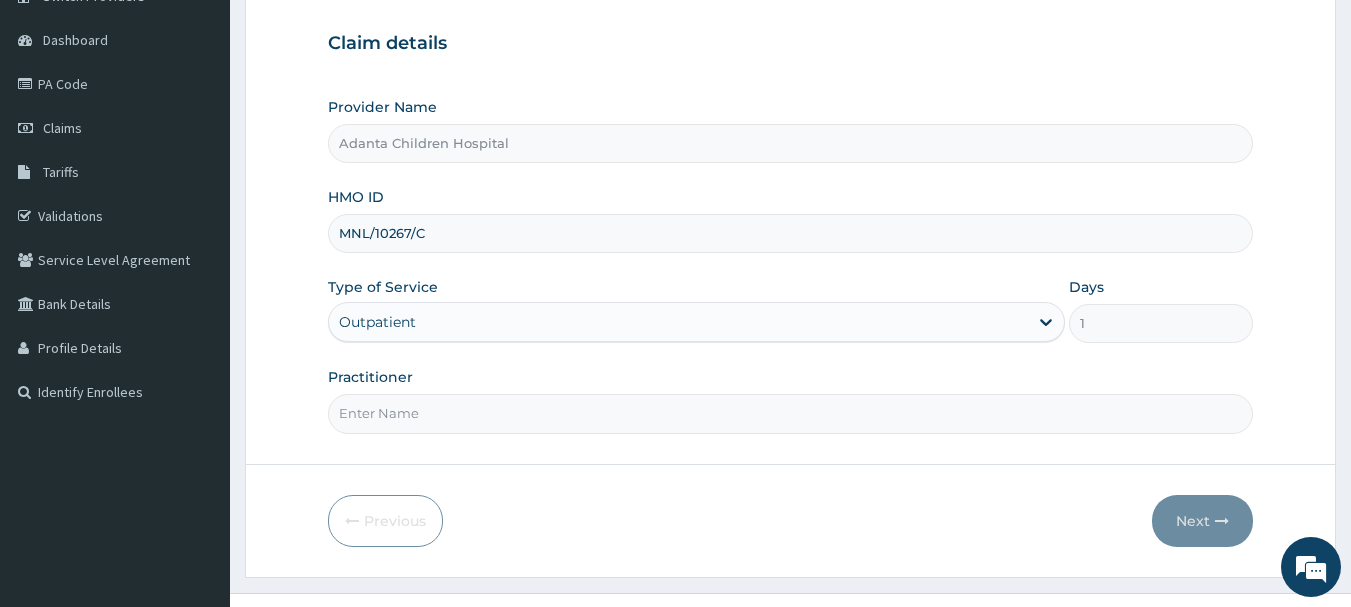 scroll, scrollTop: 215, scrollLeft: 0, axis: vertical 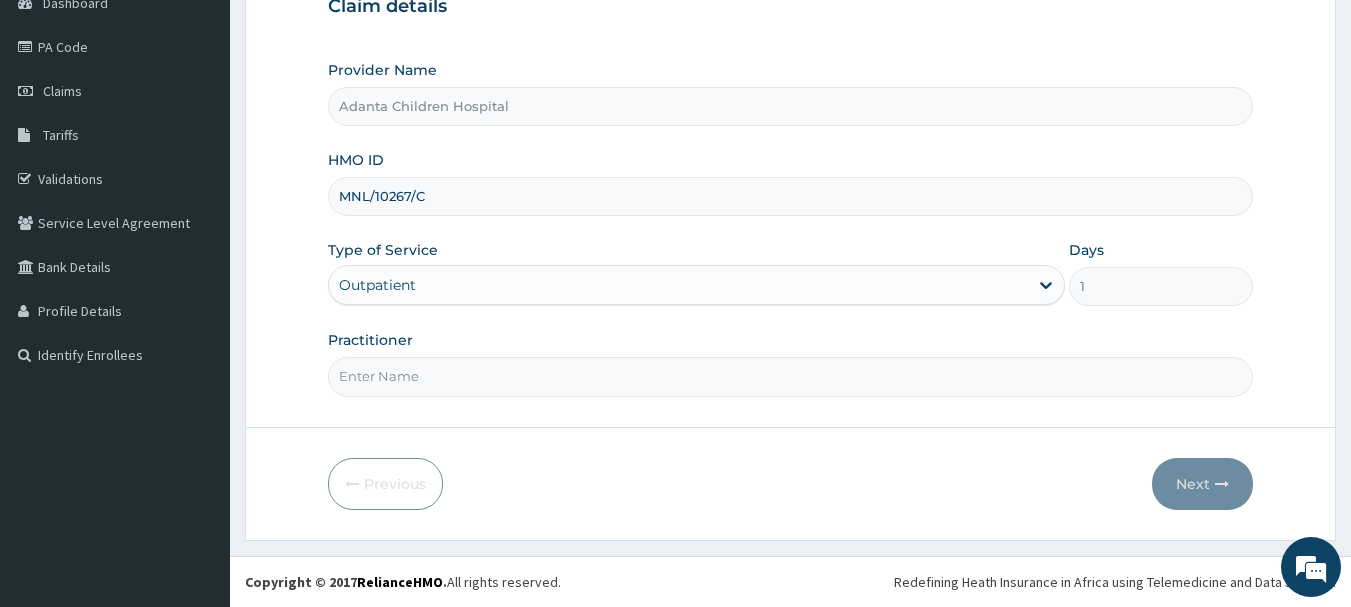 click on "Practitioner" at bounding box center (370, 340) 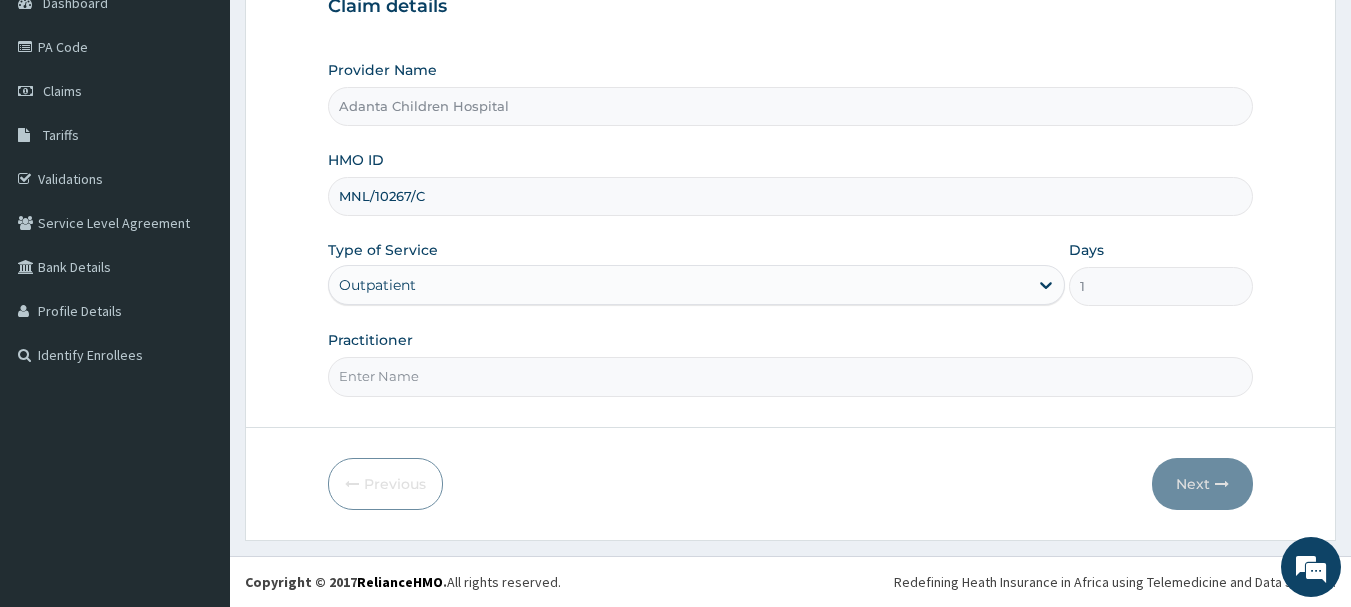 type on "DR [NAME]" 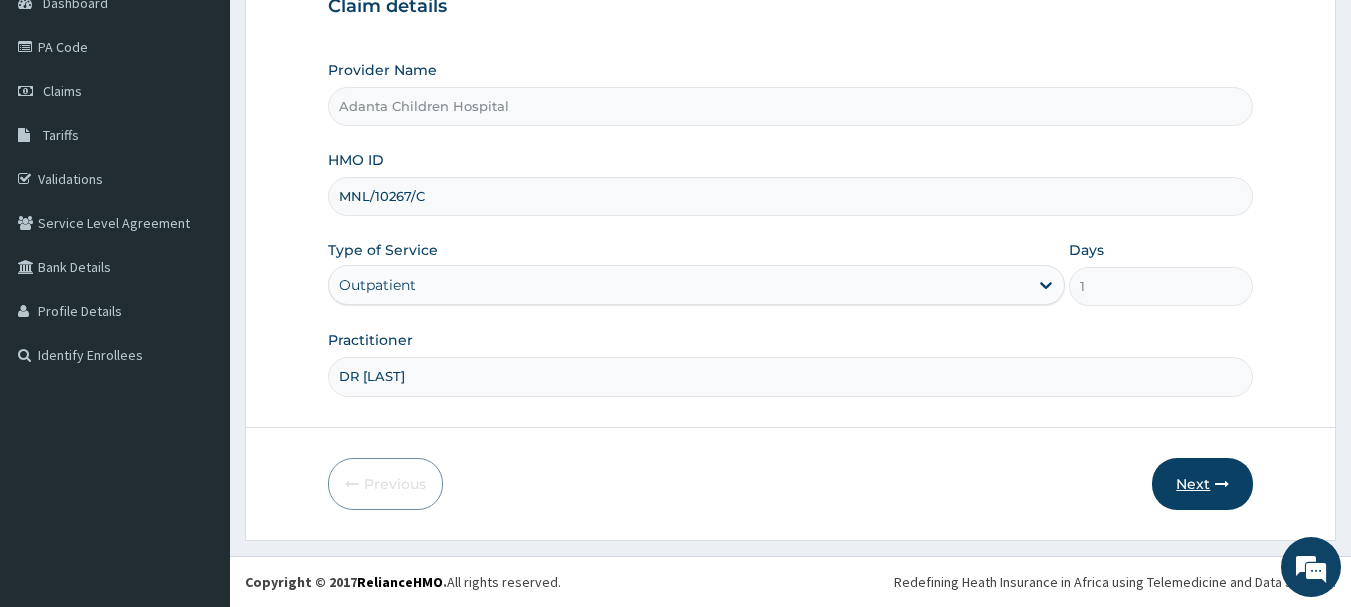click on "Next" at bounding box center (1202, 484) 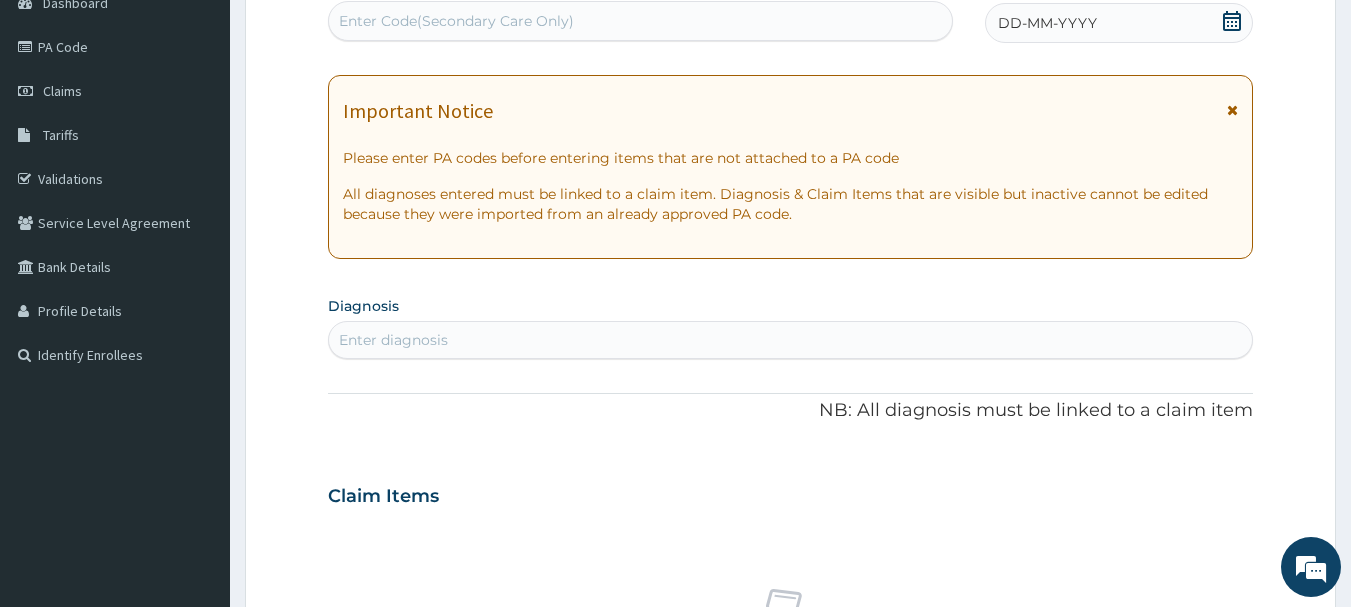 scroll, scrollTop: 0, scrollLeft: 0, axis: both 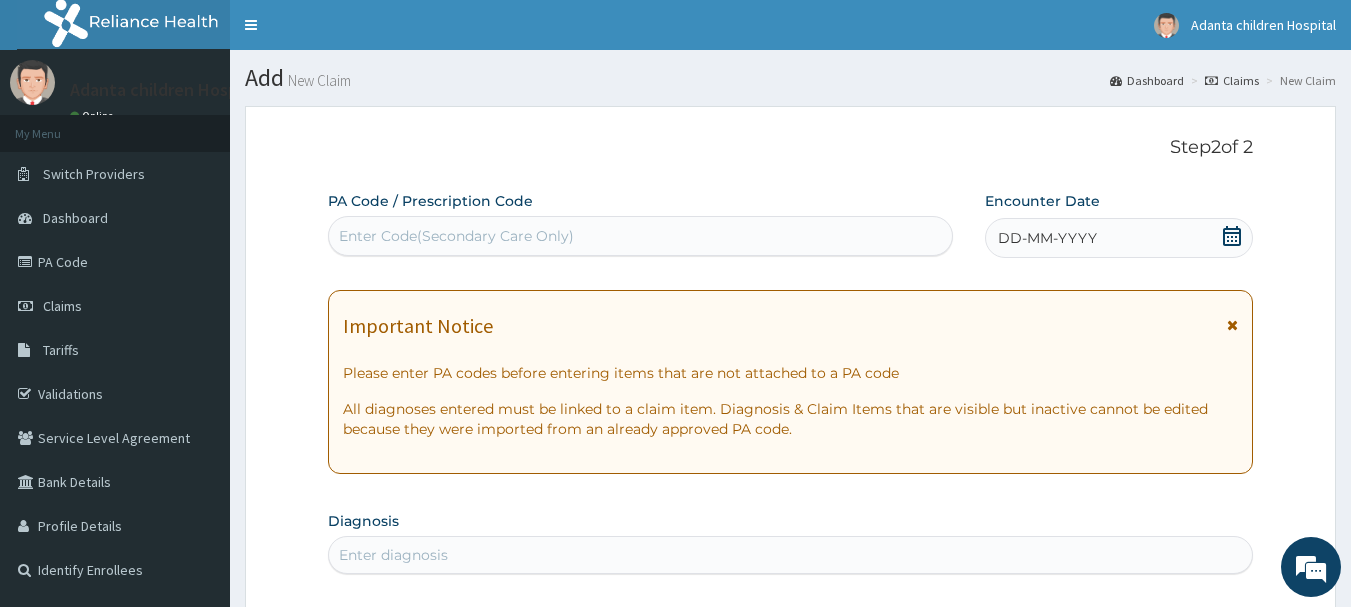 click 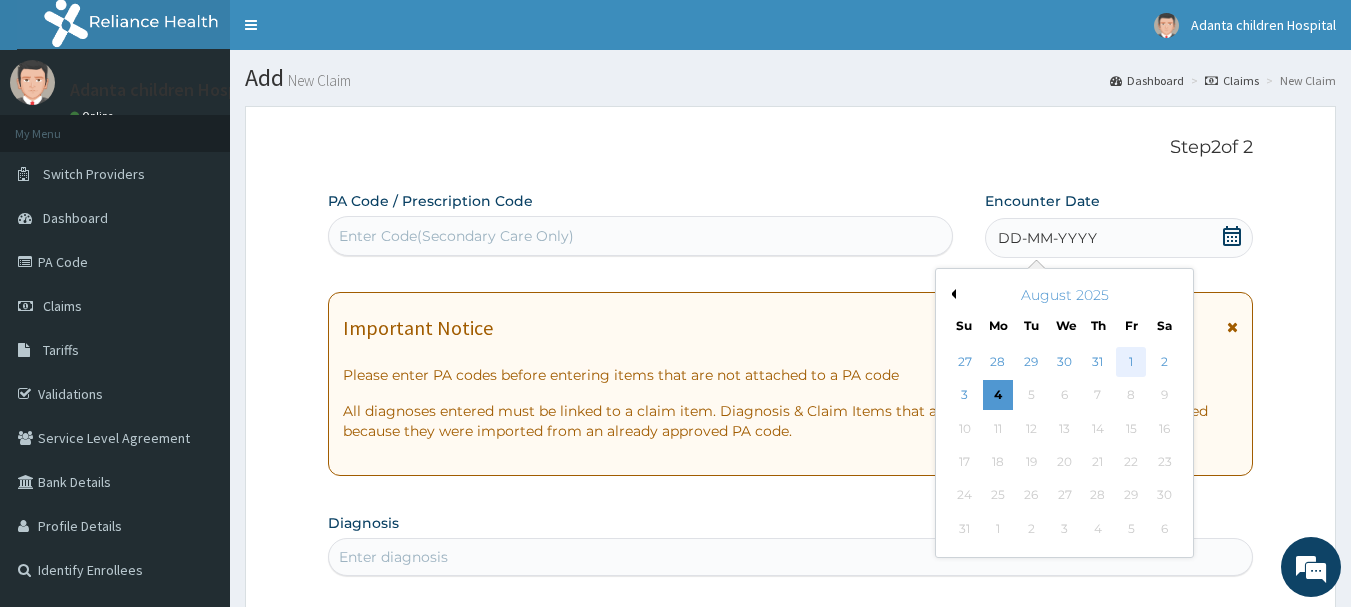 click on "1" at bounding box center (1131, 362) 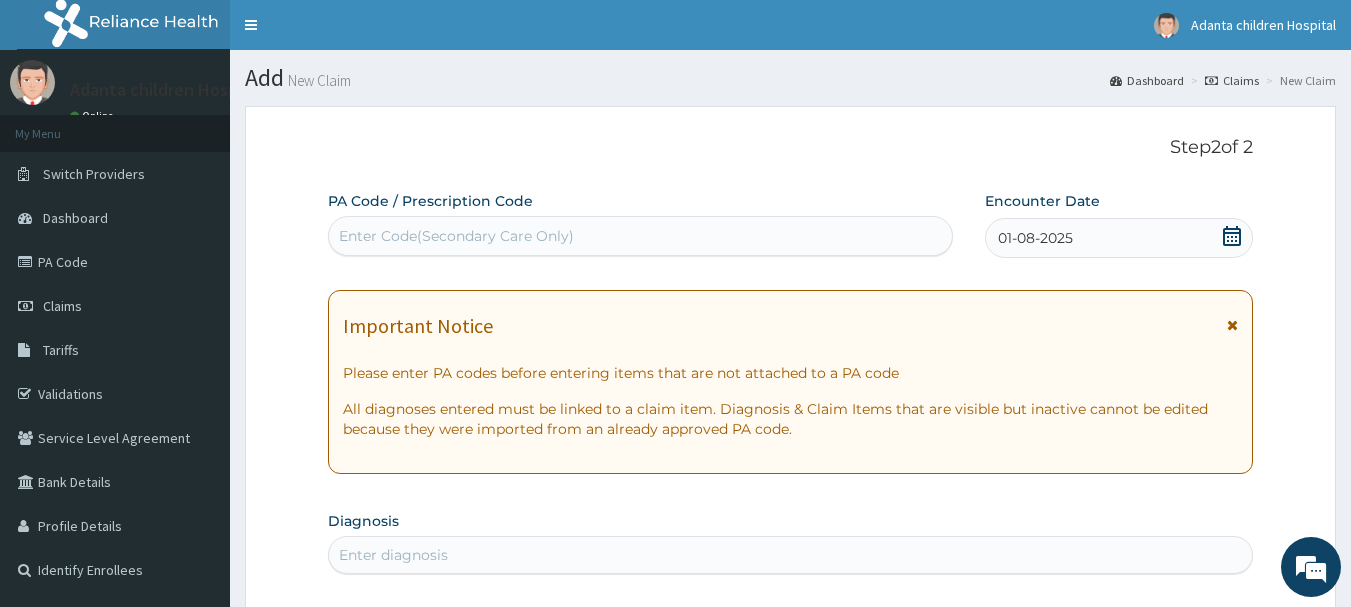 click at bounding box center (1232, 325) 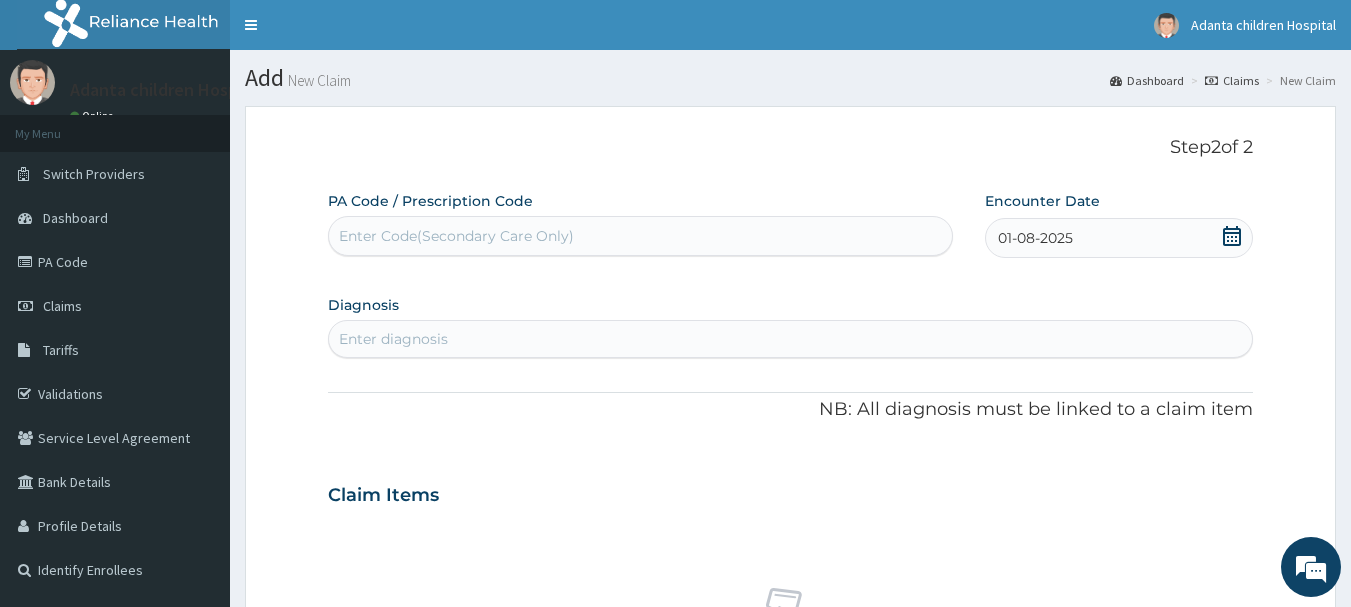 click on "Enter diagnosis" at bounding box center [791, 339] 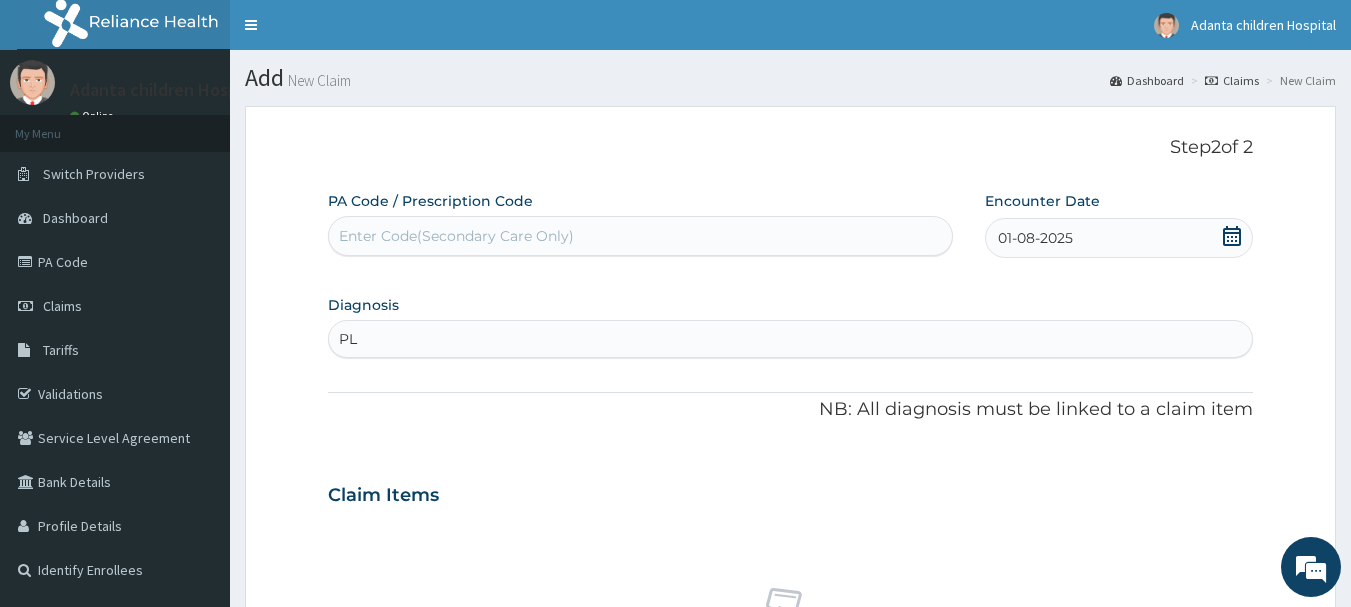 type on "P" 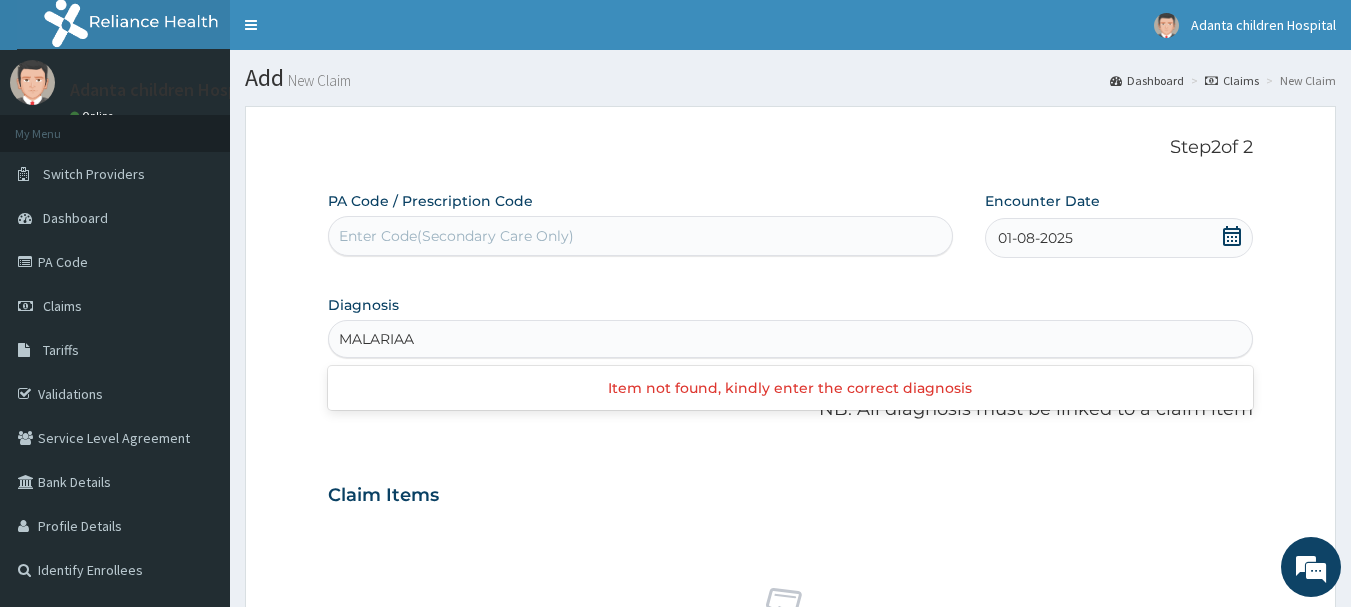 type on "MALARIA" 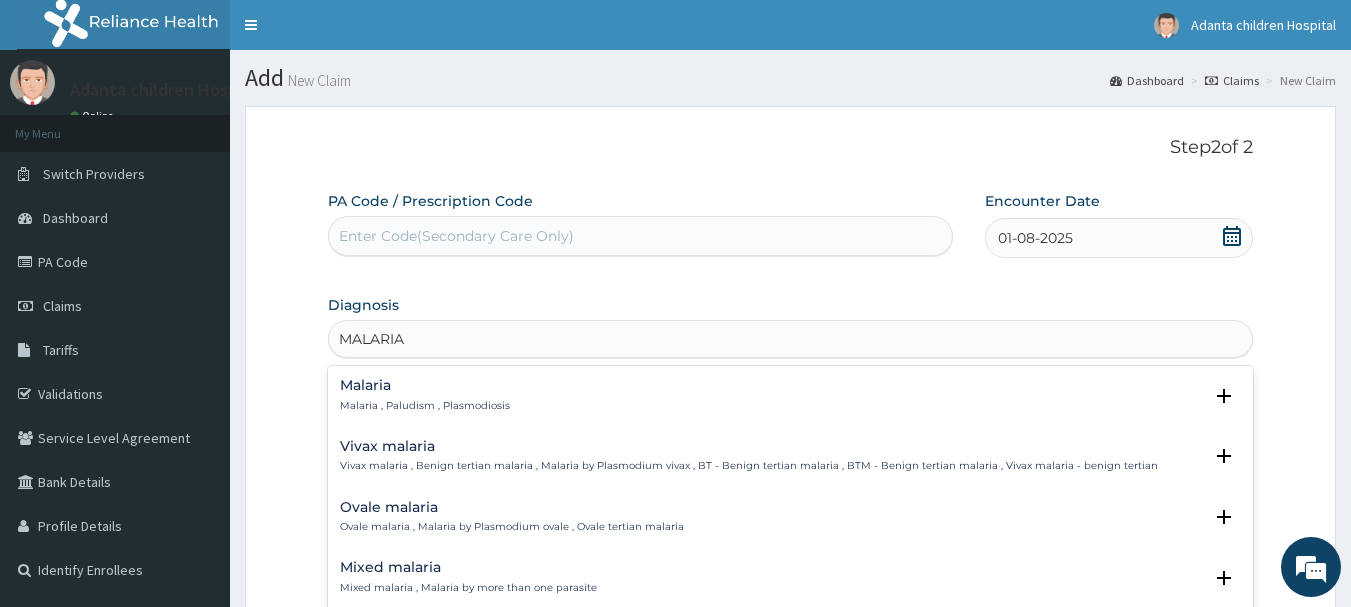 click on "Malaria , Paludism , Plasmodiosis" at bounding box center [425, 406] 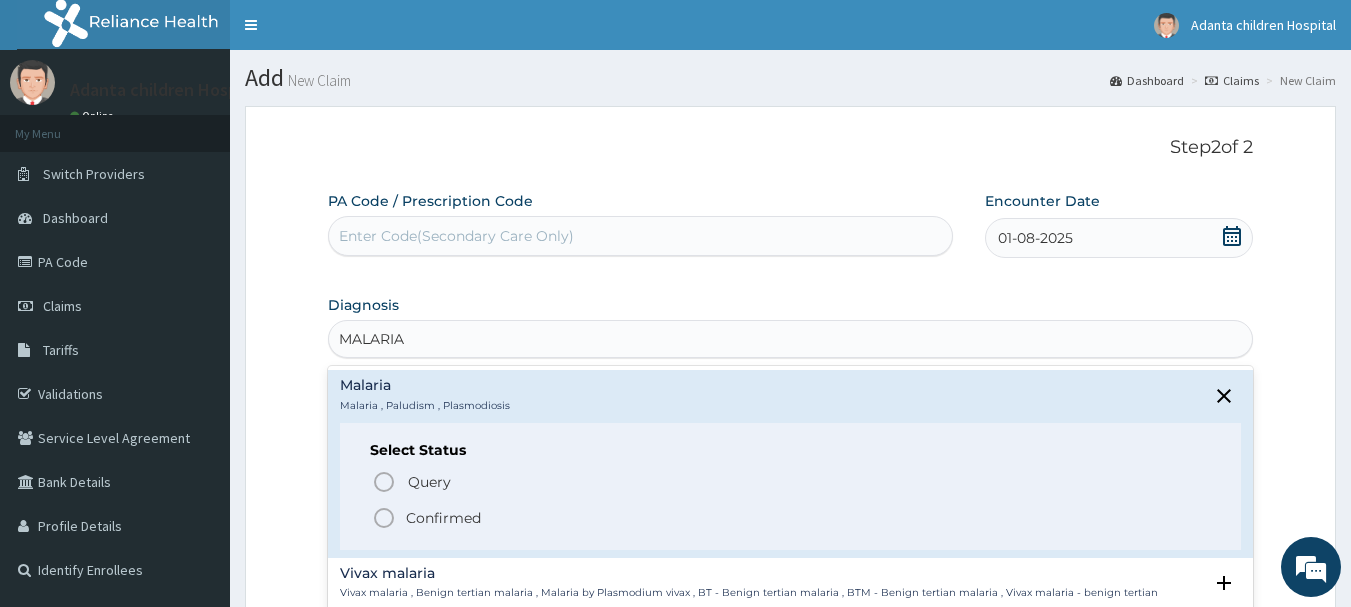 click 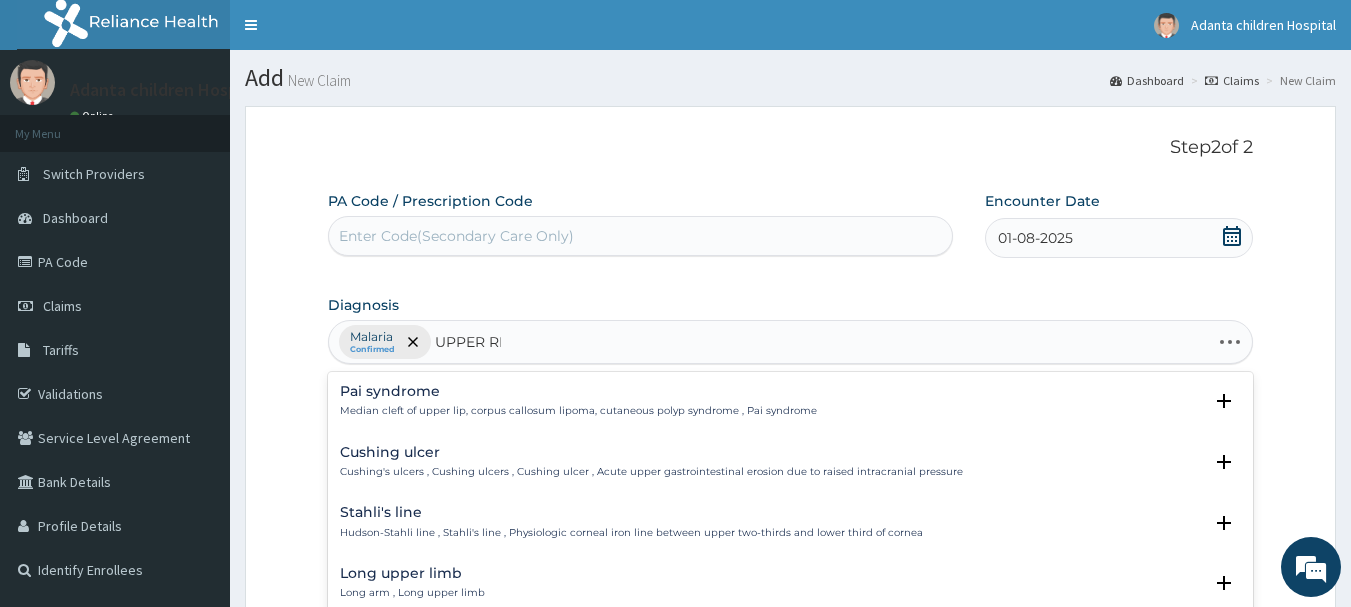 type on "UPPER RES" 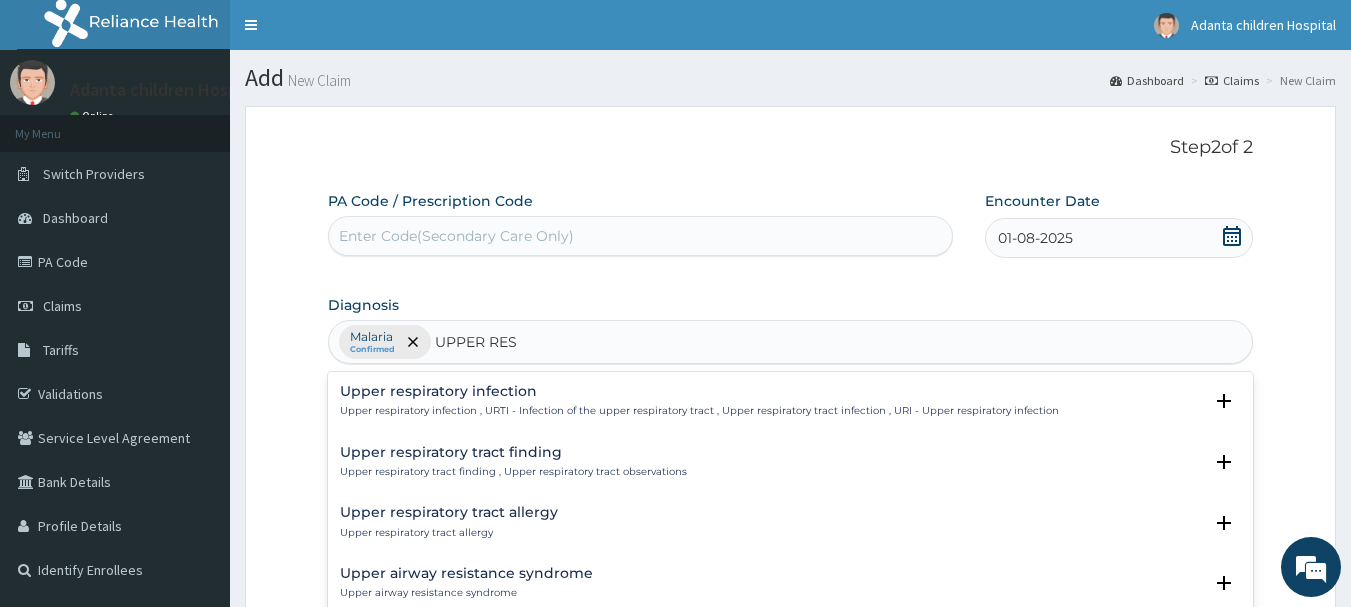 click on "Upper respiratory infection" at bounding box center [699, 391] 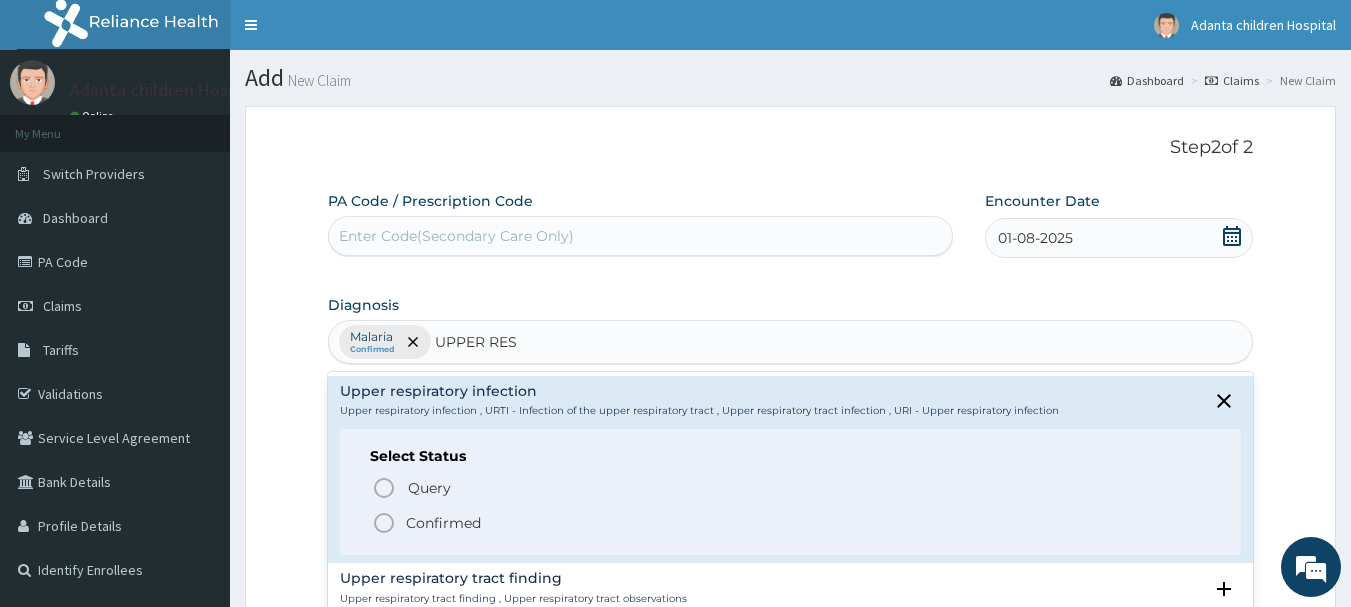click 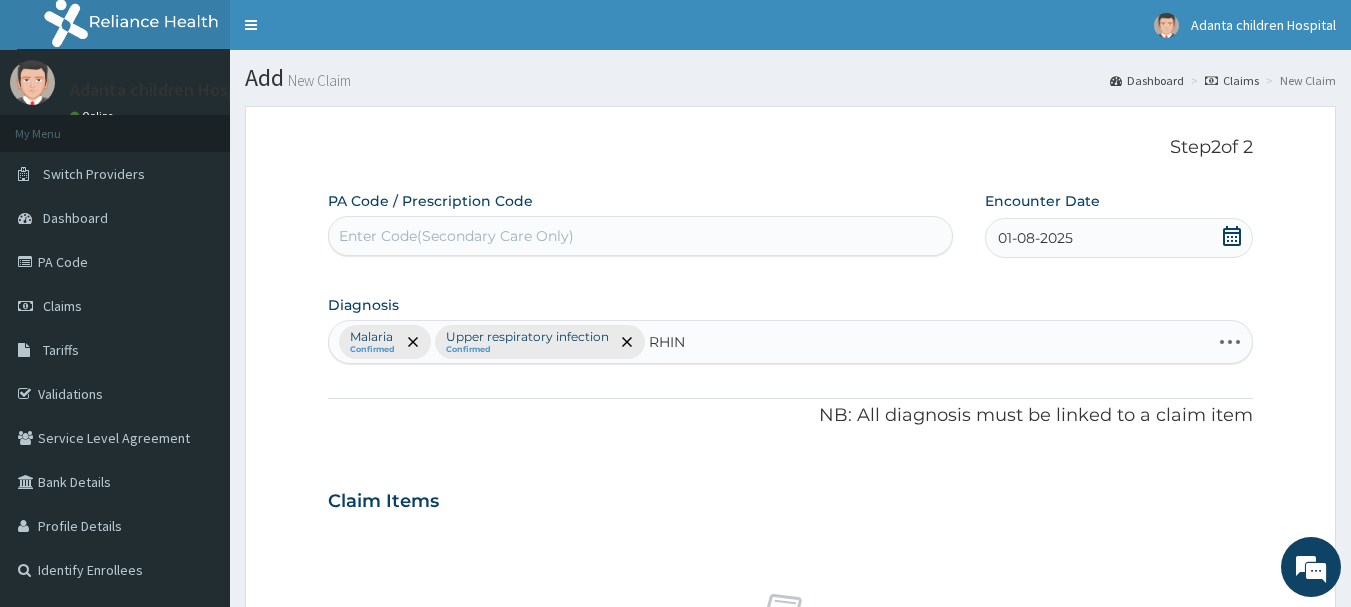 type on "RHINI" 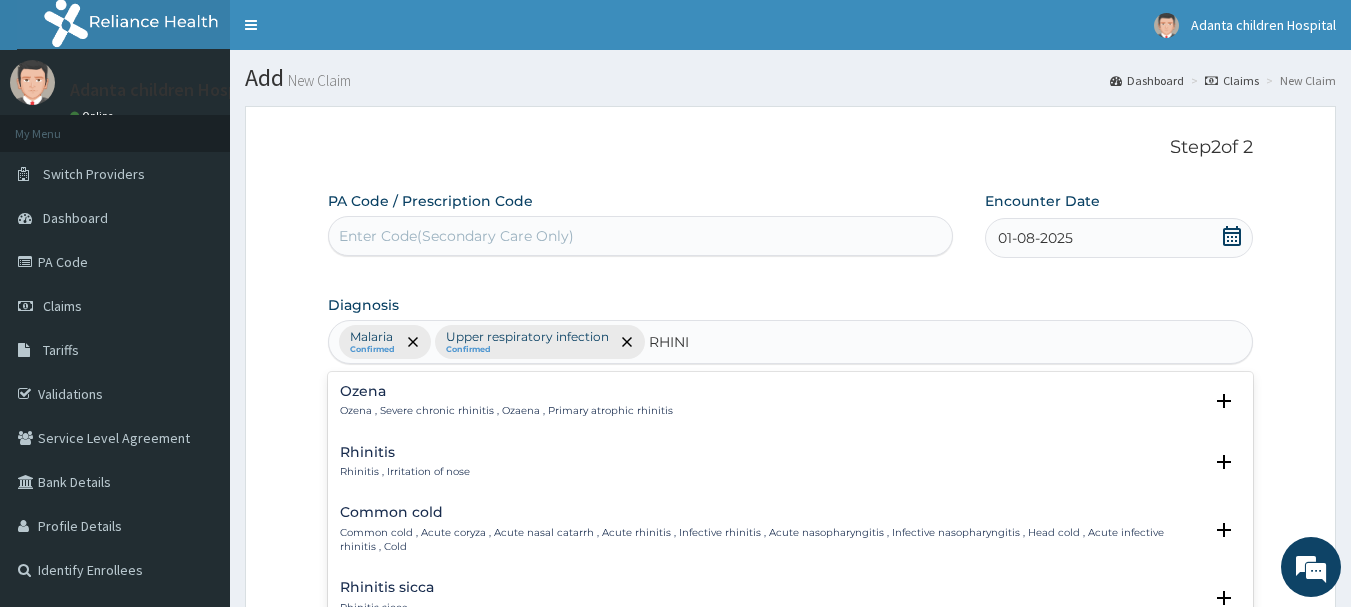 click on "Rhinitis , Irritation of nose" at bounding box center [405, 472] 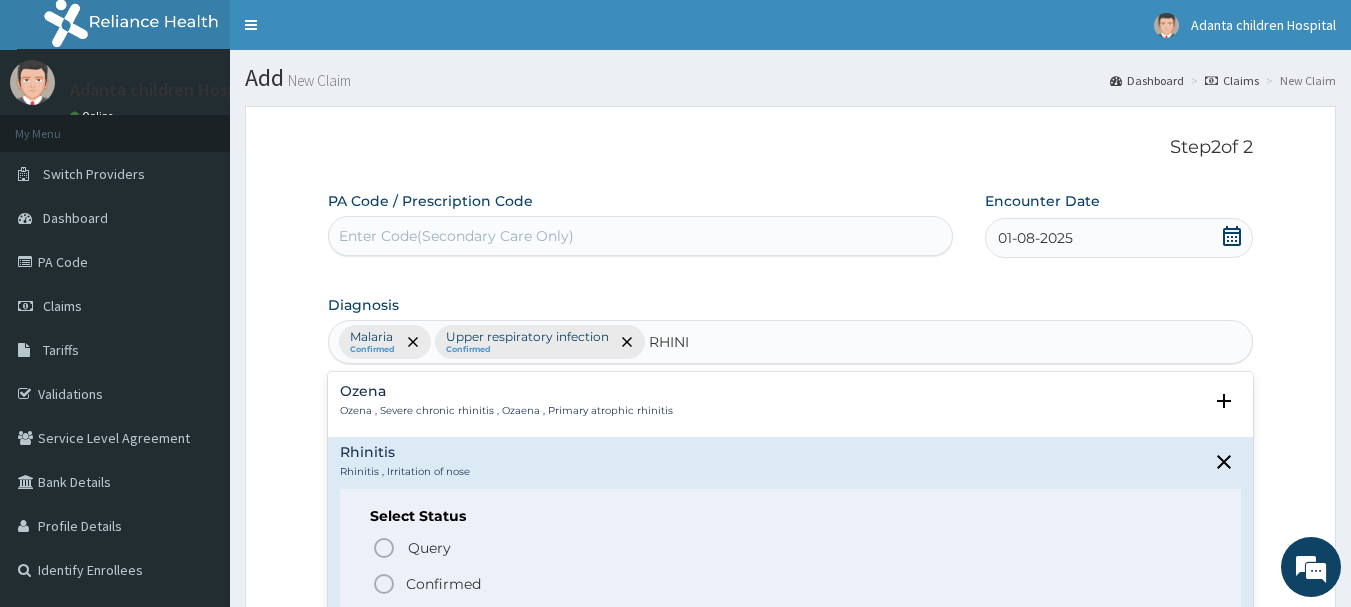 click 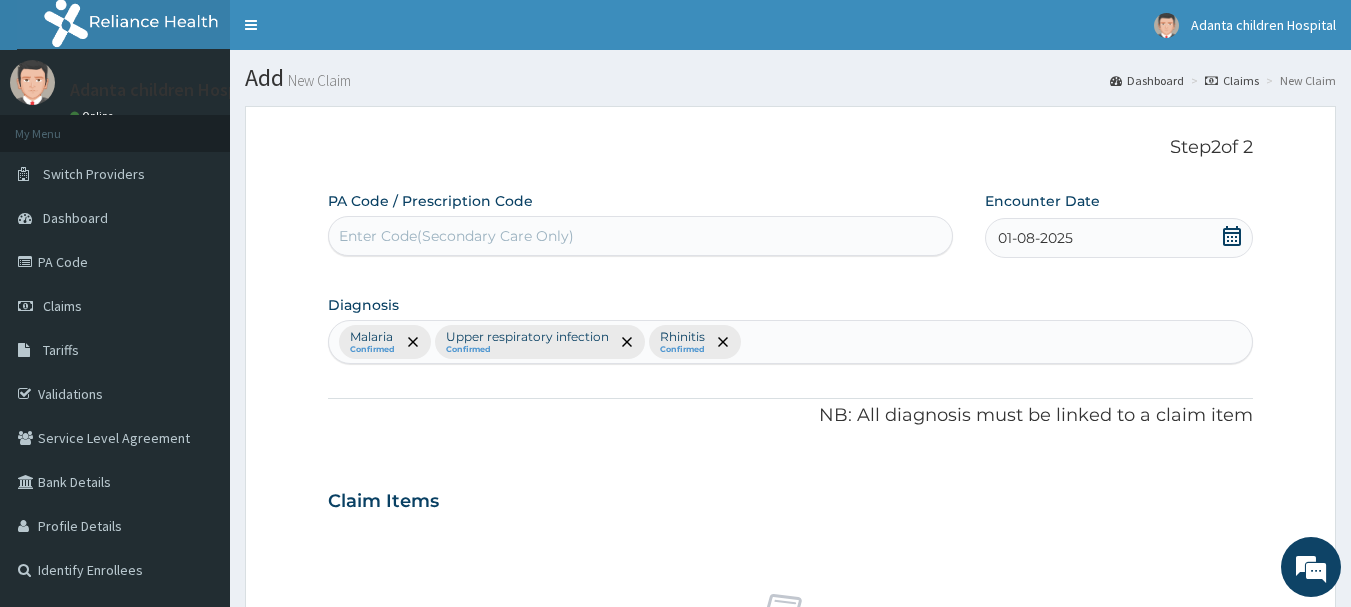 scroll, scrollTop: 531, scrollLeft: 0, axis: vertical 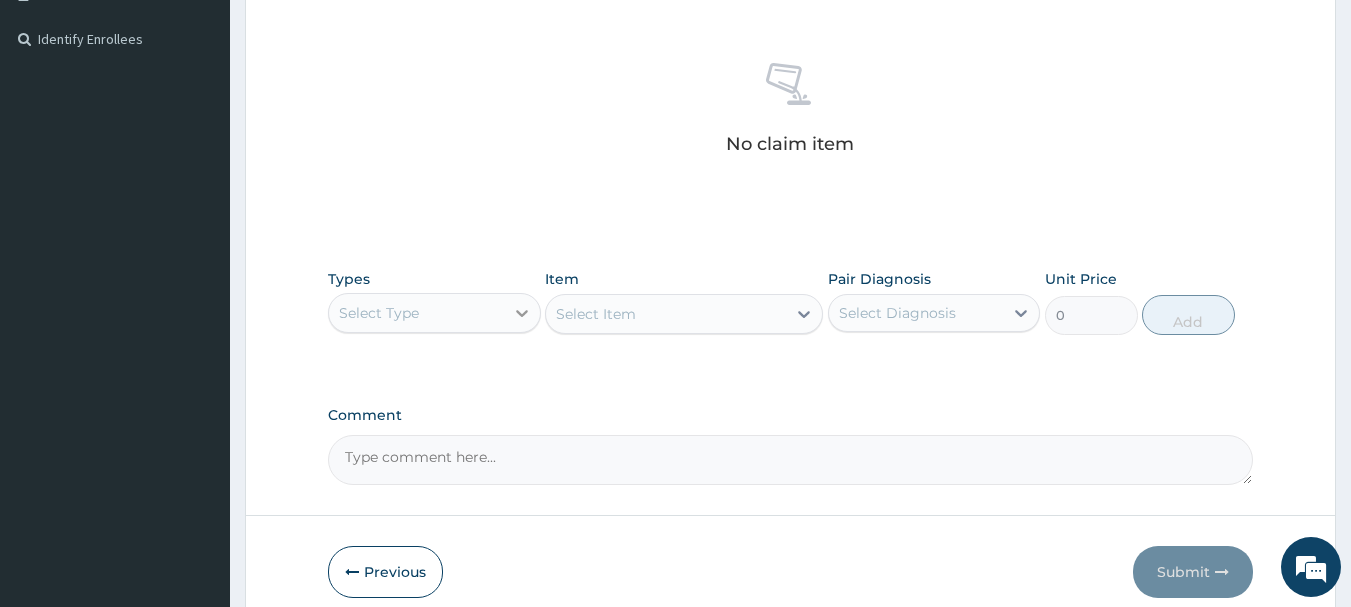 click at bounding box center [522, 313] 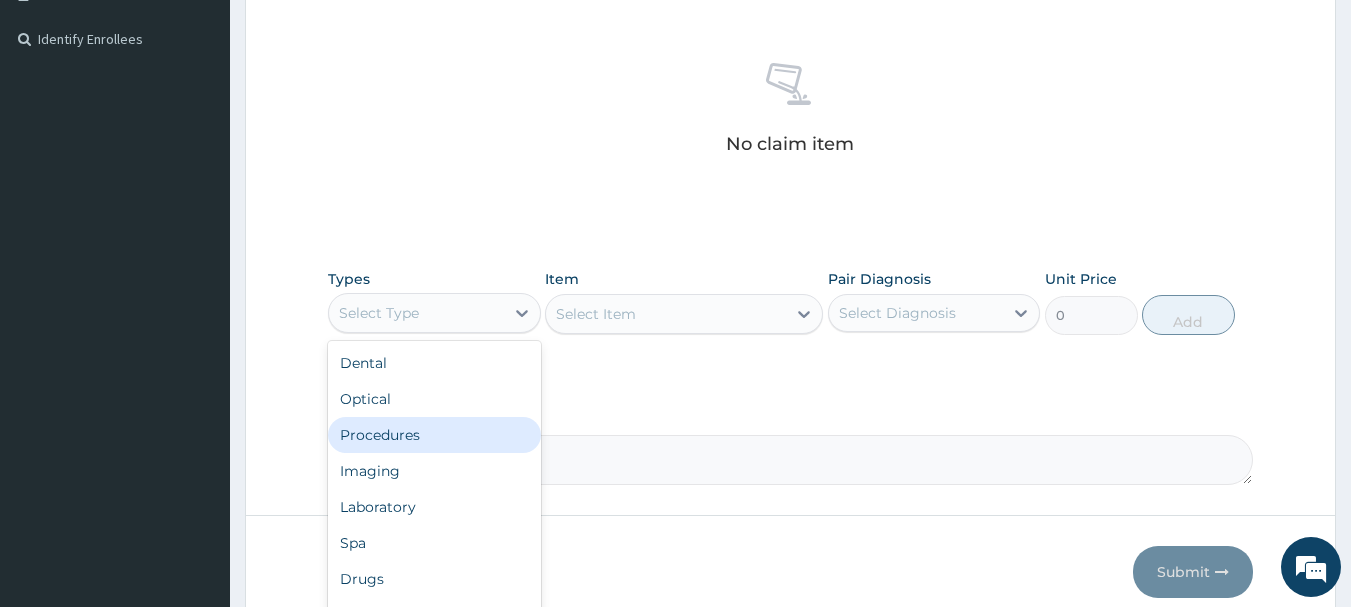 click on "Procedures" at bounding box center (434, 435) 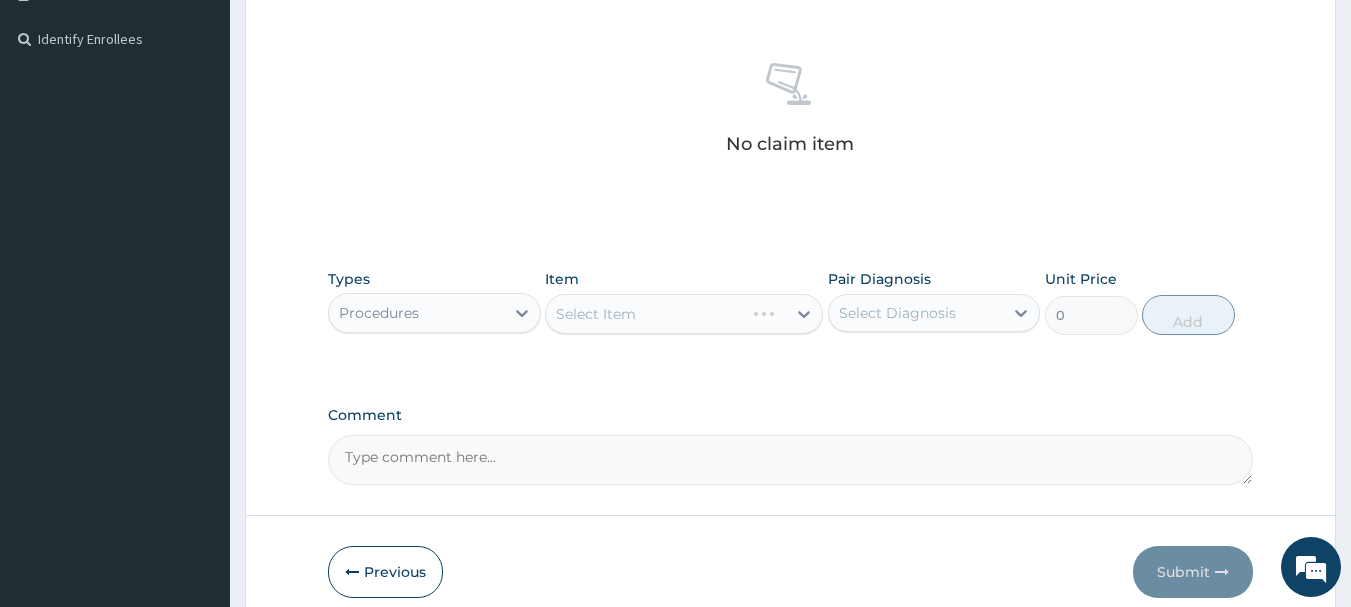 click on "Select Item" at bounding box center [684, 314] 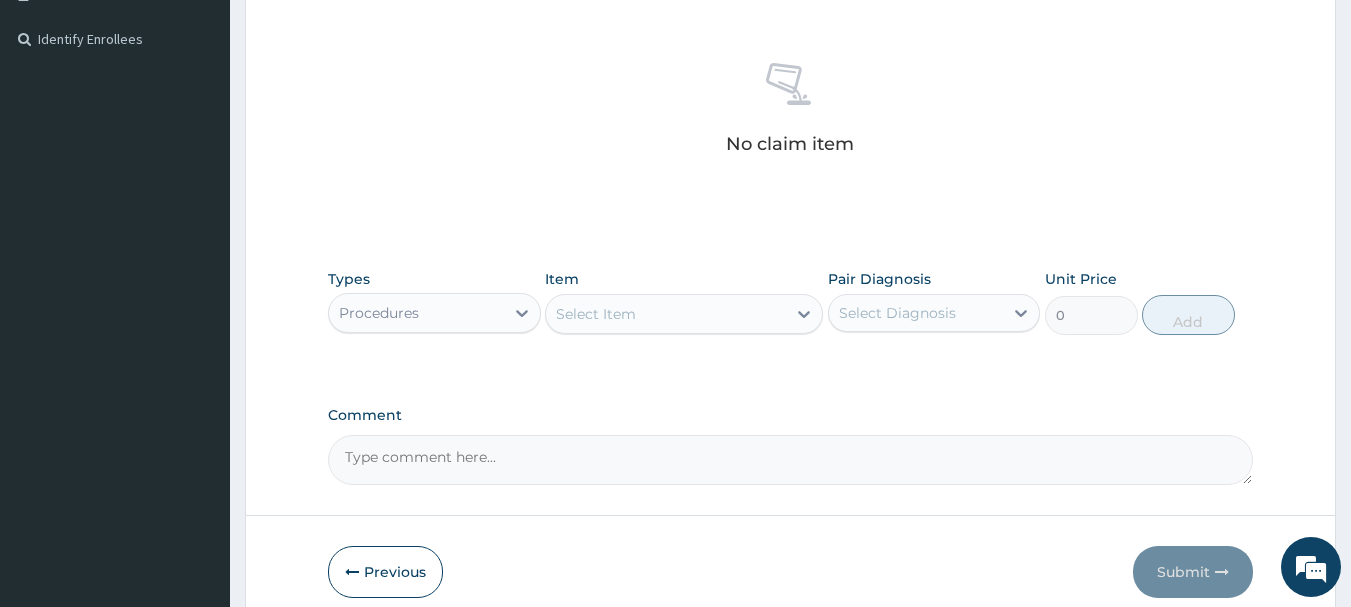 click on "Select Item" at bounding box center (666, 314) 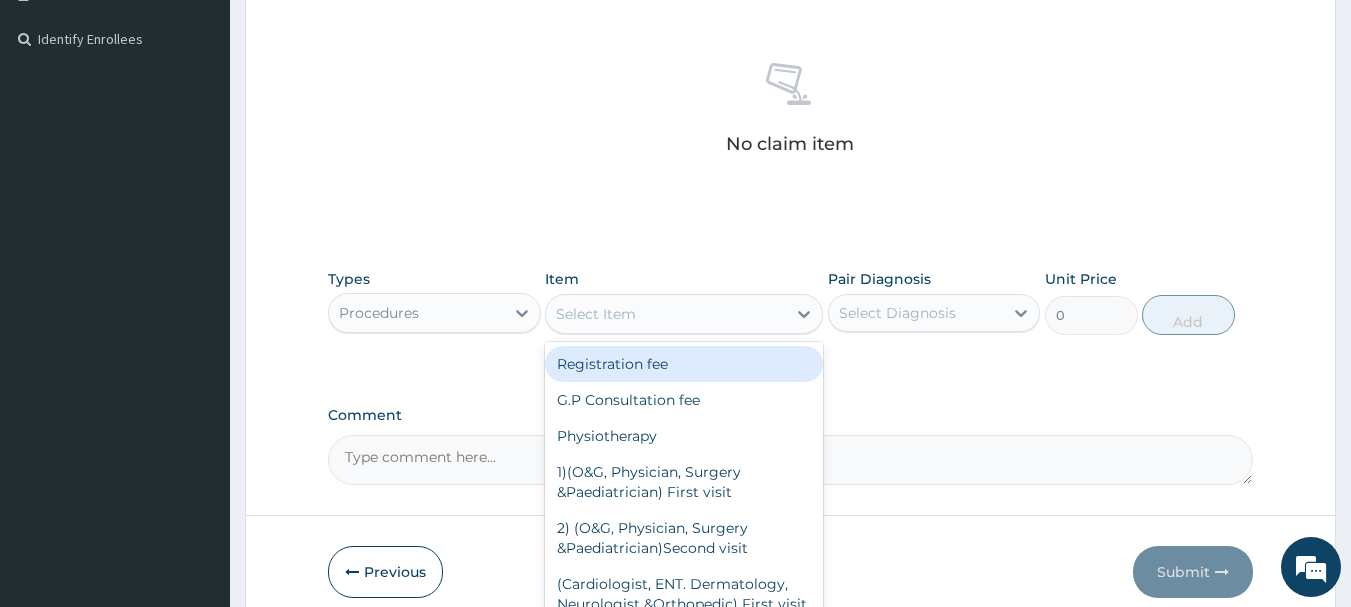 click on "Registration fee" at bounding box center [684, 364] 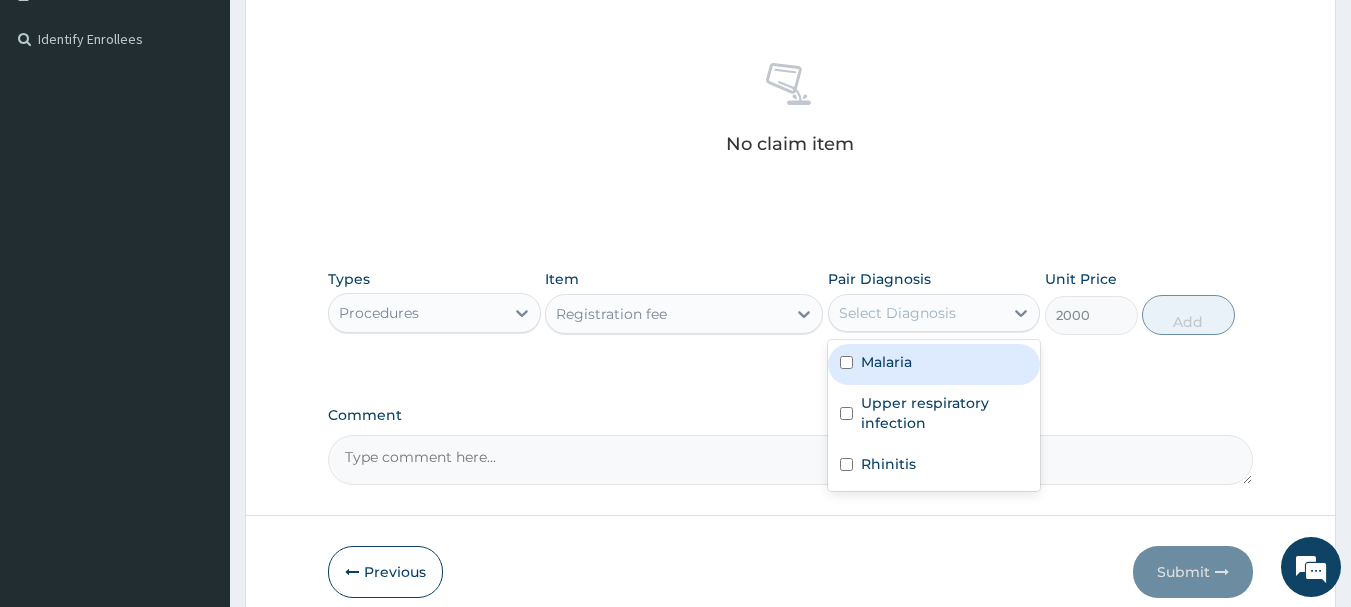click on "Select Diagnosis" at bounding box center (916, 313) 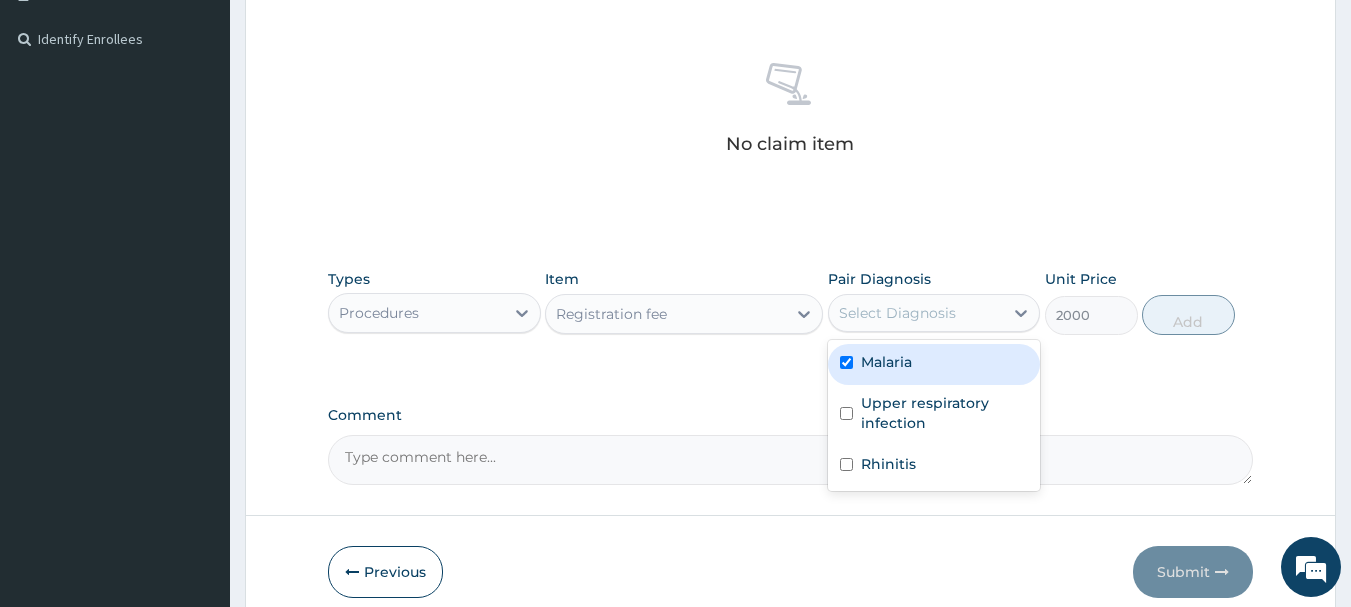 checkbox on "true" 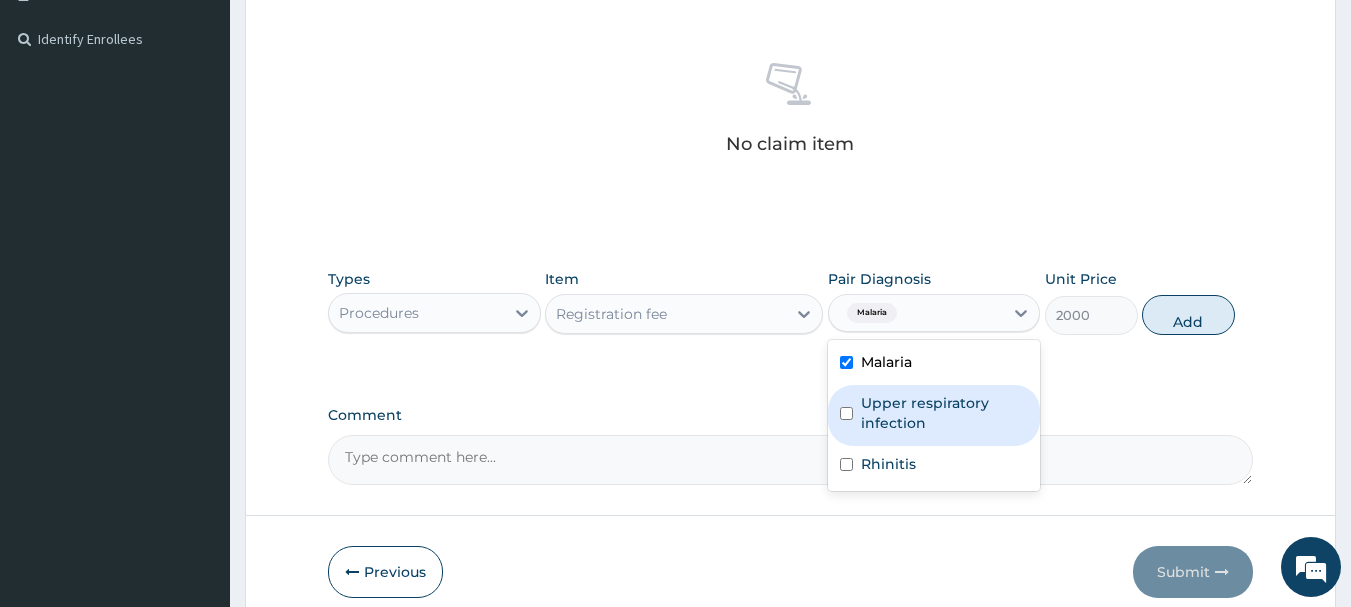 click on "Upper respiratory infection" at bounding box center (945, 413) 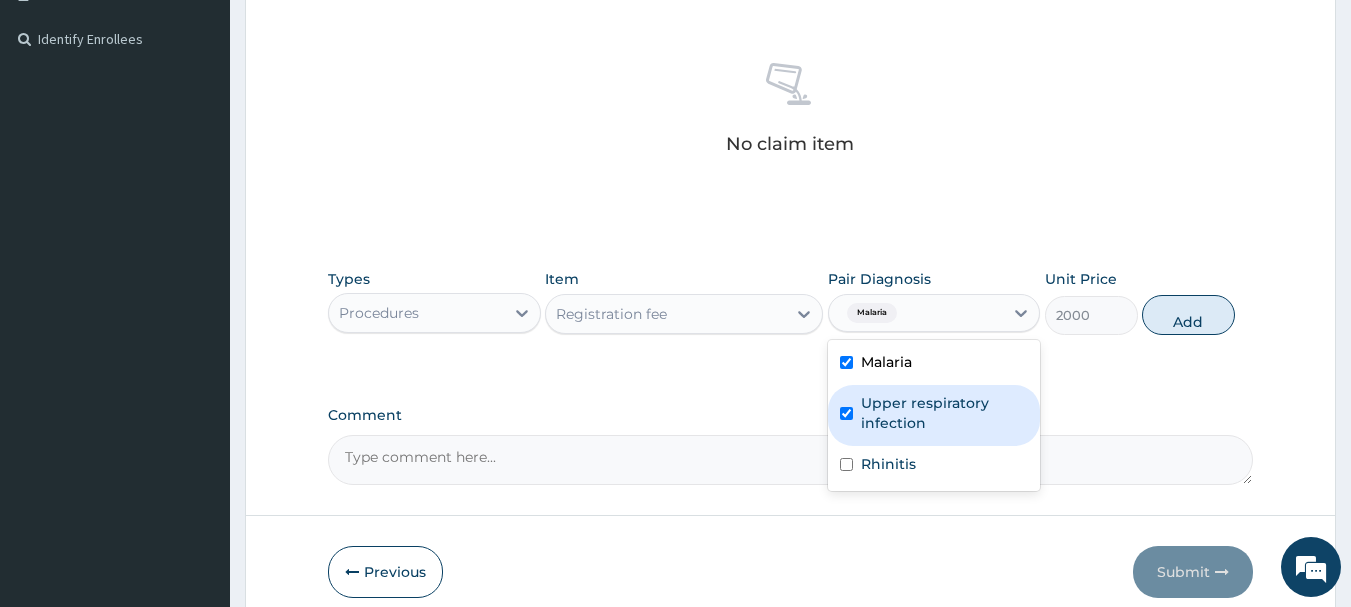 checkbox on "true" 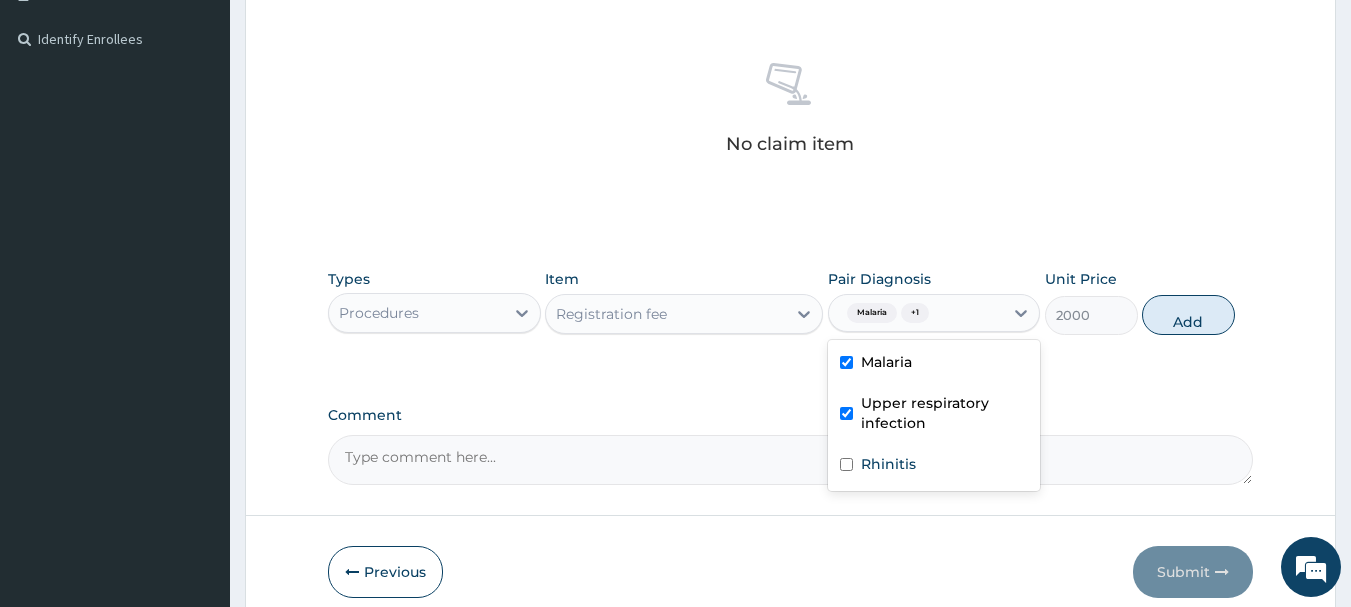 click on "Rhinitis" at bounding box center [934, 466] 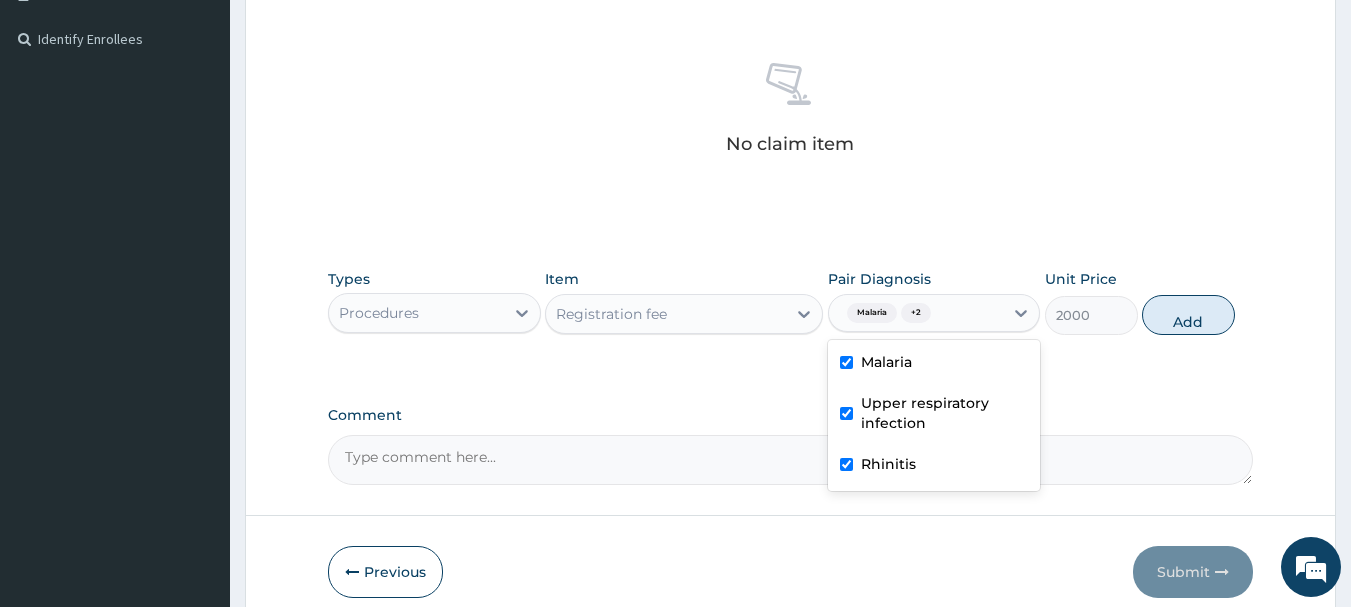 checkbox on "true" 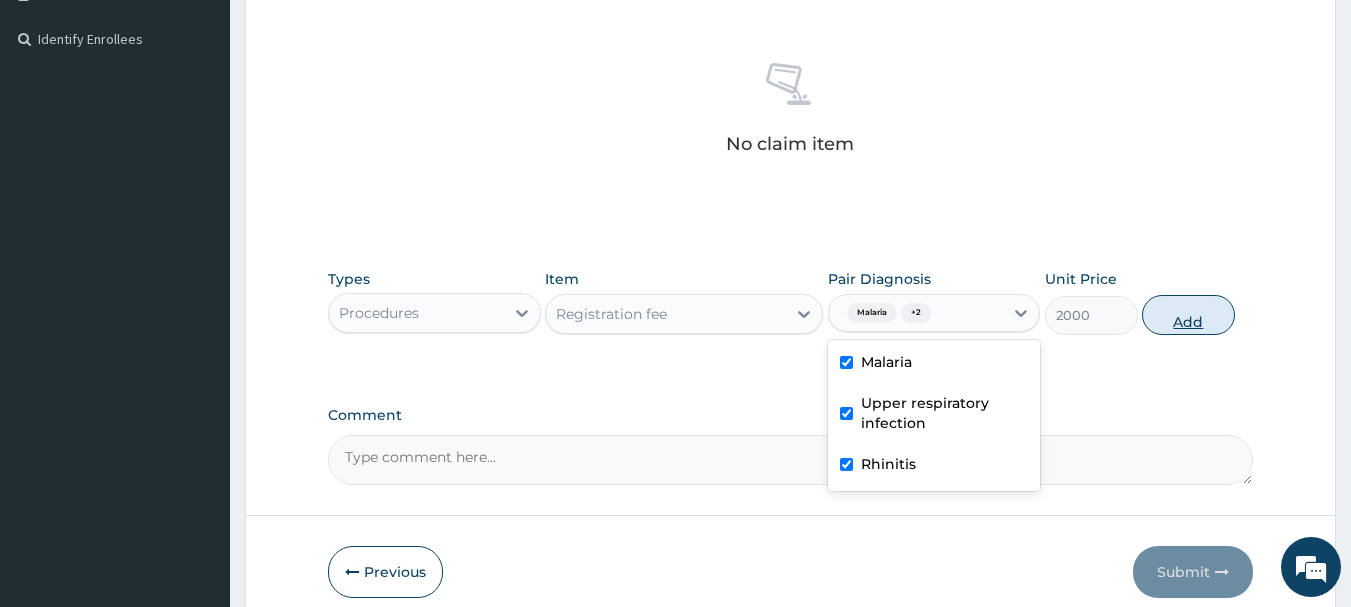 click on "Add" at bounding box center (1188, 315) 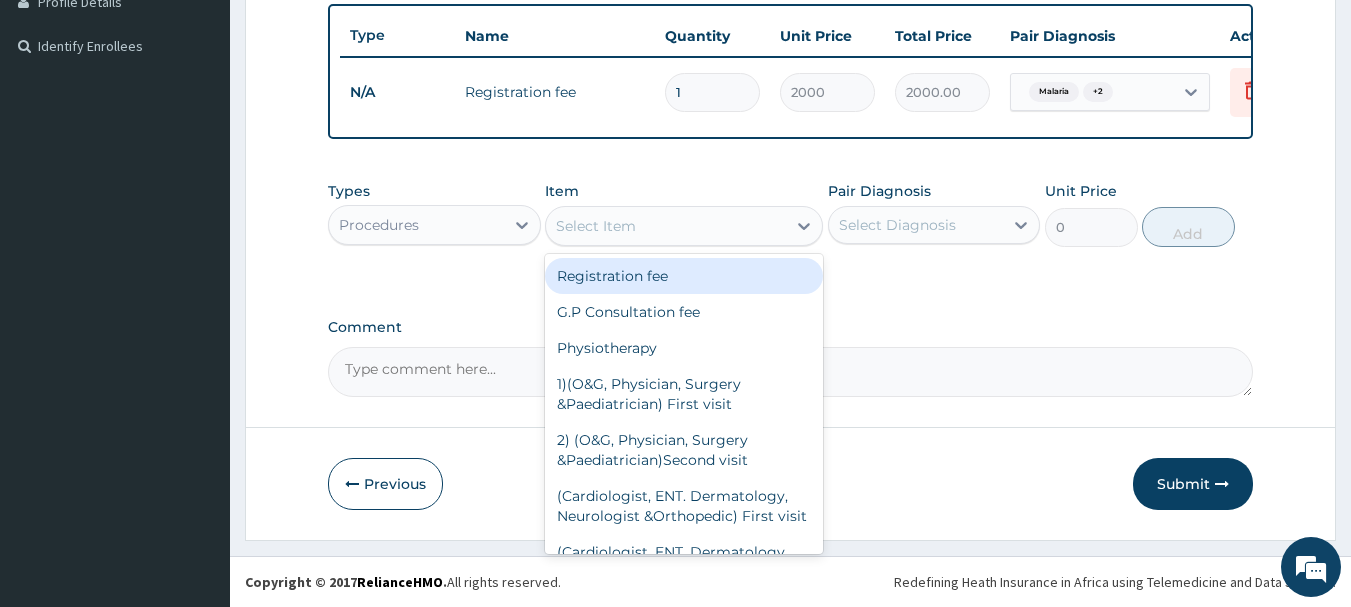 click on "Select Item" at bounding box center (666, 226) 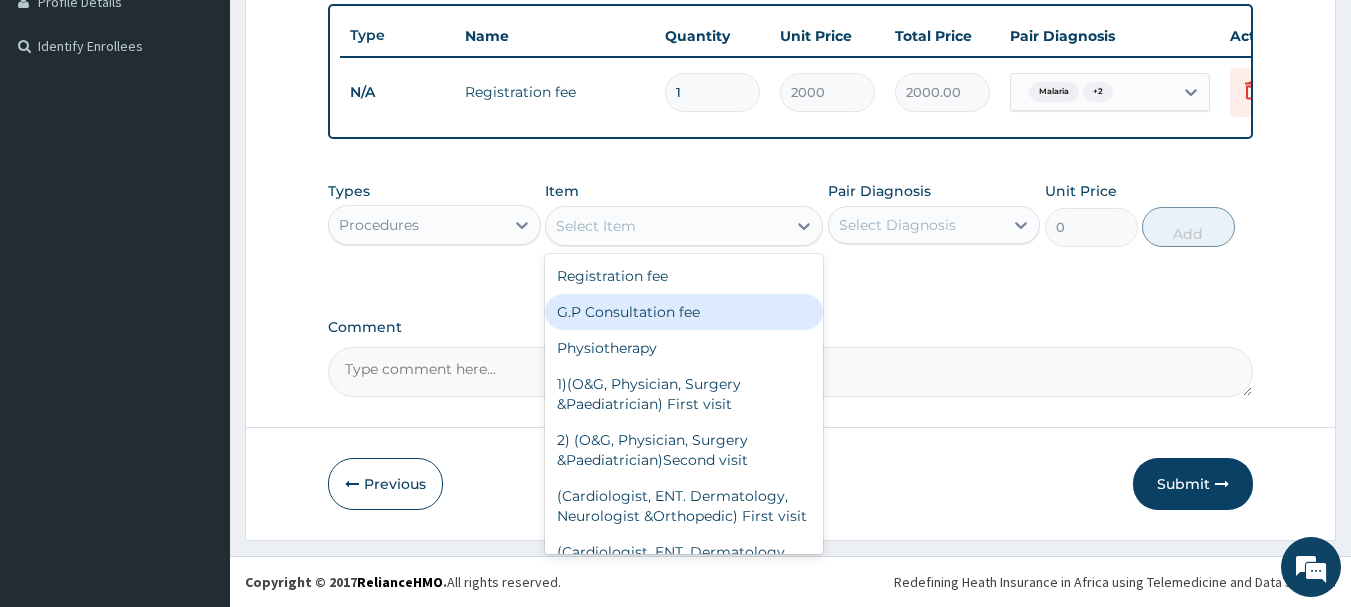 click on "G.P Consultation fee" at bounding box center [684, 312] 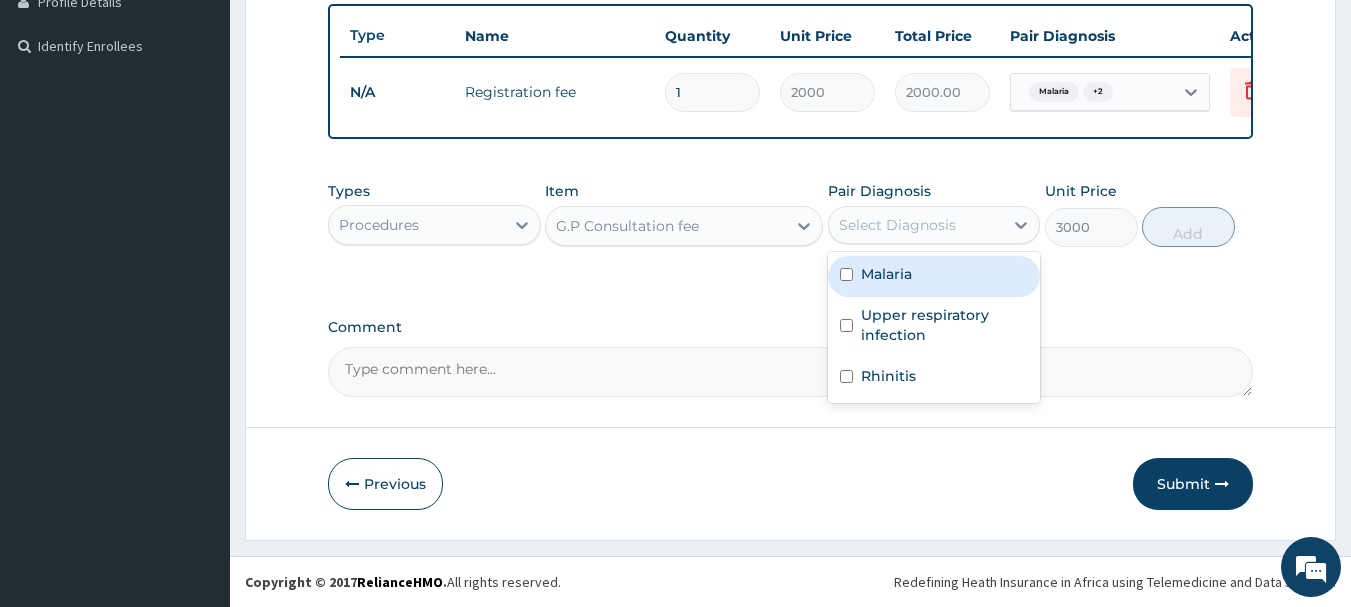 click on "Select Diagnosis" at bounding box center (897, 225) 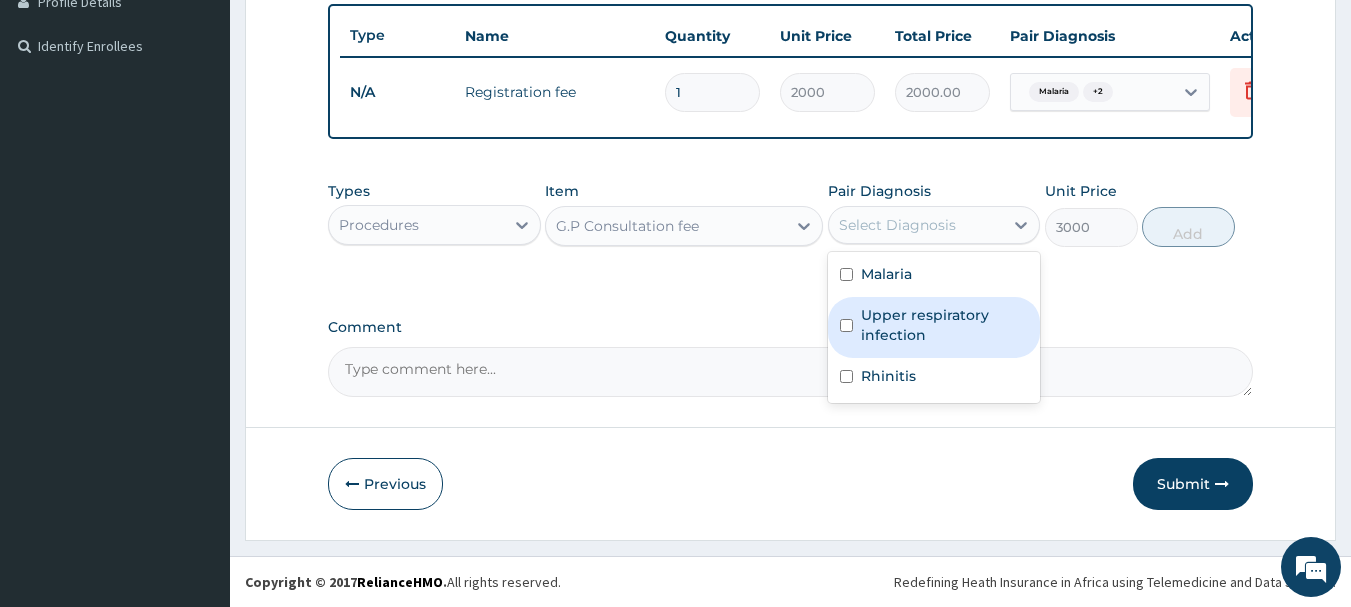 click on "Upper respiratory infection" at bounding box center (945, 325) 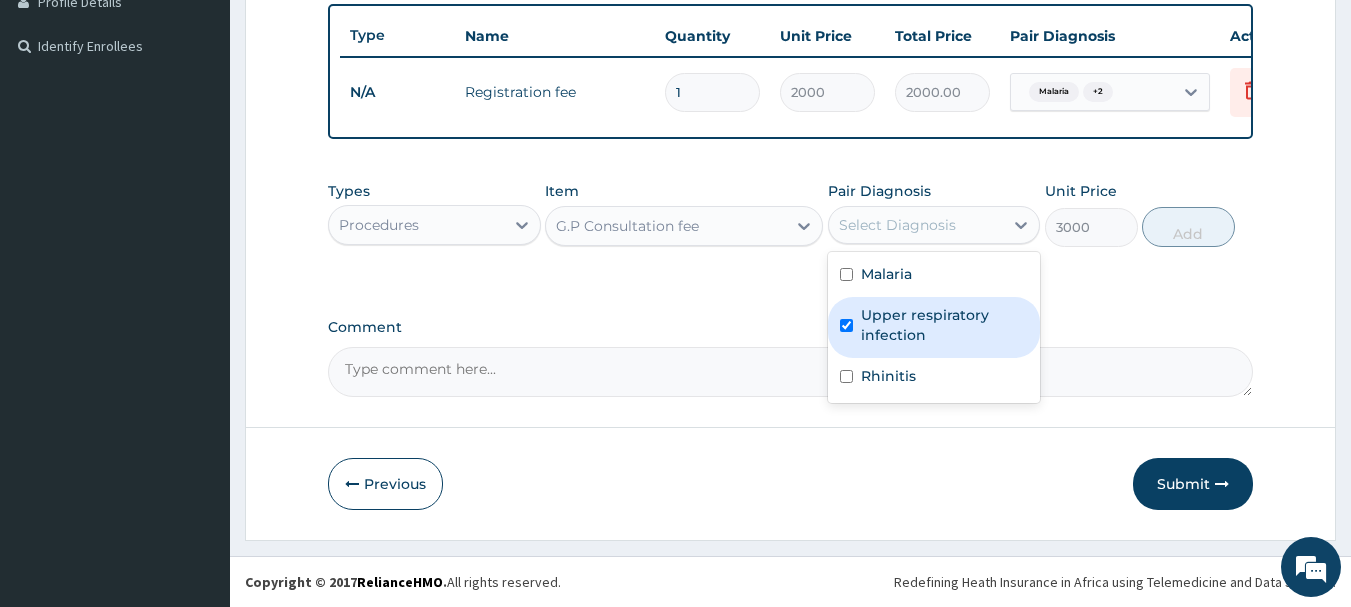 checkbox on "true" 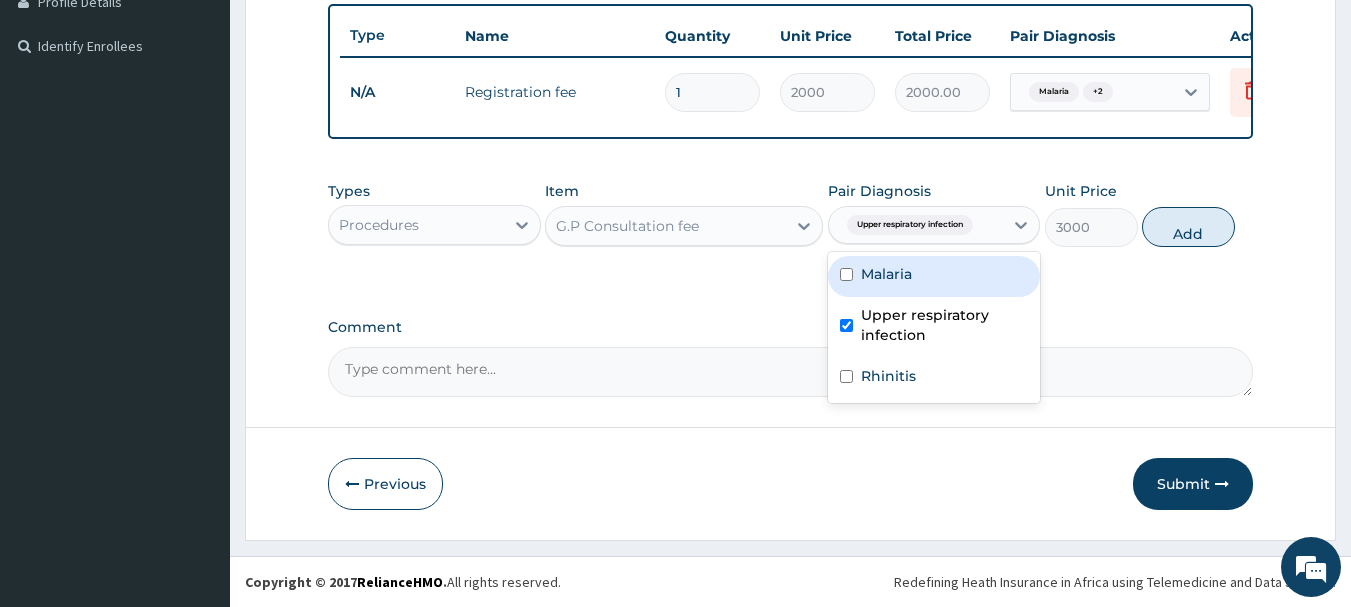 click on "Malaria" at bounding box center [886, 274] 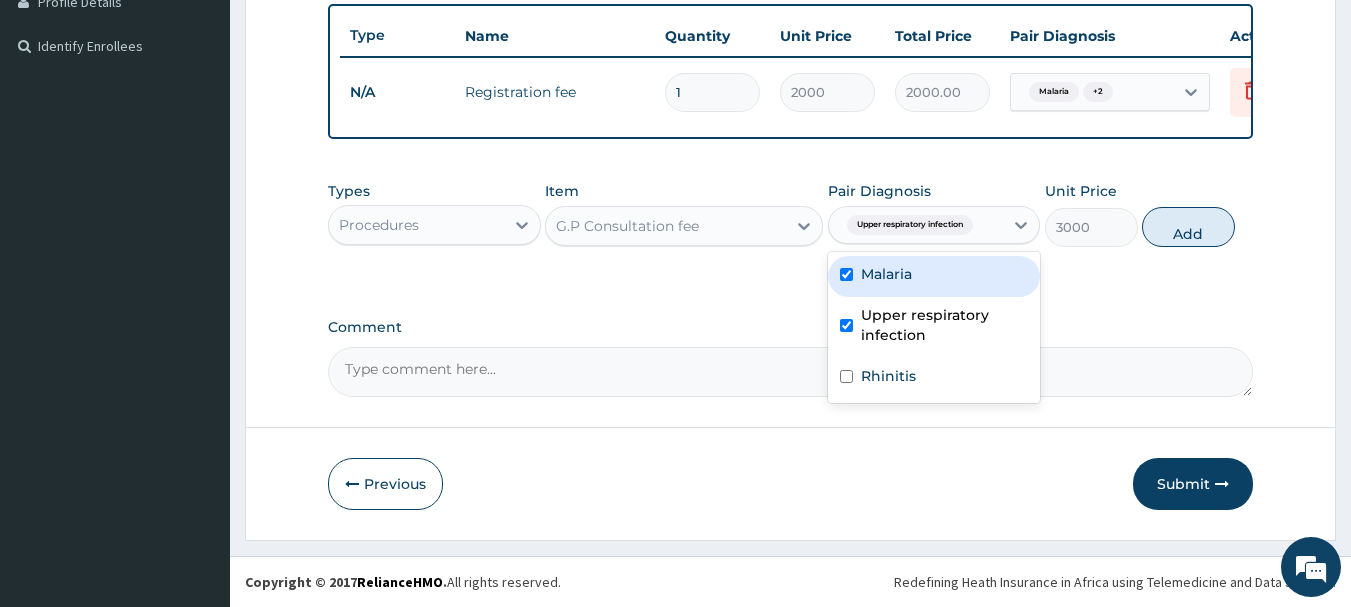 checkbox on "true" 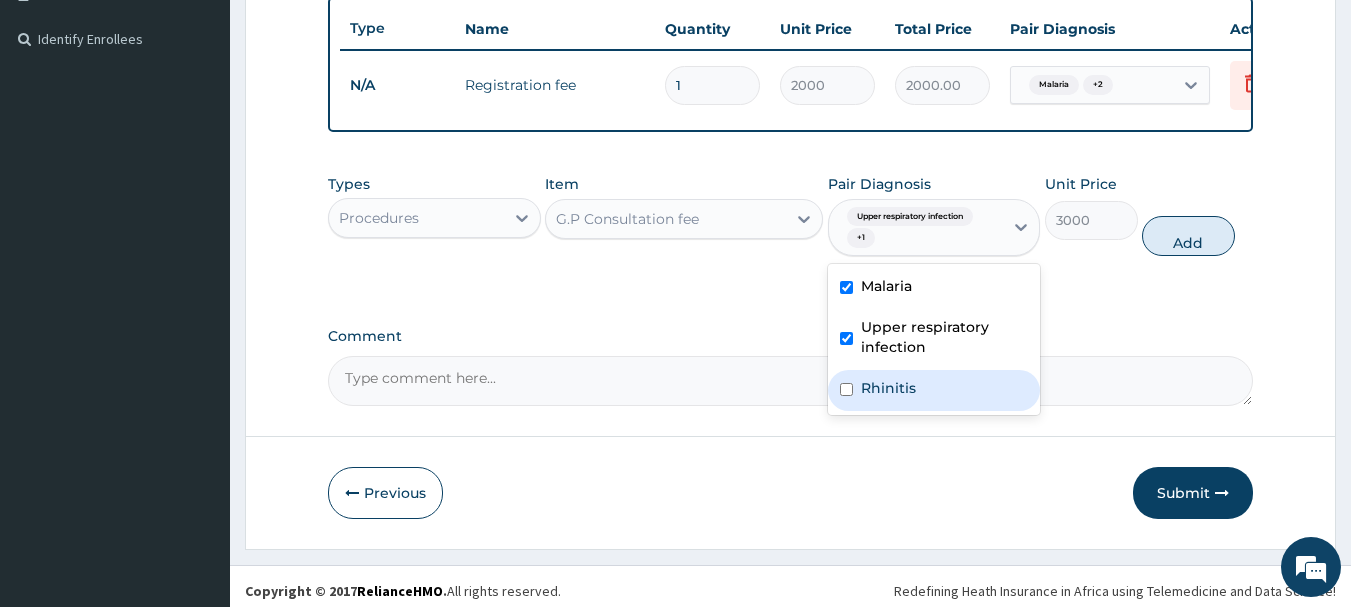click on "Rhinitis" at bounding box center [888, 388] 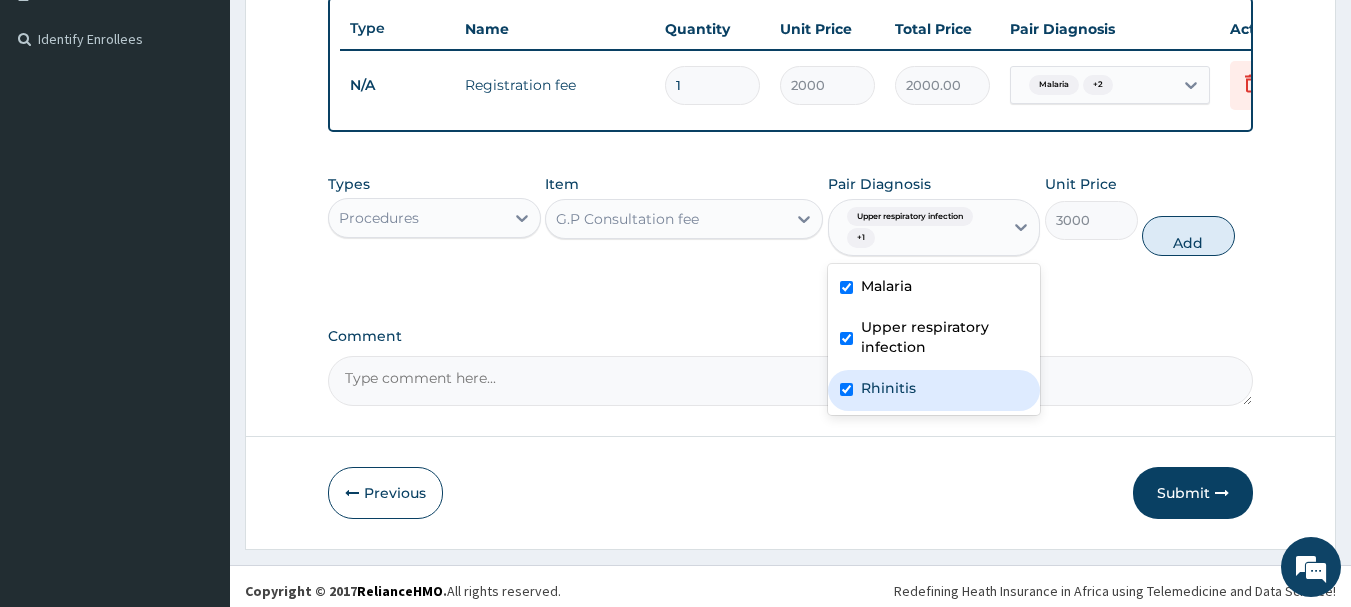 checkbox on "true" 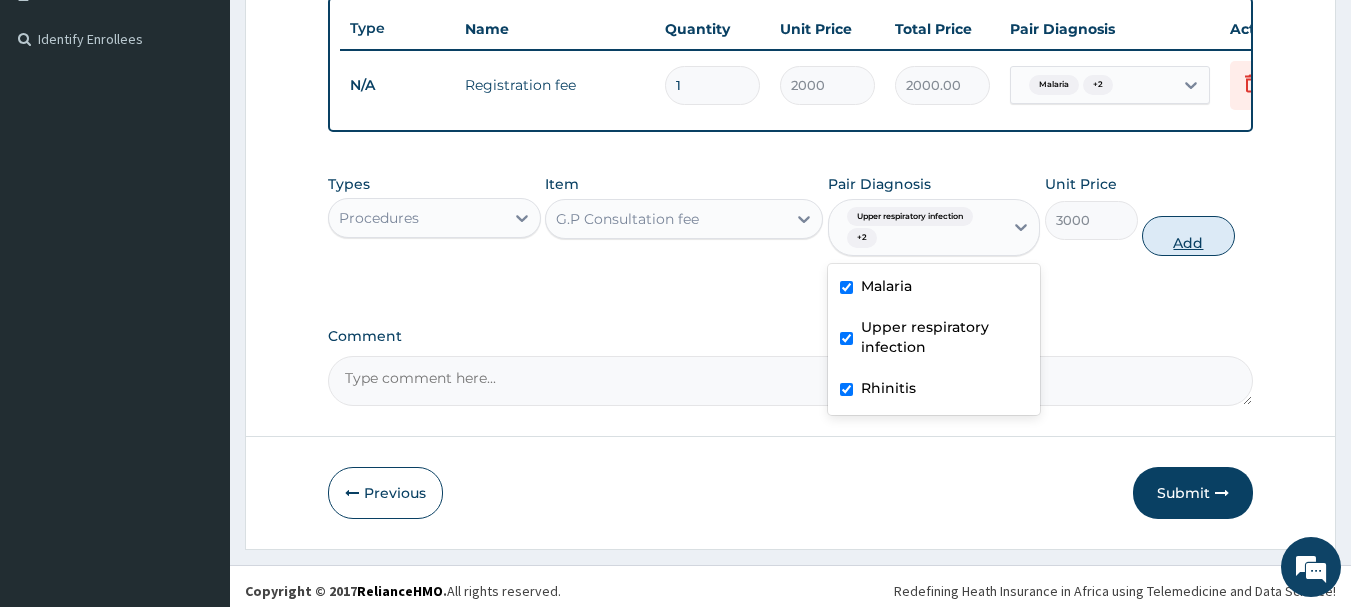 click on "Add" at bounding box center [1188, 236] 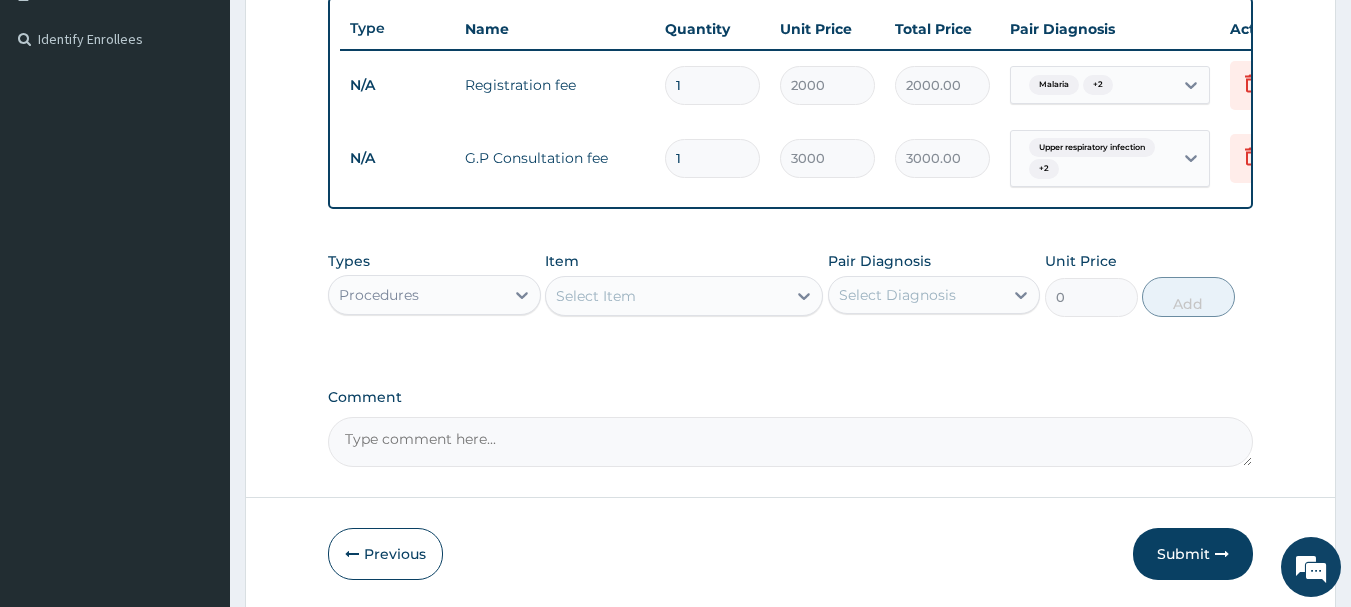 click on "Procedures" at bounding box center [416, 295] 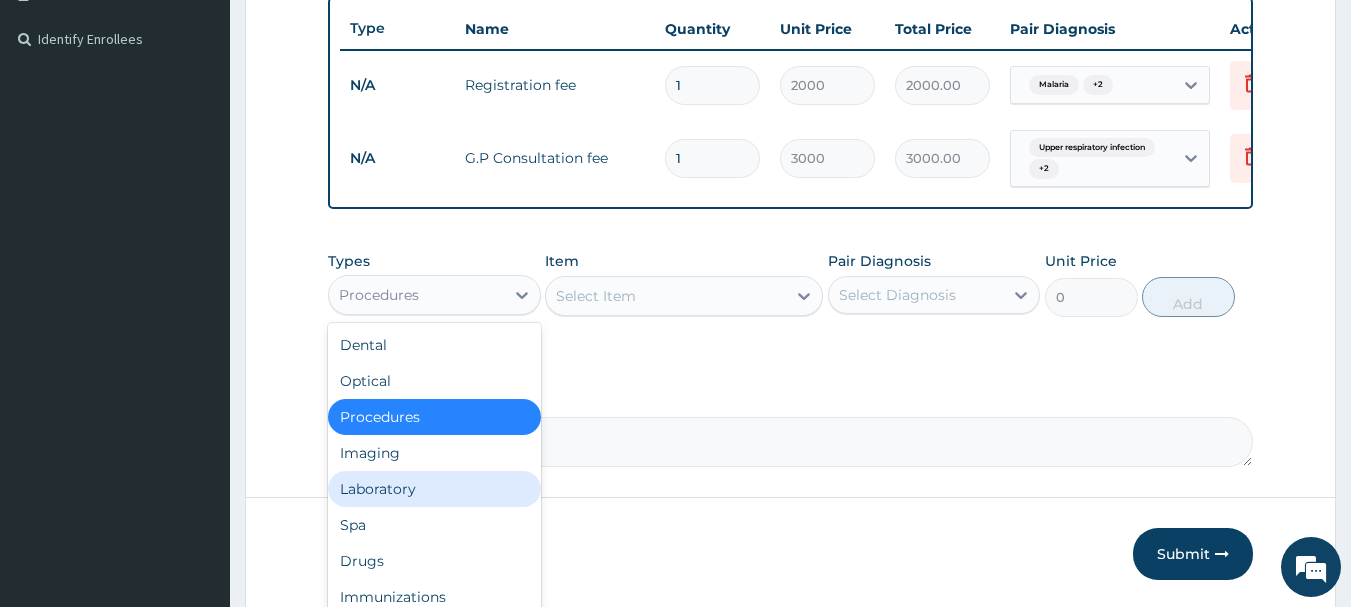 click on "Laboratory" at bounding box center (434, 489) 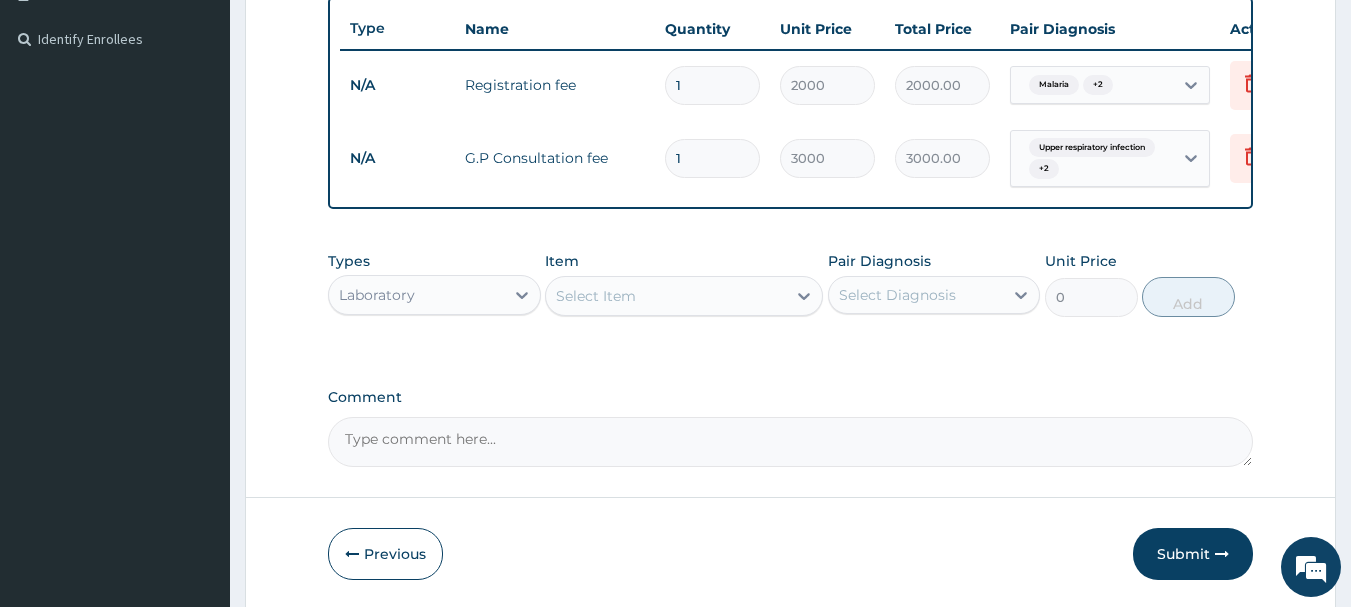 click on "Select Item" at bounding box center (666, 296) 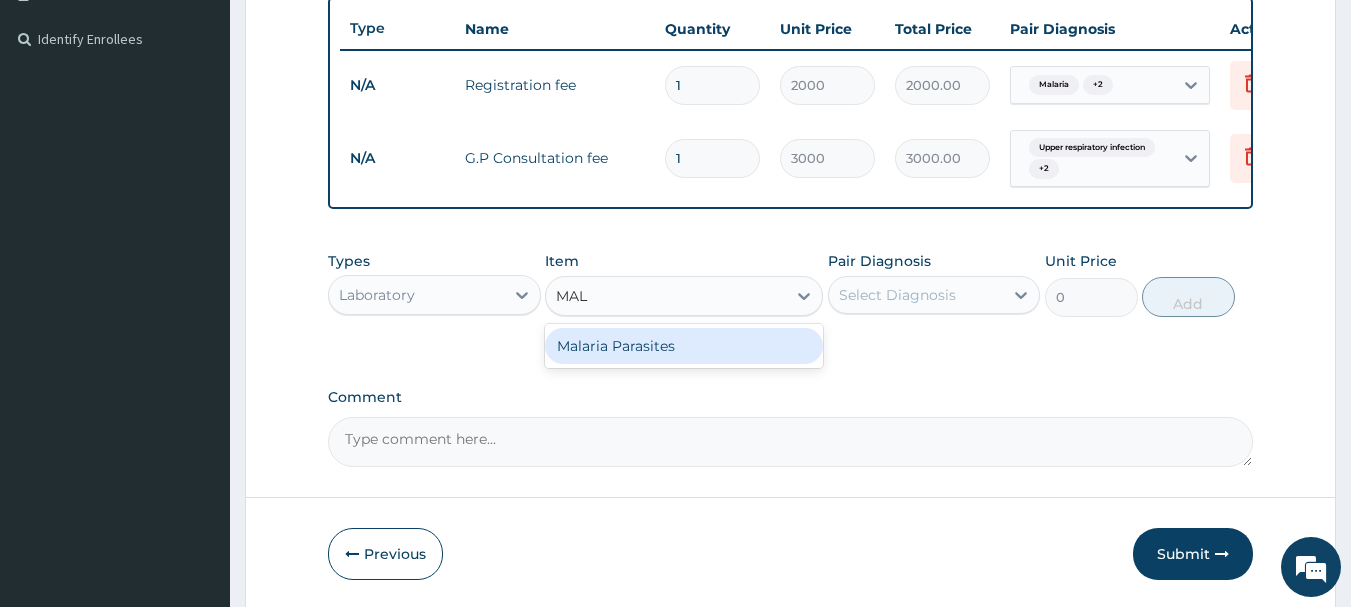 type on "MALA" 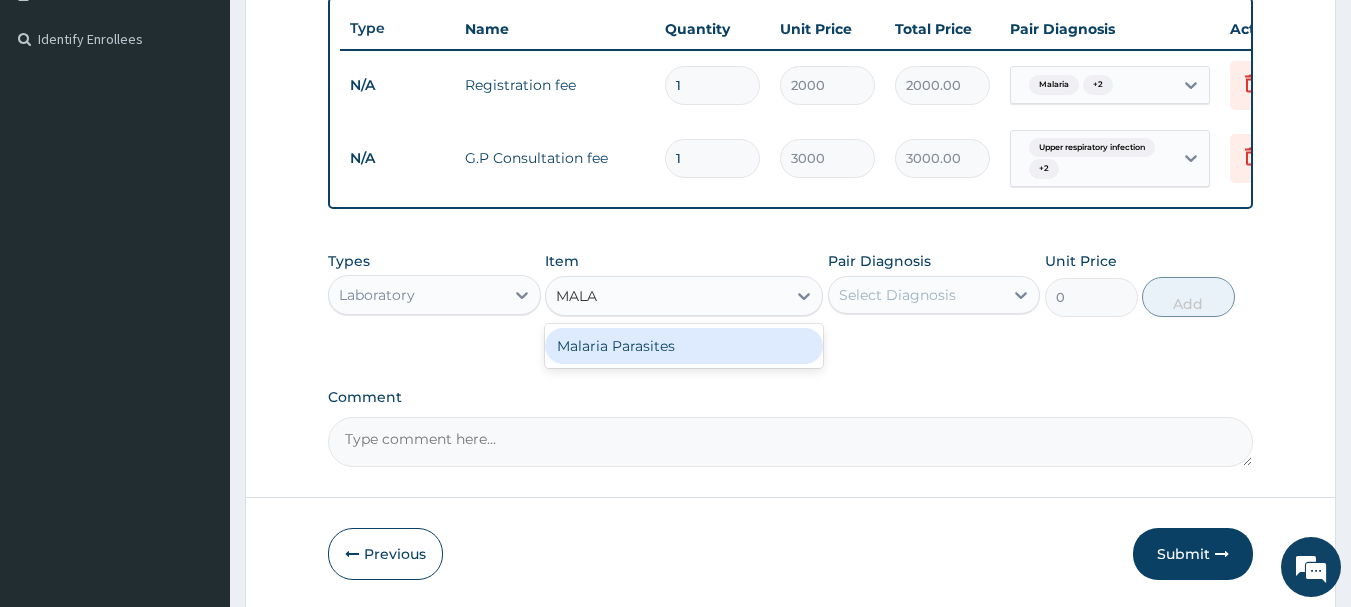 click on "Malaria Parasites" at bounding box center (684, 346) 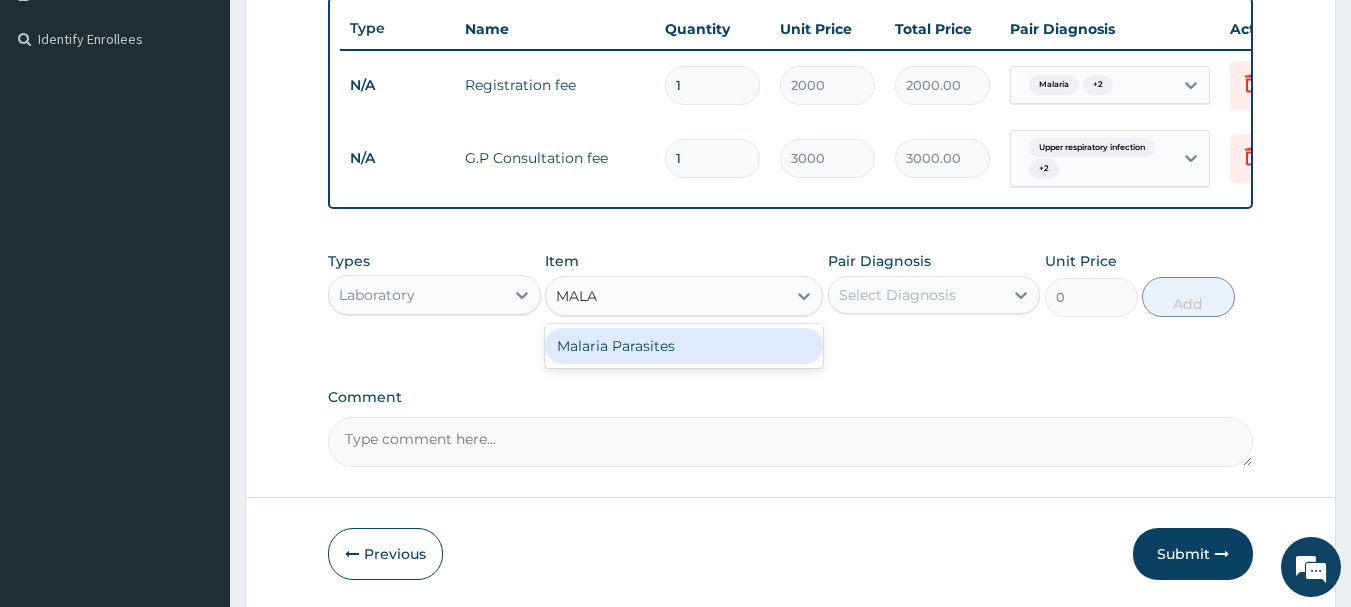 type 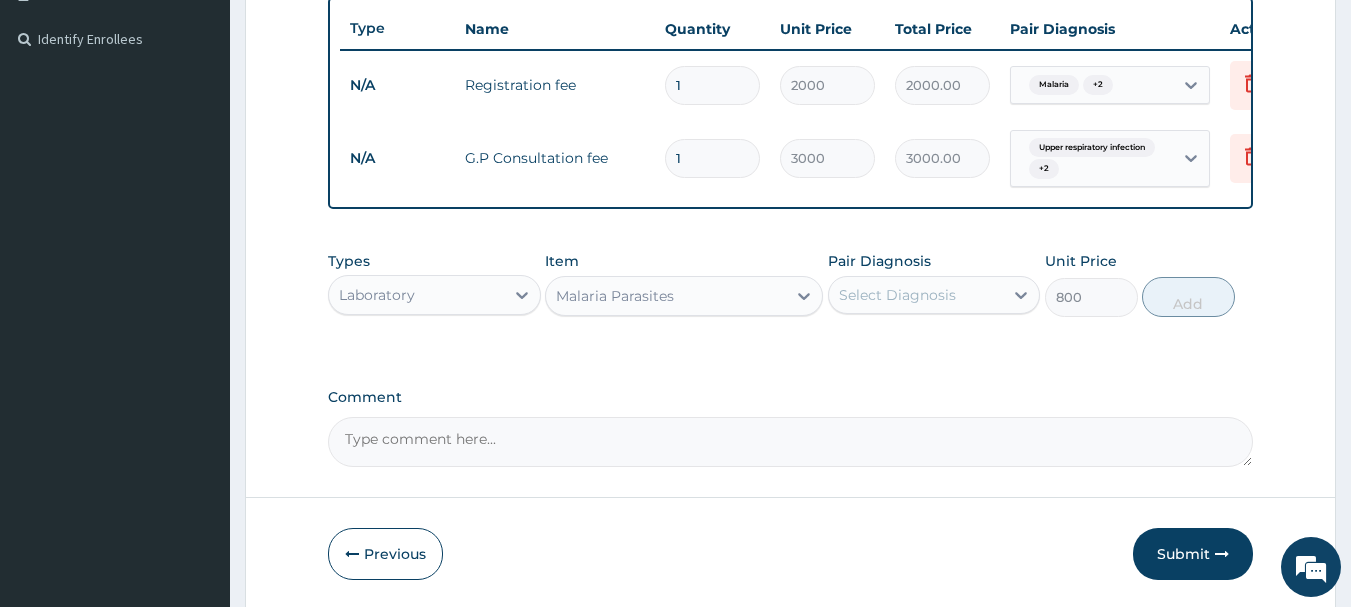 click on "Select Diagnosis" at bounding box center [897, 295] 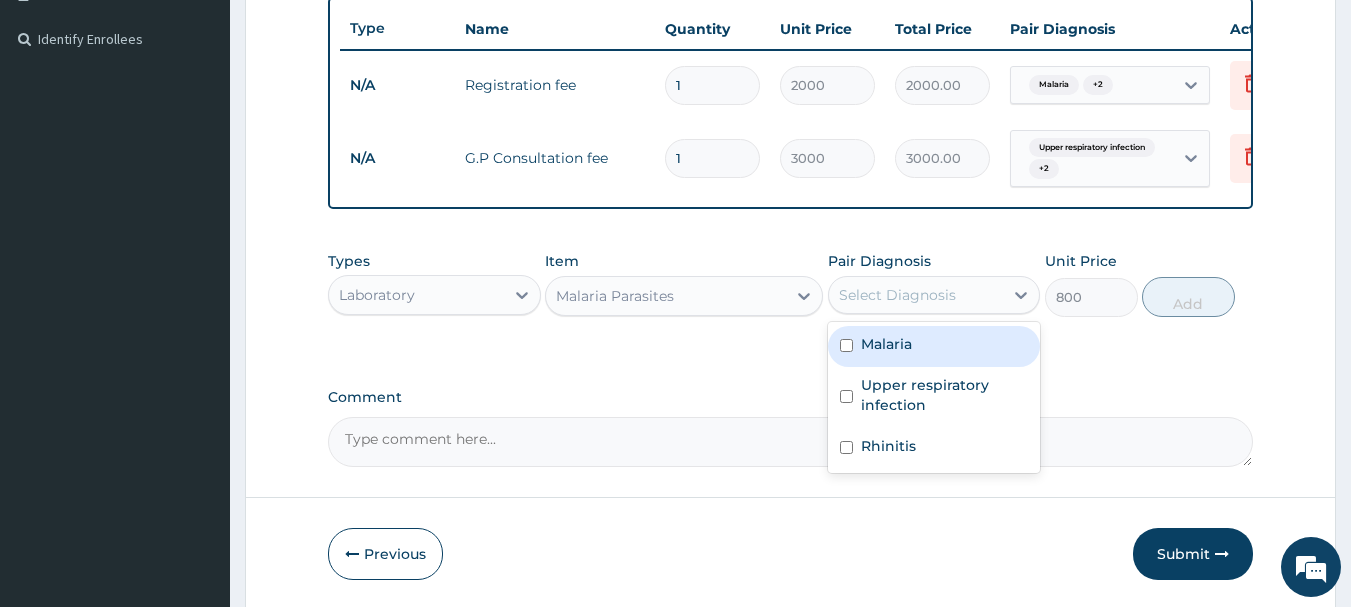 click on "Malaria" at bounding box center [934, 346] 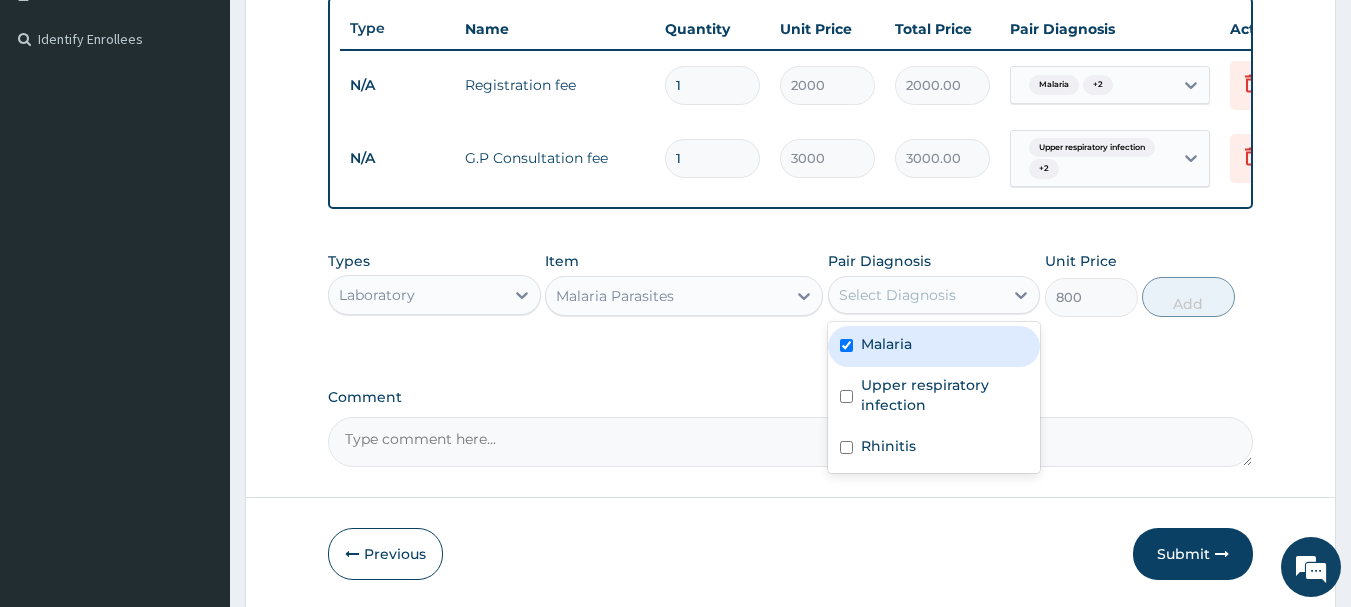 checkbox on "true" 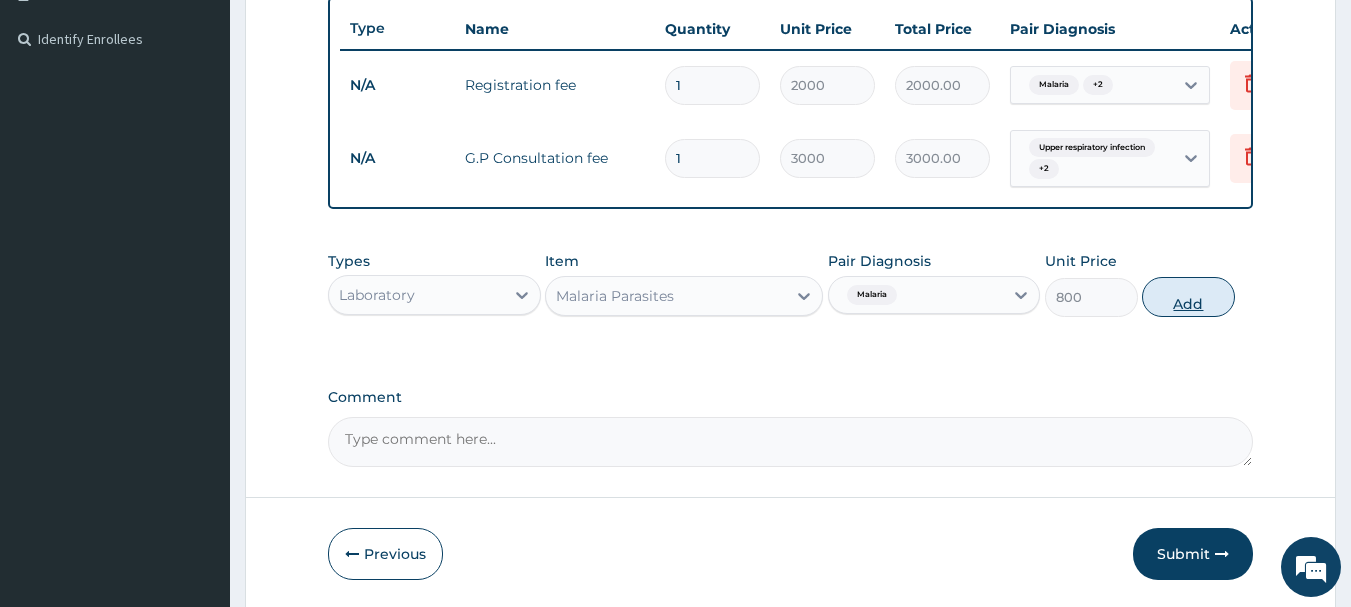 click on "Add" at bounding box center [1188, 297] 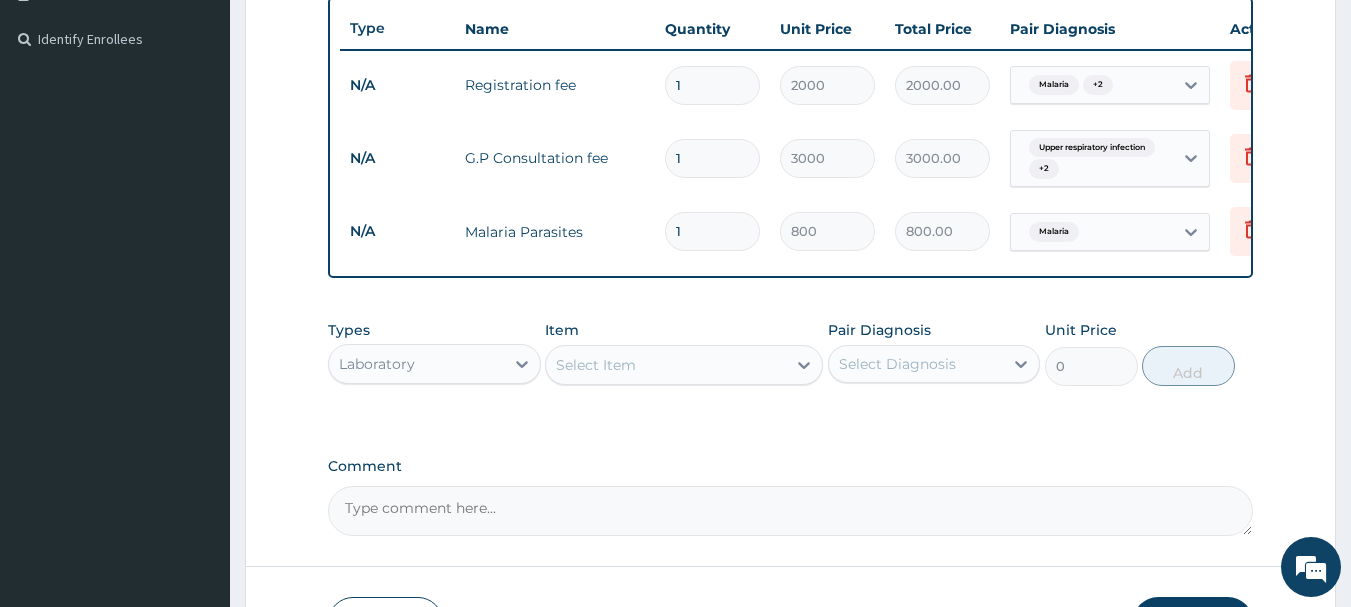 click on "Select Item" at bounding box center [666, 365] 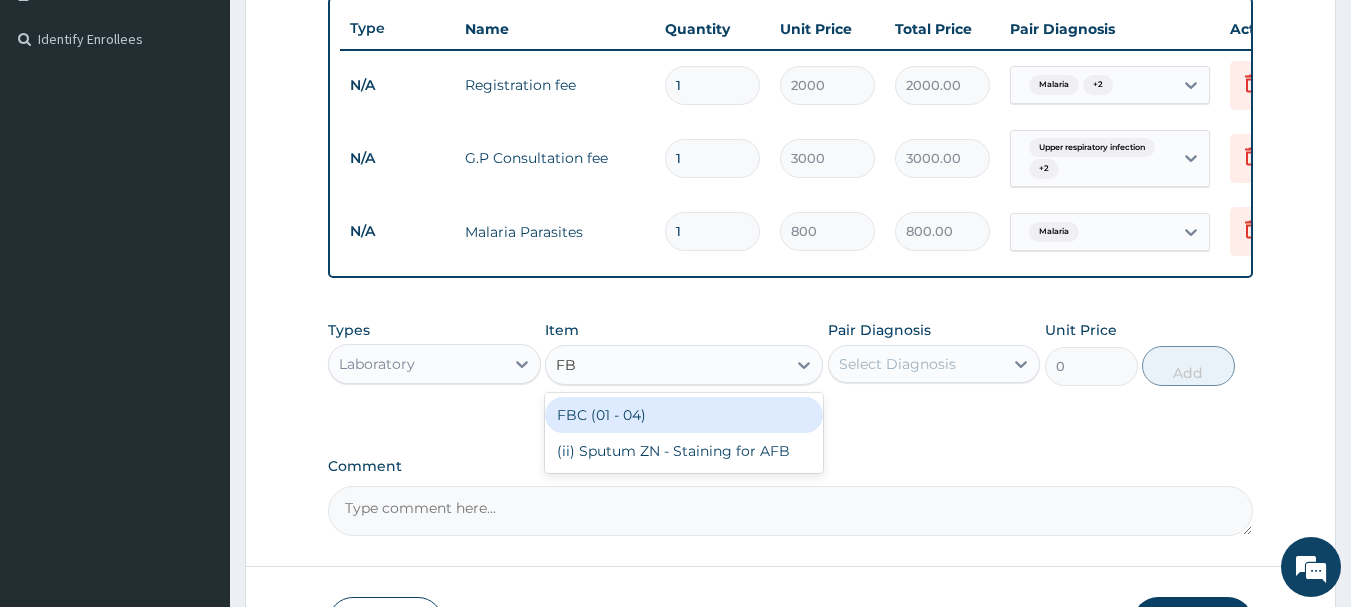 type on "FBC" 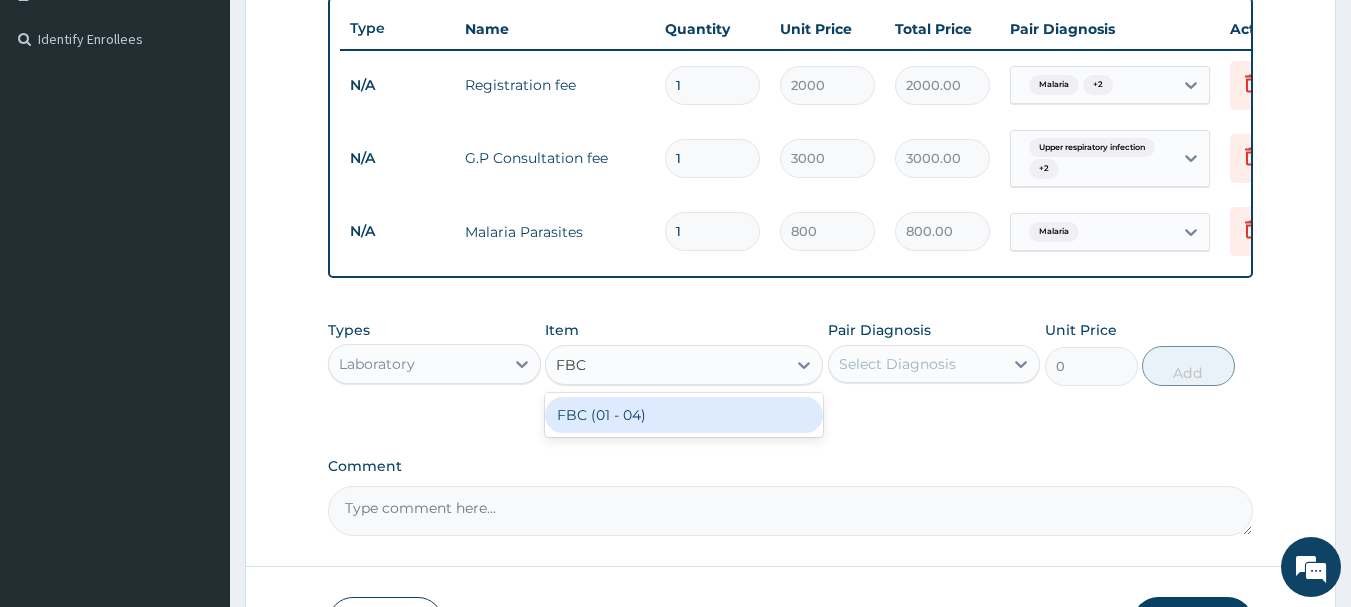 click on "FBC (01 - 04)" at bounding box center (684, 415) 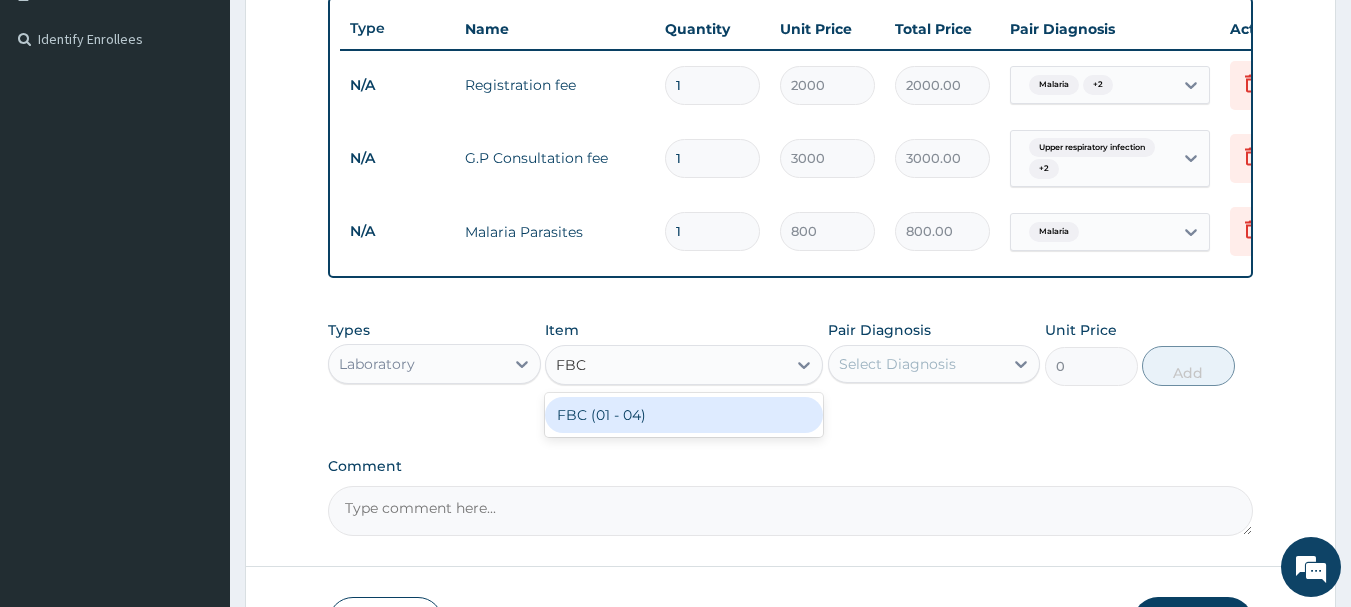 type 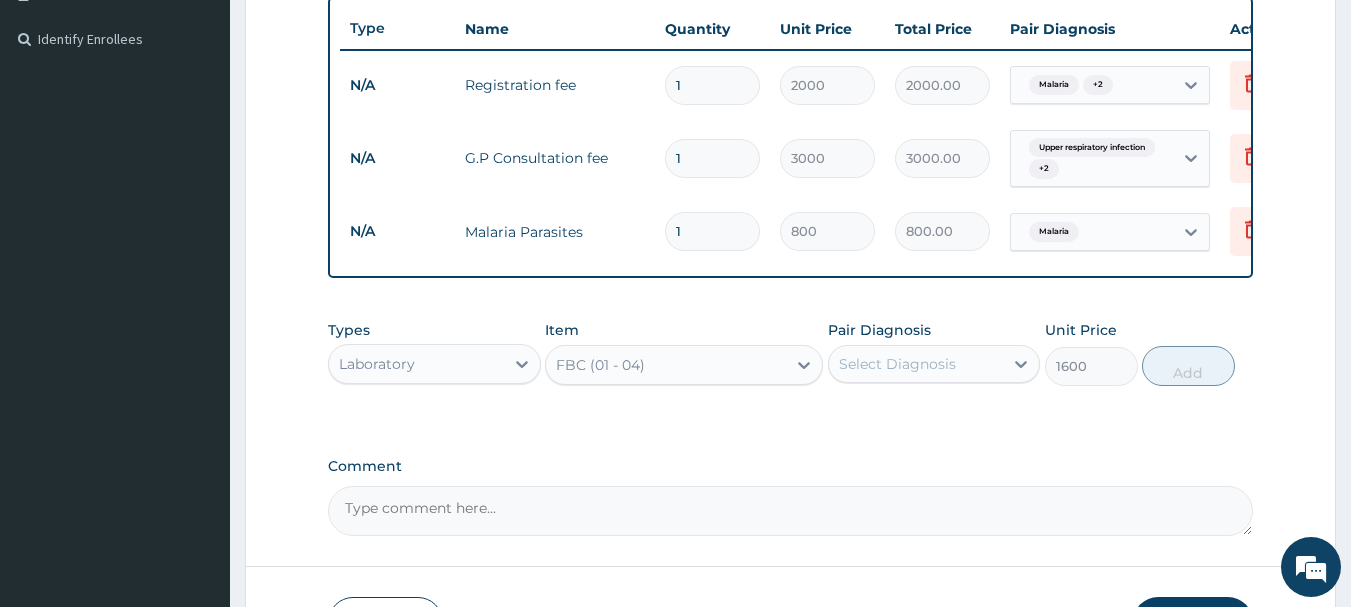 click on "Select Diagnosis" at bounding box center (897, 364) 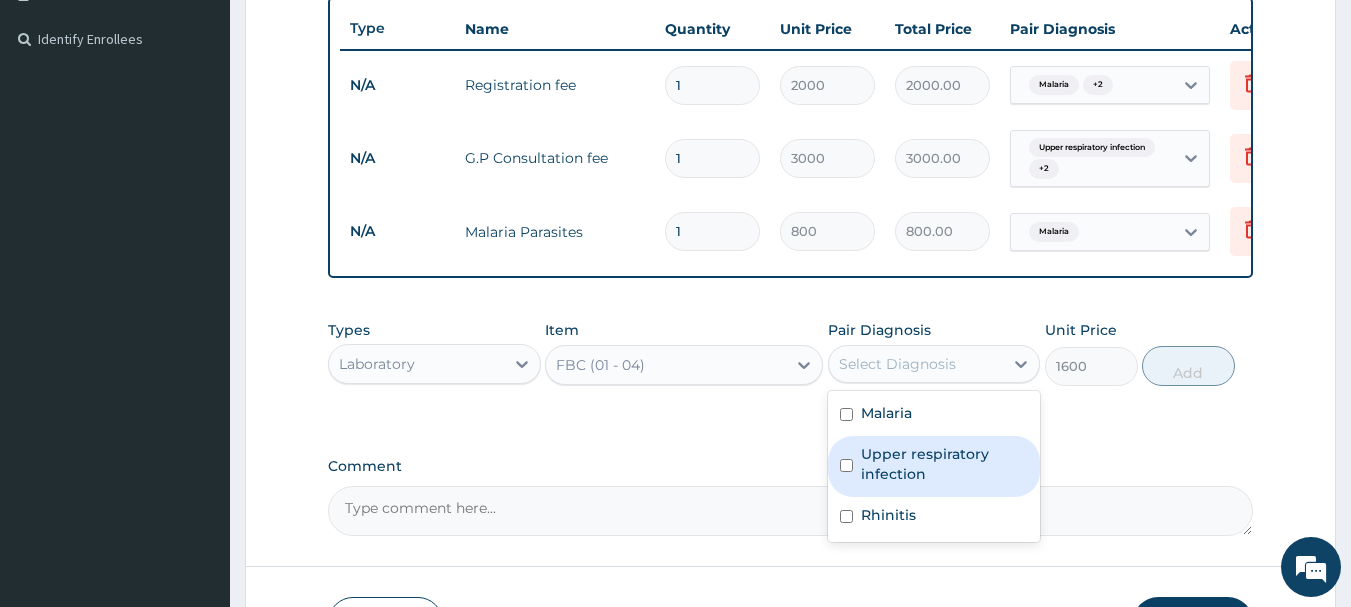 click on "Upper respiratory infection" at bounding box center (945, 464) 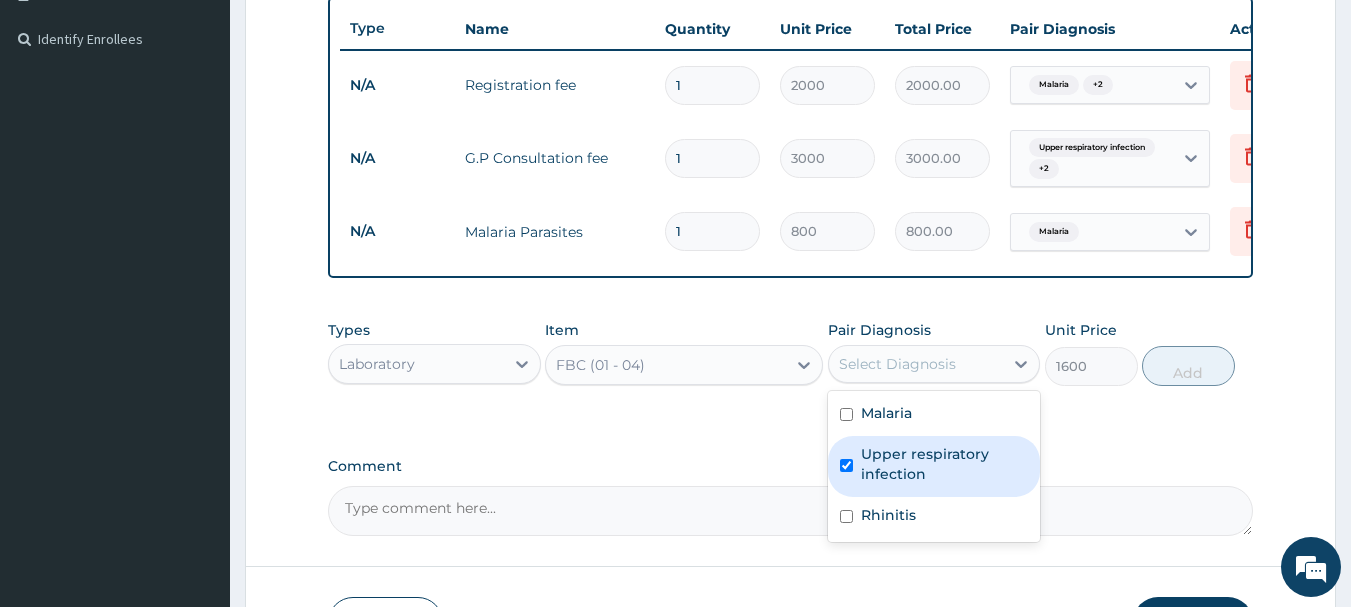checkbox on "true" 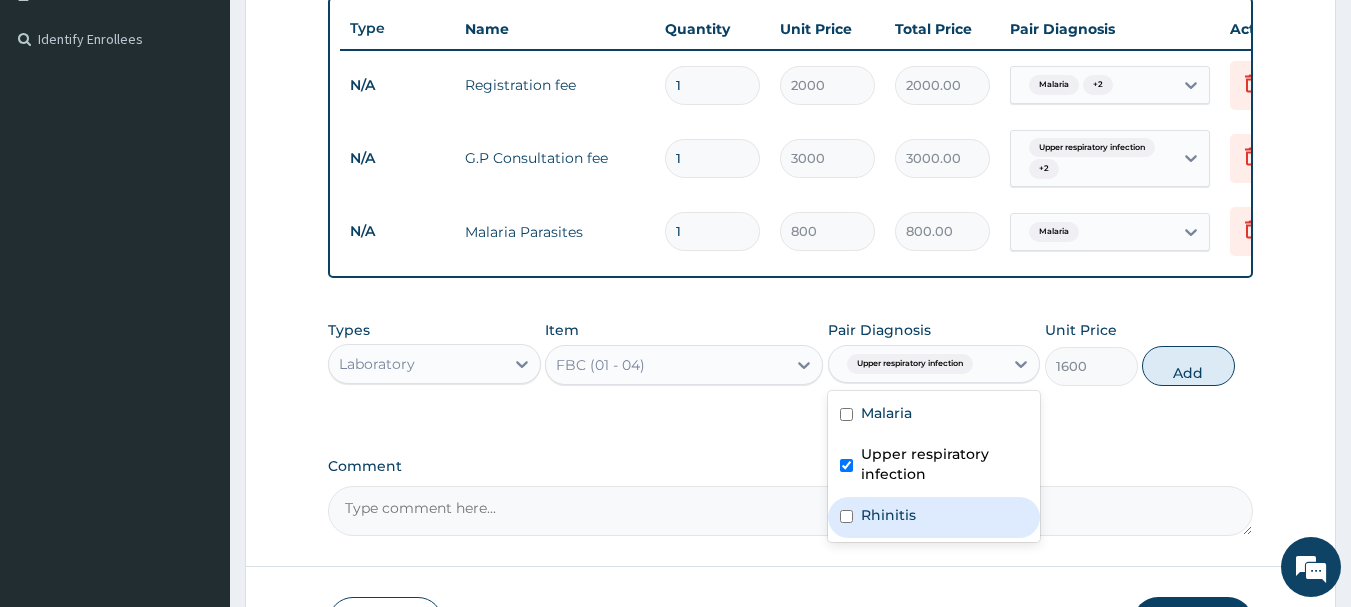 click at bounding box center (846, 516) 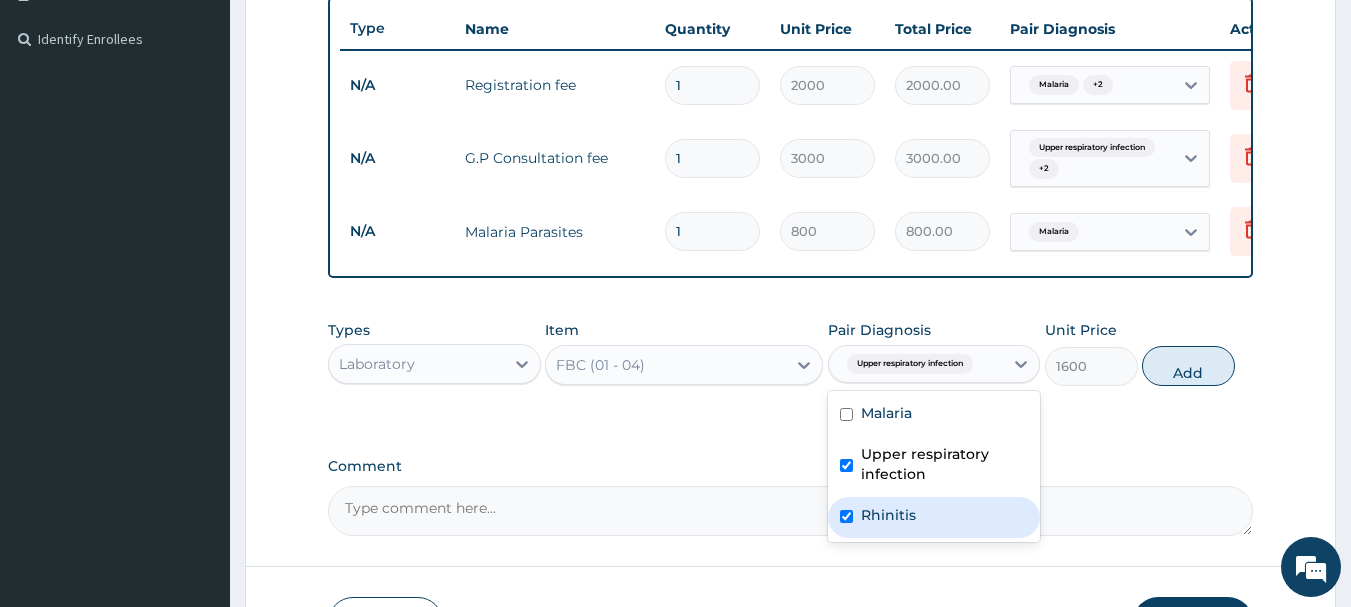 checkbox on "true" 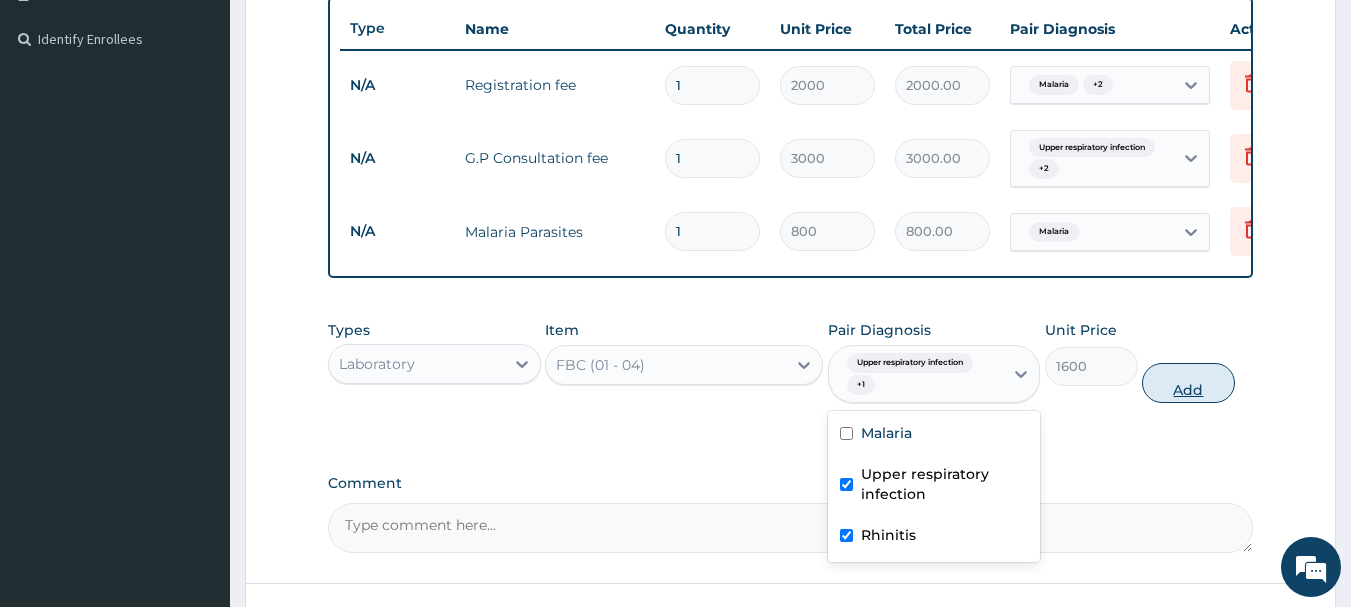 click on "Add" at bounding box center (1188, 383) 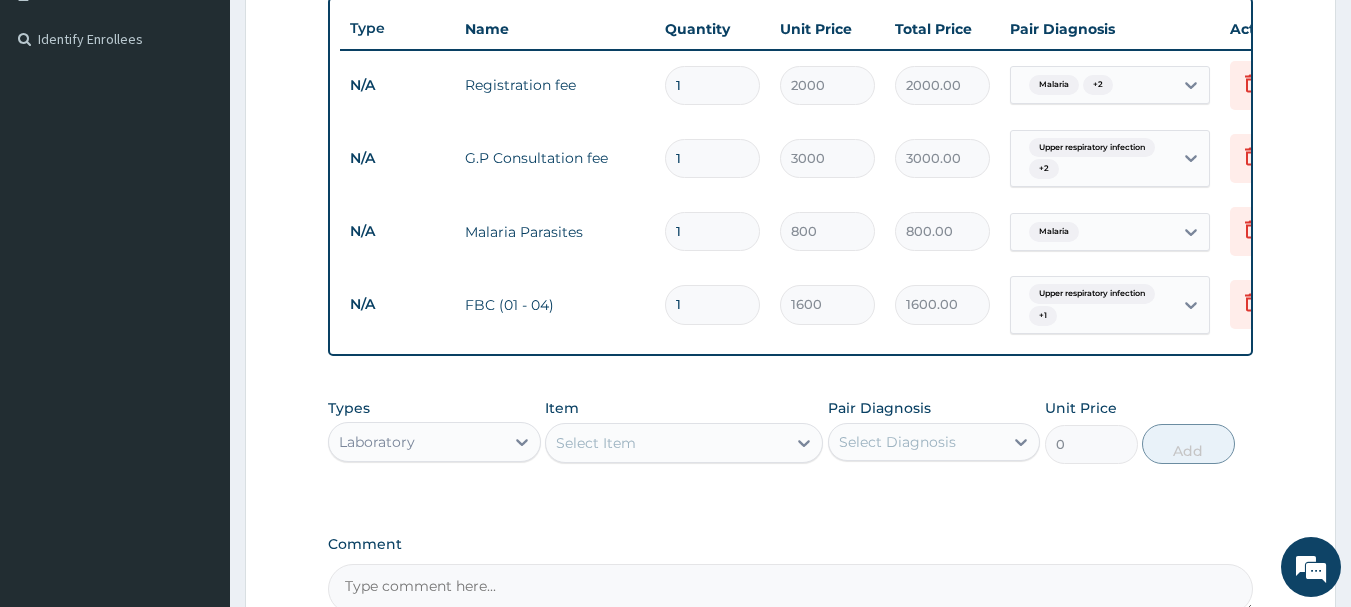 scroll, scrollTop: 763, scrollLeft: 0, axis: vertical 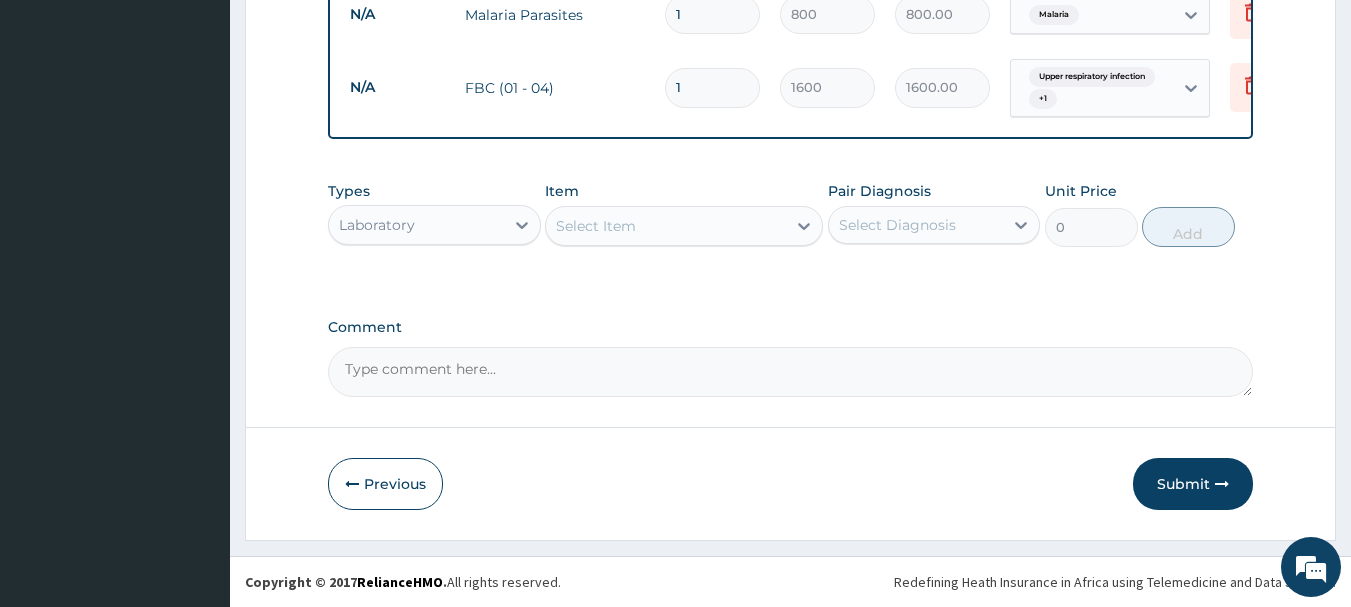 click on "Laboratory" at bounding box center [416, 225] 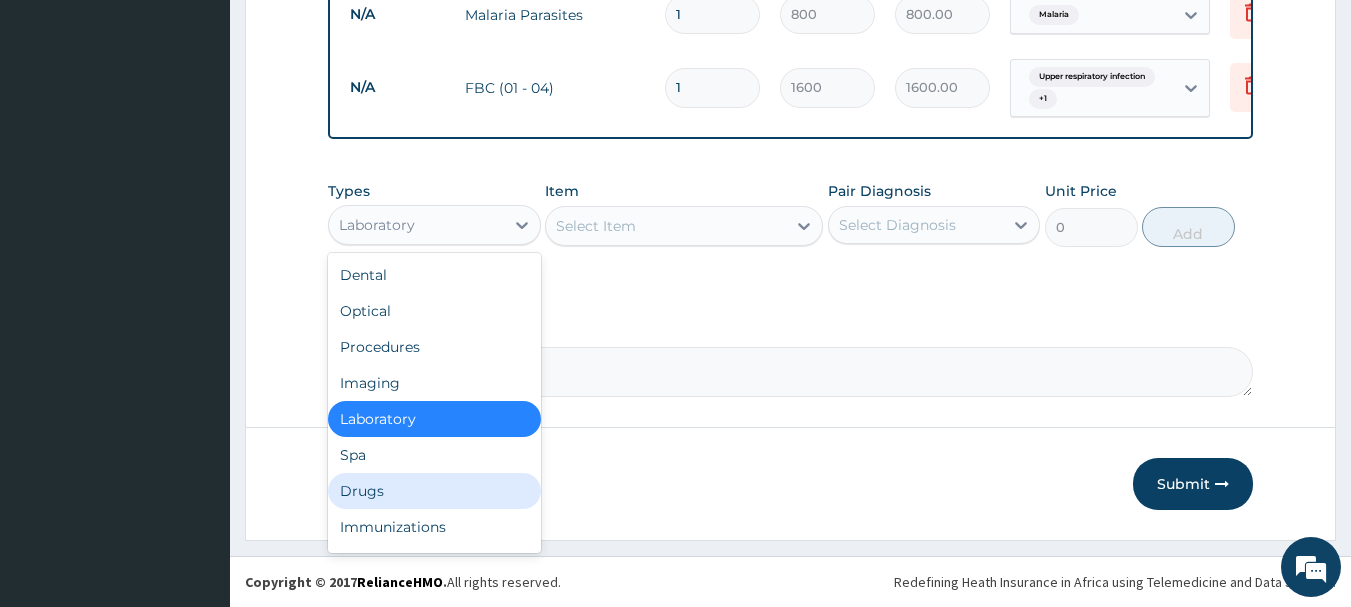 click on "Drugs" at bounding box center (434, 491) 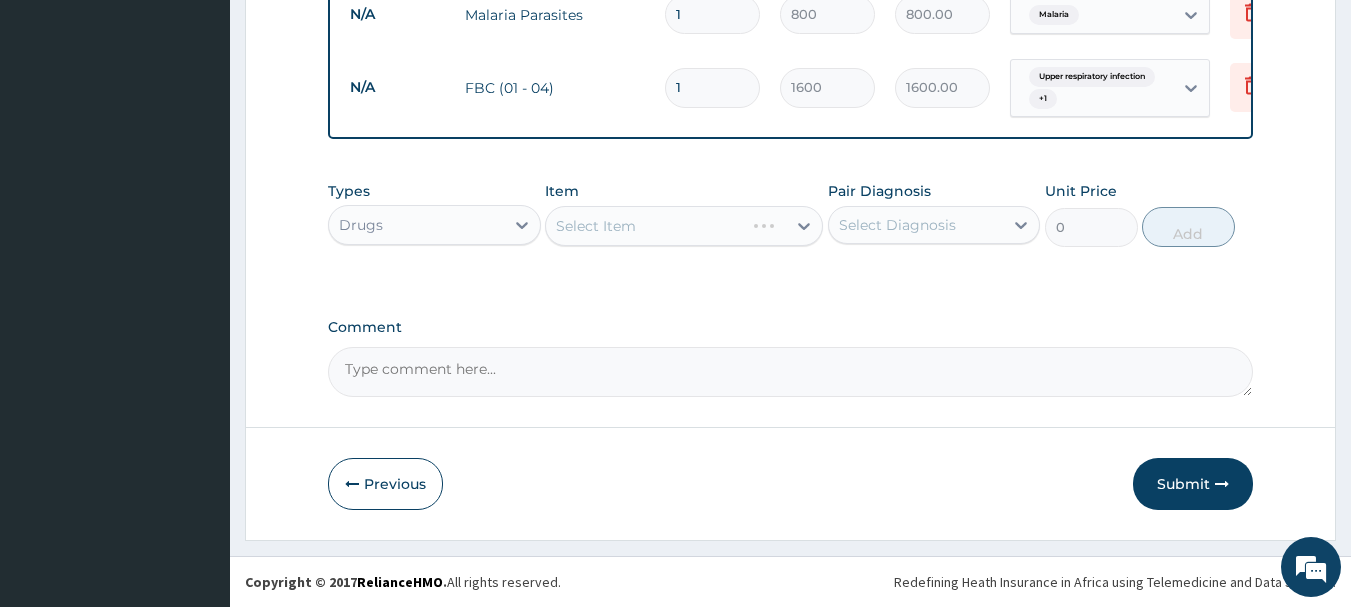 click on "Select Item" at bounding box center (684, 226) 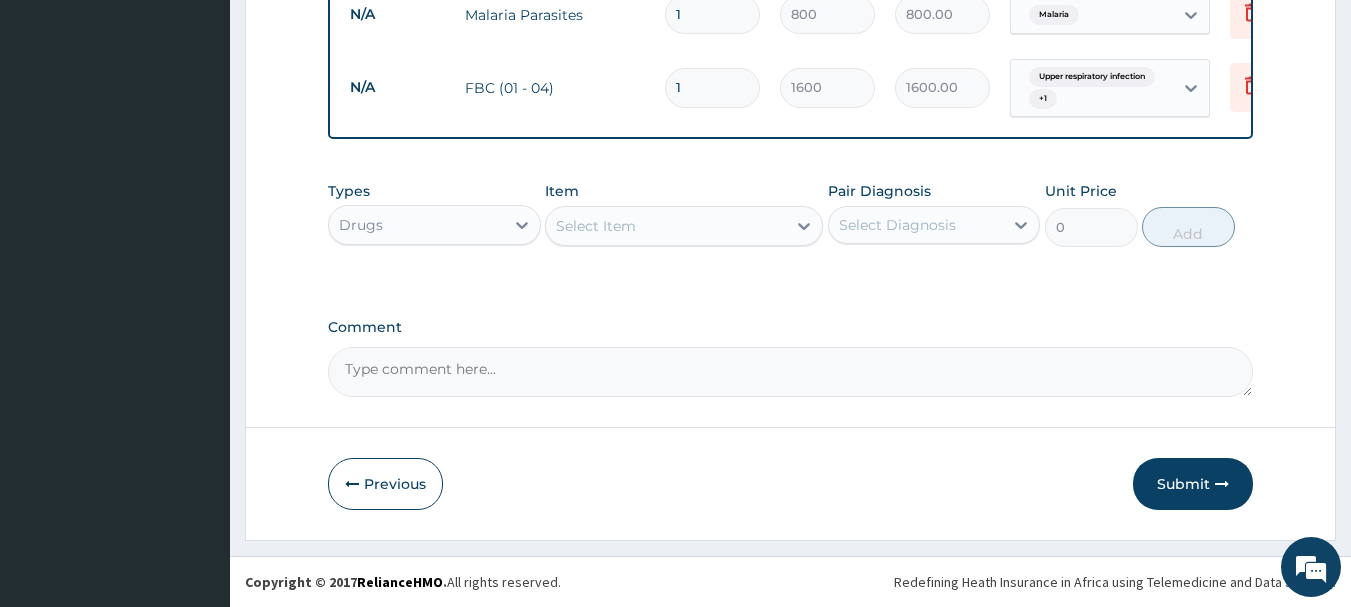 click on "Select Item" at bounding box center (666, 226) 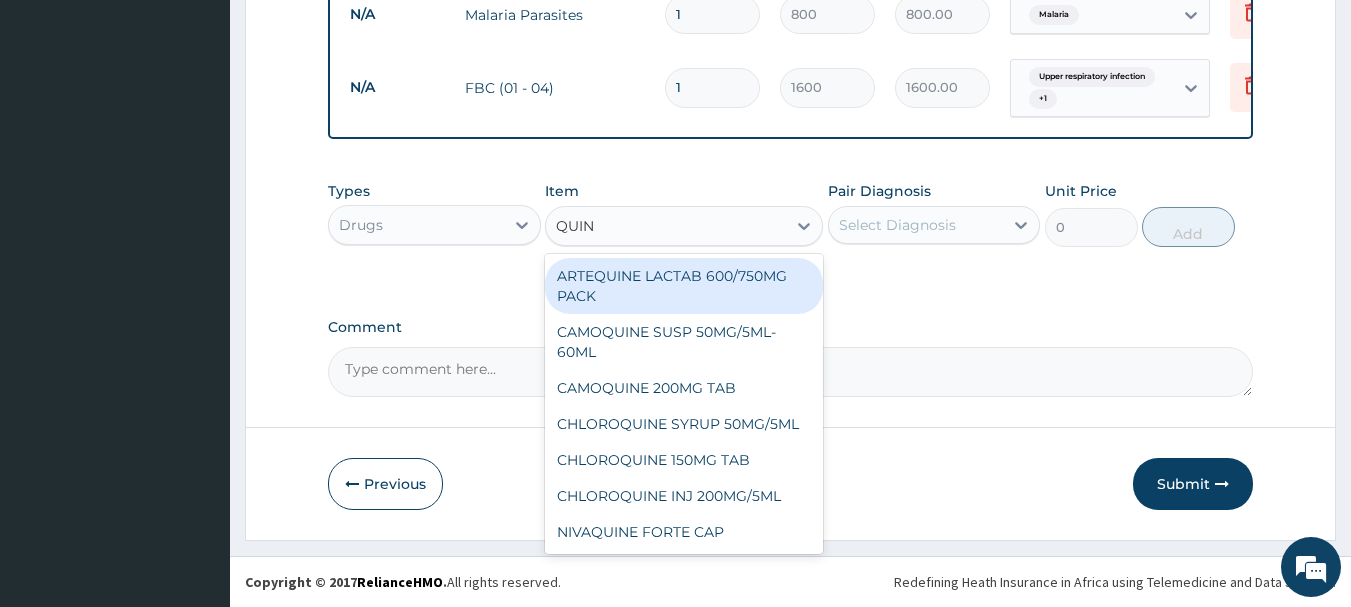 type on "QUINI" 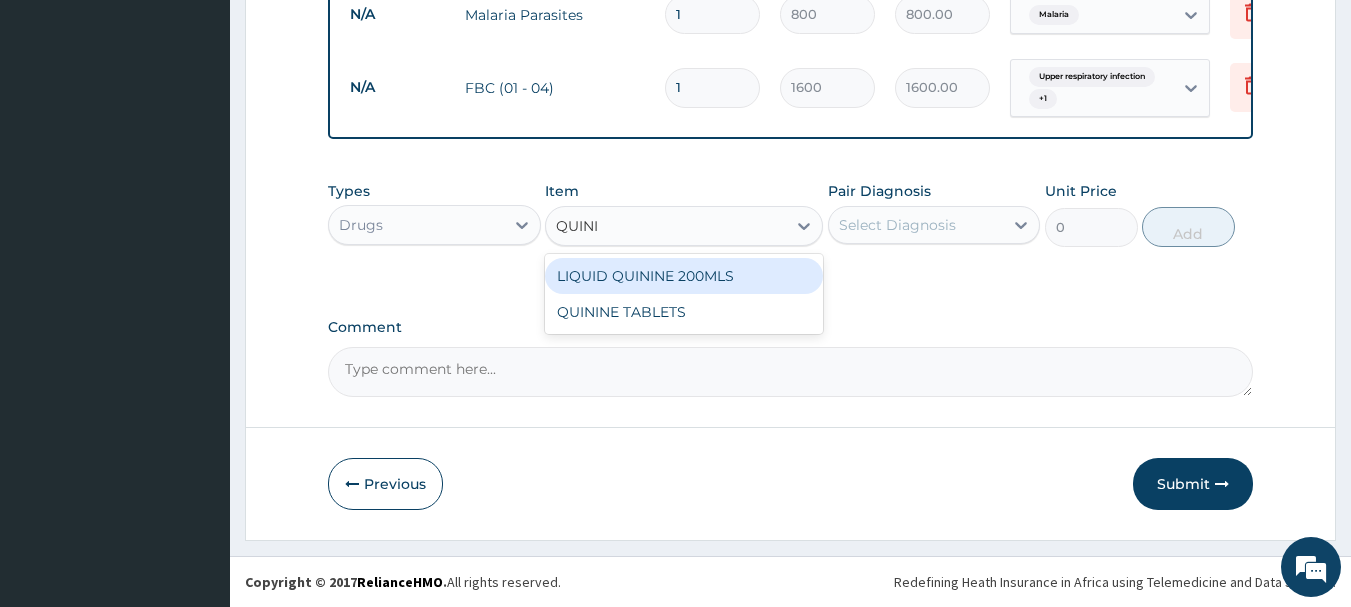 click on "LIQUID QUININE 200MLS" at bounding box center (684, 276) 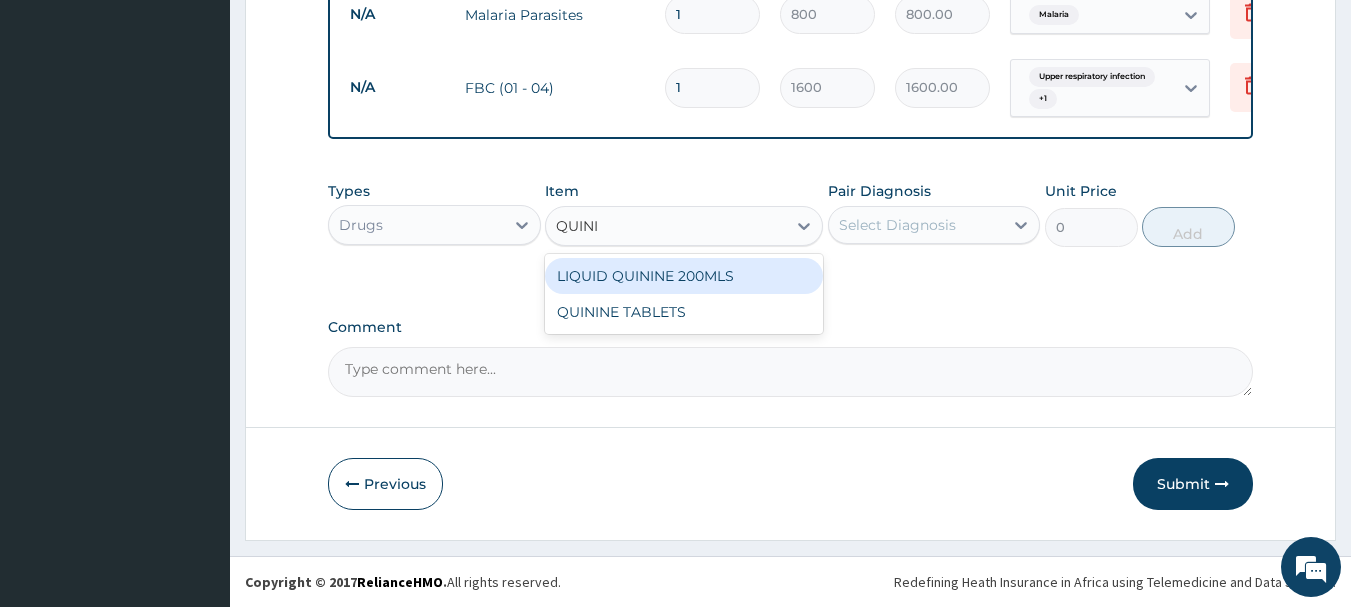 type 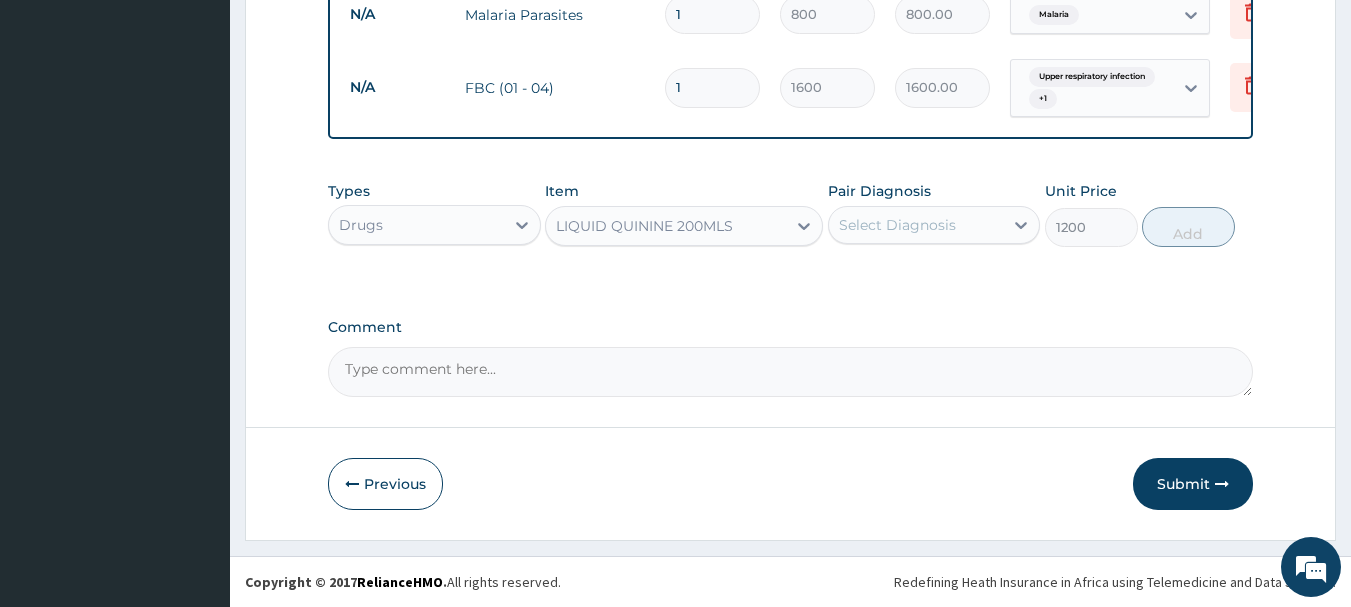 click on "Select Diagnosis" at bounding box center [897, 225] 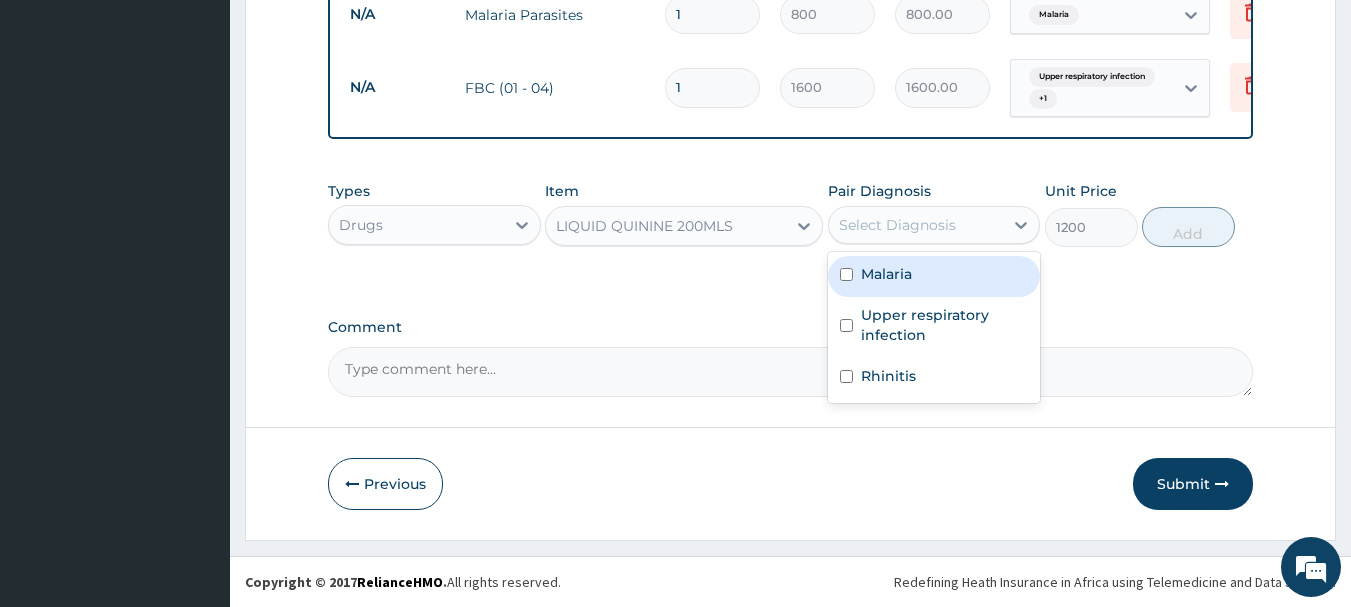 click on "Malaria" at bounding box center (886, 274) 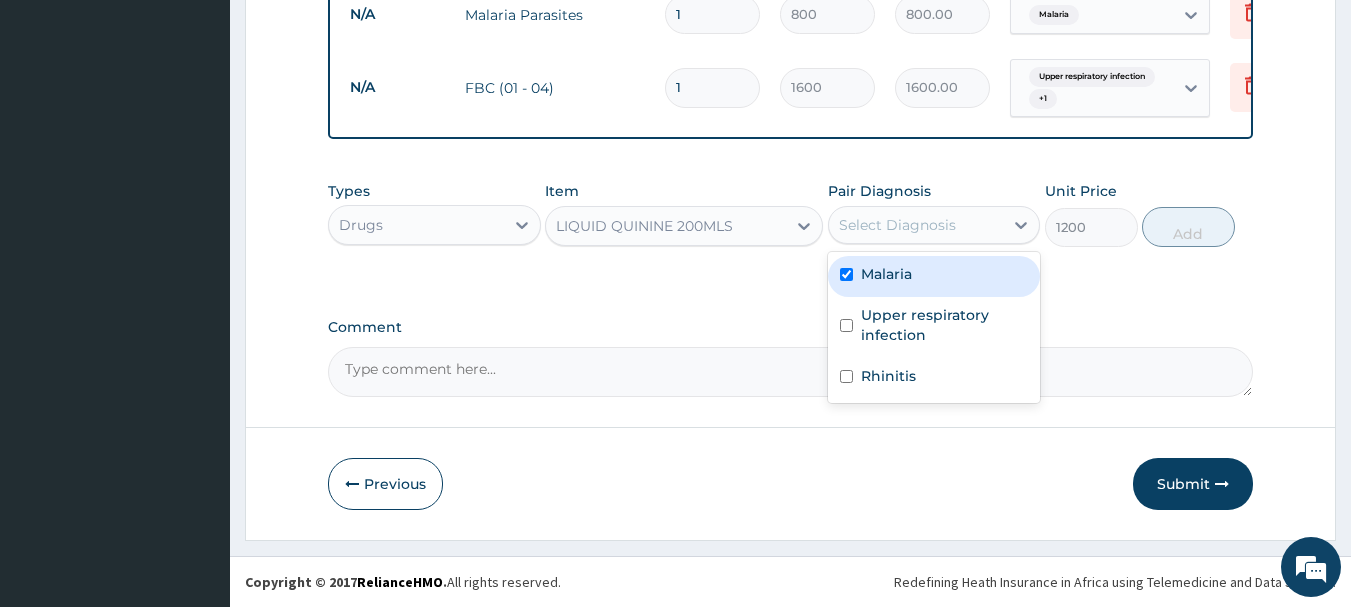 checkbox on "true" 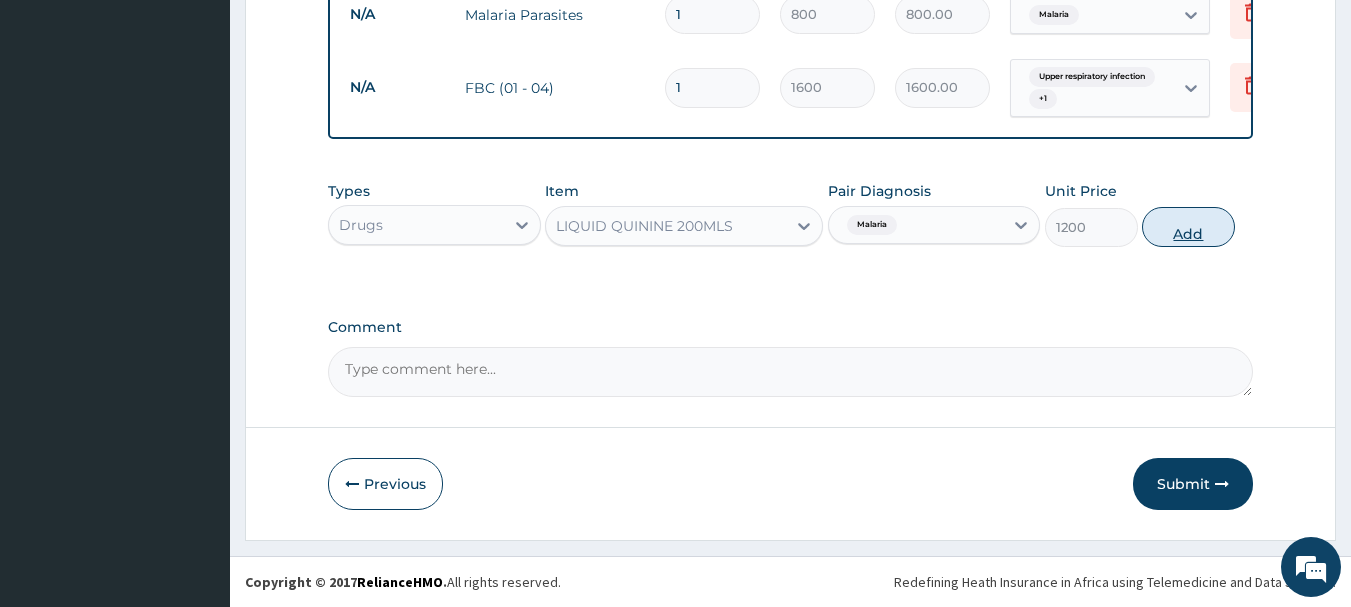 click on "Add" at bounding box center [1188, 227] 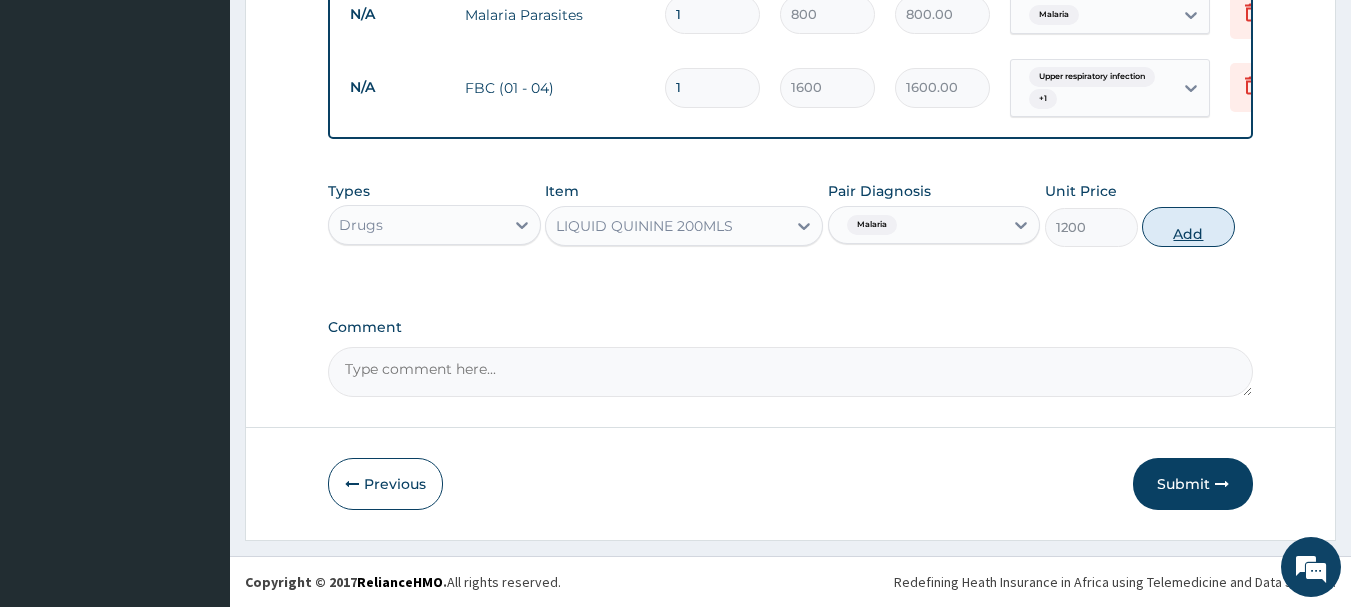 type on "0" 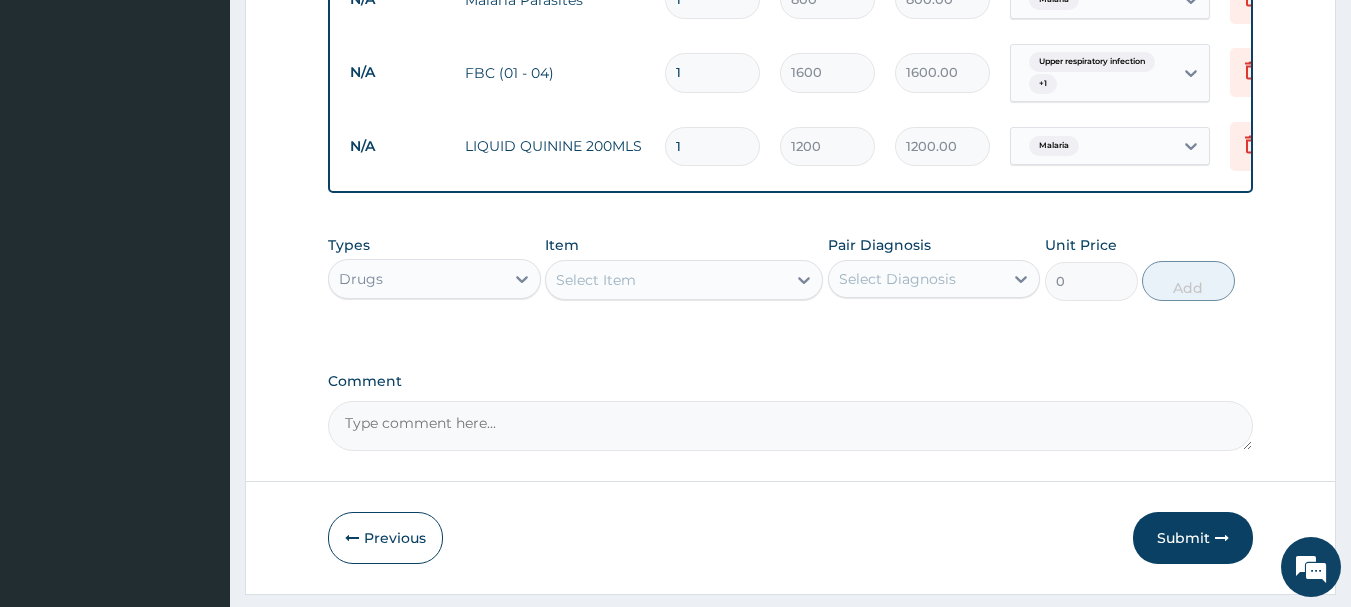 click on "Select Item" at bounding box center (596, 280) 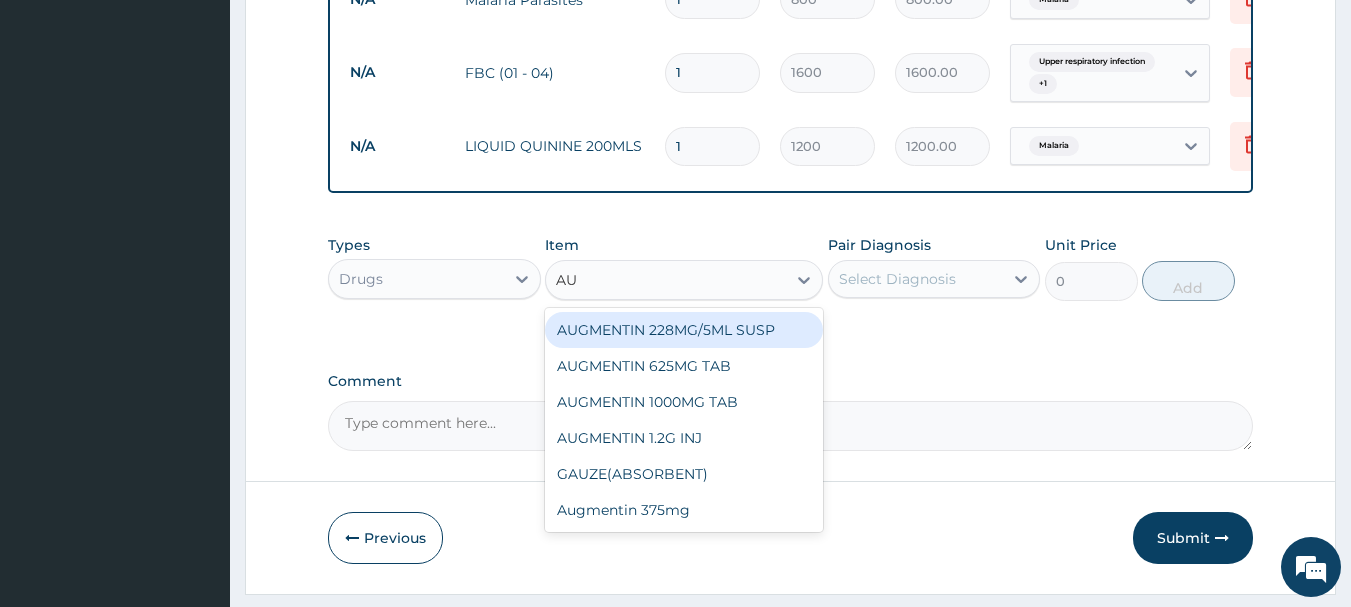 type on "AUG" 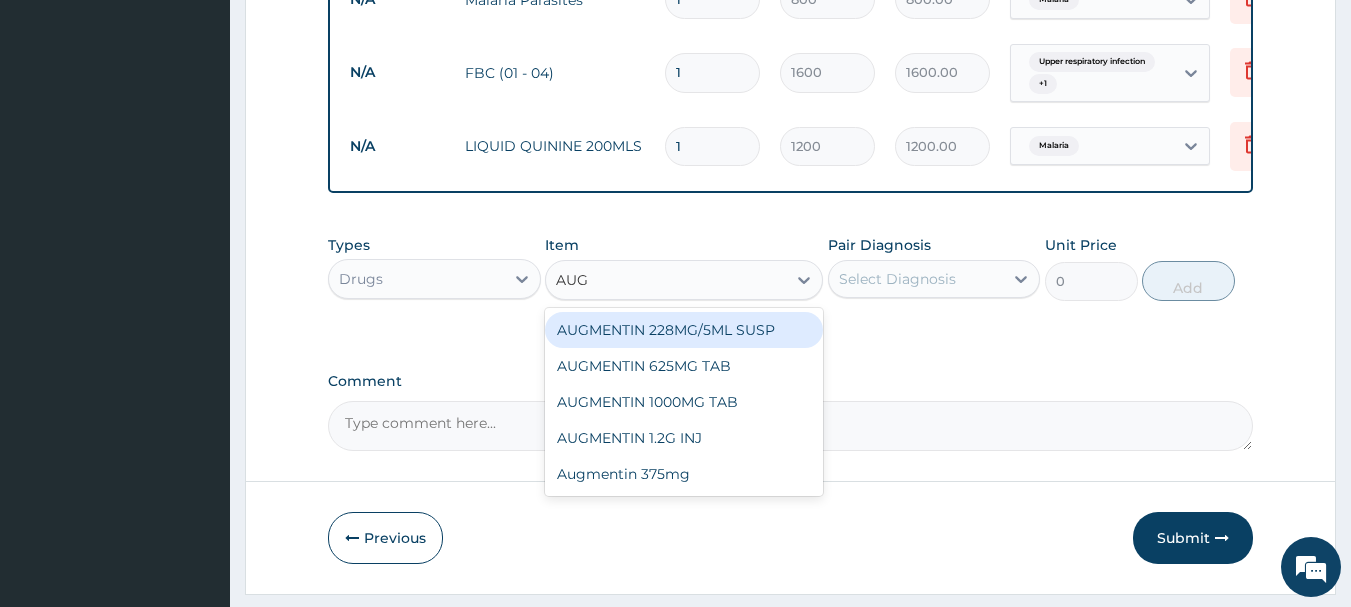 click on "AUGMENTIN 228MG/5ML SUSP" at bounding box center (684, 330) 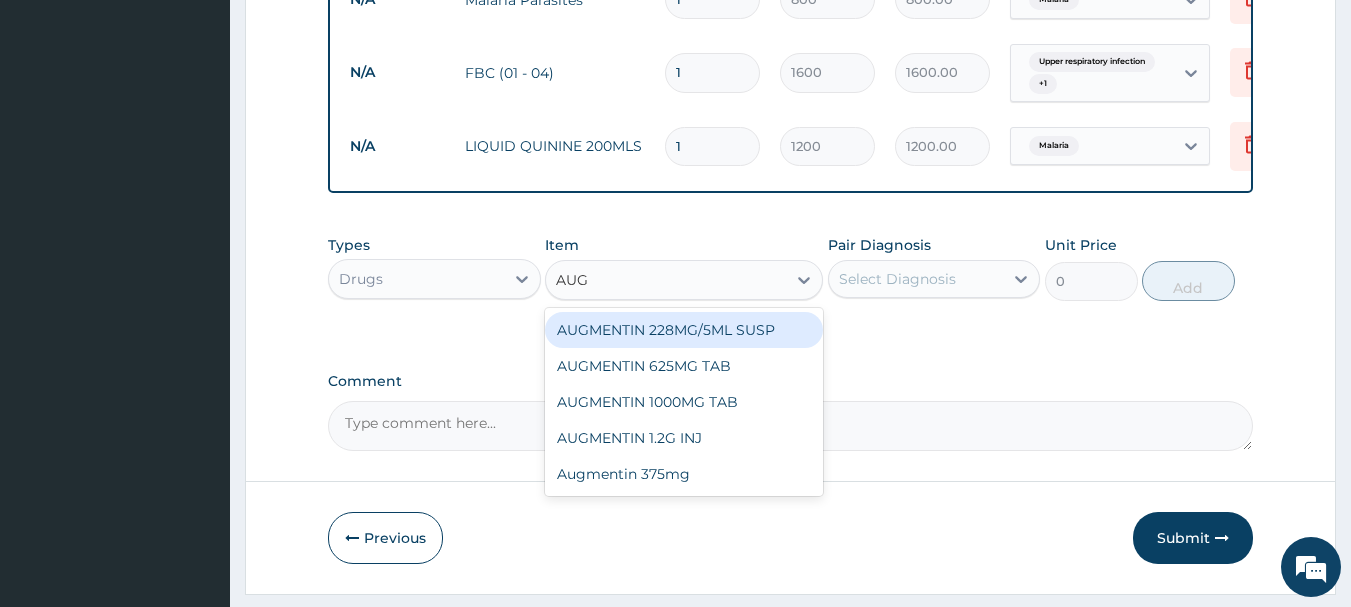 type 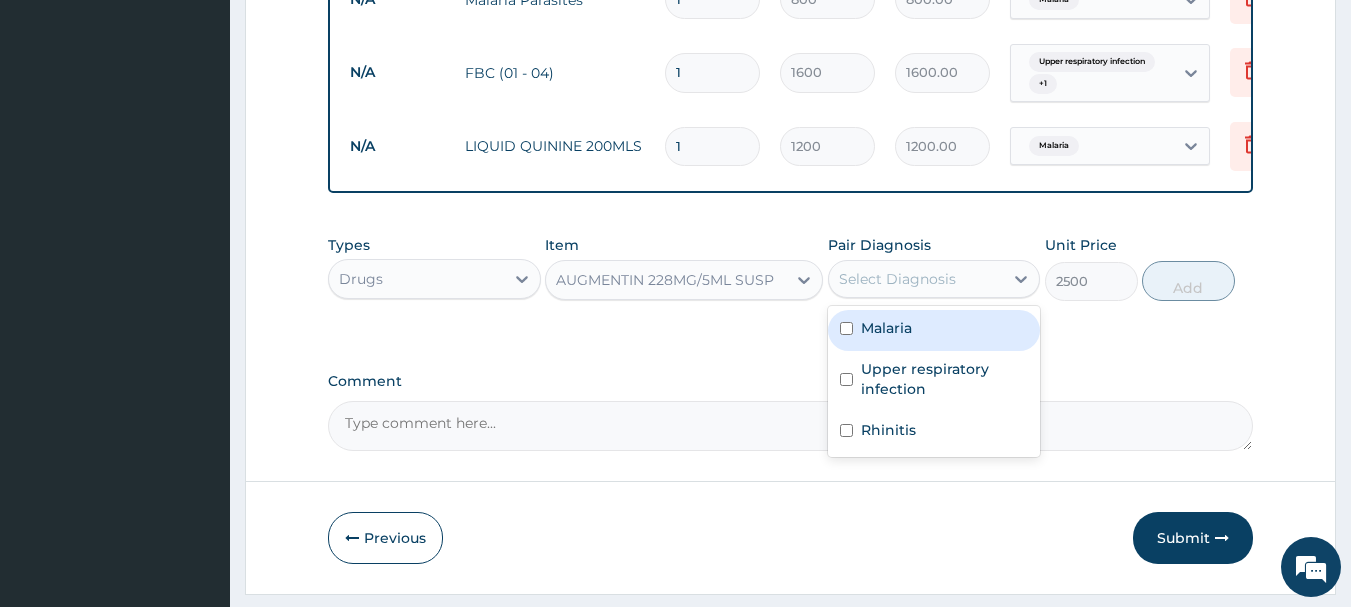 click on "Select Diagnosis" at bounding box center [916, 279] 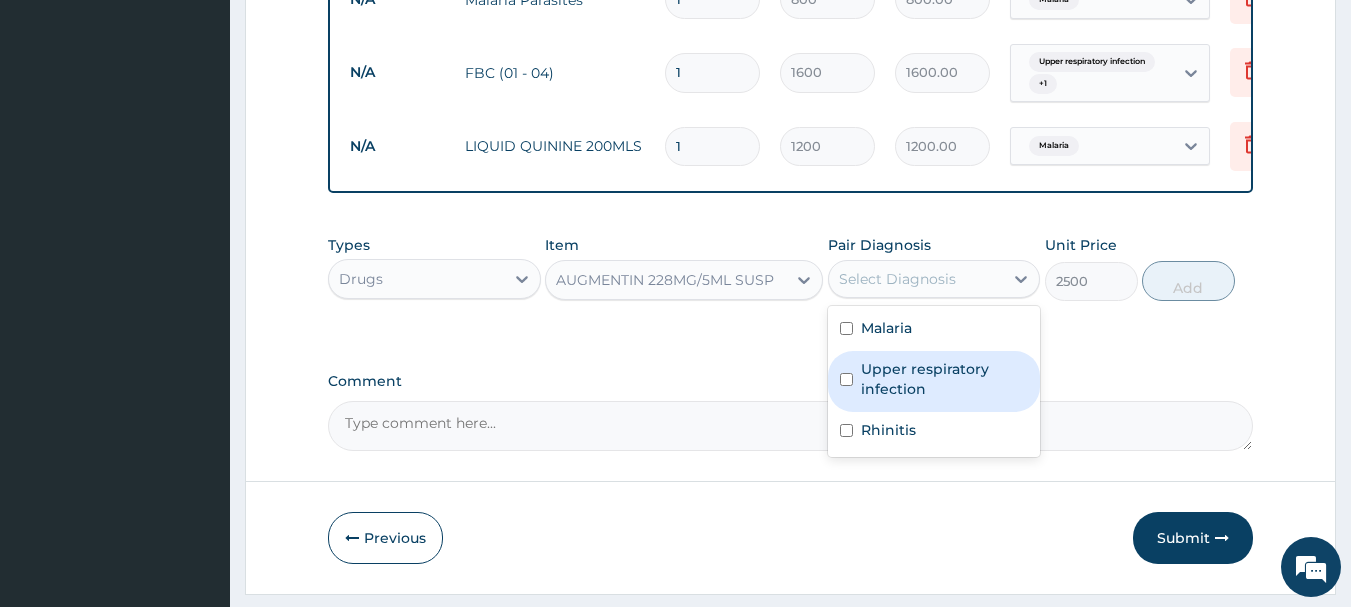 click on "Upper respiratory infection" at bounding box center (945, 379) 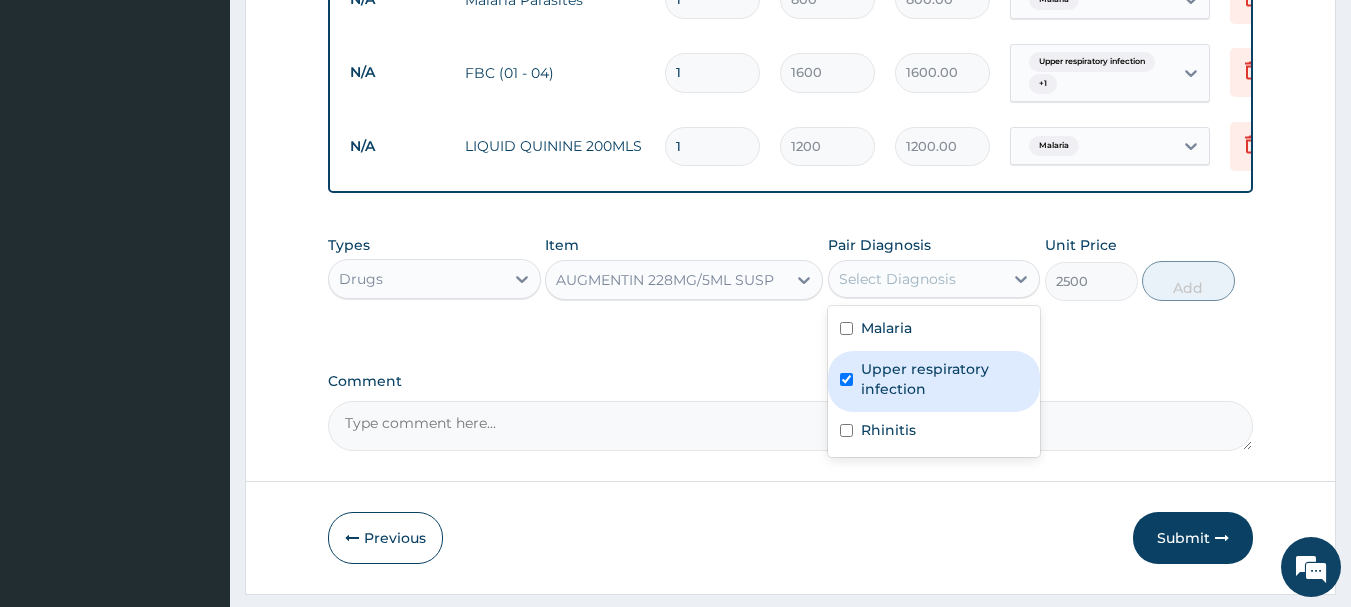 checkbox on "true" 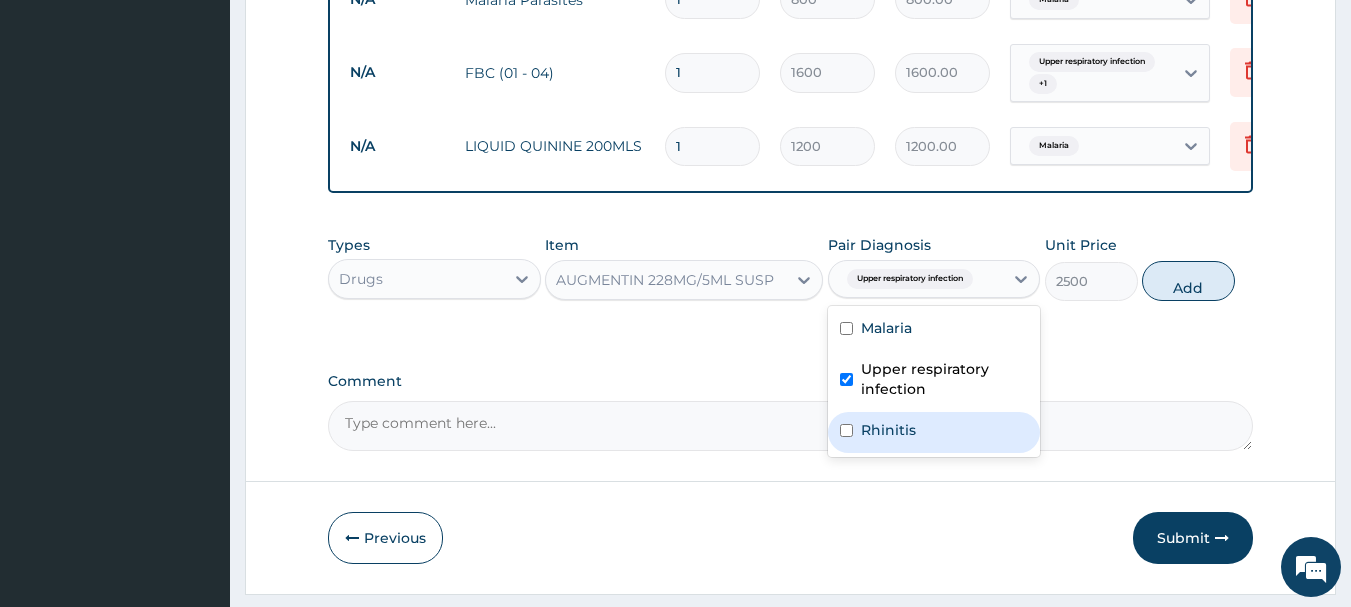 click on "Rhinitis" at bounding box center (934, 432) 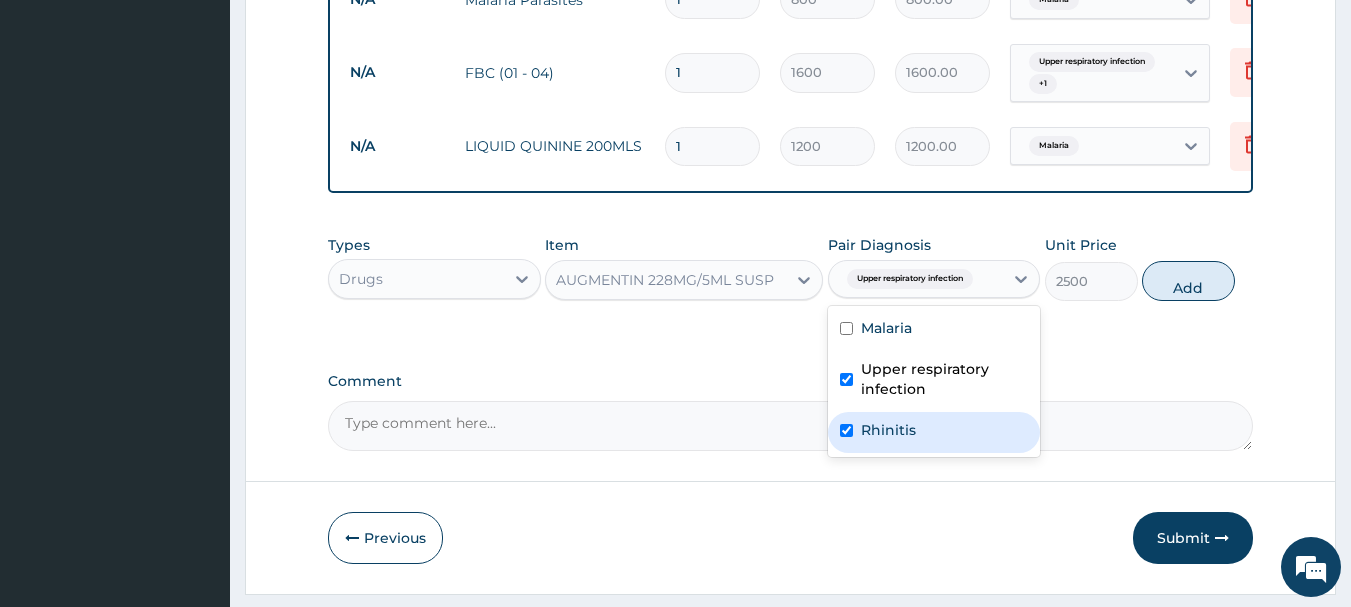 checkbox on "true" 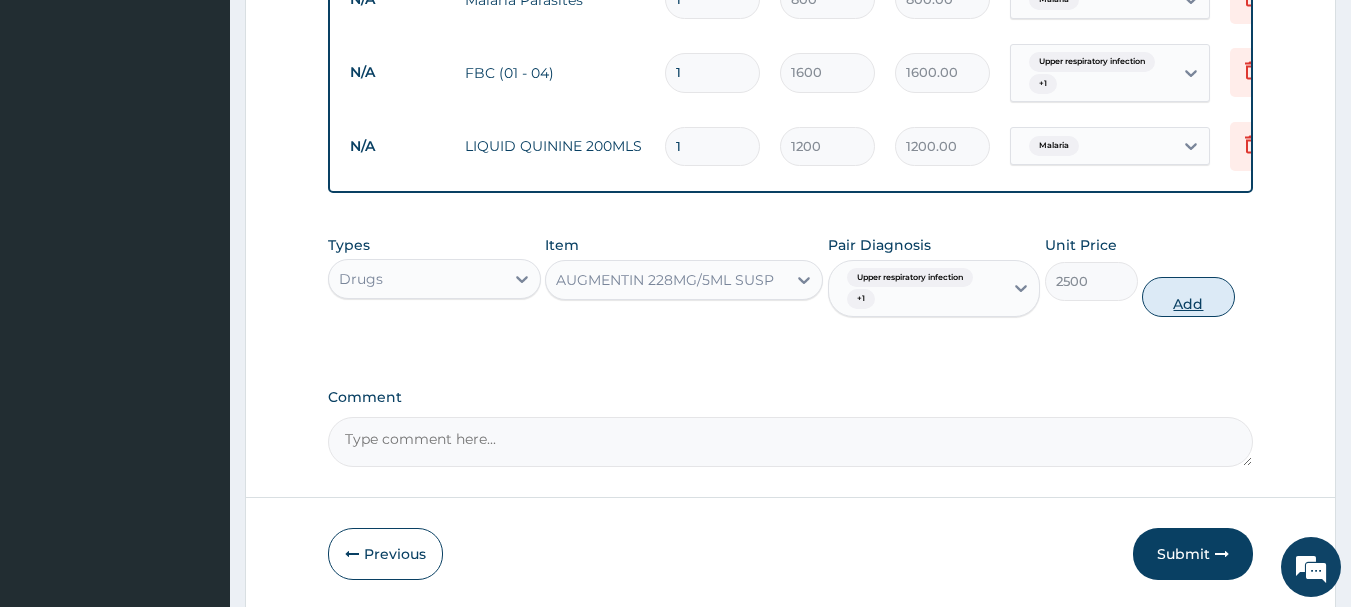 click on "Add" at bounding box center [1188, 297] 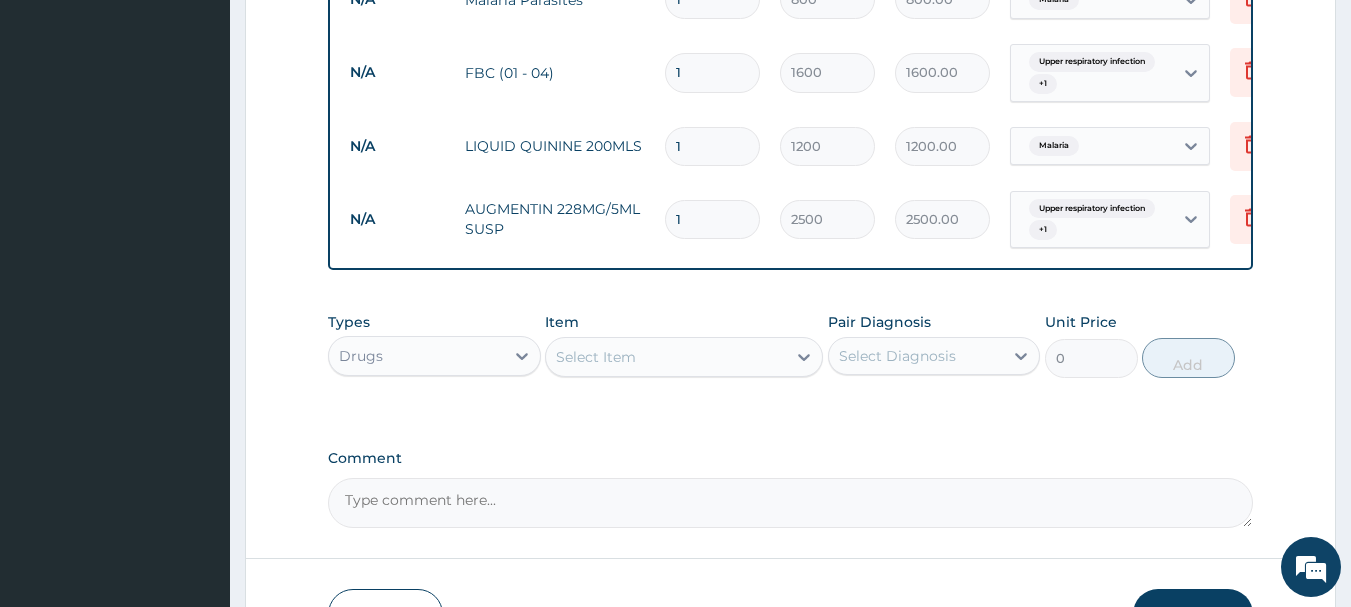 click on "Select Item" at bounding box center [666, 357] 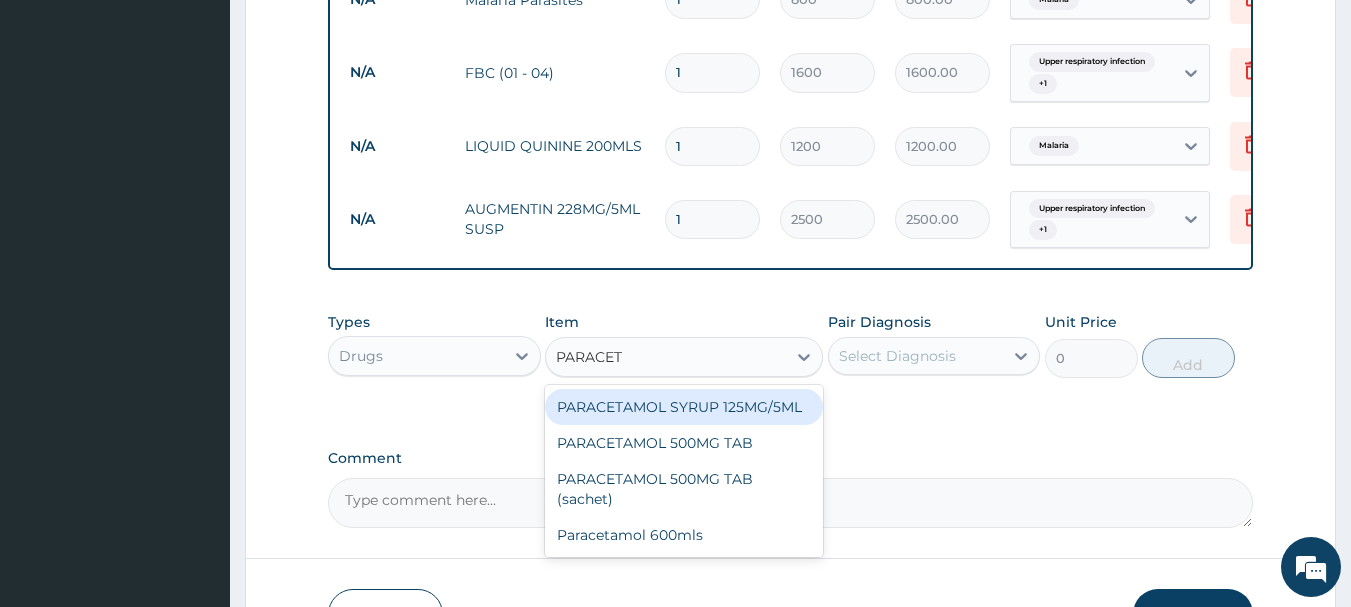type on "PARACETA" 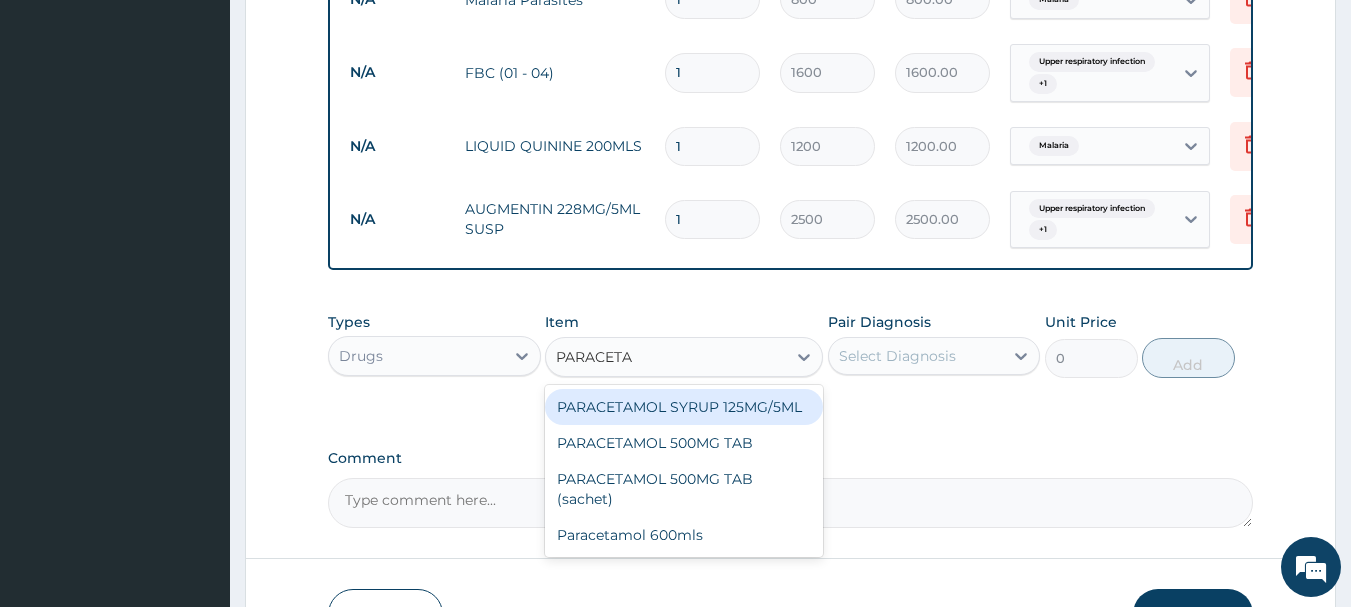 click on "PARACETAMOL SYRUP 125MG/5ML" at bounding box center (684, 407) 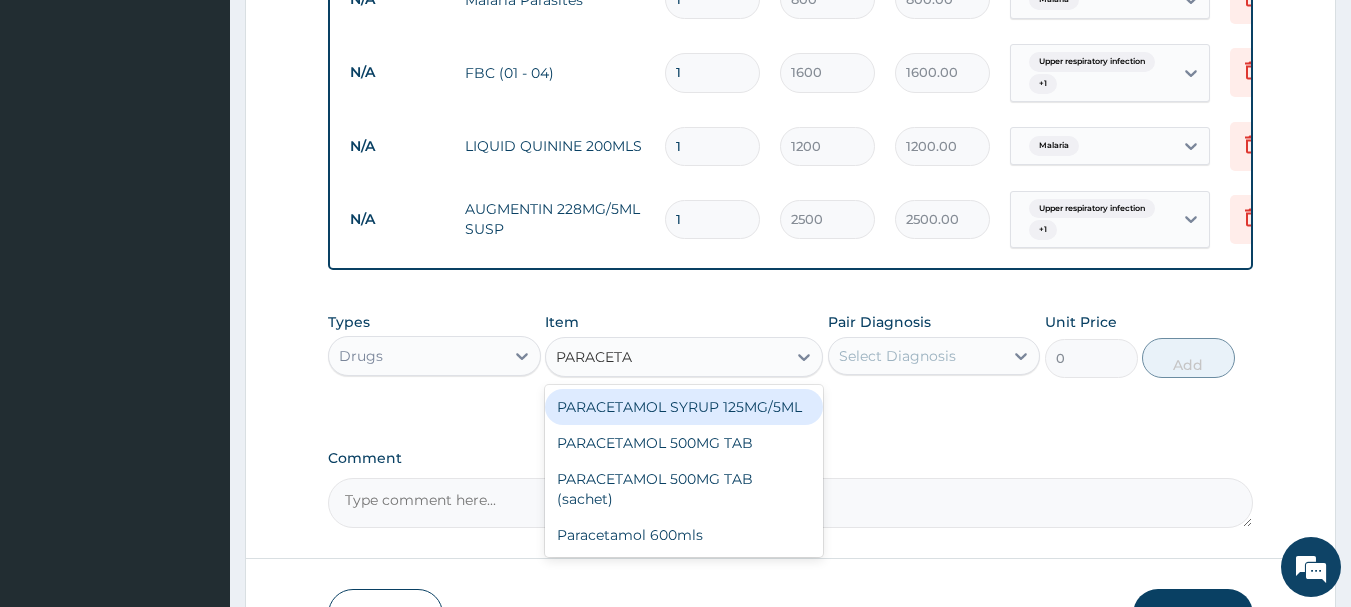 type 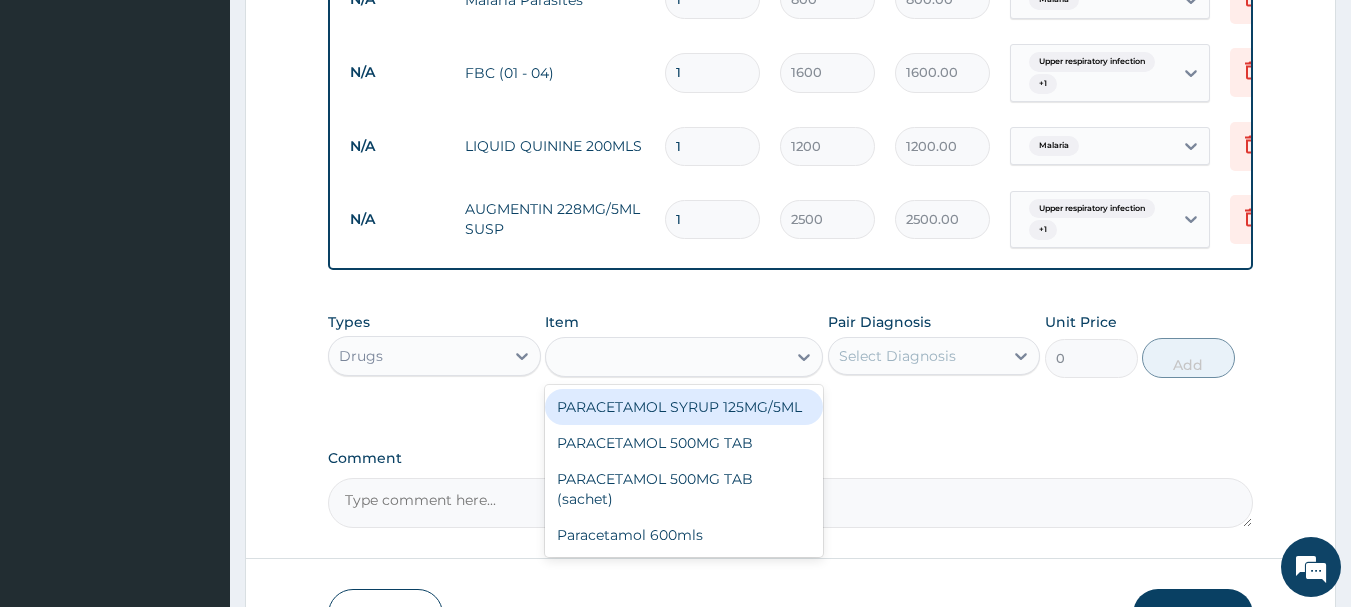 type on "400" 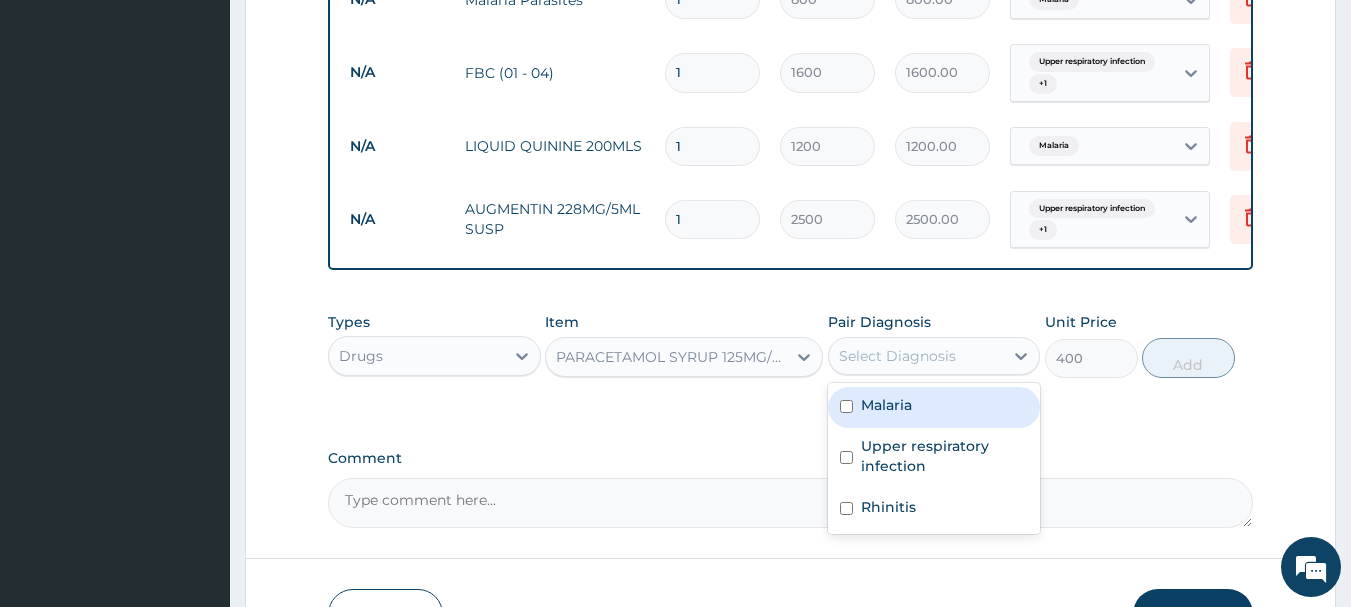 click on "Select Diagnosis" at bounding box center (916, 356) 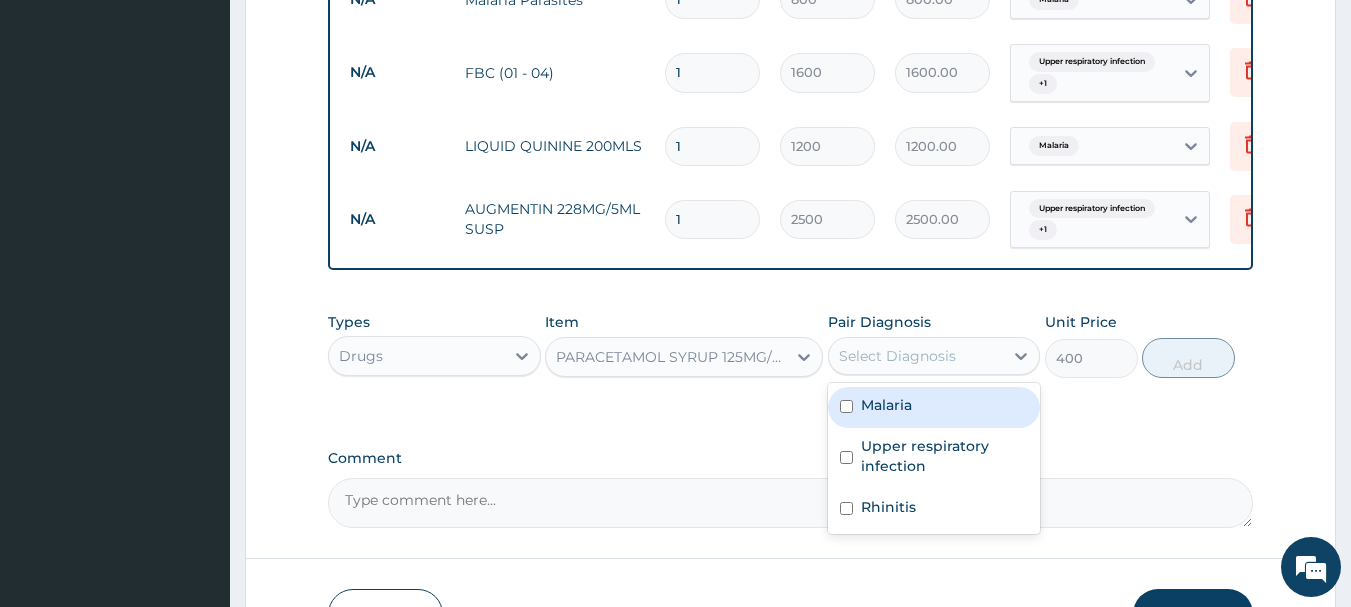 click on "Malaria" at bounding box center [934, 407] 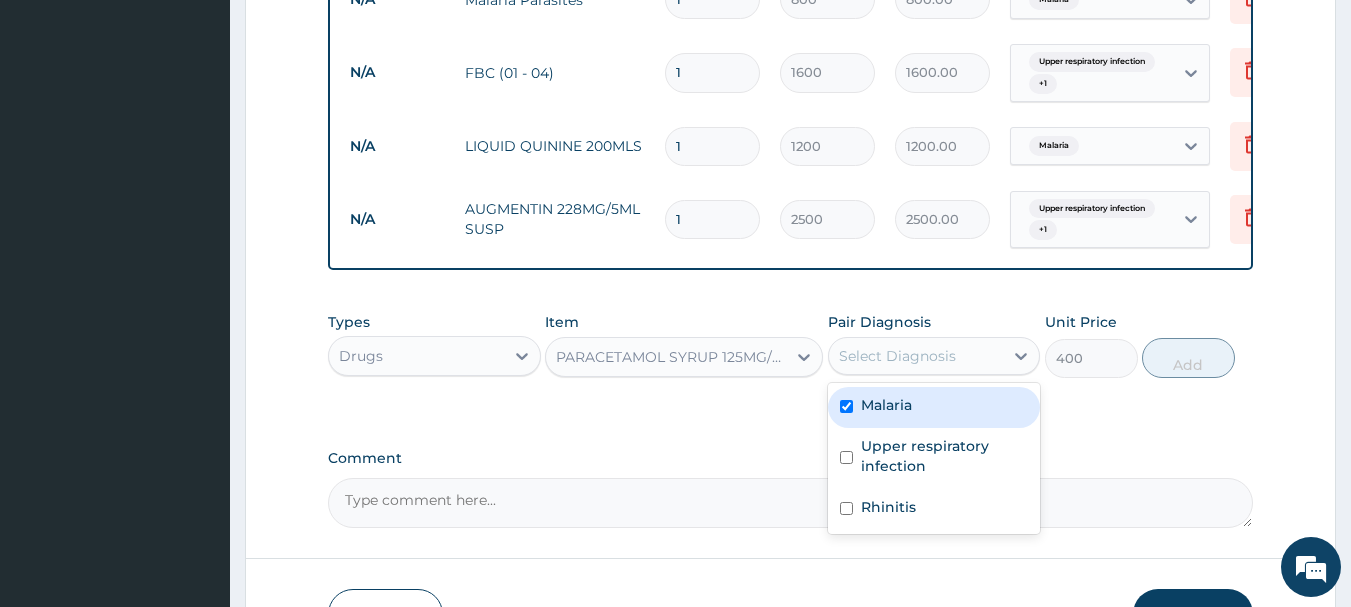 checkbox on "true" 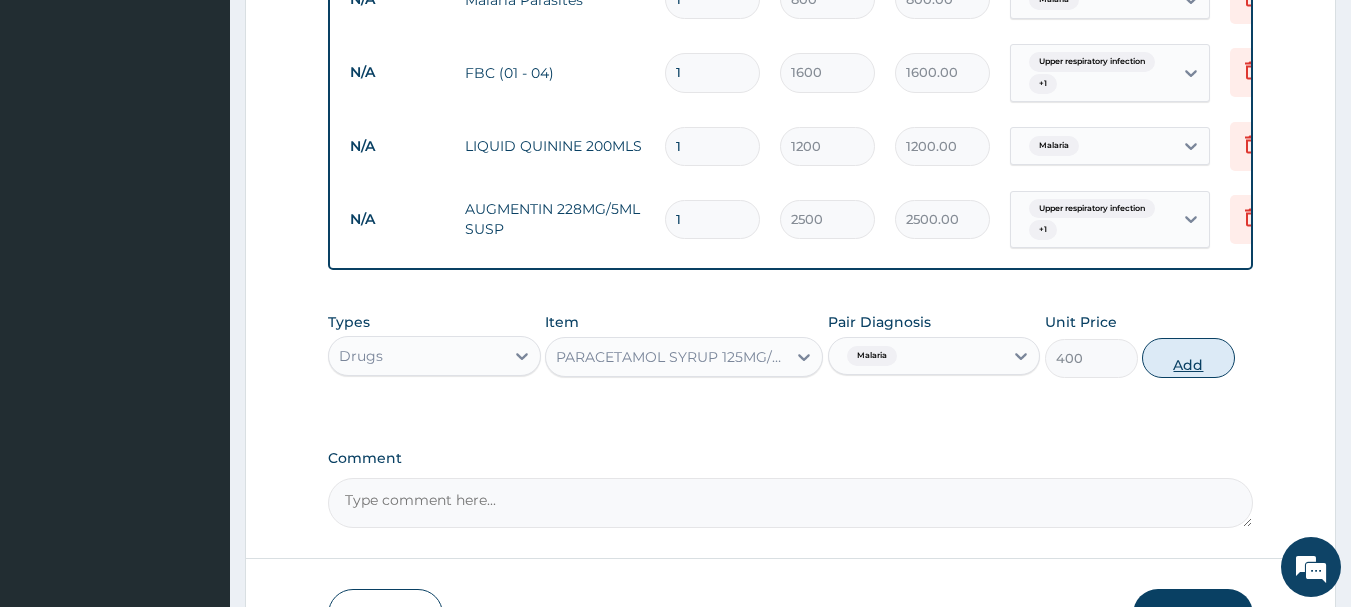 click on "Add" at bounding box center (1188, 358) 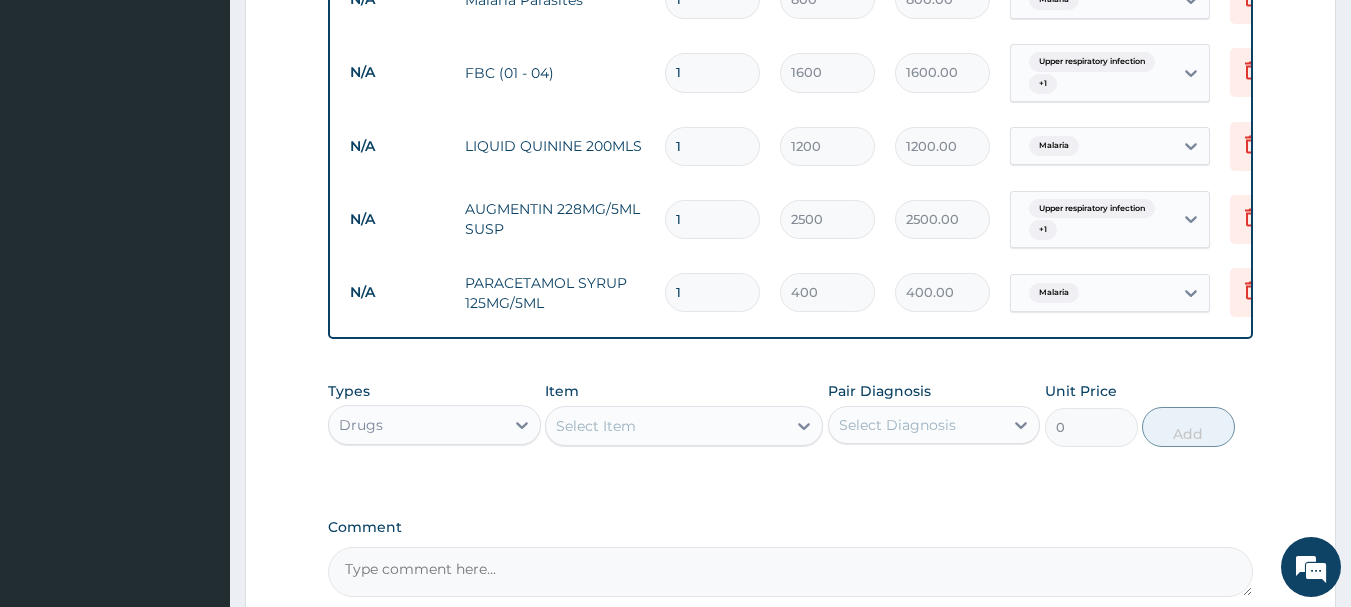 click on "Select Item" at bounding box center (596, 426) 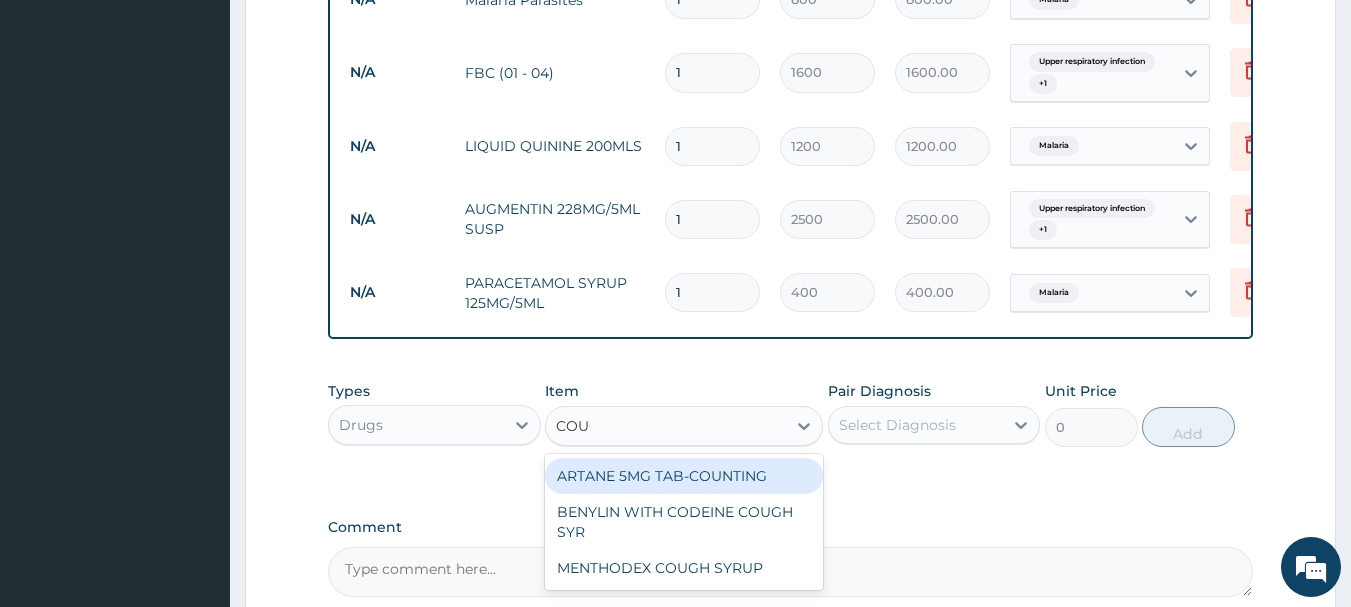 type on "COUGH" 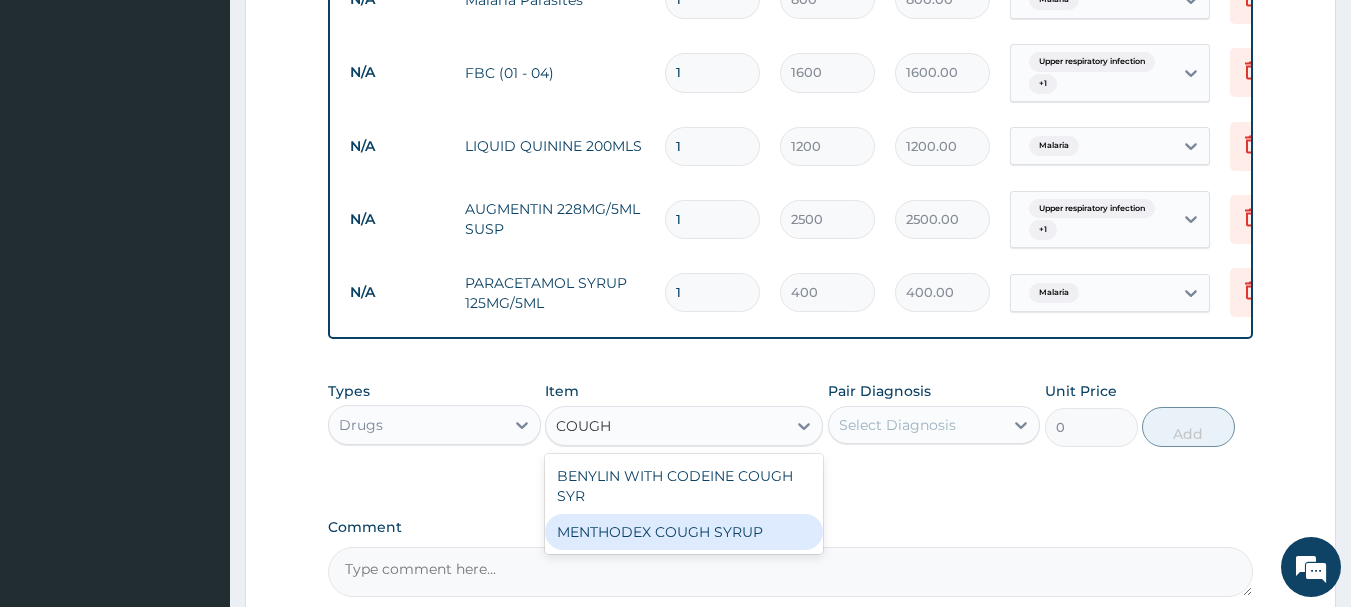 click on "MENTHODEX COUGH SYRUP" at bounding box center (684, 532) 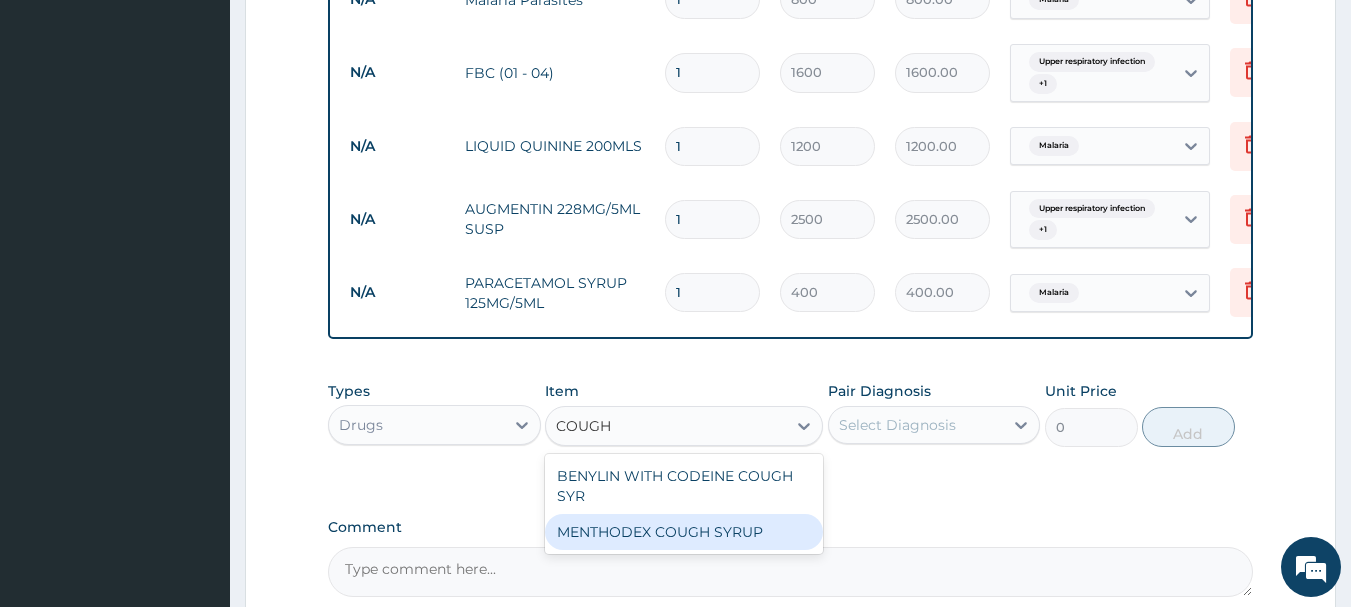 type 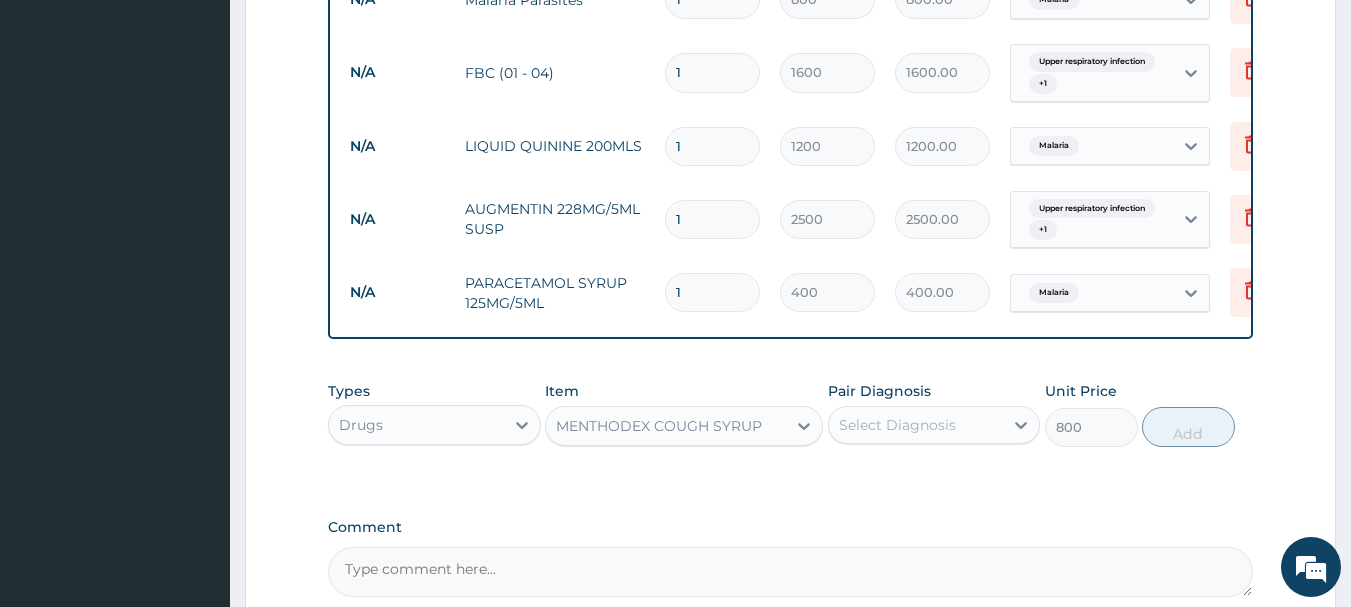 click on "Select Diagnosis" at bounding box center [897, 425] 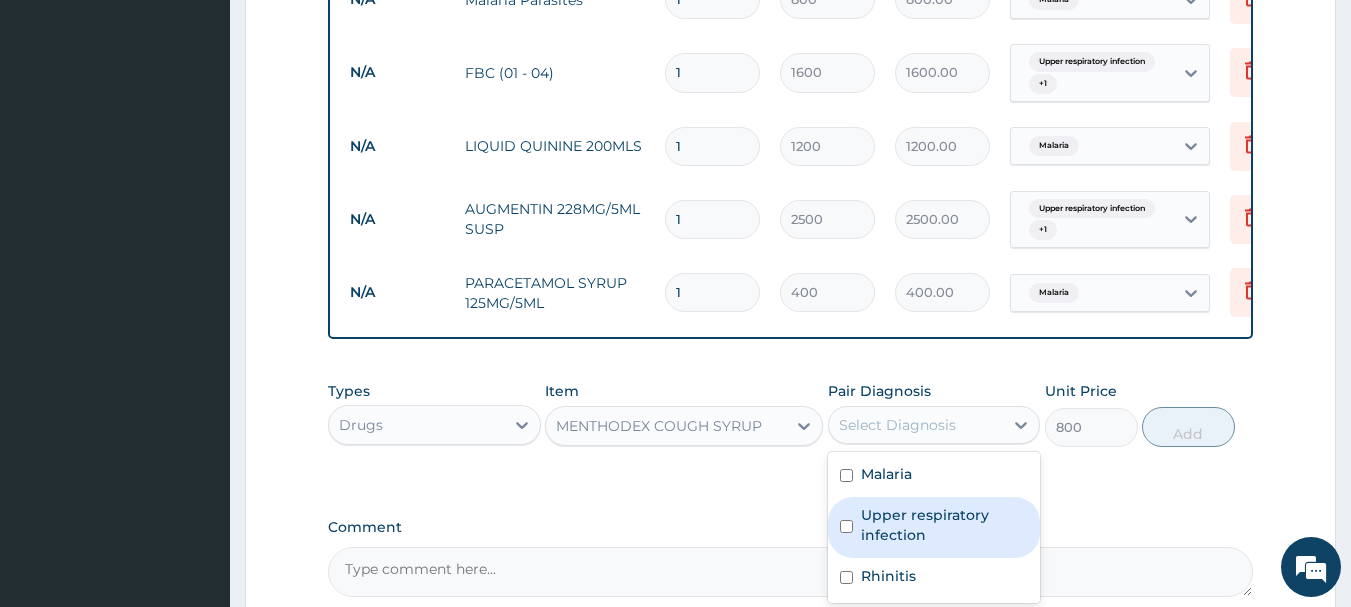 click on "Upper respiratory infection" at bounding box center (945, 525) 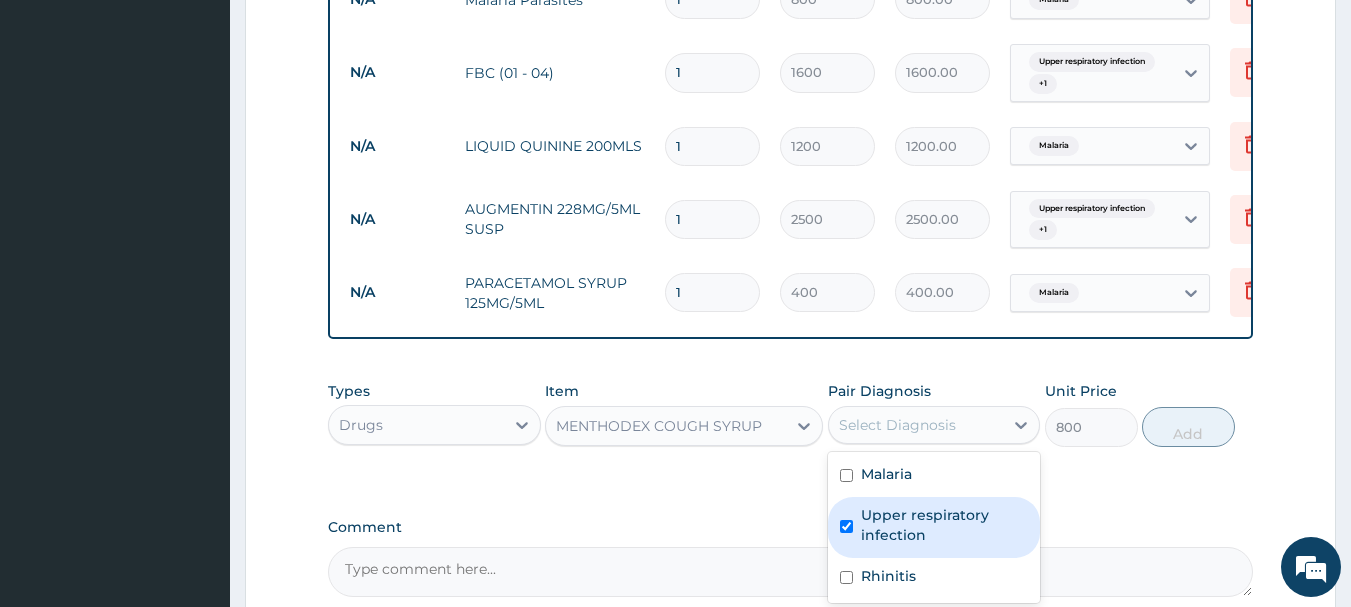 checkbox on "true" 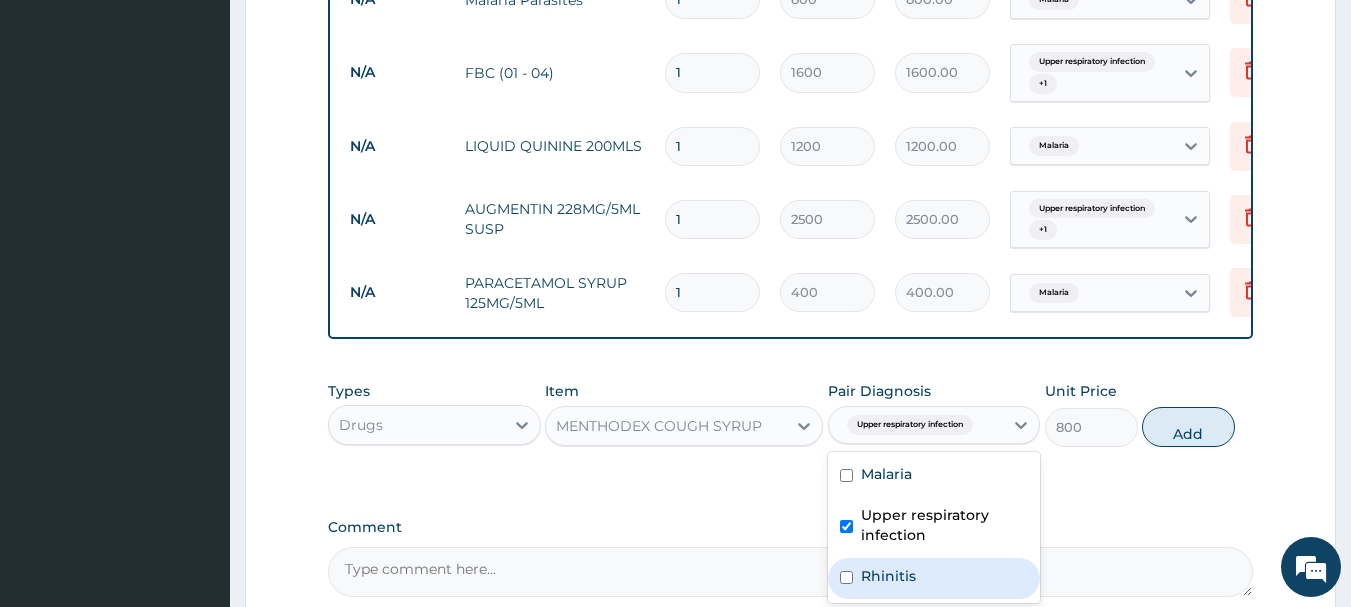 click on "Rhinitis" at bounding box center (934, 578) 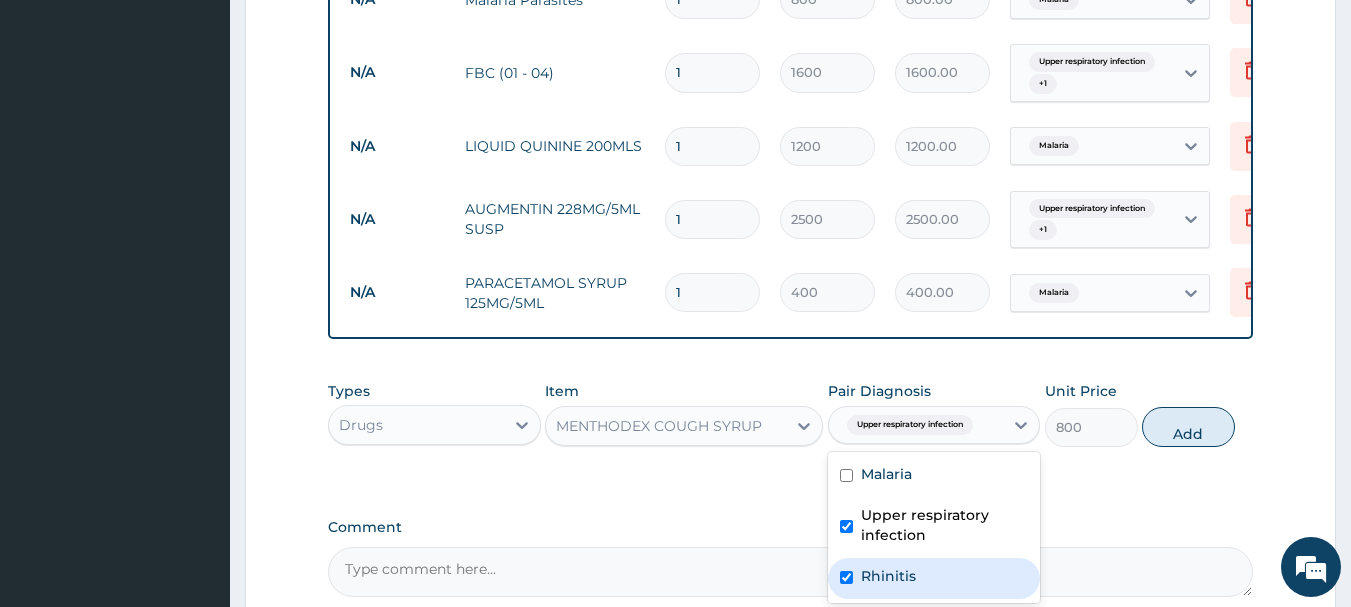 checkbox on "true" 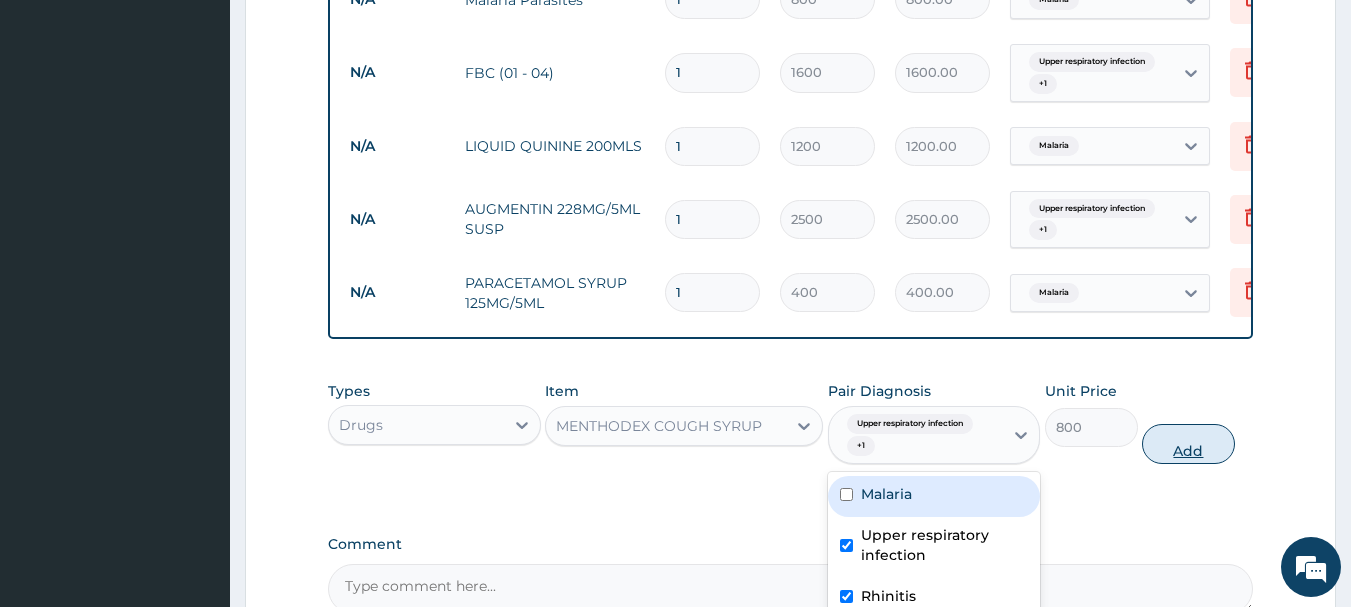 click on "Add" at bounding box center [1188, 444] 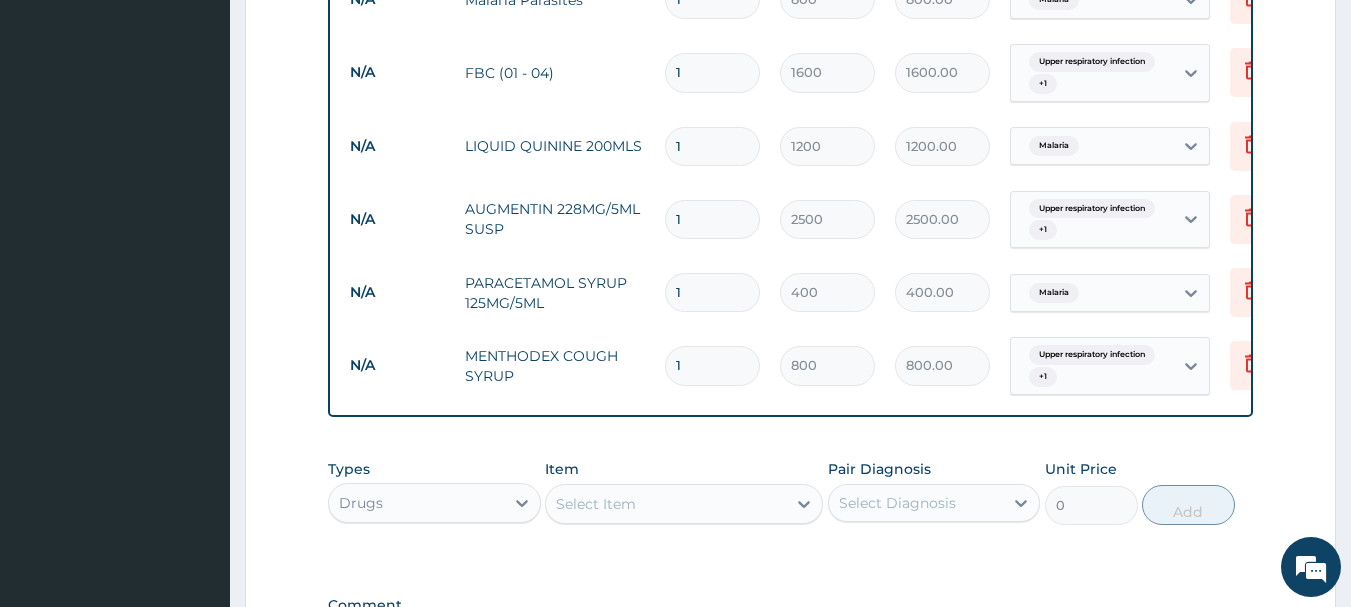 click on "Select Item" at bounding box center (666, 504) 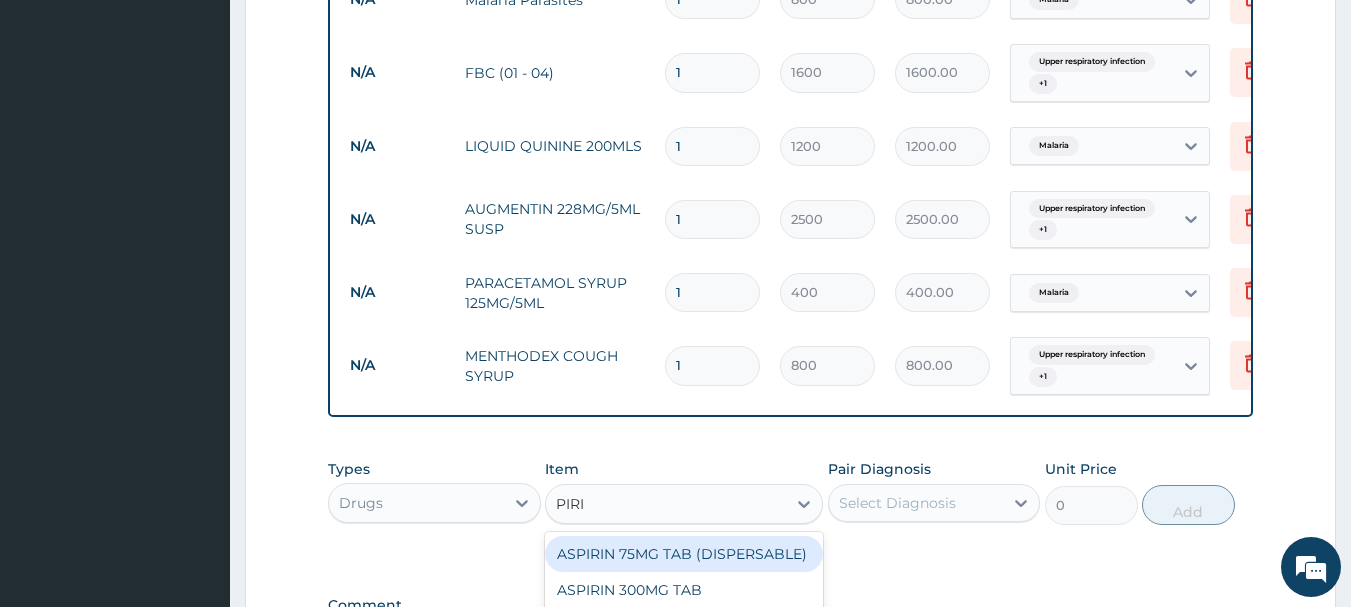 type on "PIRIT" 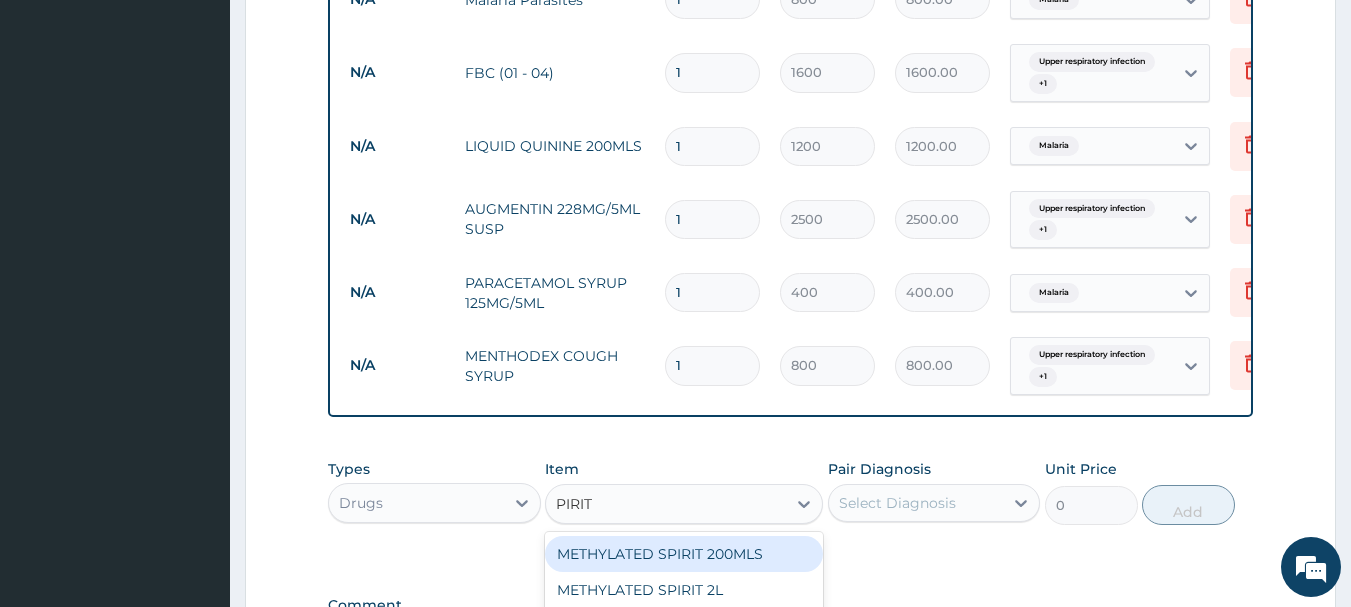 scroll, scrollTop: 1056, scrollLeft: 0, axis: vertical 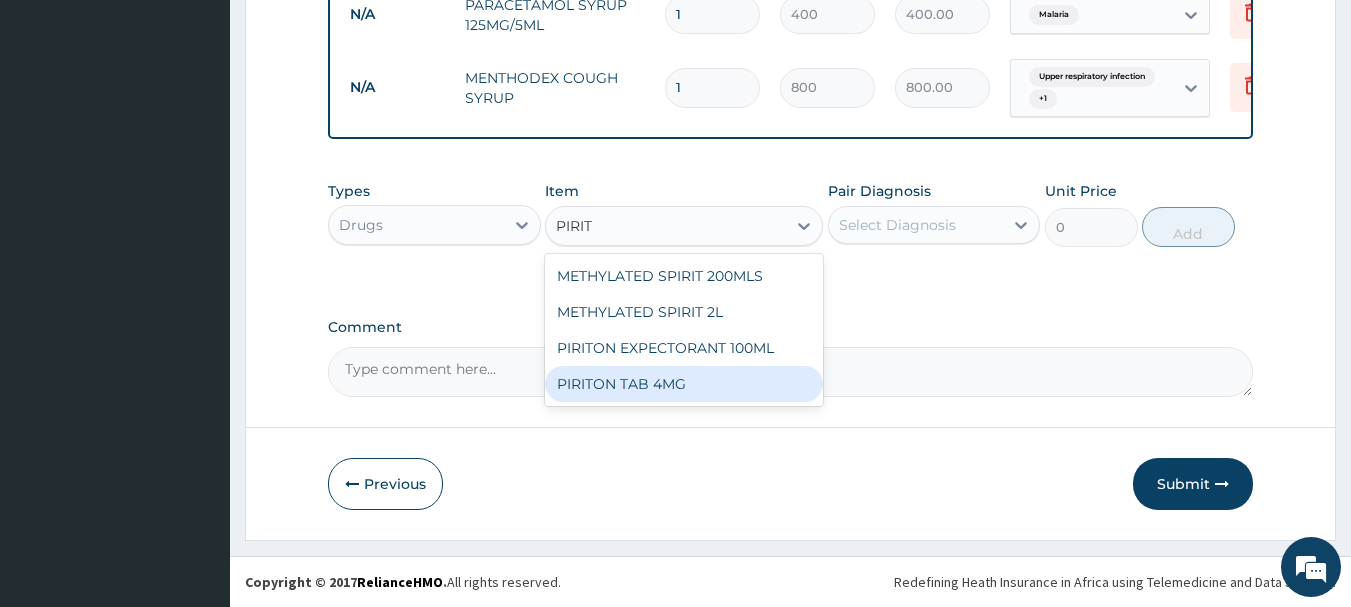 click on "PIRITON TAB 4MG" at bounding box center [684, 384] 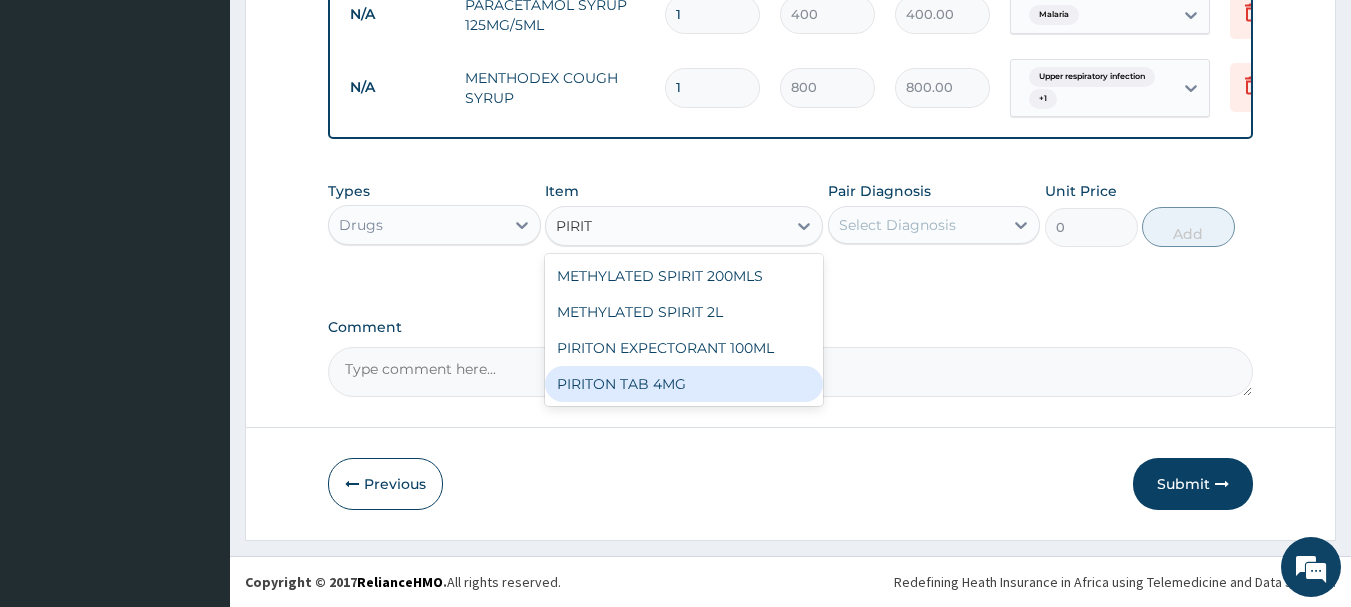 type 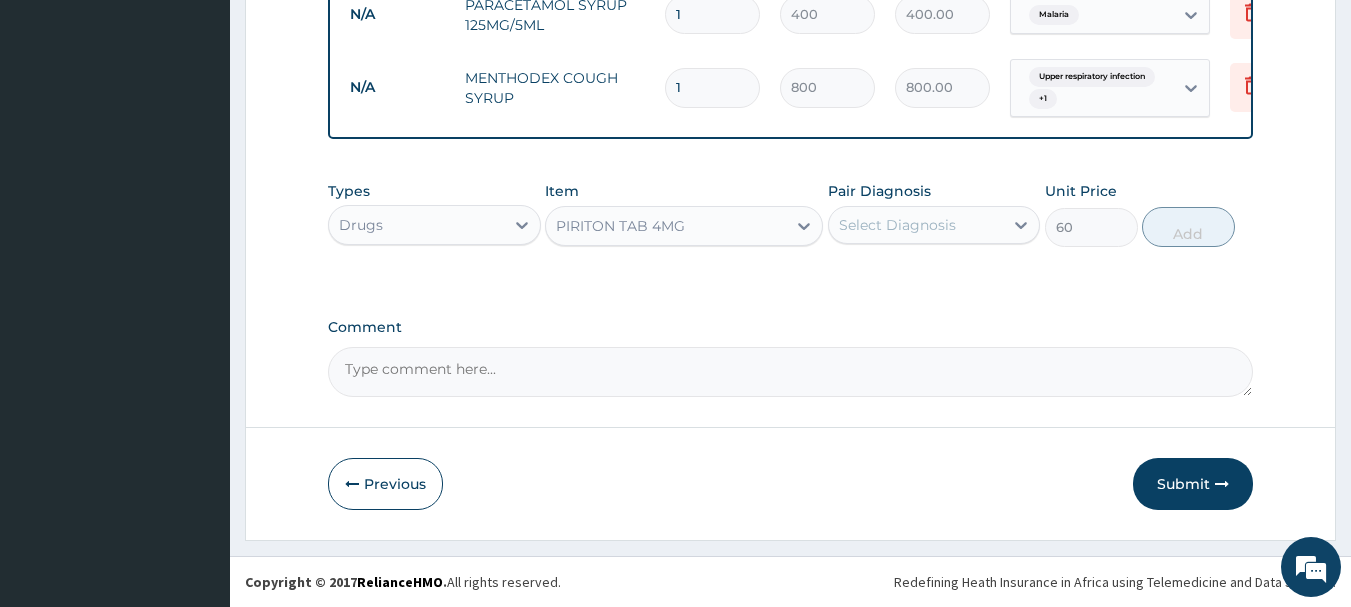 click on "PIRITON TAB 4MG" at bounding box center [666, 226] 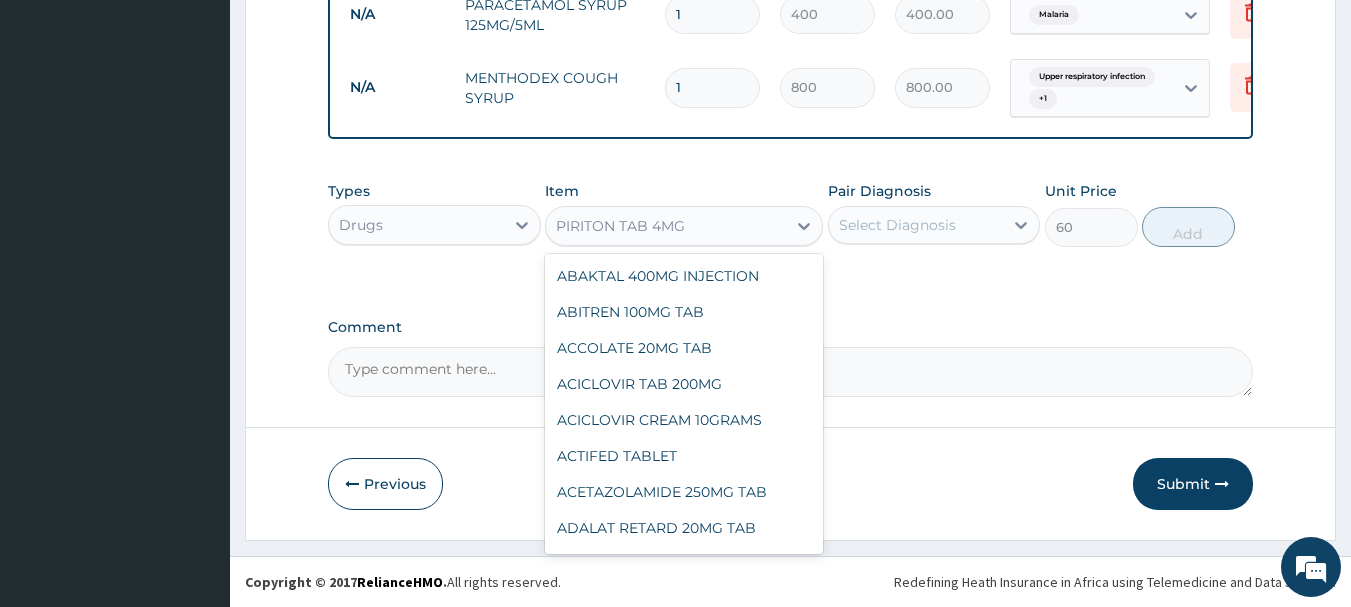 scroll, scrollTop: 19404, scrollLeft: 0, axis: vertical 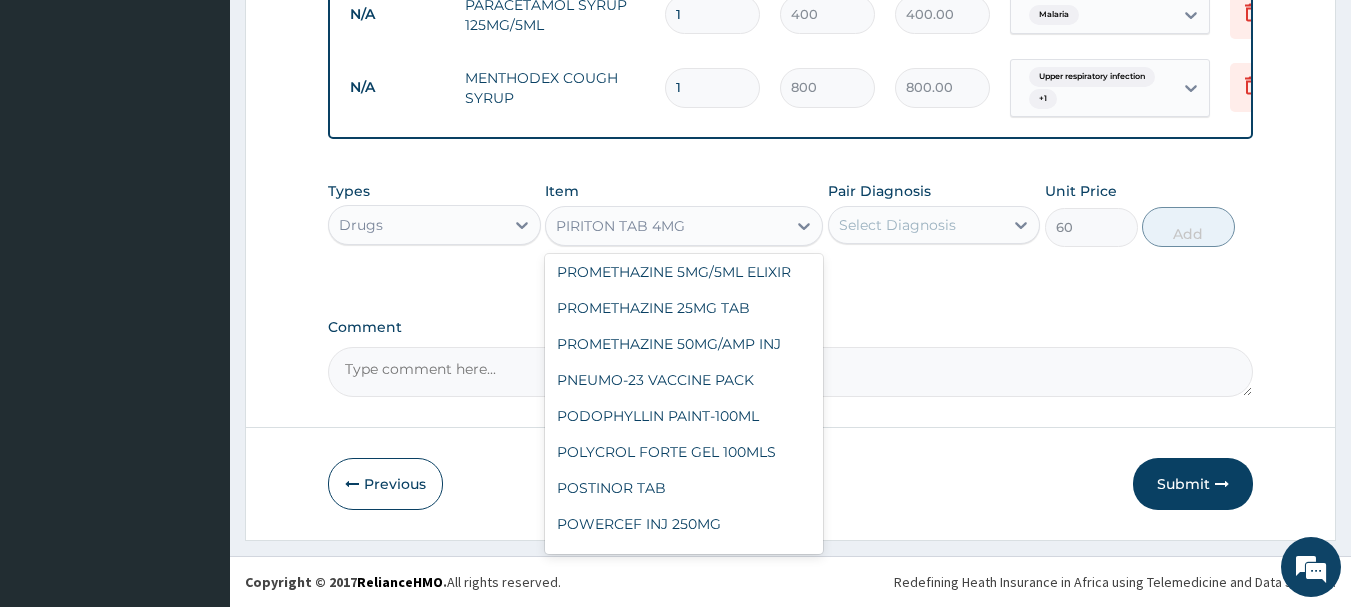 click on "PIRITON TAB 4MG" at bounding box center [620, 226] 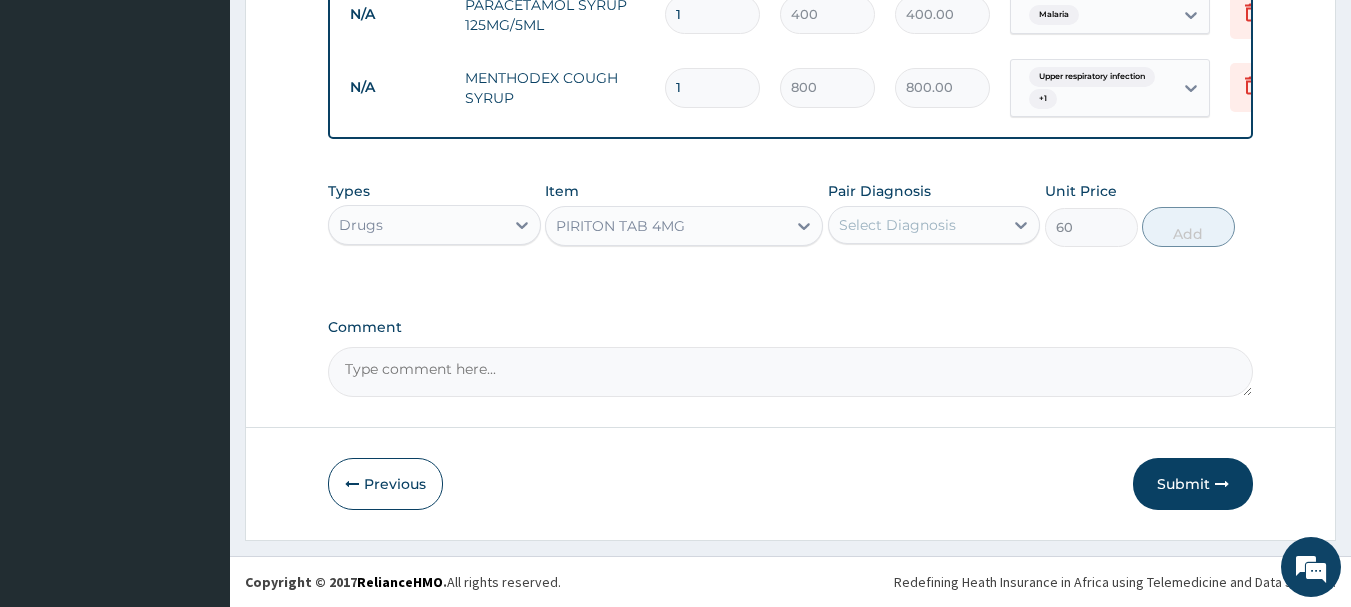 click on "PIRITON TAB 4MG" at bounding box center (620, 226) 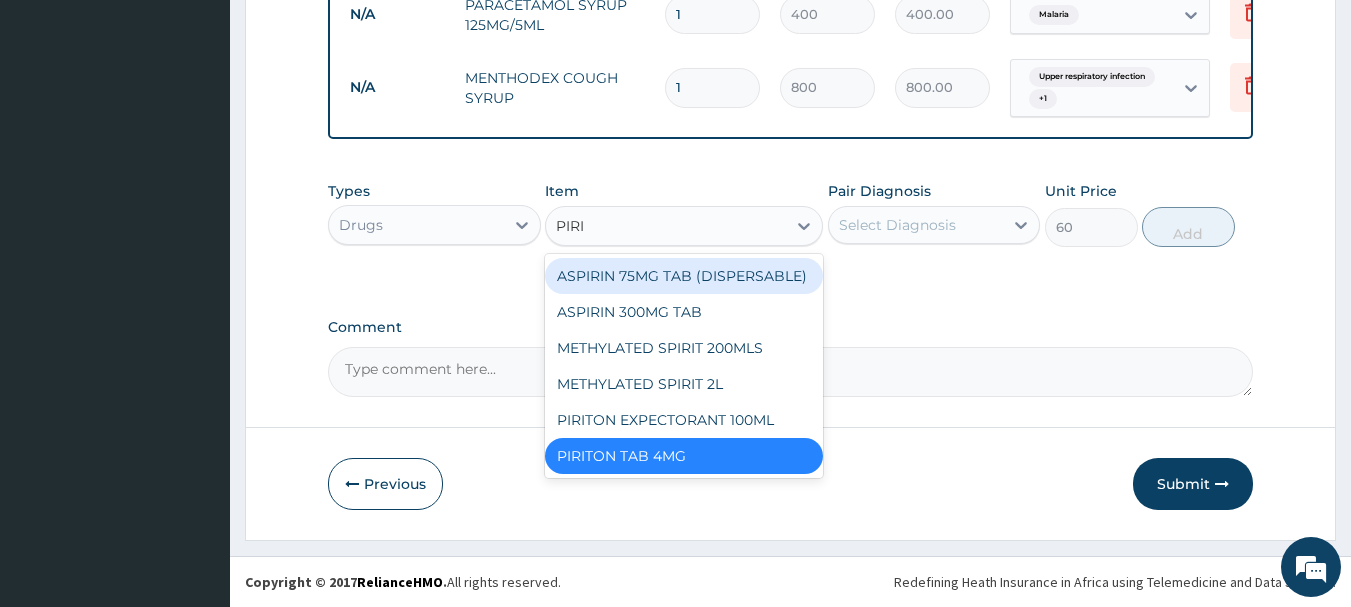 scroll, scrollTop: 0, scrollLeft: 0, axis: both 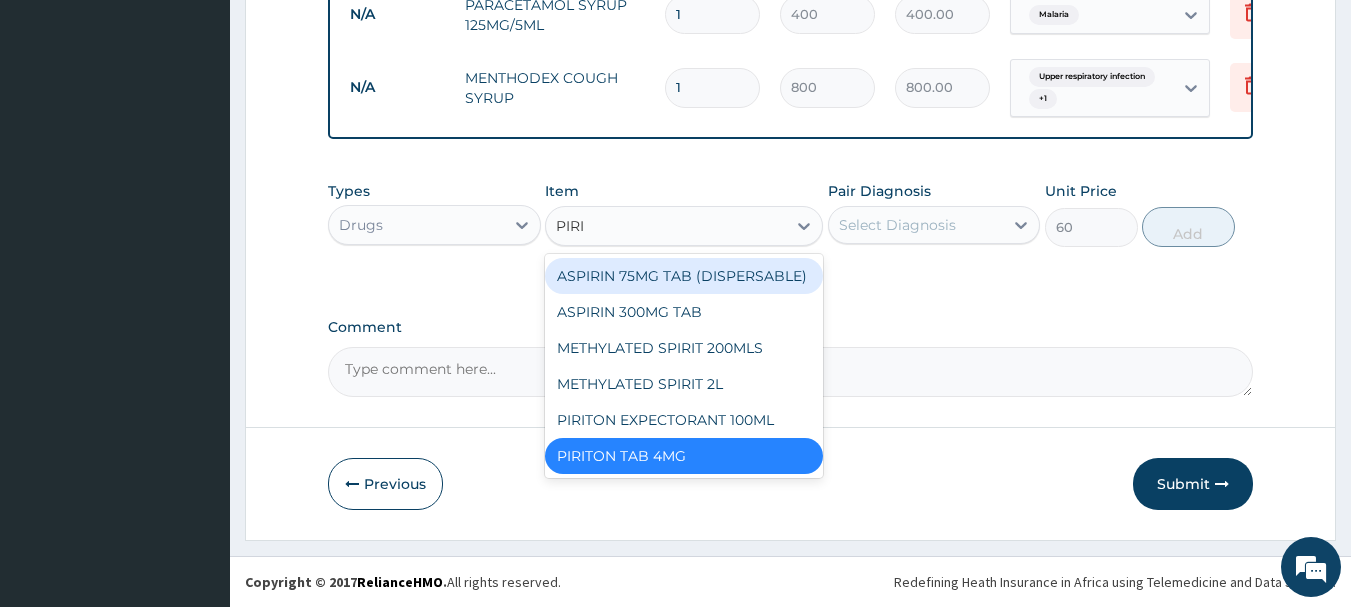 type on "PIRIT" 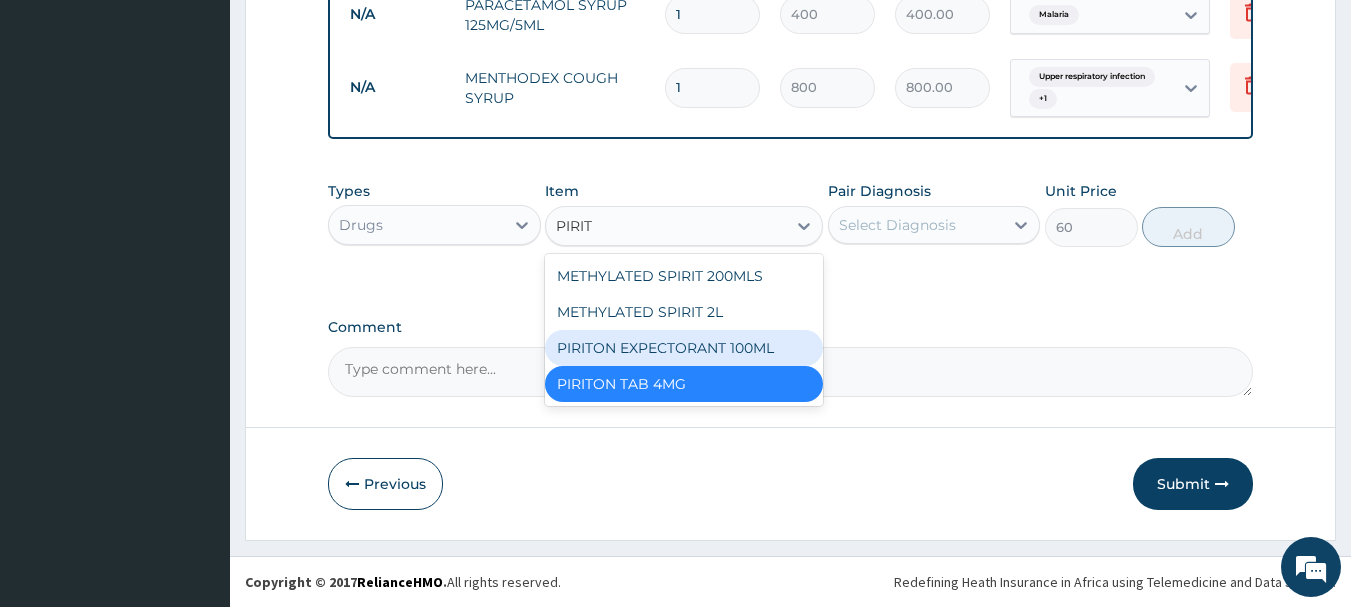 click on "PIRITON EXPECTORANT 100ML" at bounding box center (684, 348) 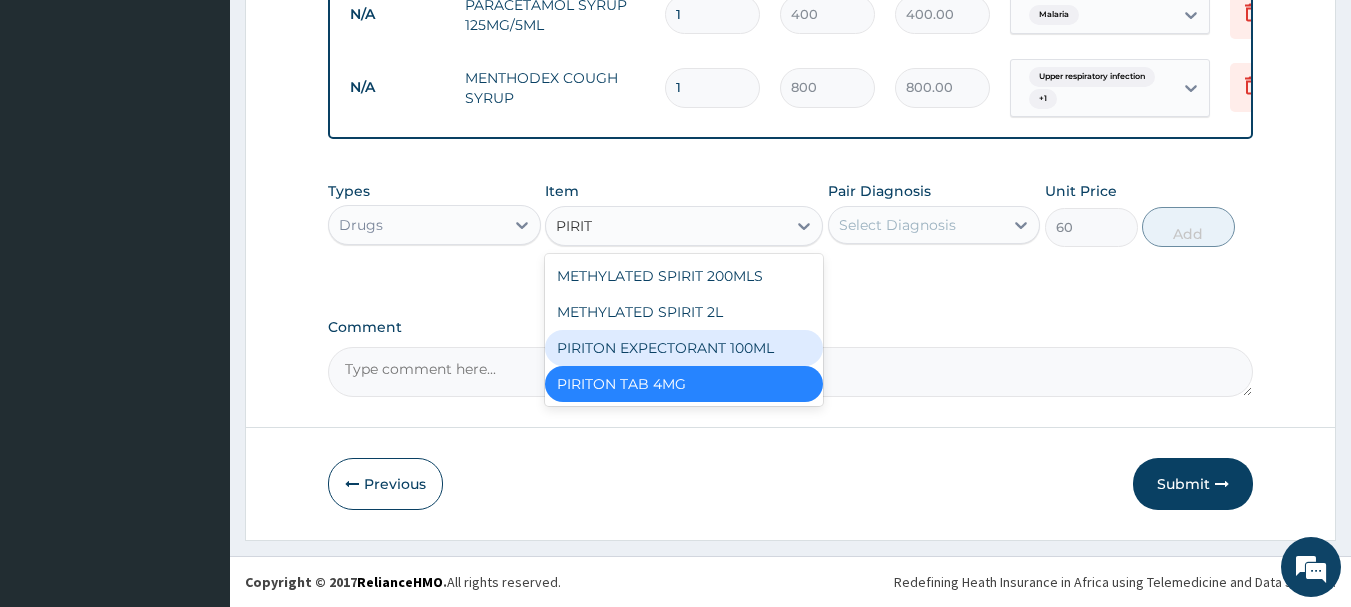 type 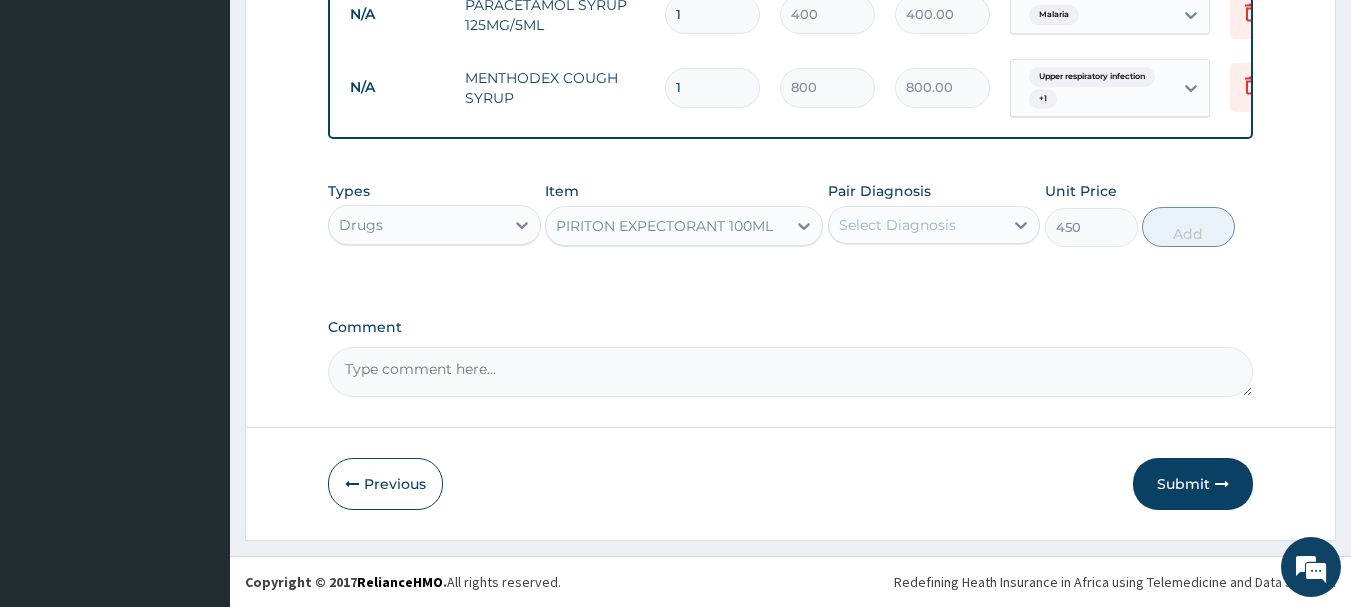 click on "Select Diagnosis" at bounding box center [897, 225] 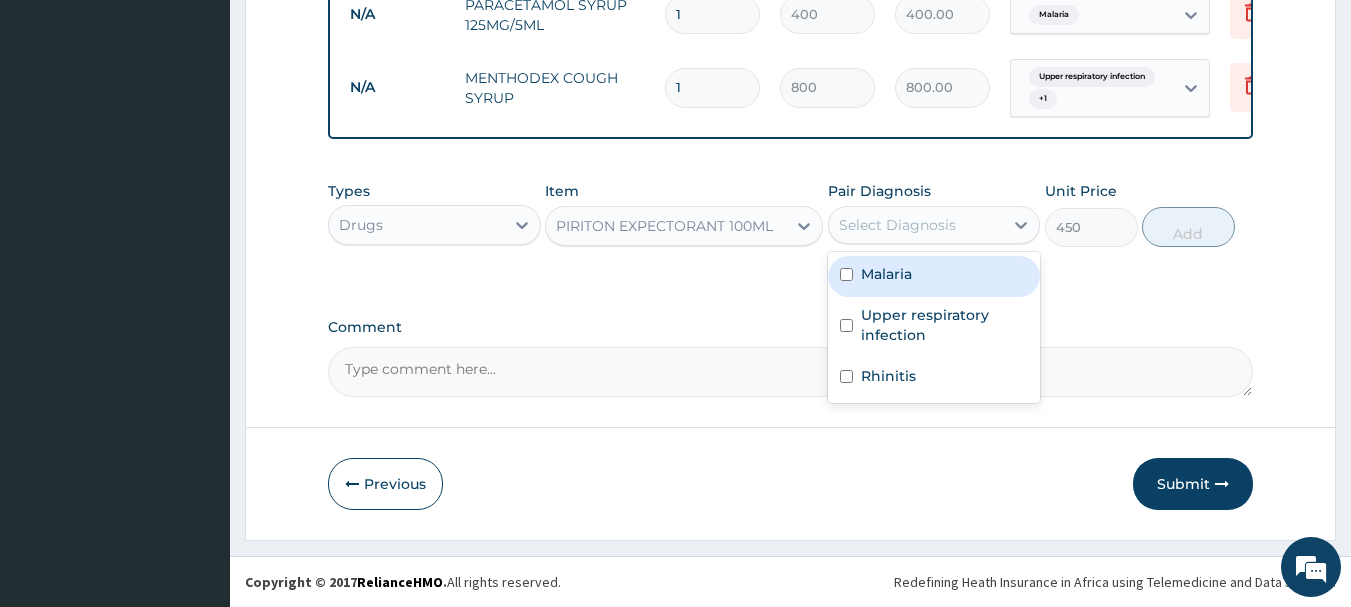 click on "Malaria" at bounding box center [934, 276] 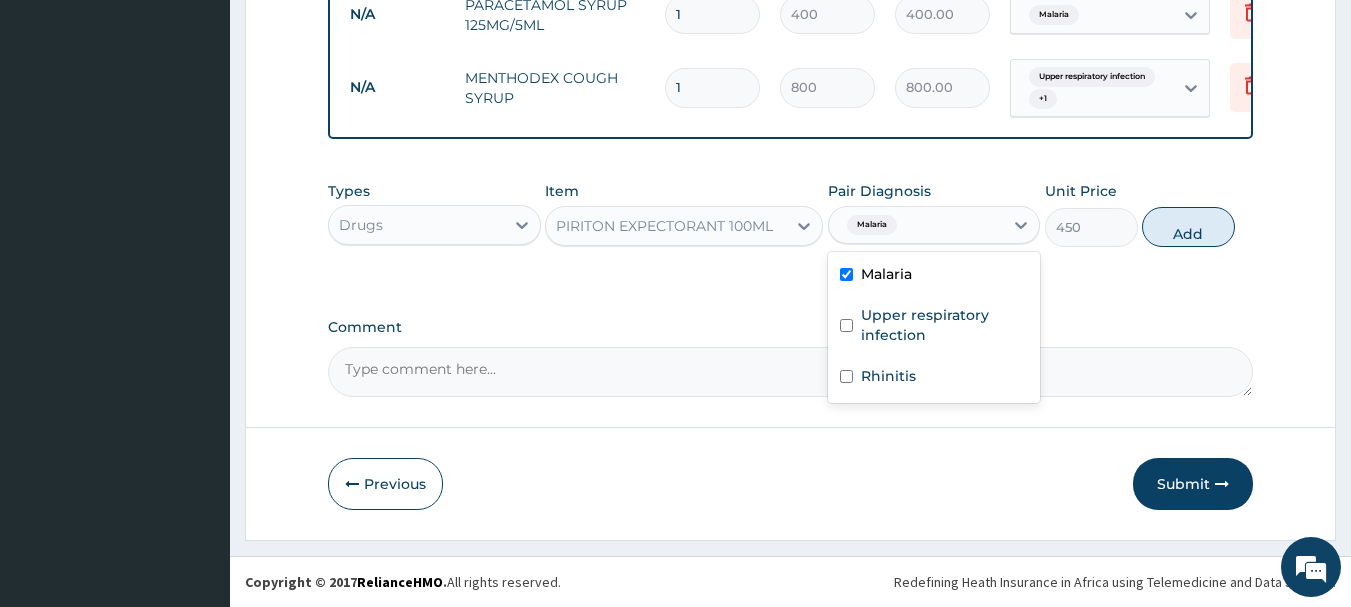 click on "Malaria" at bounding box center (934, 276) 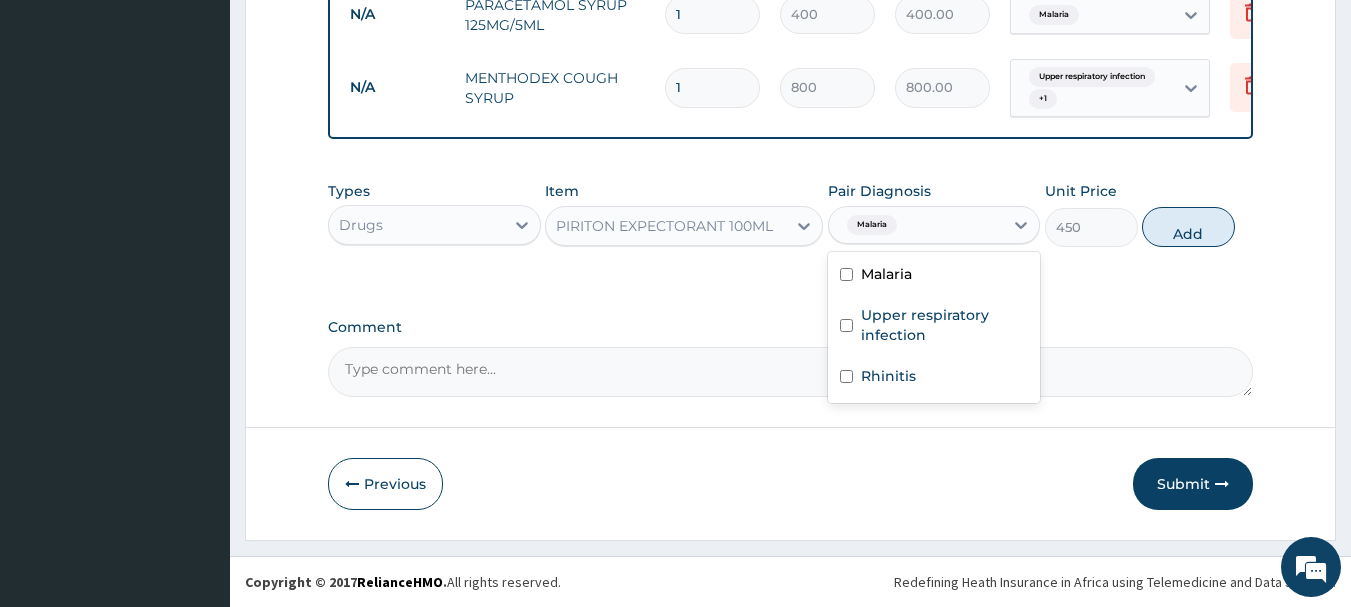 checkbox on "false" 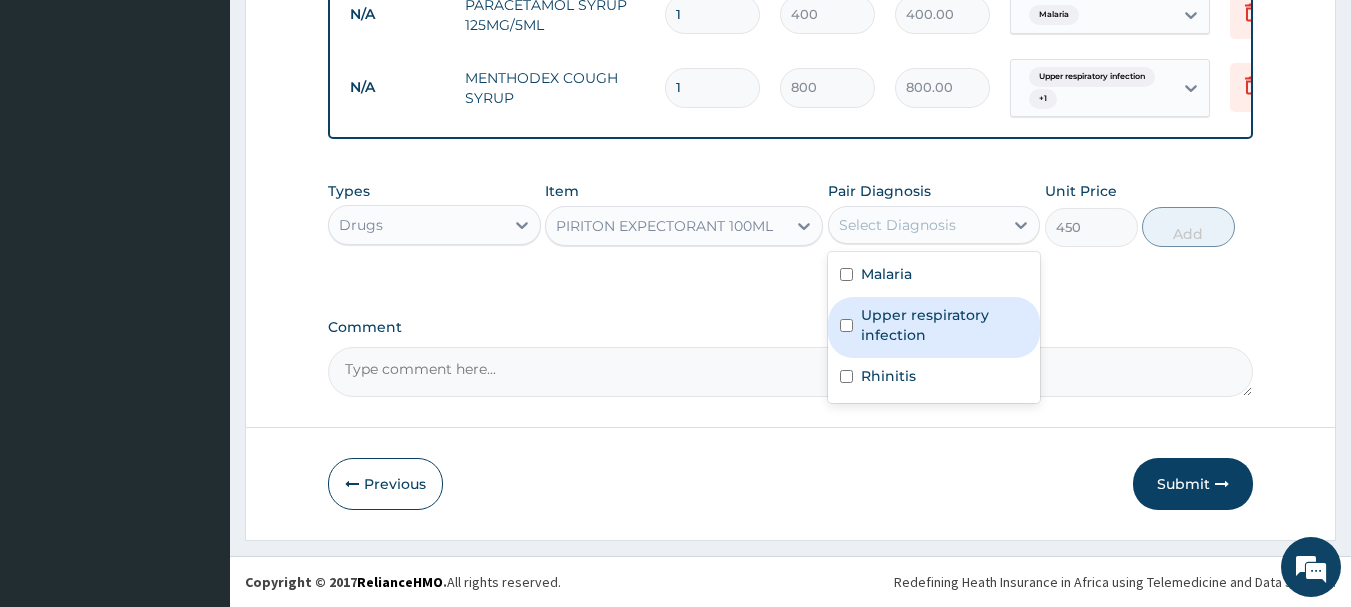 click on "Upper respiratory infection" at bounding box center [945, 325] 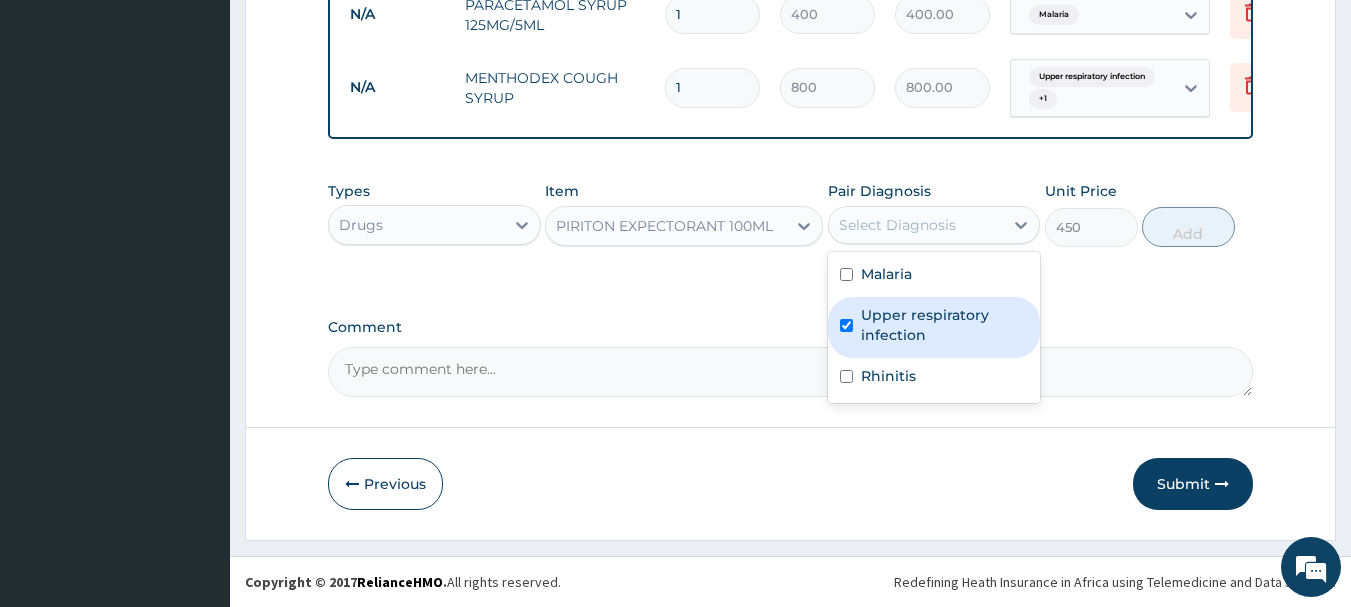 checkbox on "true" 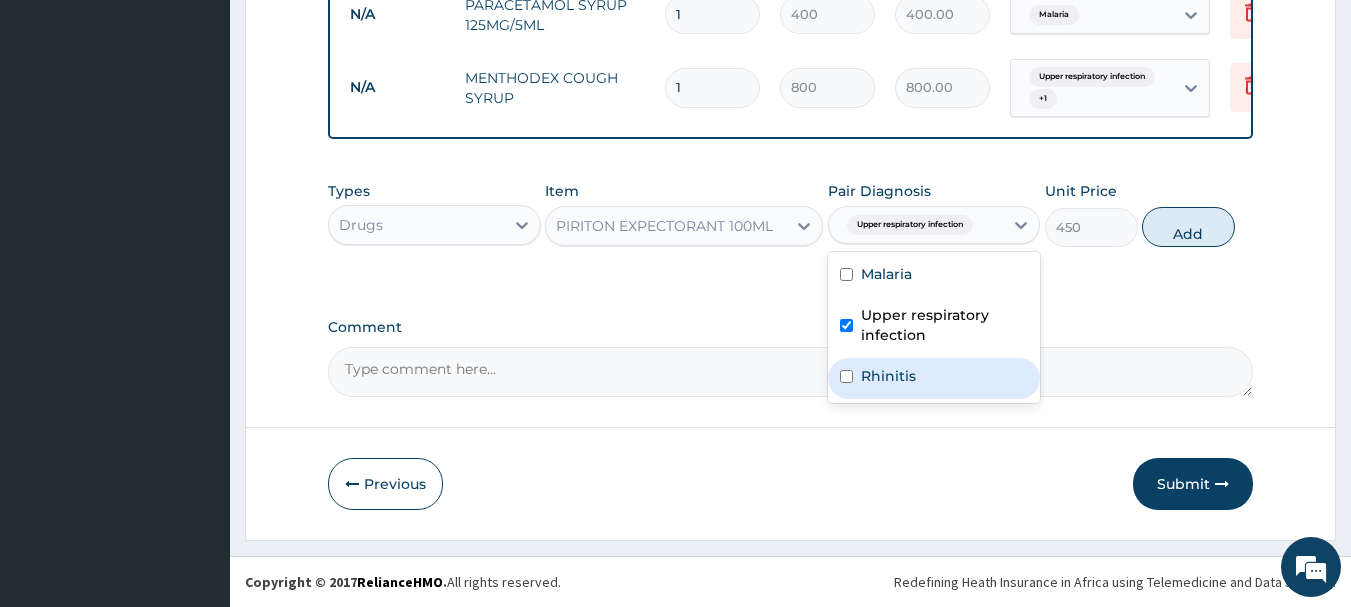 click on "Rhinitis" at bounding box center (888, 376) 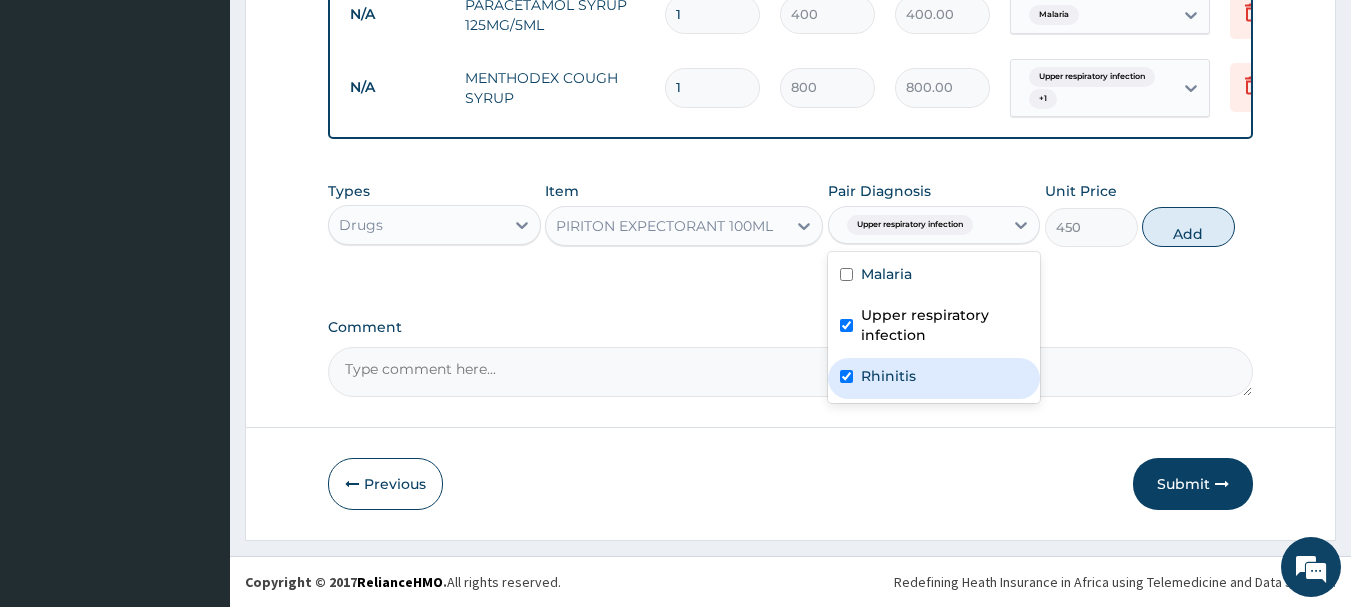 checkbox on "true" 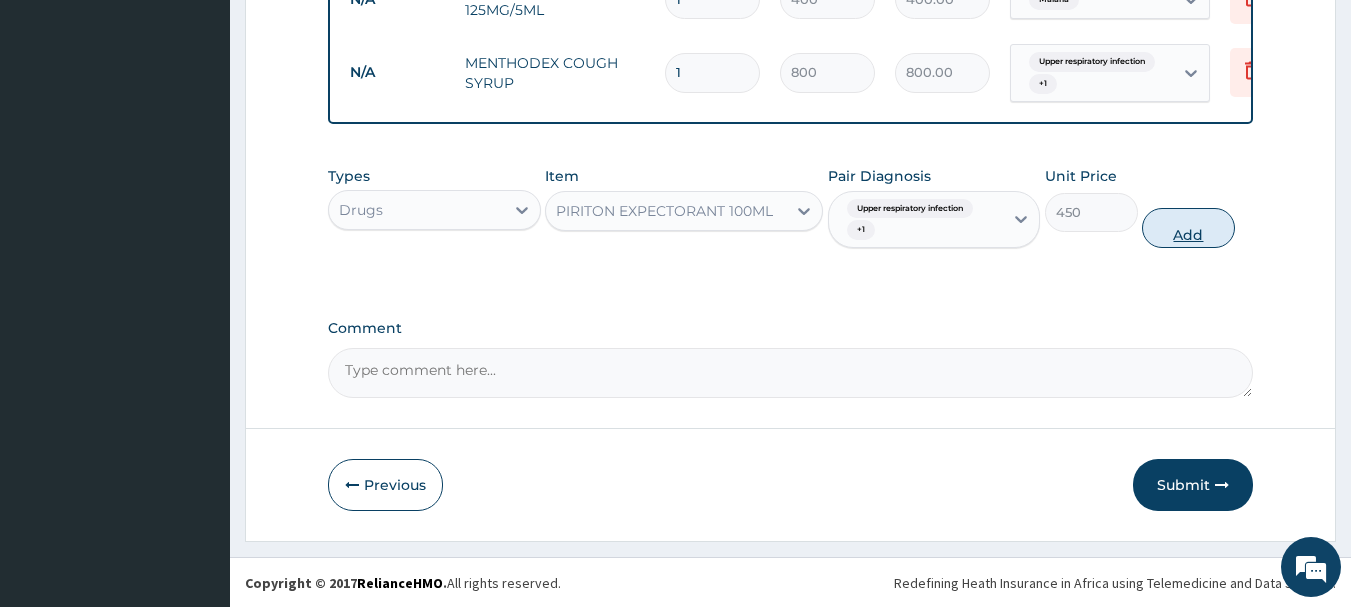 click on "Add" at bounding box center [1188, 228] 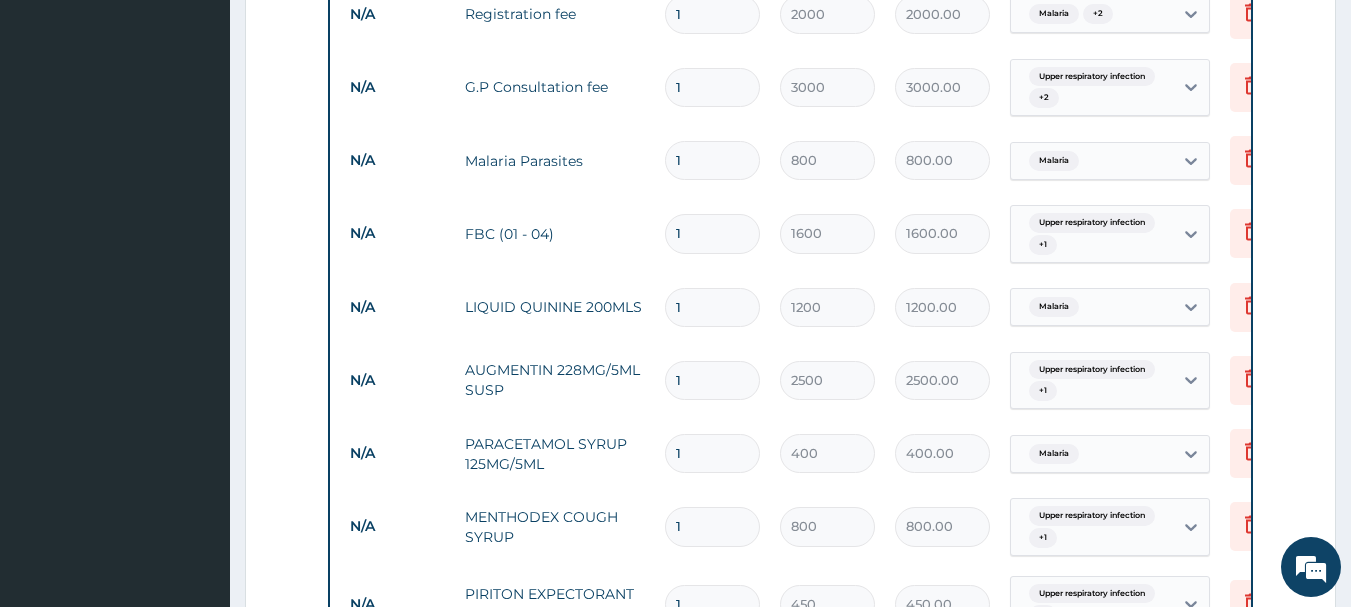 scroll, scrollTop: 71, scrollLeft: 0, axis: vertical 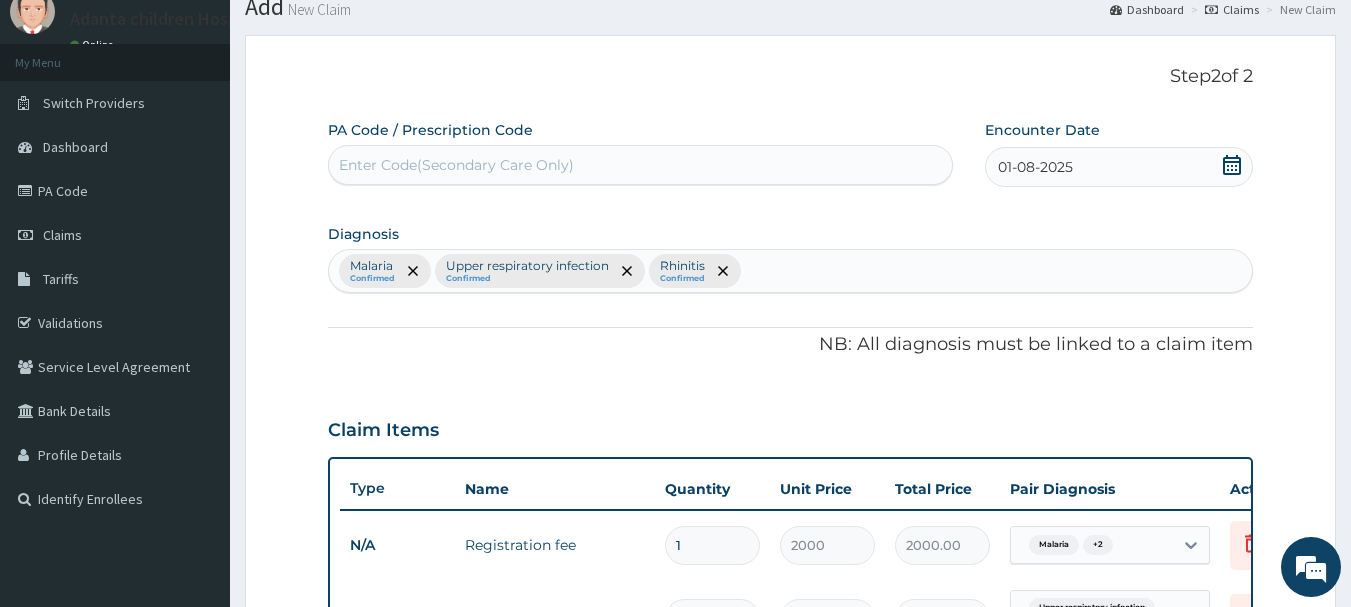 click on "Malaria Confirmed Upper respiratory infection Confirmed Rhinitis Confirmed" at bounding box center [791, 271] 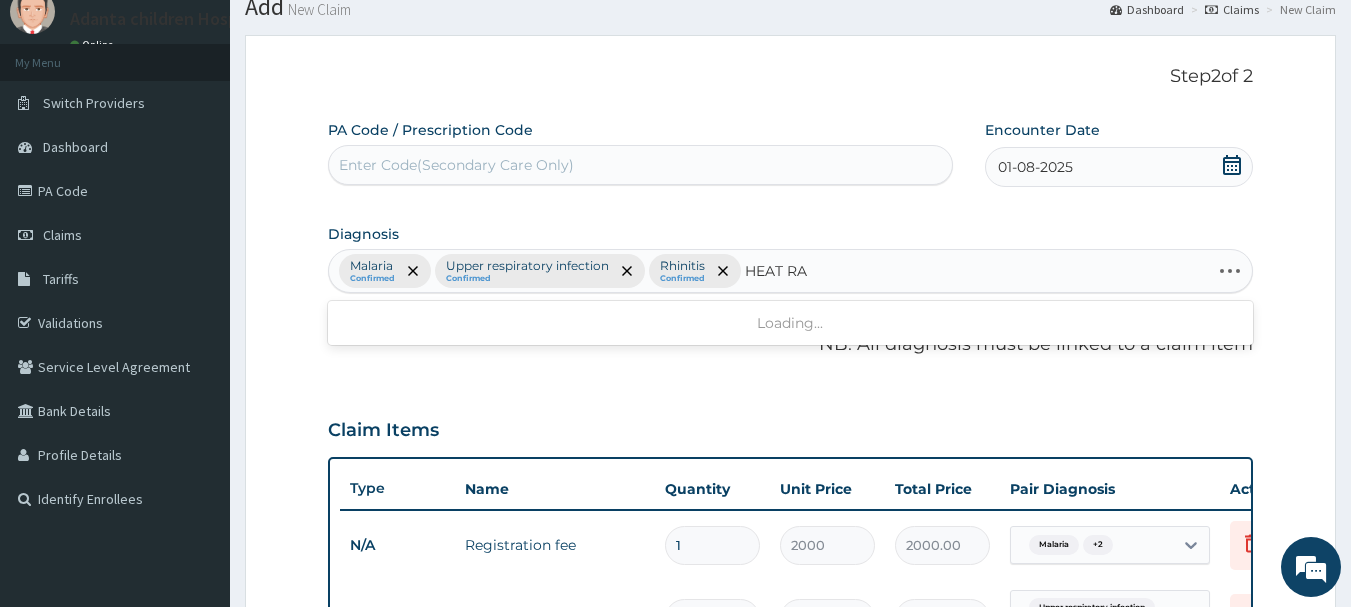 type on "HEAT RAS" 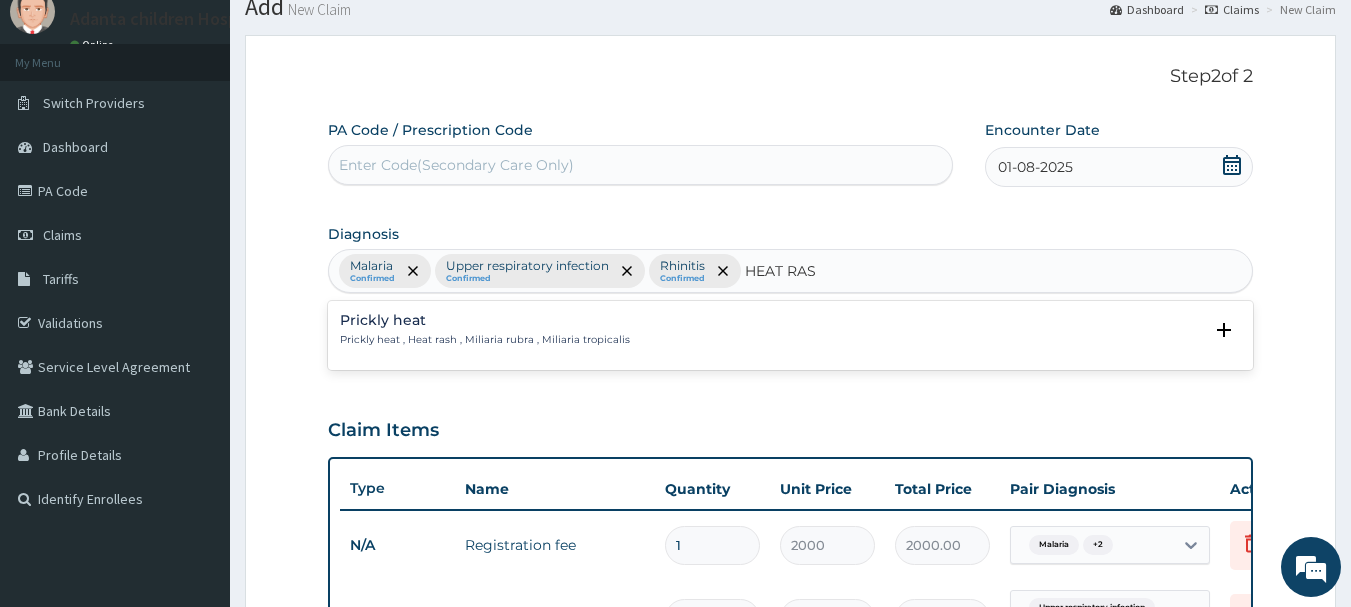 click on "Prickly heat , Heat rash , Miliaria rubra , Miliaria tropicalis" at bounding box center (485, 340) 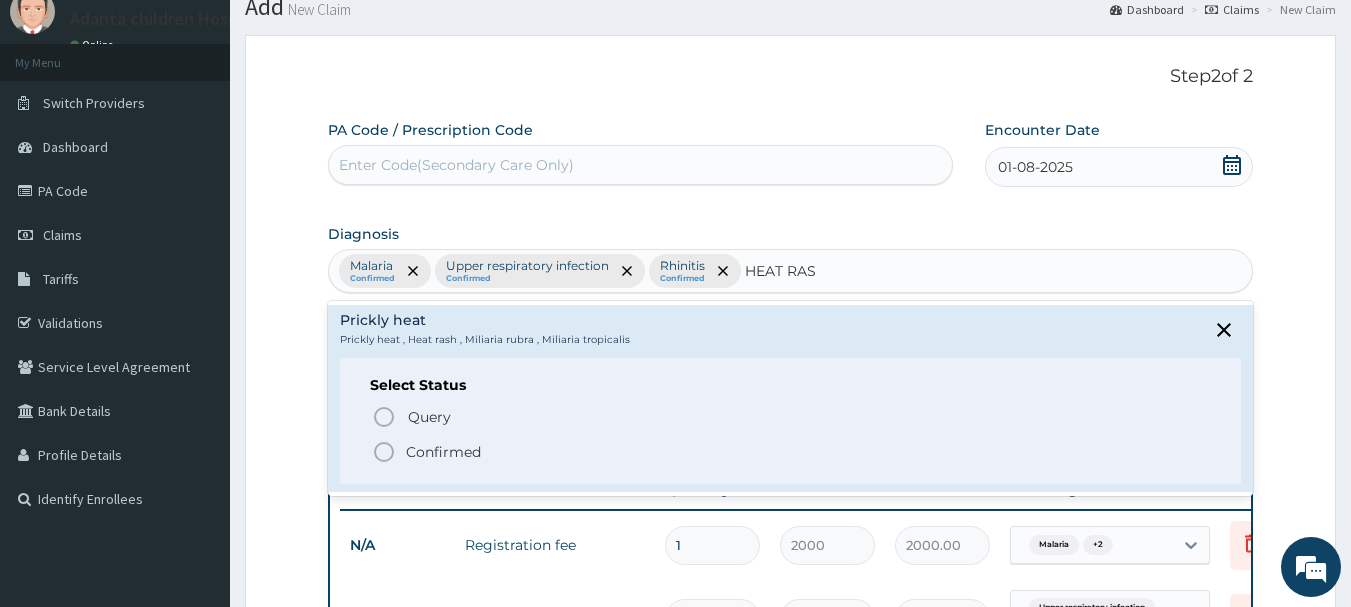 click 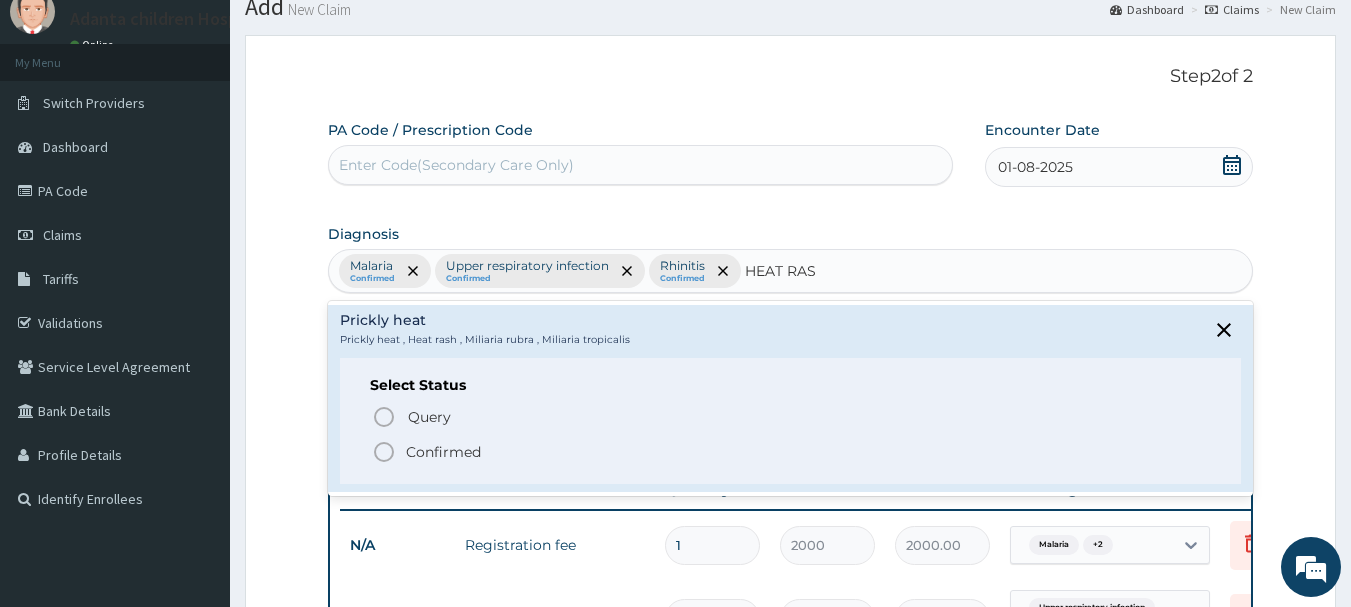 type 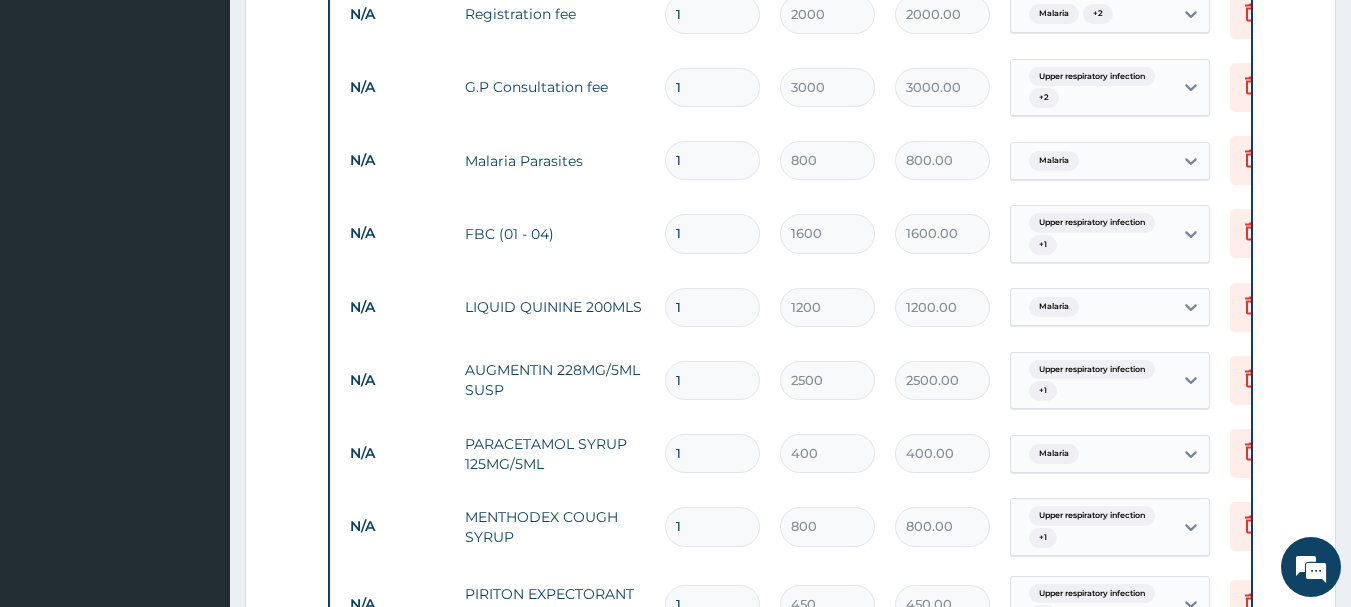 scroll, scrollTop: 1133, scrollLeft: 0, axis: vertical 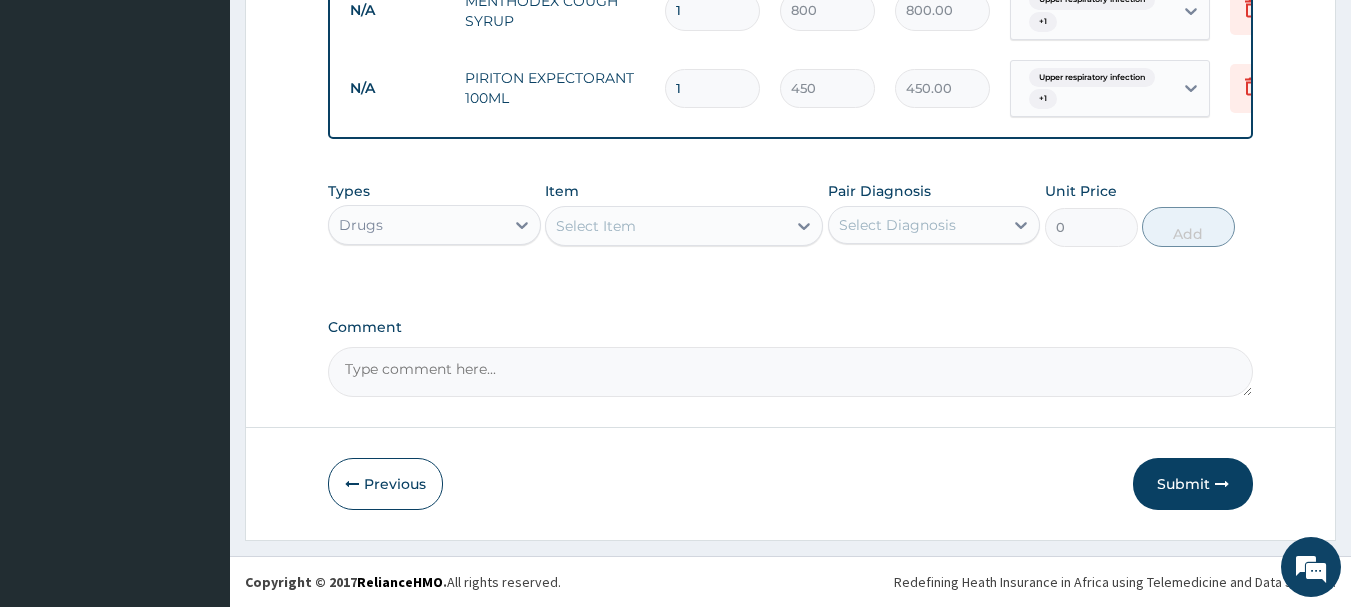 click on "Select Item" at bounding box center (684, 226) 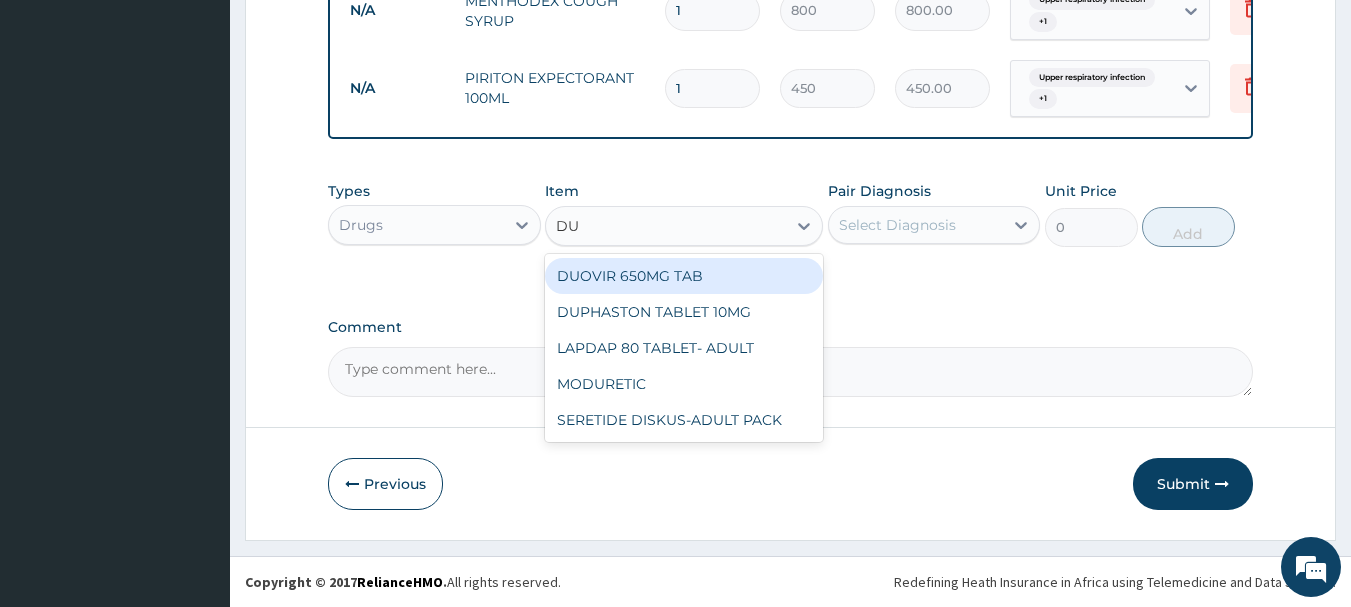 type on "D" 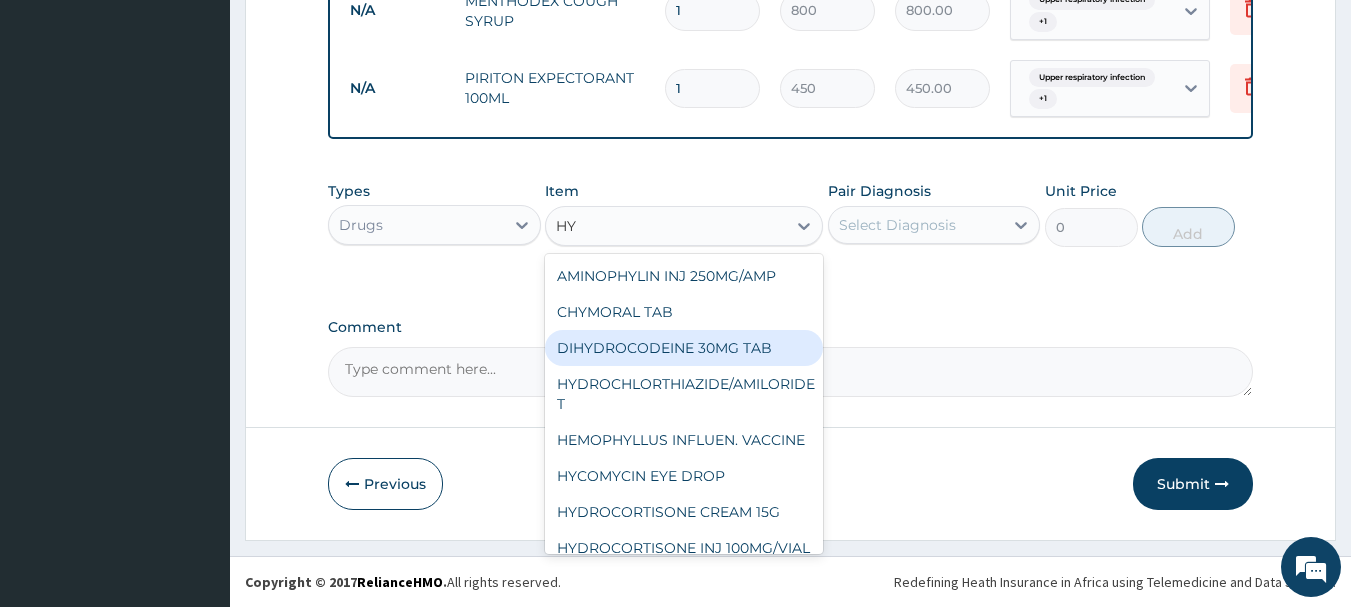 type on "H" 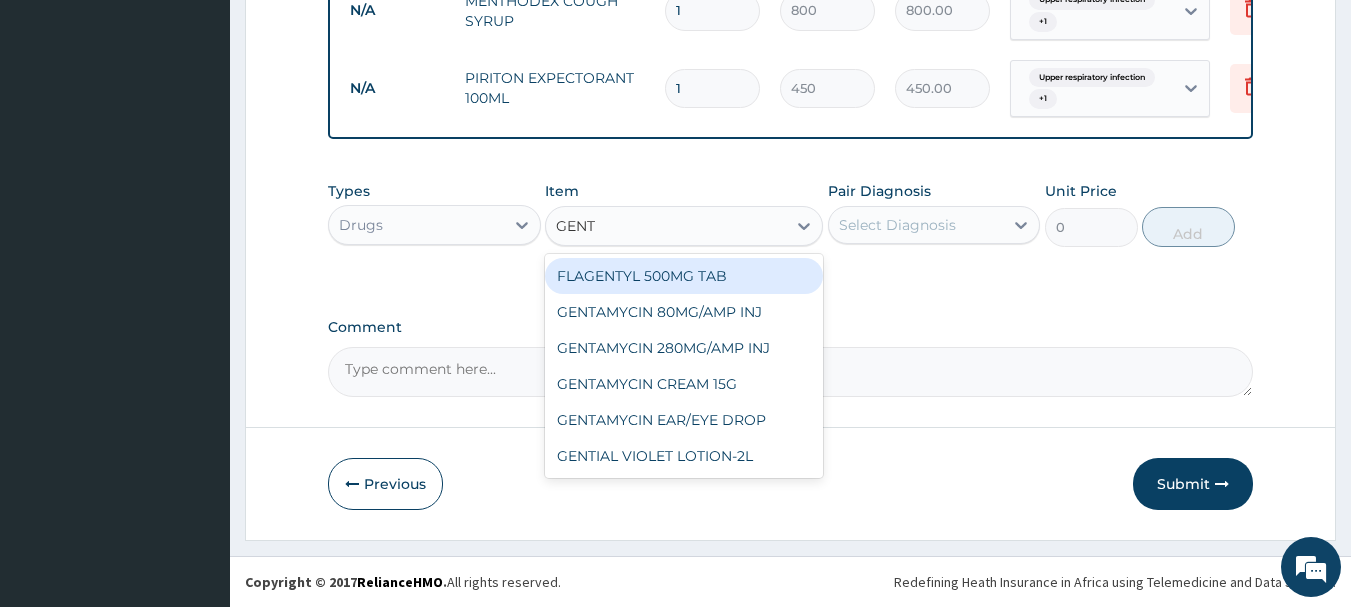 type on "GENTA" 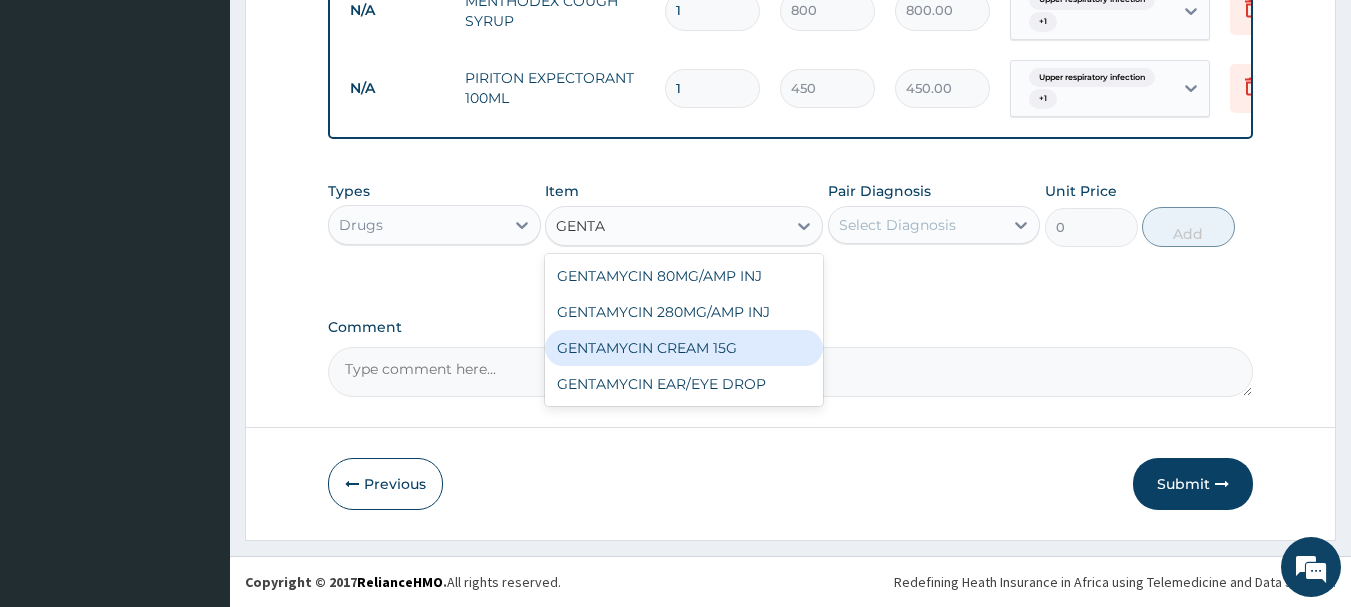 click on "GENTAMYCIN CREAM 15G" at bounding box center (684, 348) 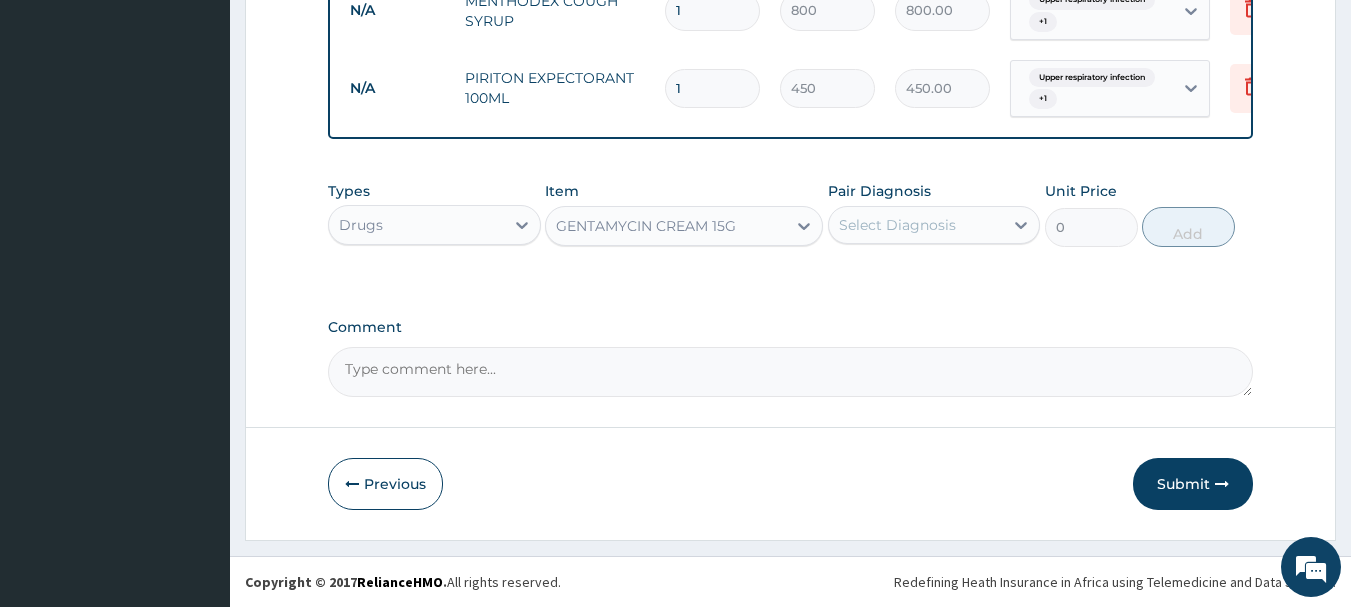 type 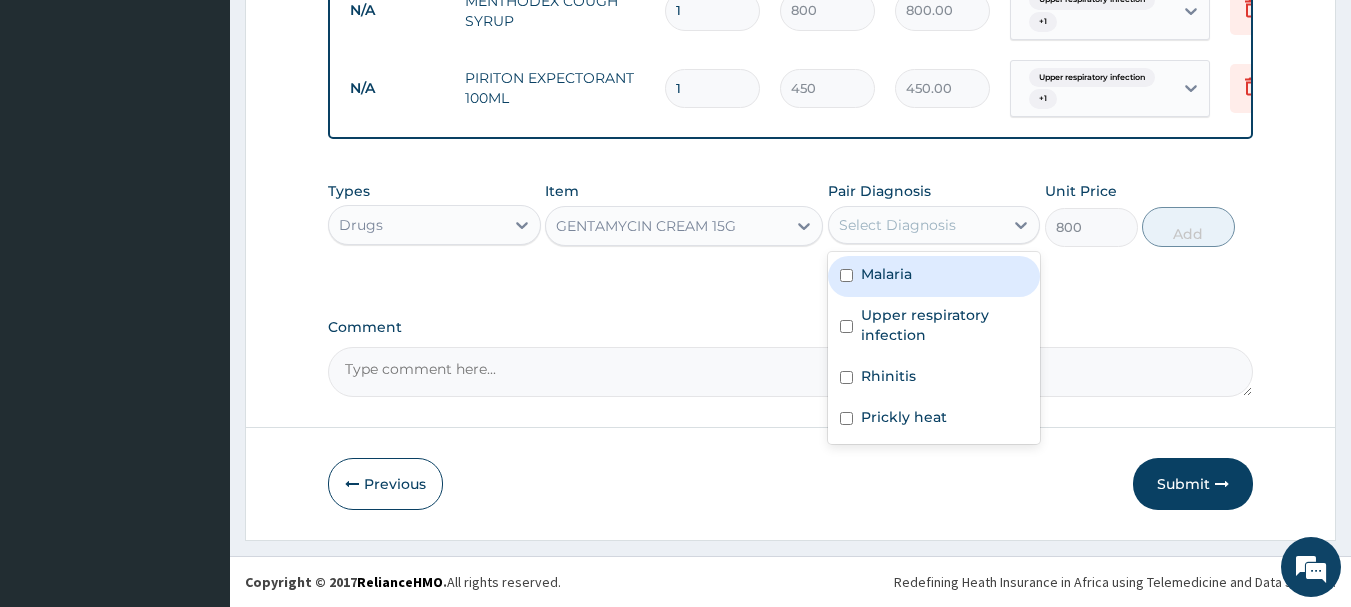 click on "Select Diagnosis" at bounding box center [897, 225] 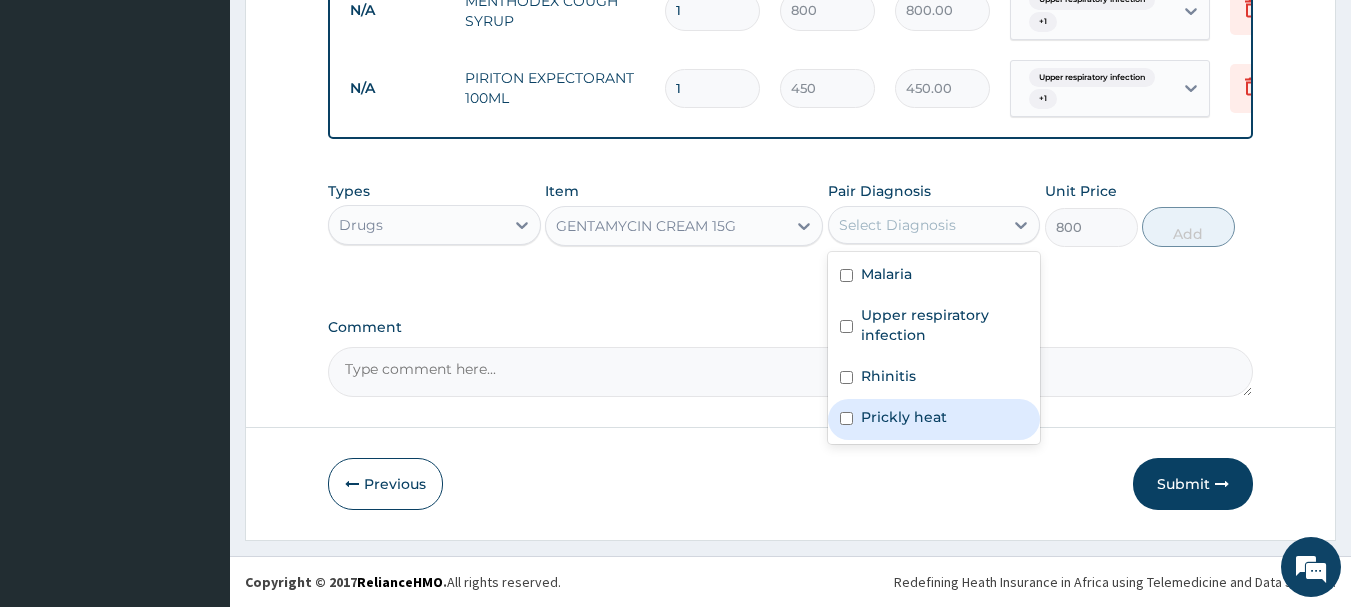 click on "Prickly heat" at bounding box center (904, 417) 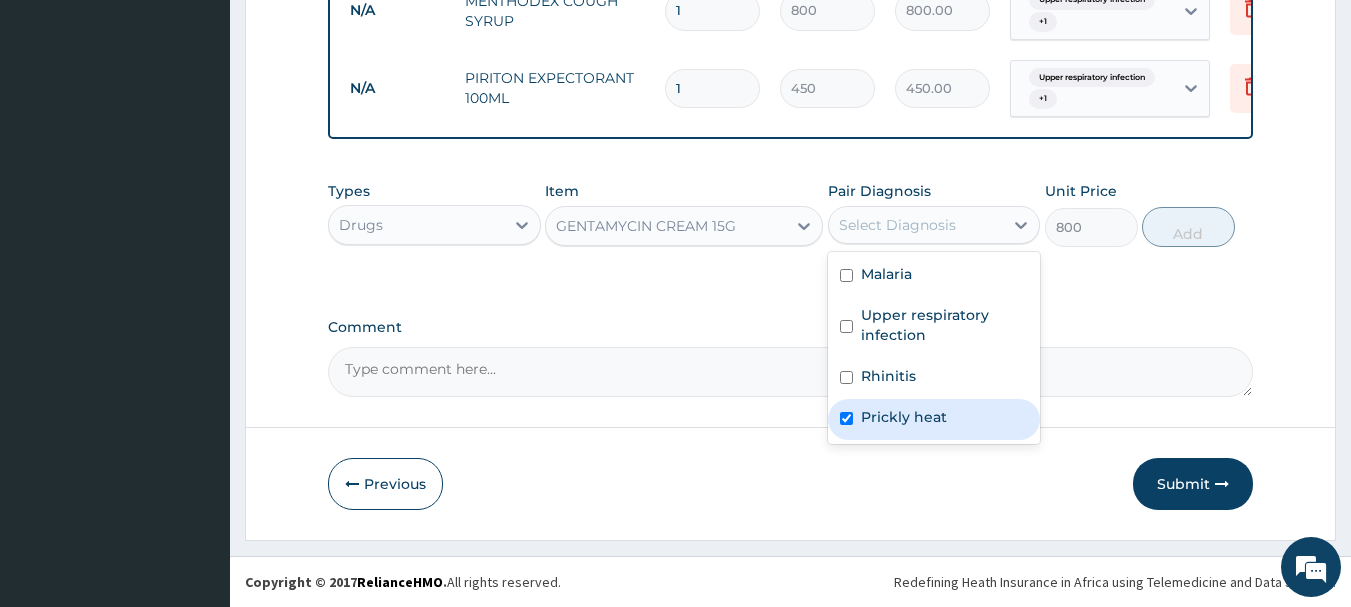 checkbox on "true" 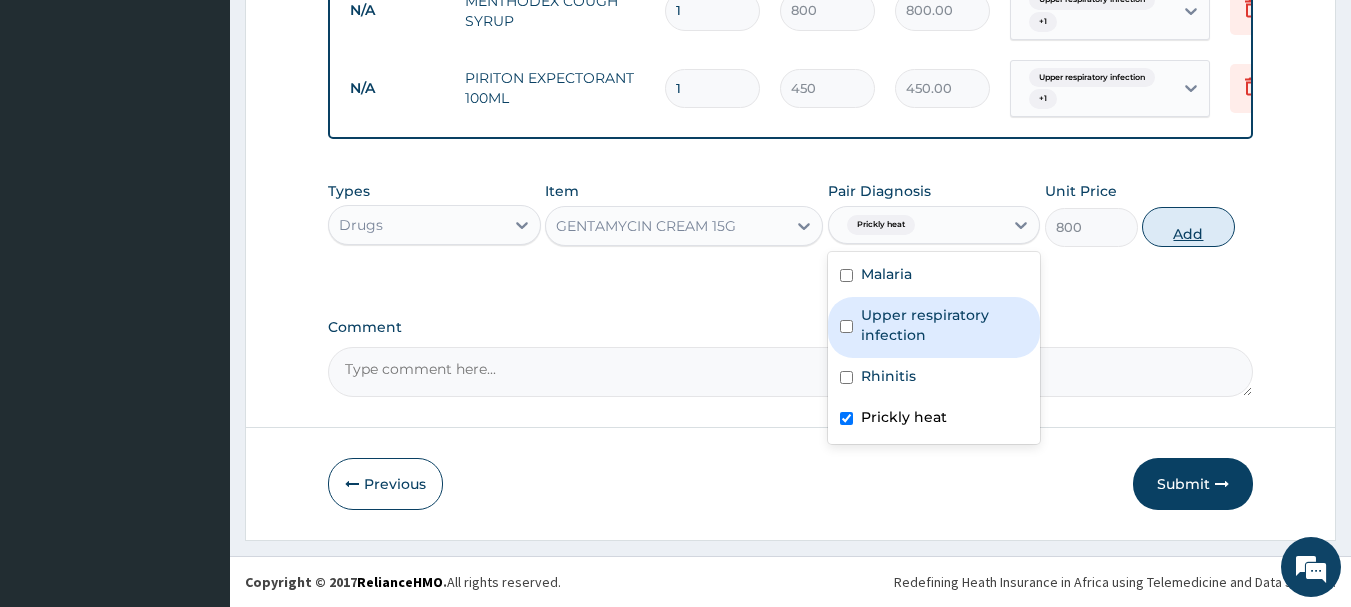 click on "Add" at bounding box center (1188, 227) 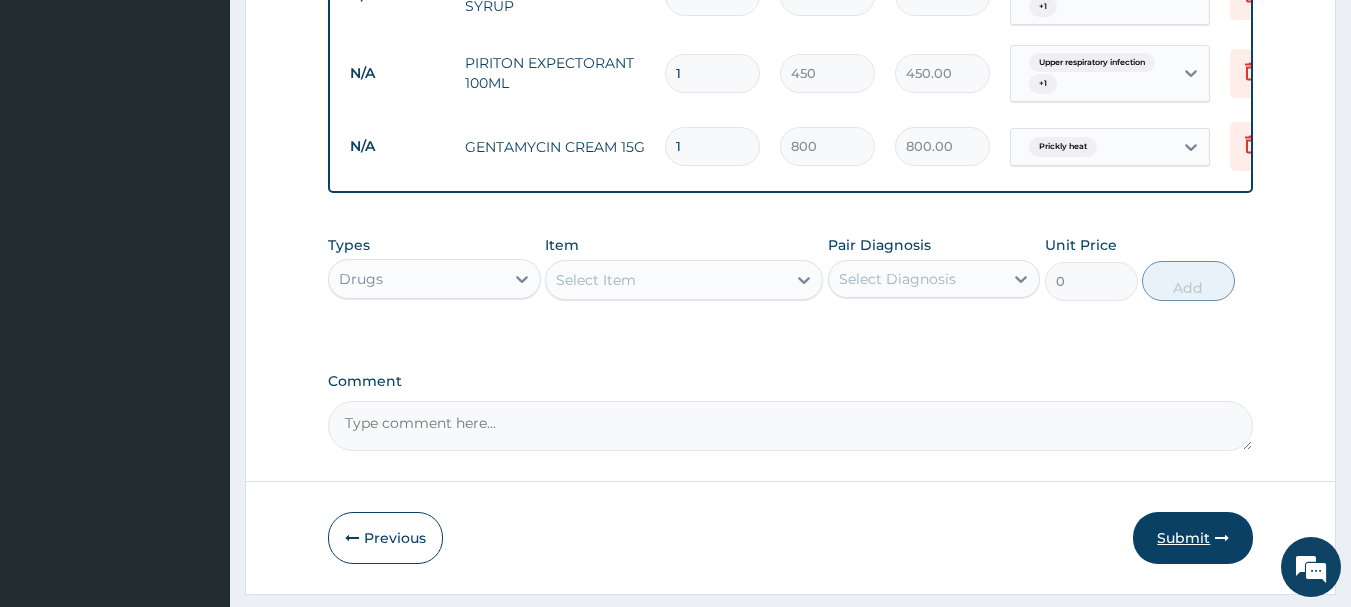 click on "Submit" at bounding box center (1193, 538) 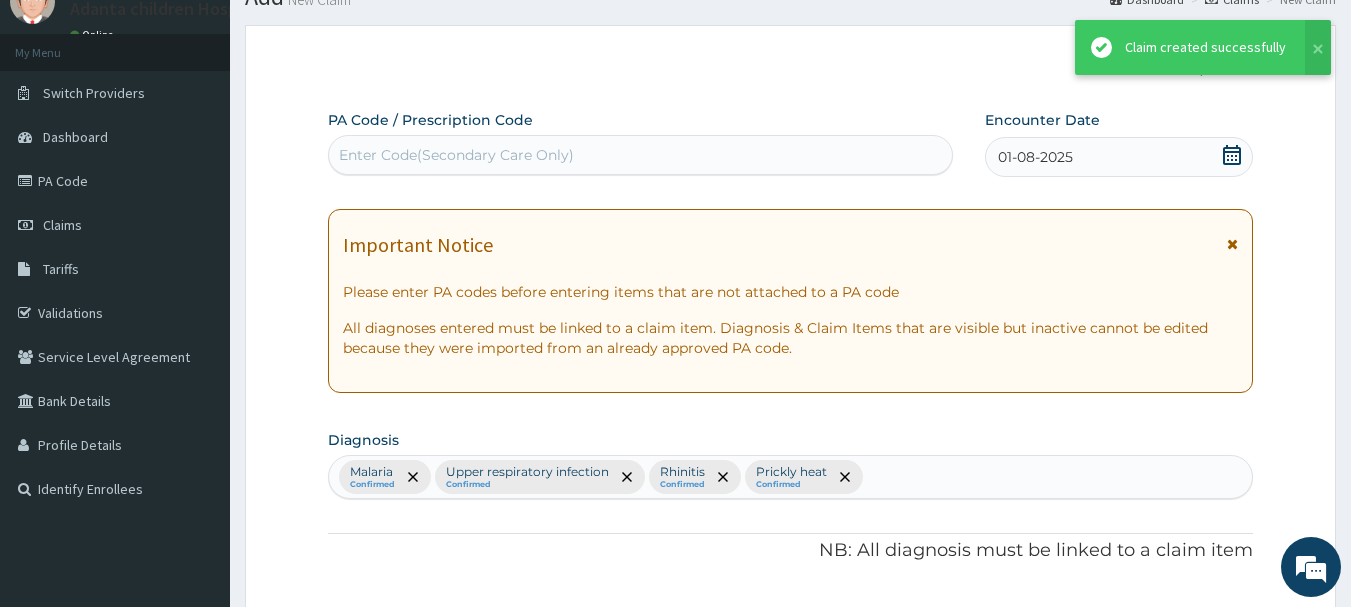 scroll, scrollTop: 1133, scrollLeft: 0, axis: vertical 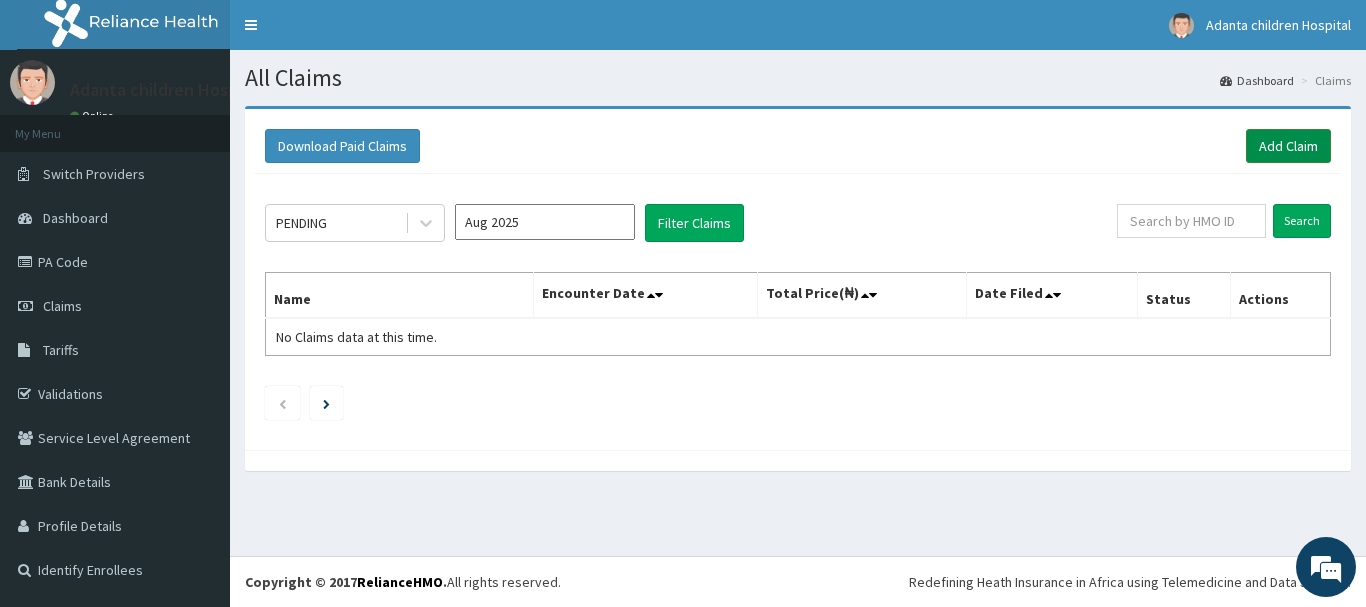 click on "Add Claim" at bounding box center [1288, 146] 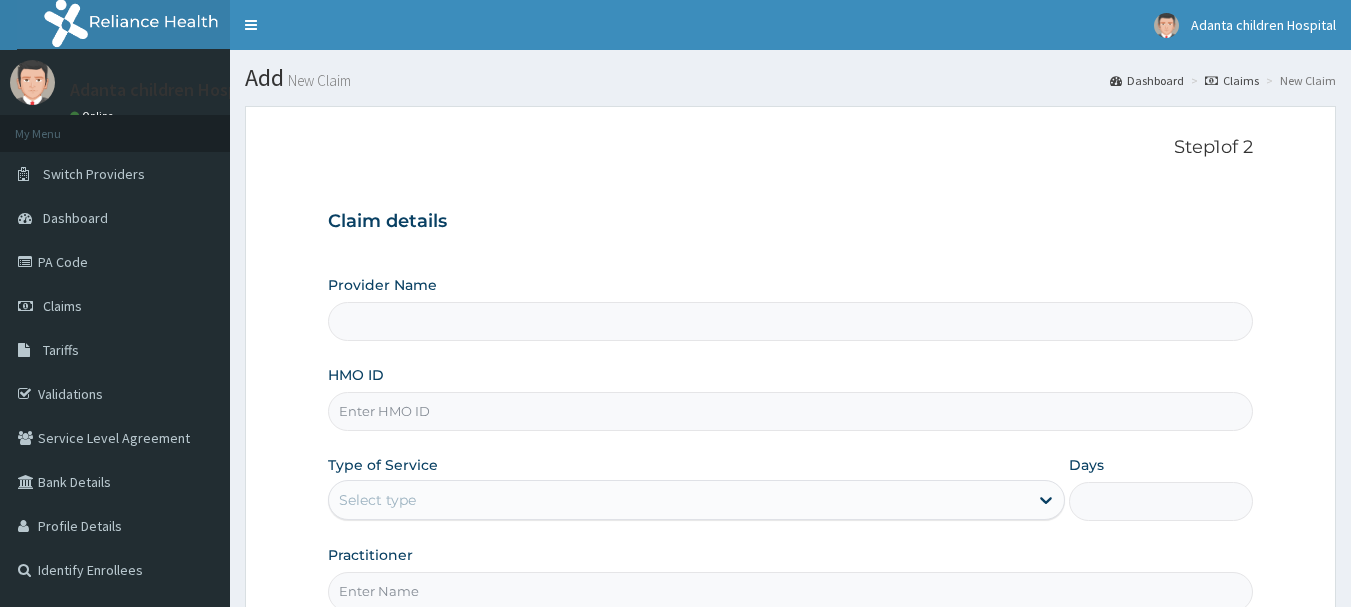 scroll, scrollTop: 0, scrollLeft: 0, axis: both 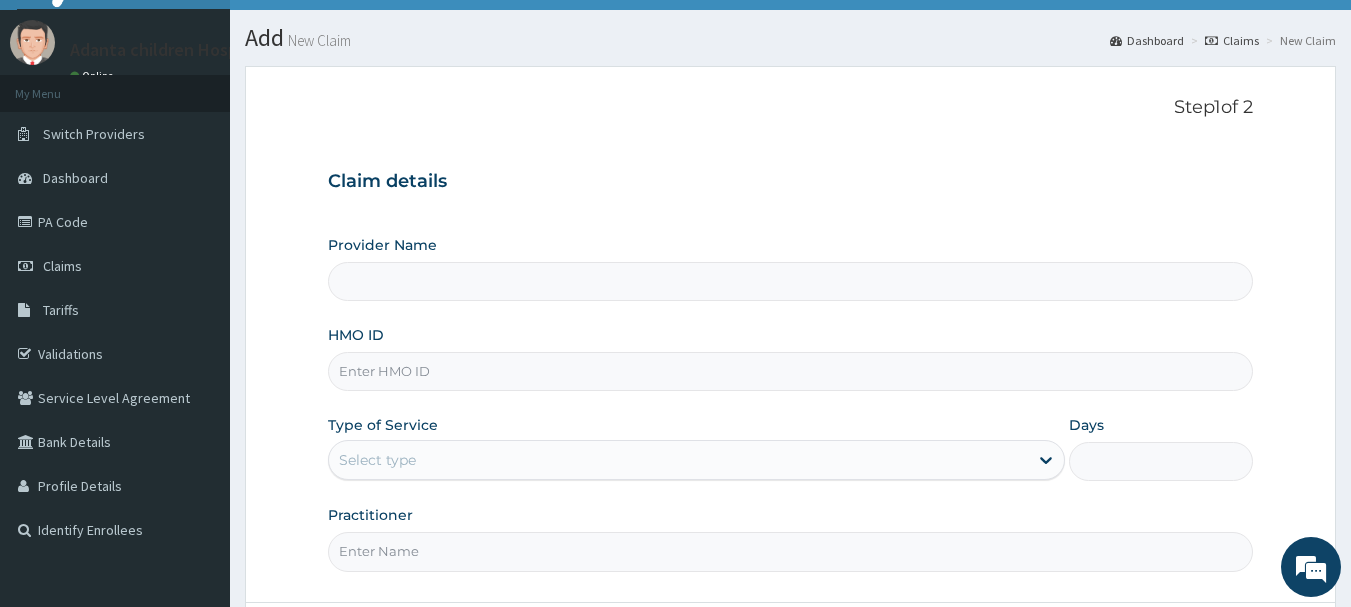 type on "Adanta Children Hospital" 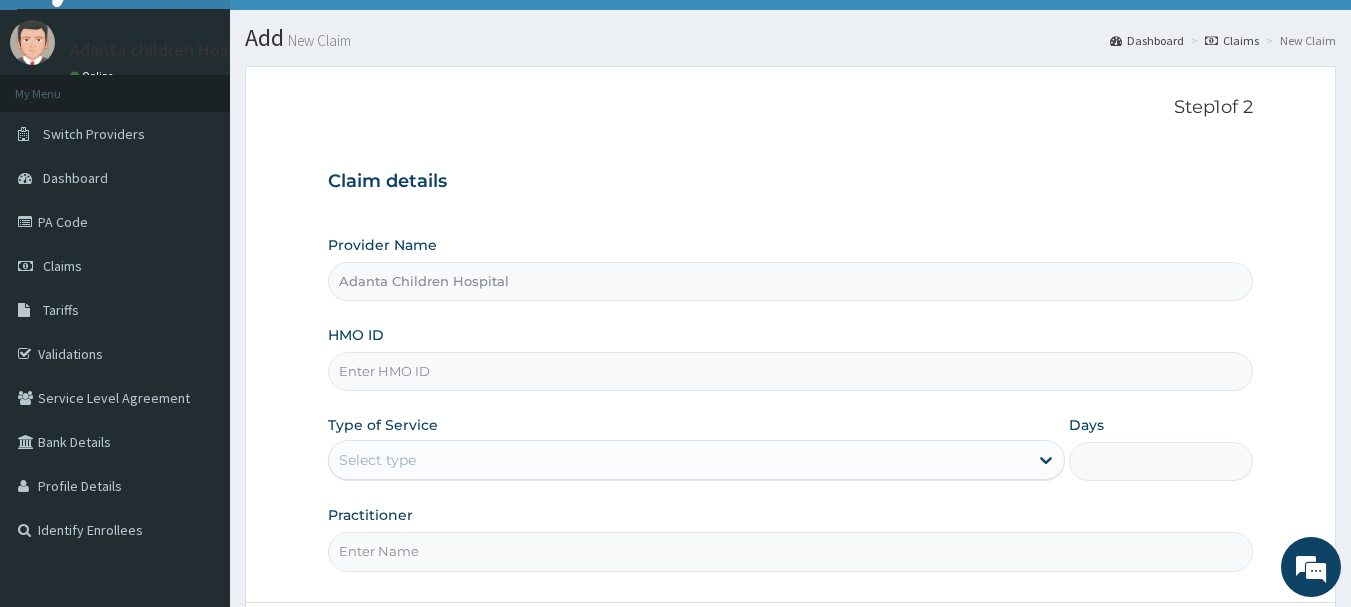 click on "HMO ID" at bounding box center (791, 371) 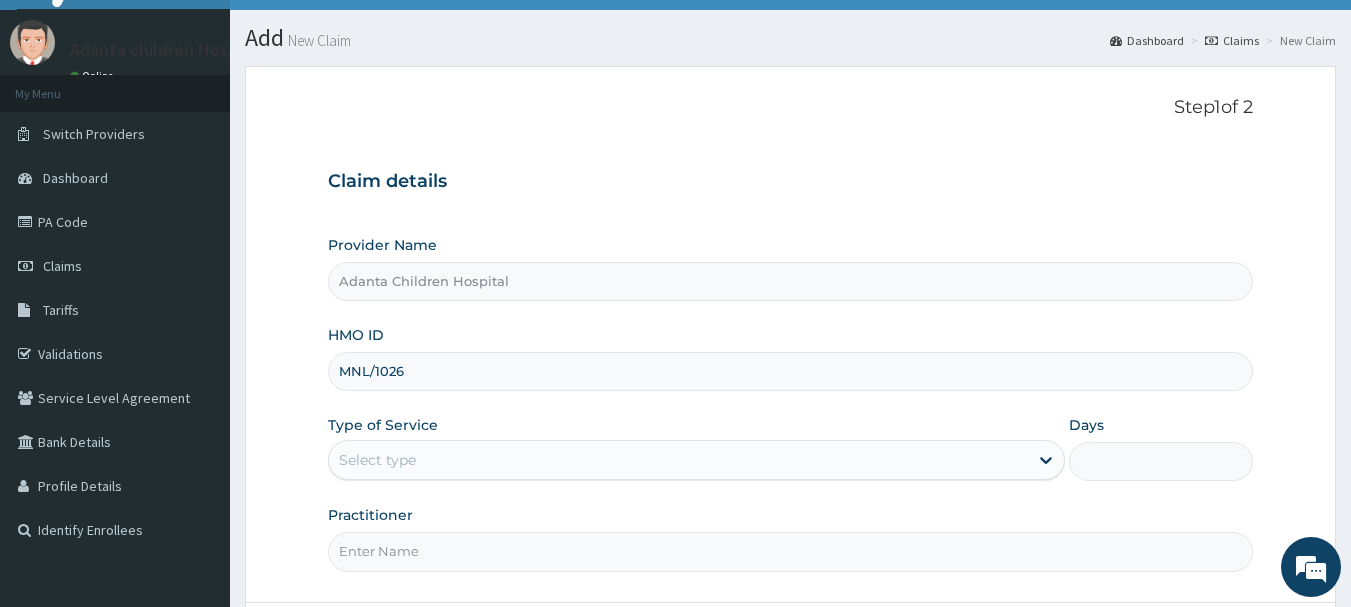 scroll, scrollTop: 0, scrollLeft: 0, axis: both 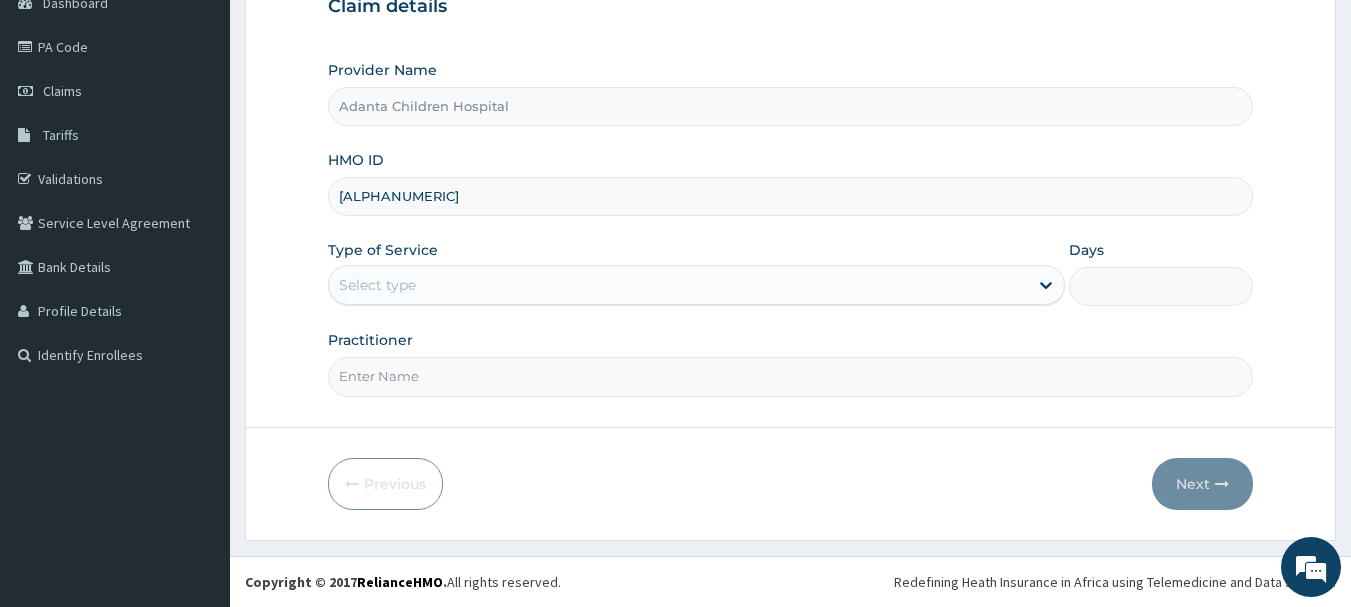 type on "[ALPHANUMERIC]" 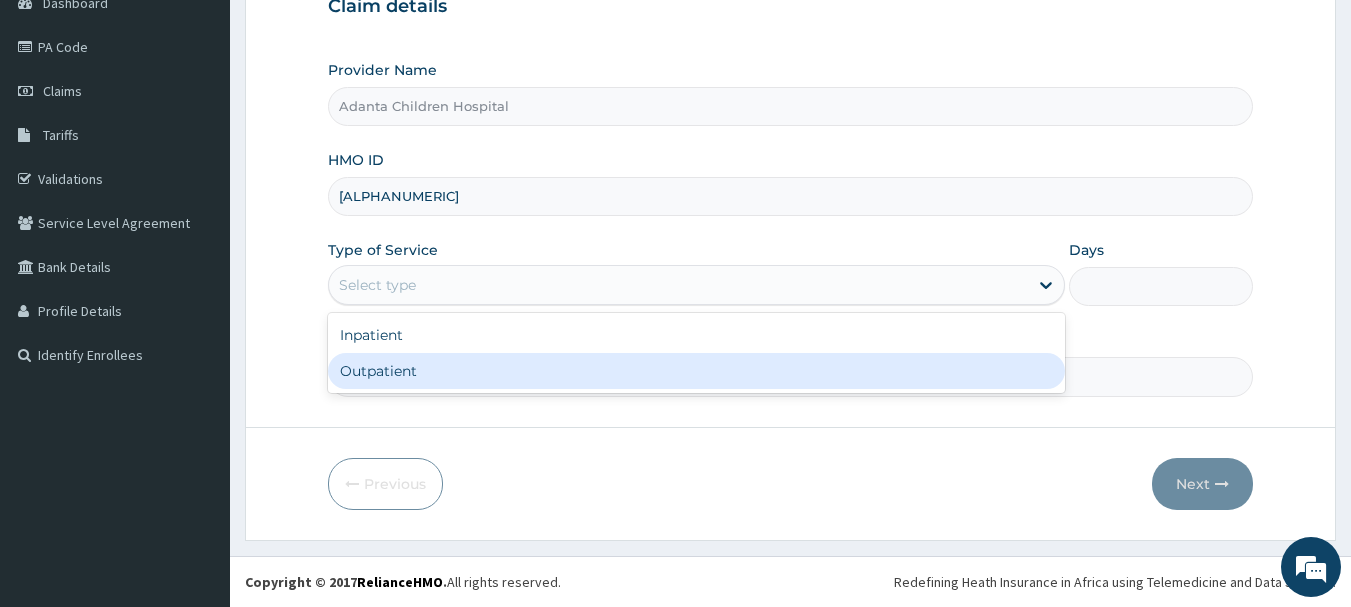 click on "Outpatient" at bounding box center [696, 371] 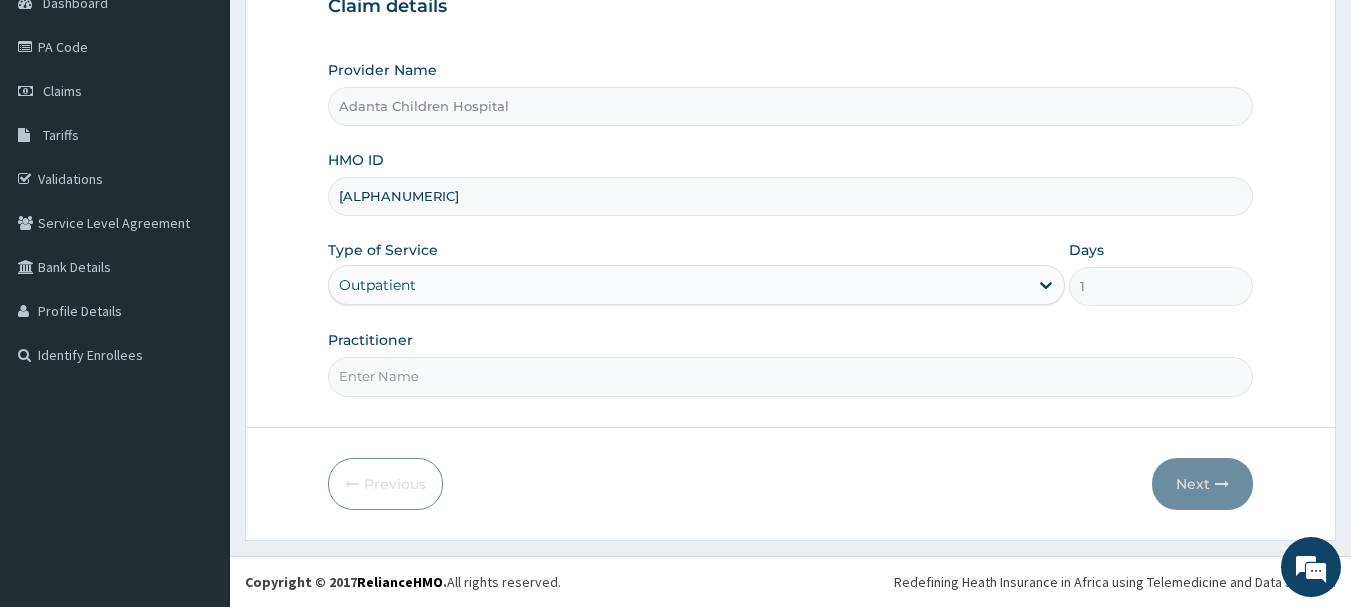 click on "Practitioner" at bounding box center (791, 376) 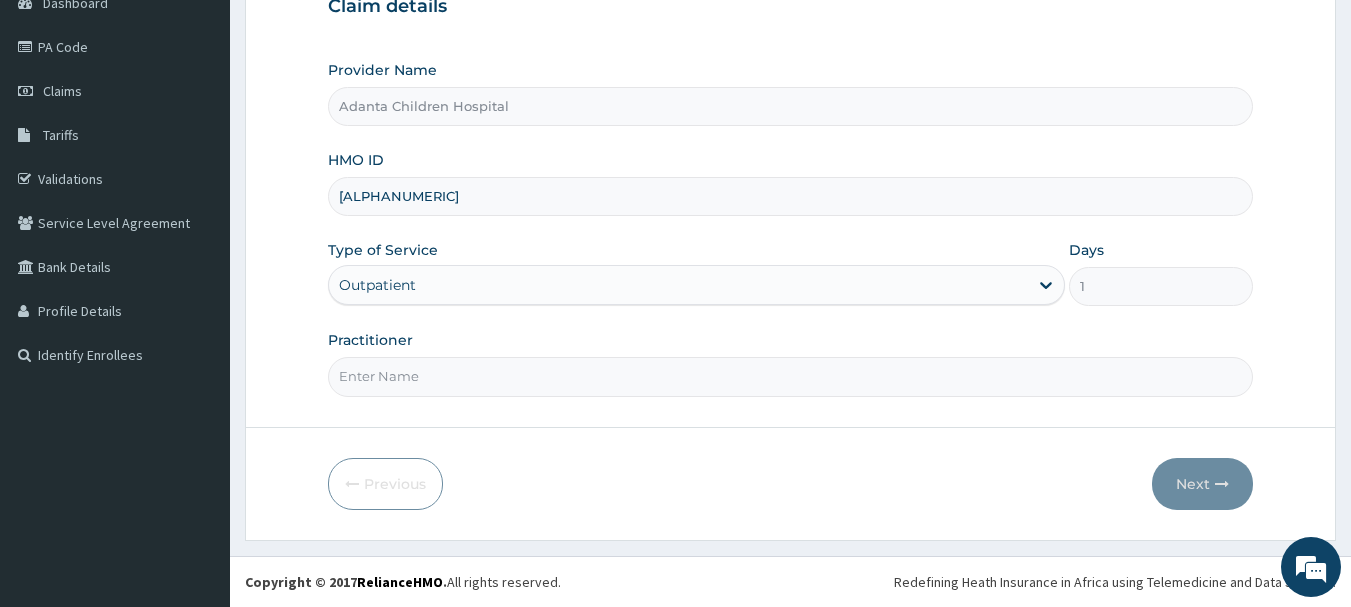 type on "DR [NAME]" 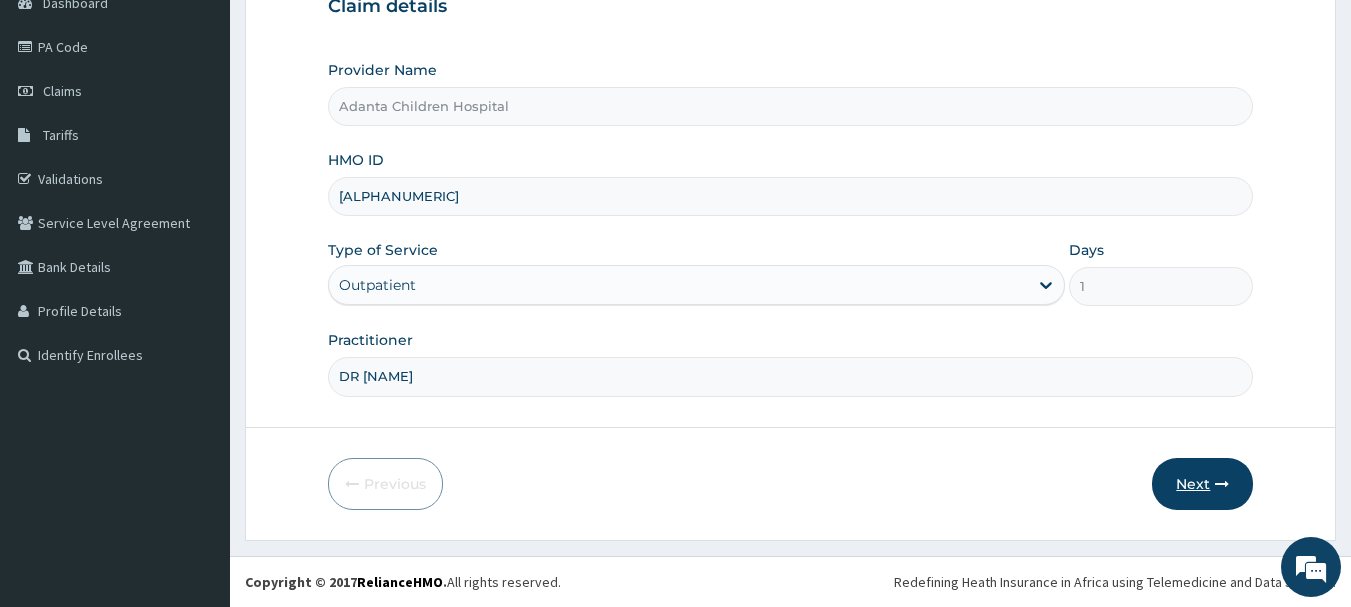 click on "Next" at bounding box center [1202, 484] 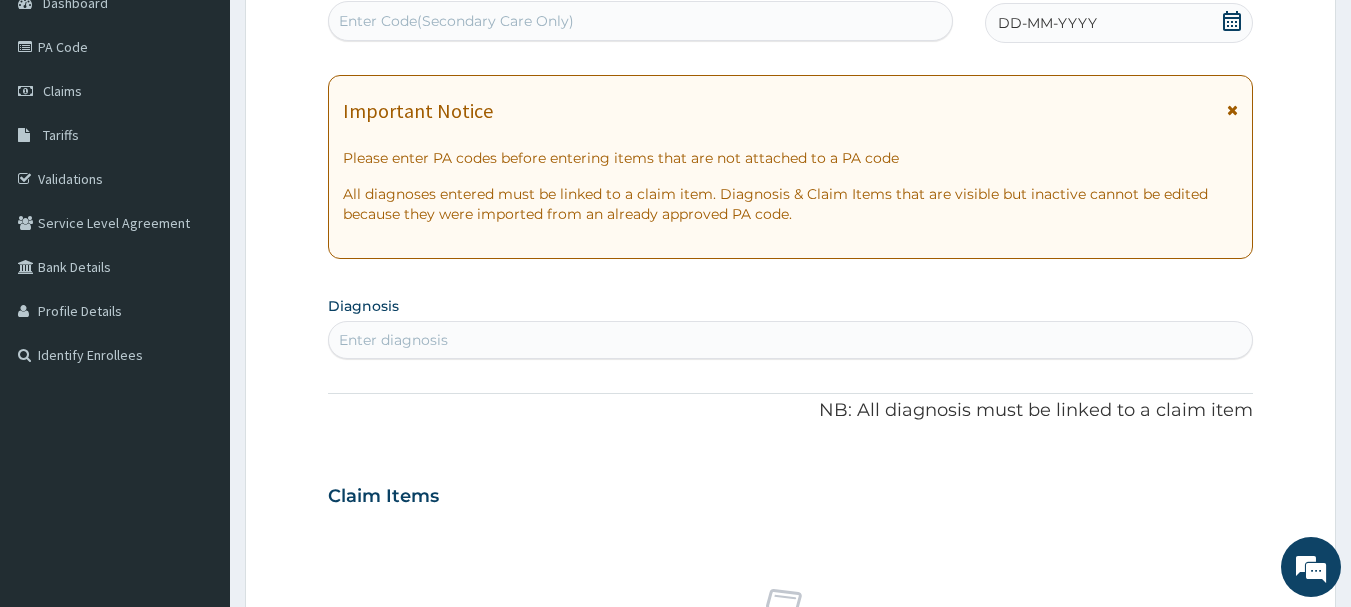 scroll, scrollTop: 0, scrollLeft: 0, axis: both 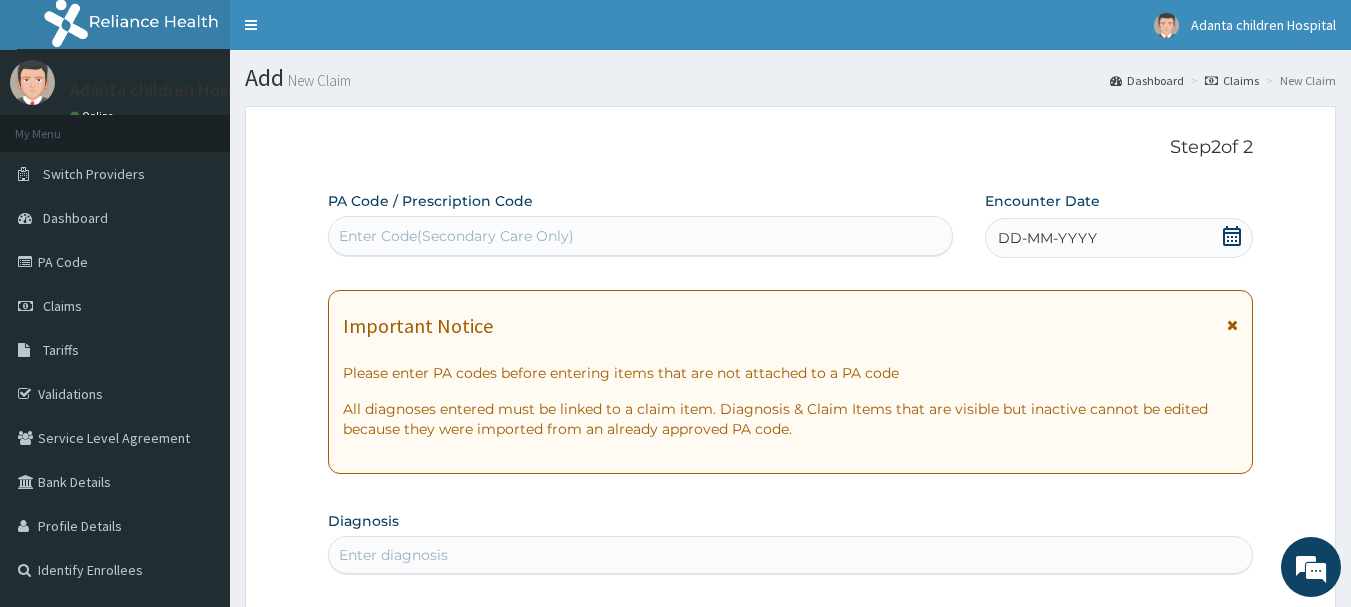 click 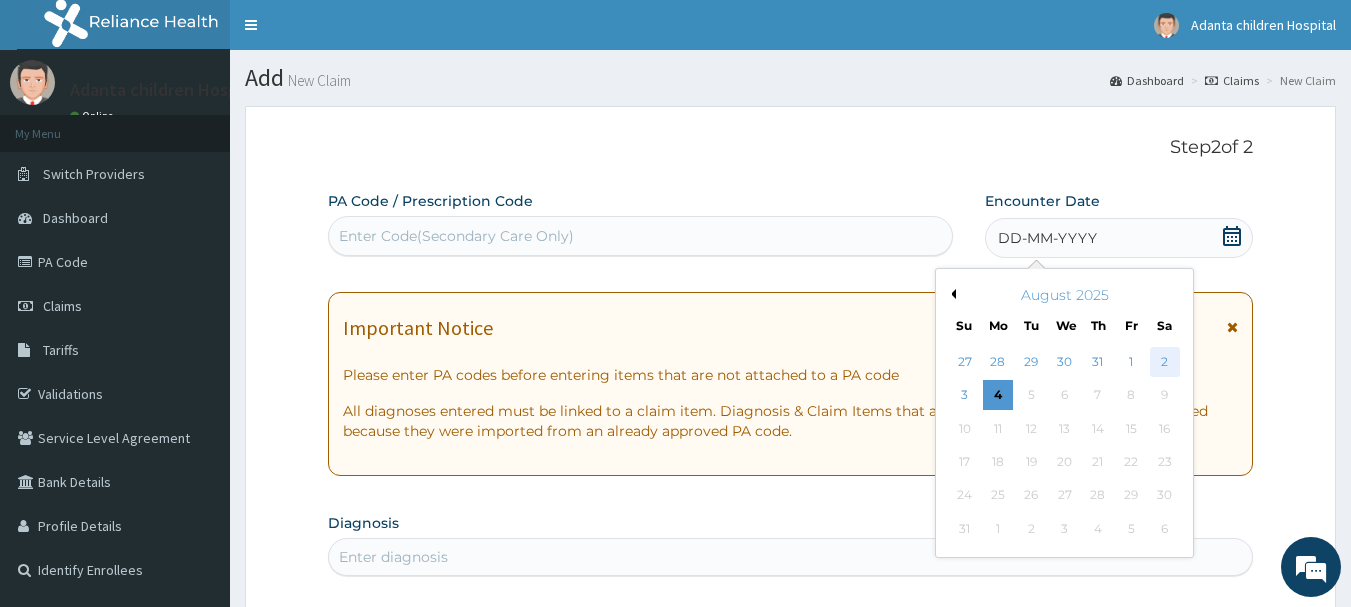 click on "2" at bounding box center [1165, 362] 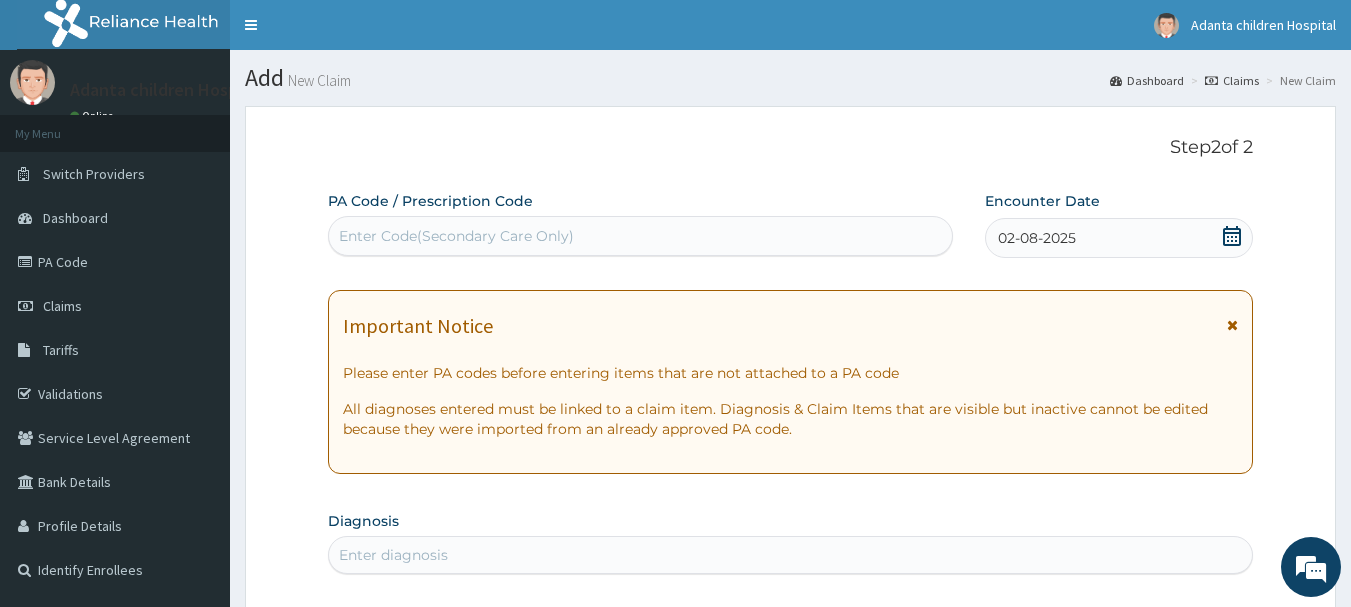 scroll, scrollTop: 531, scrollLeft: 0, axis: vertical 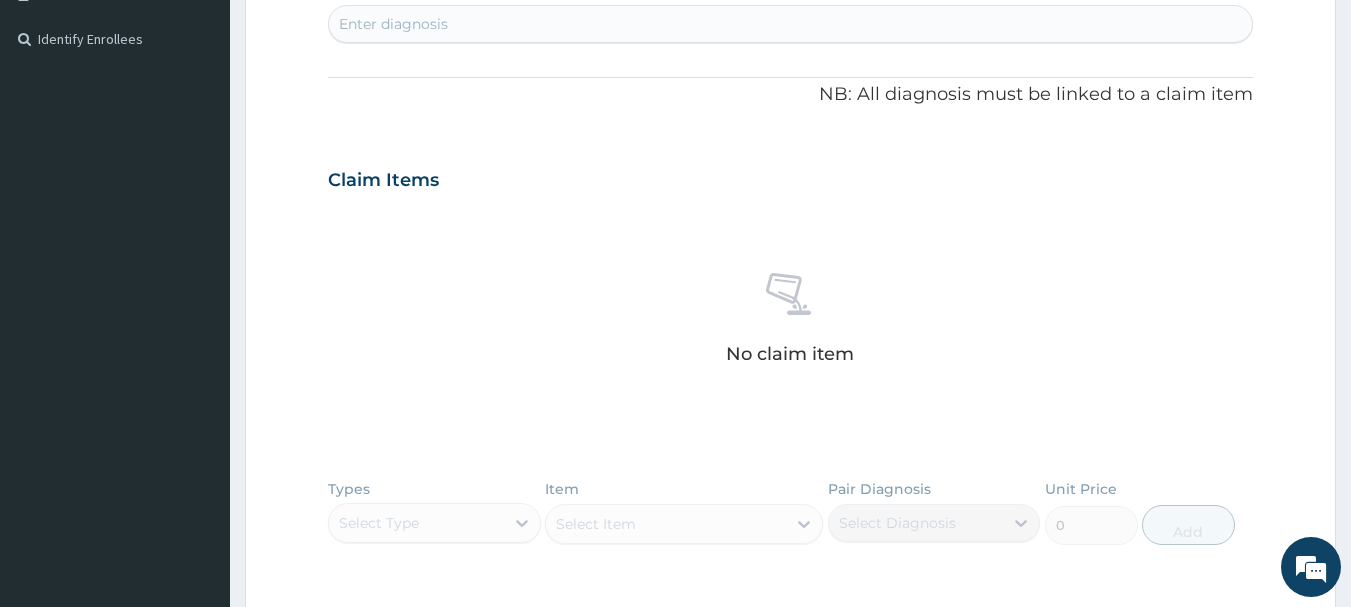 click on "Enter diagnosis" at bounding box center (791, 24) 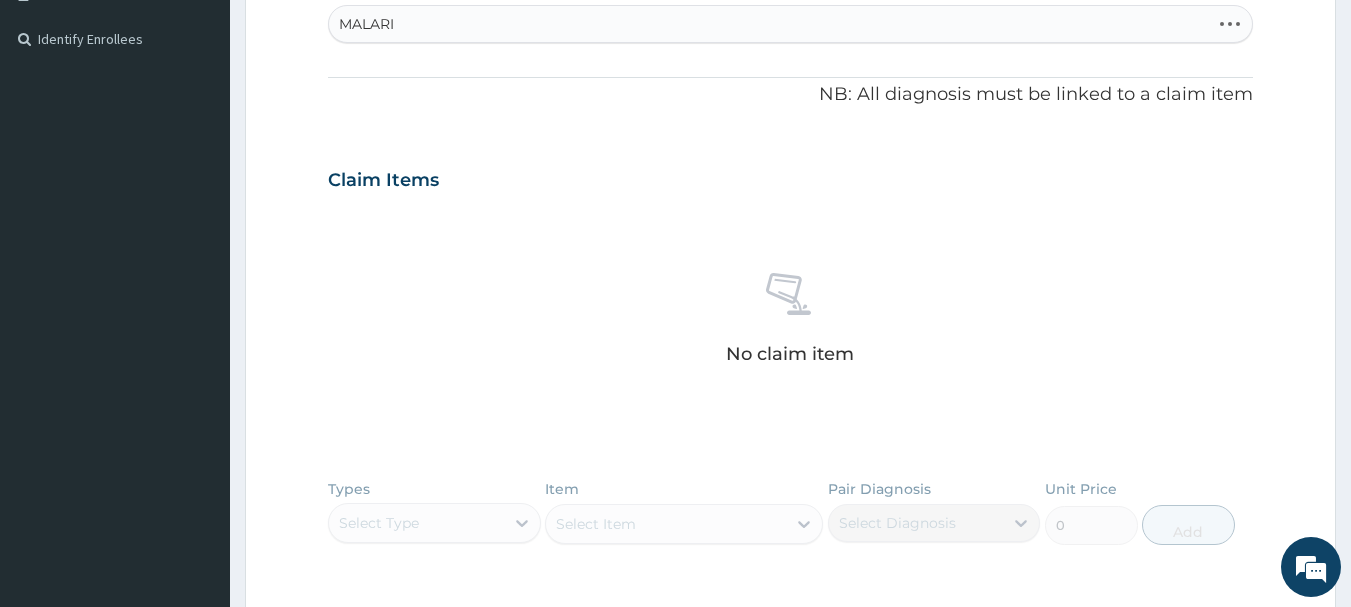 type on "MALARIA" 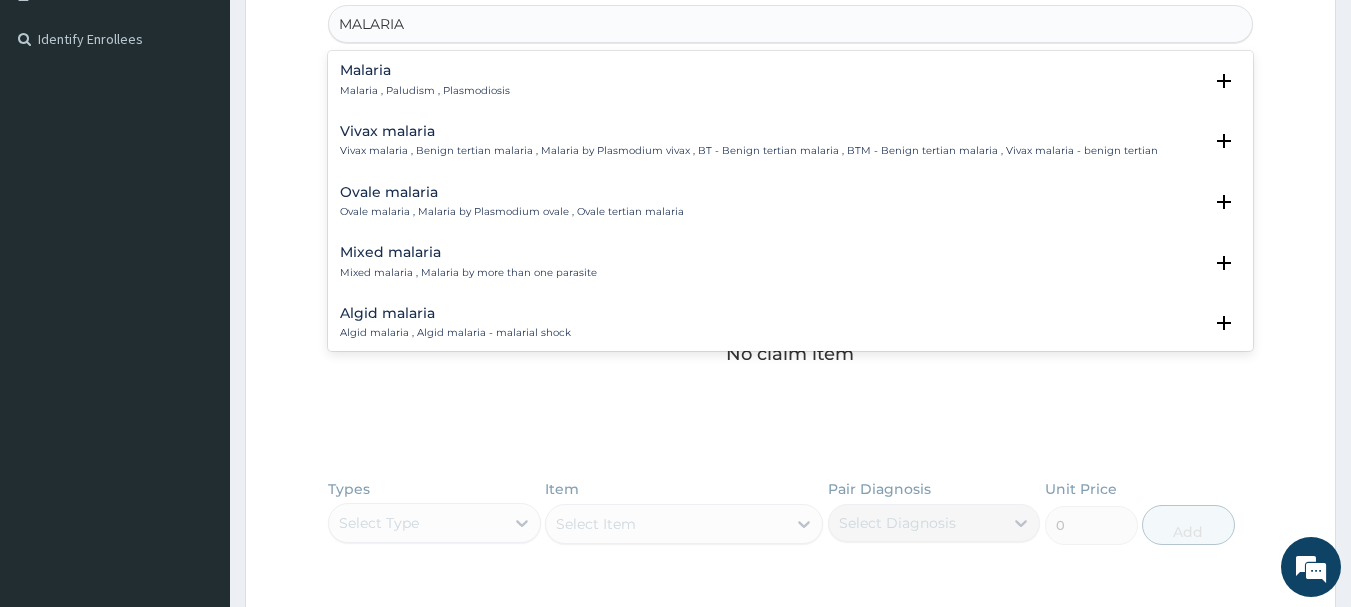 click on "Malaria" at bounding box center (425, 70) 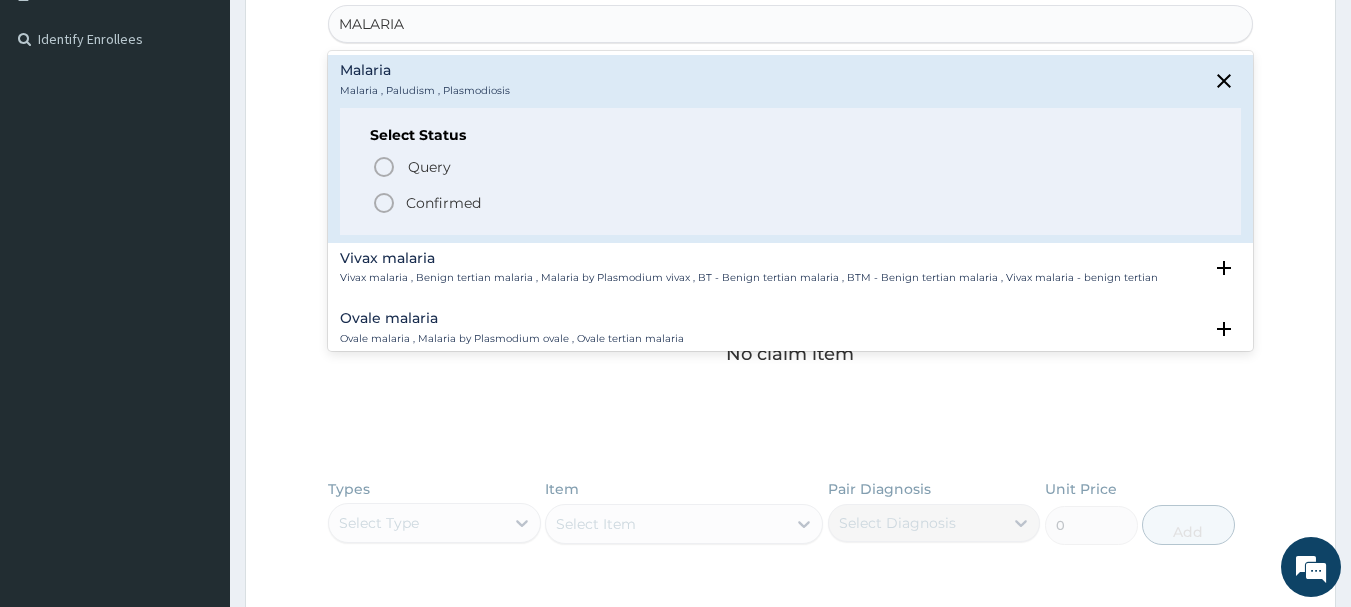 click 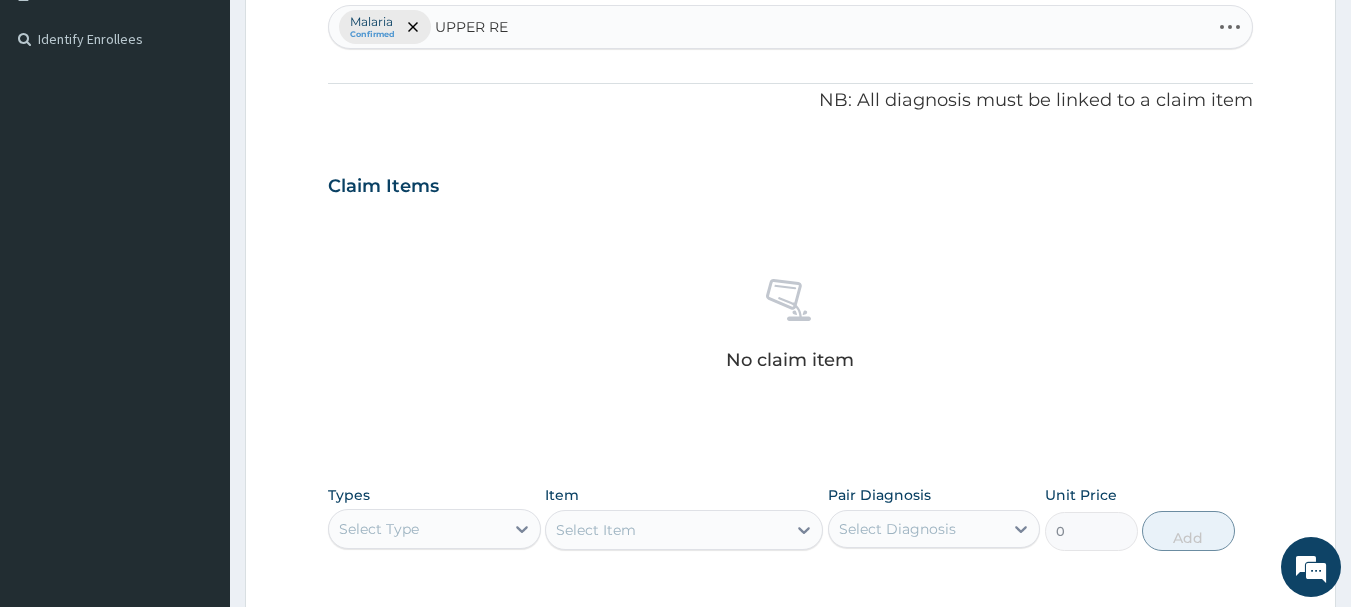 type on "UPPER RES" 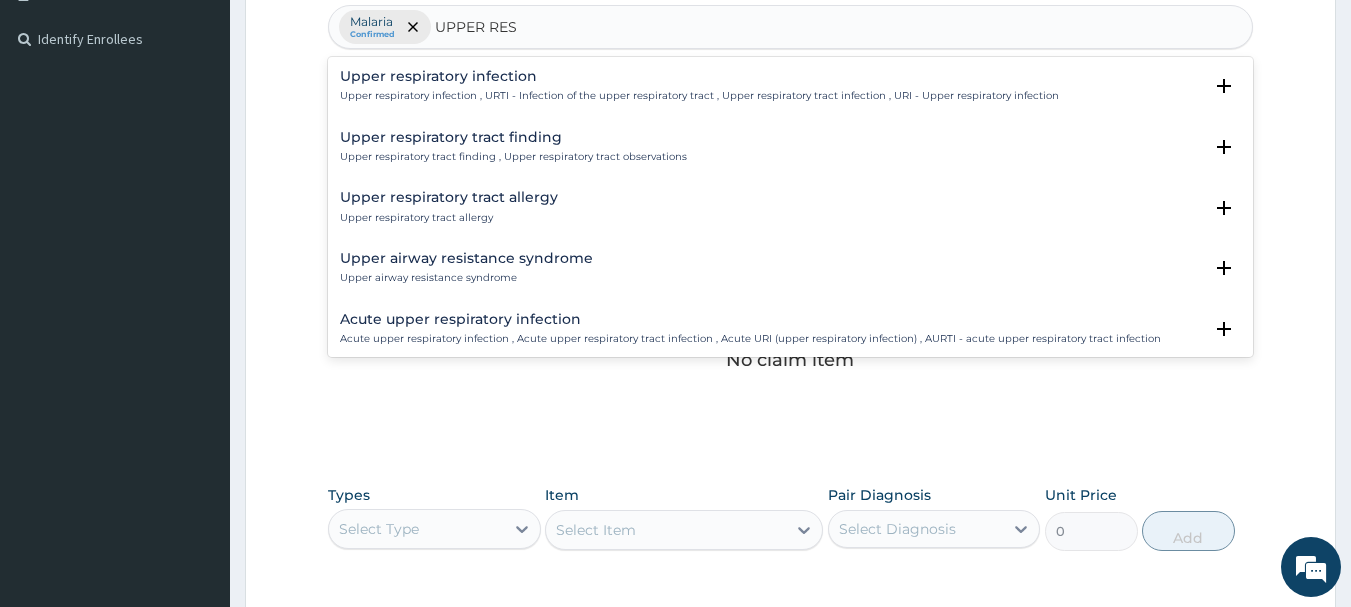 click on "Upper respiratory infection" at bounding box center [699, 76] 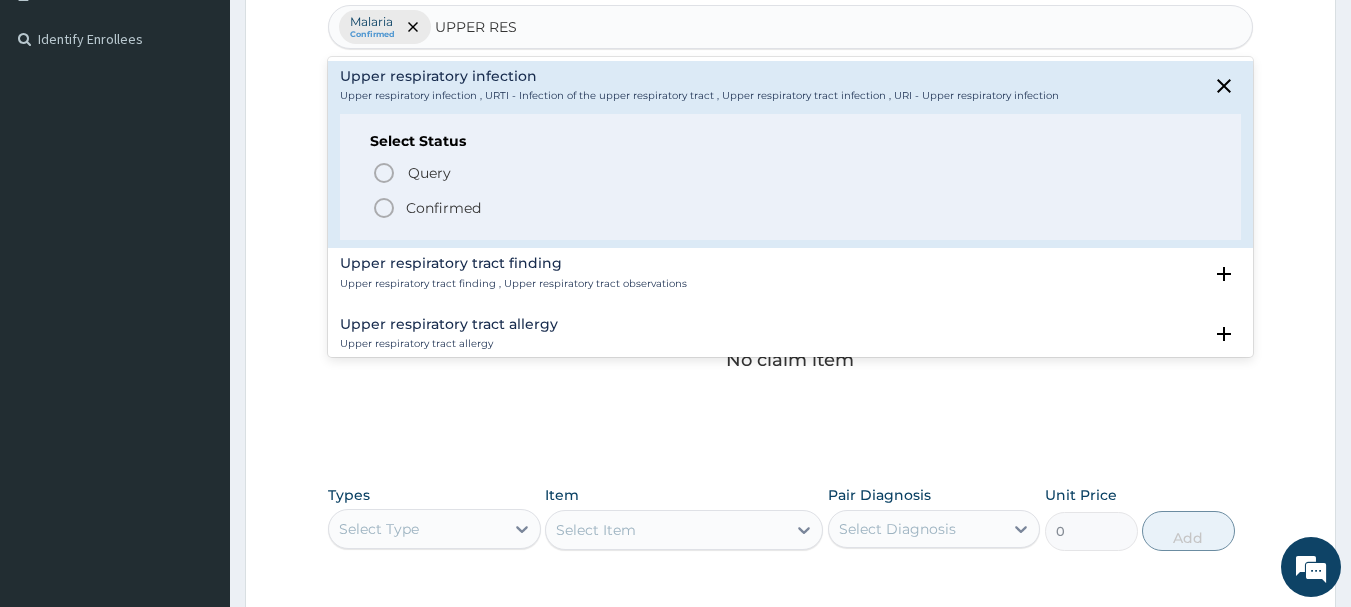 click 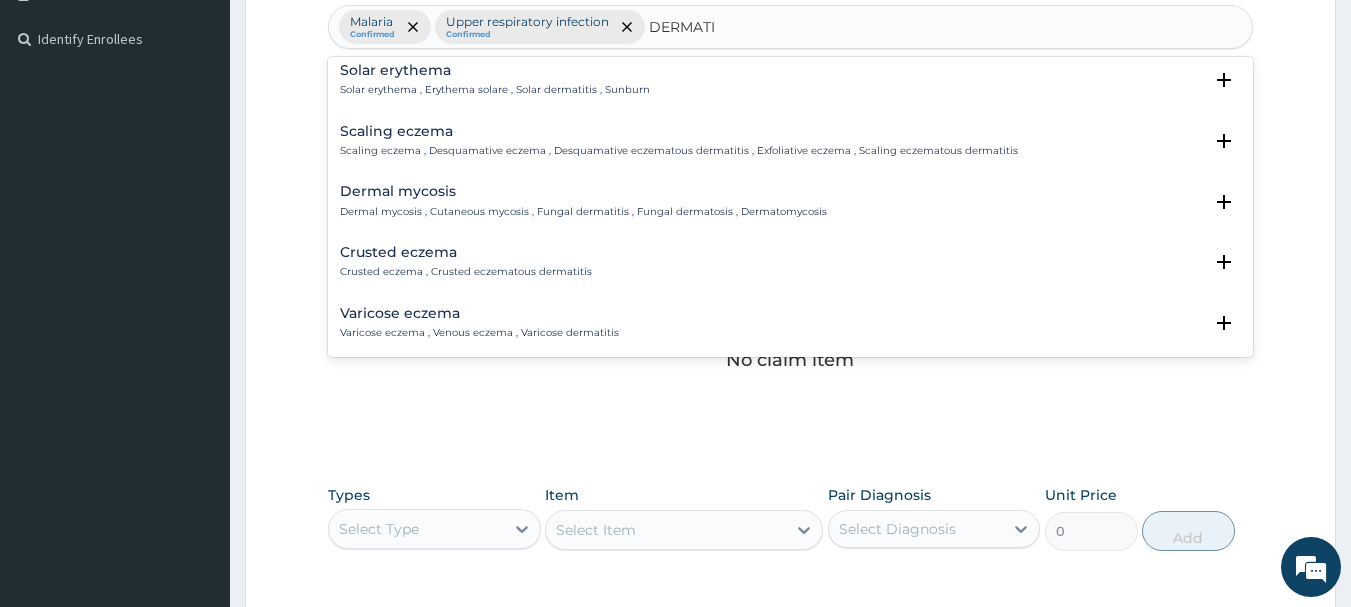 scroll, scrollTop: 613, scrollLeft: 0, axis: vertical 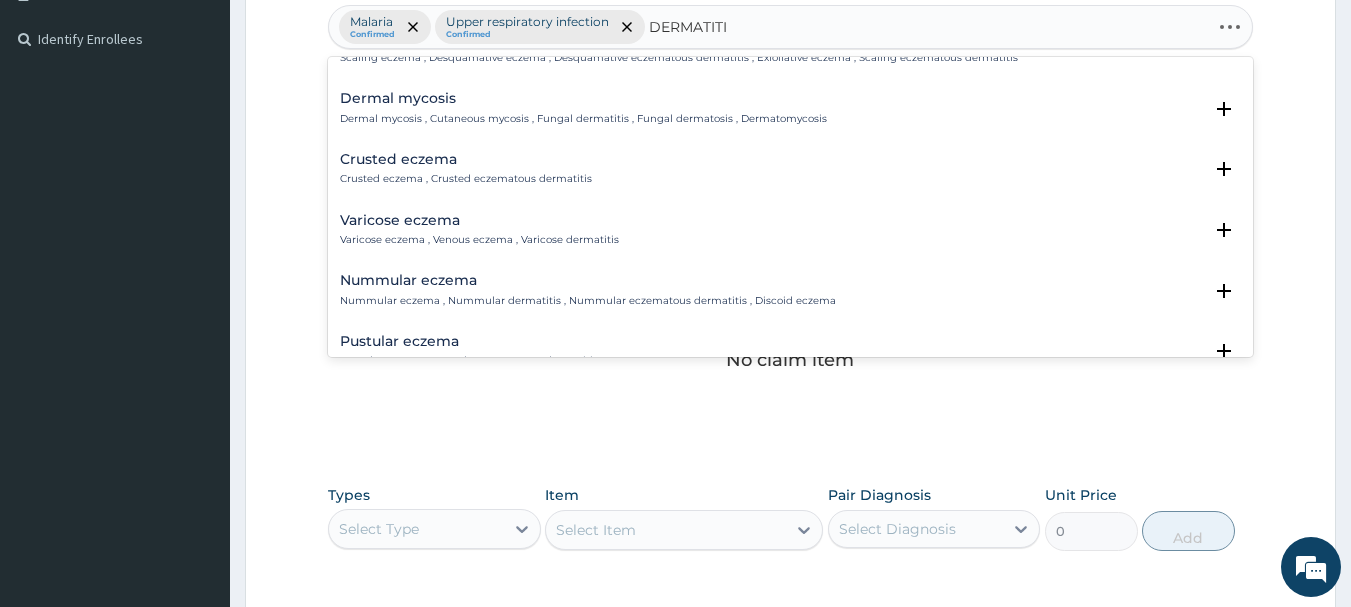 type on "DERMATITIS" 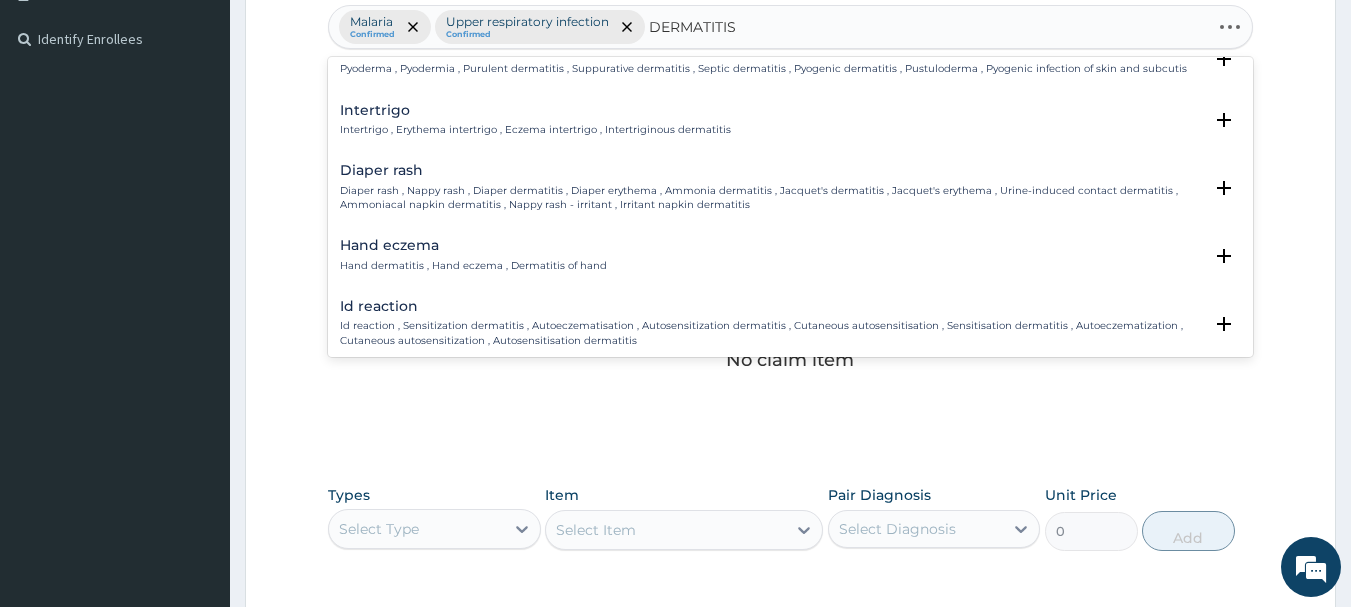 scroll, scrollTop: 0, scrollLeft: 0, axis: both 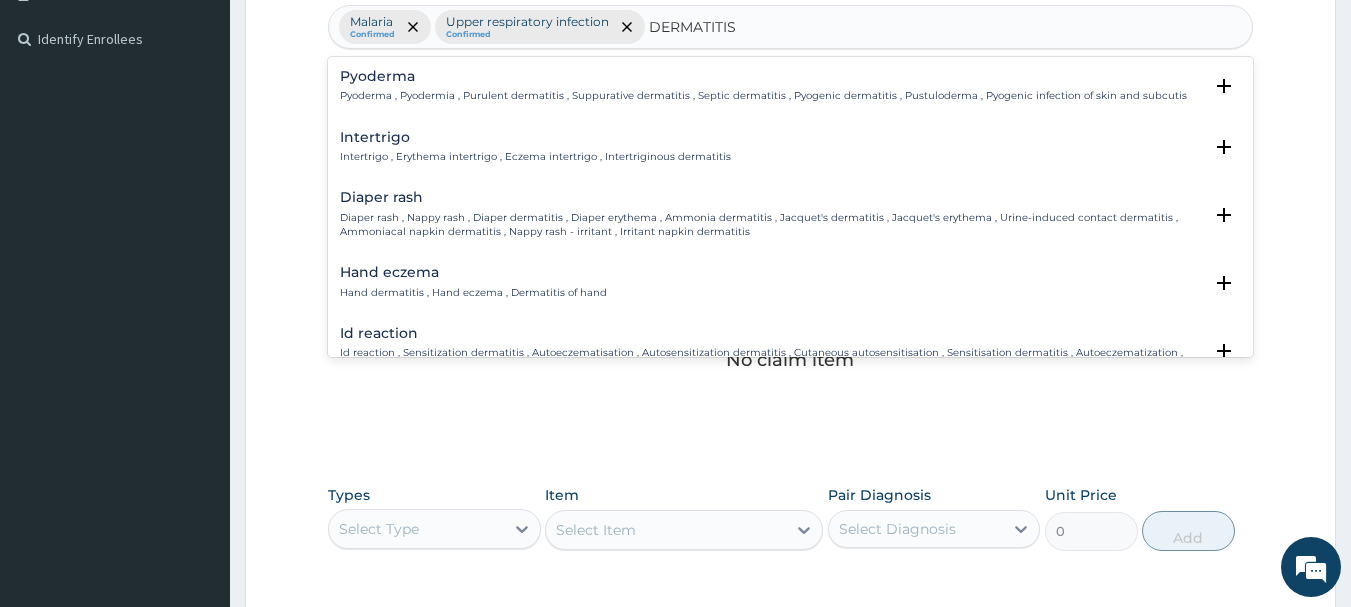 click on "Intertrigo , Erythema intertrigo , Eczema intertrigo , Intertriginous dermatitis" at bounding box center [535, 157] 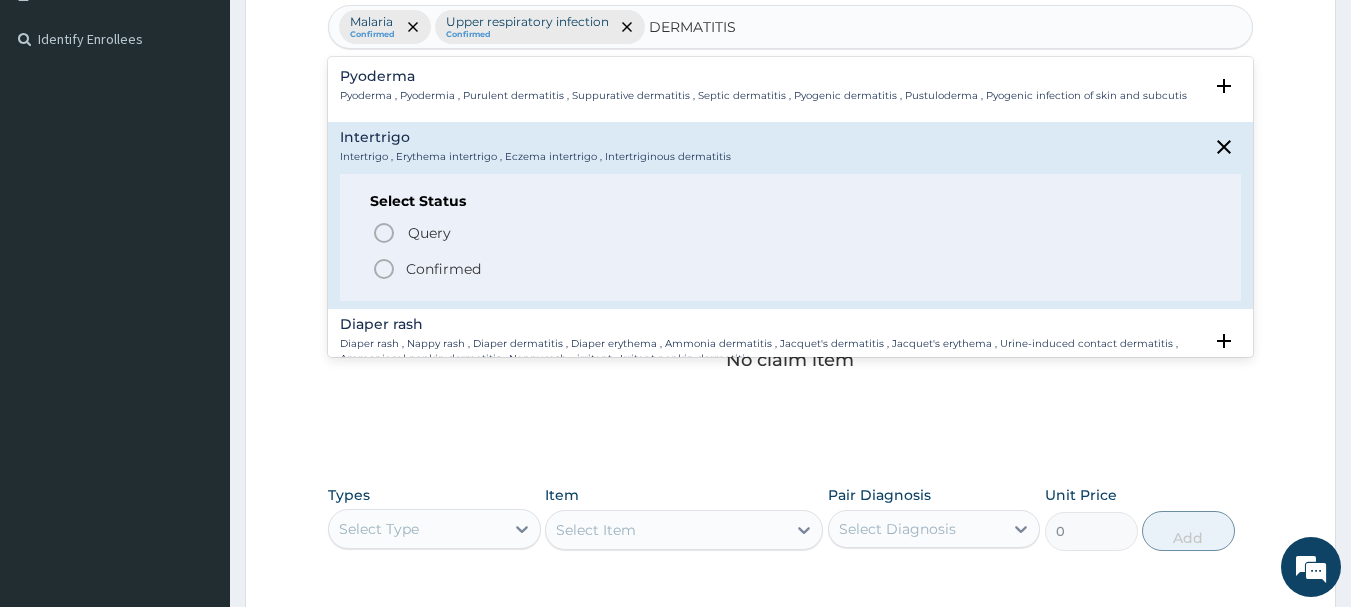 click 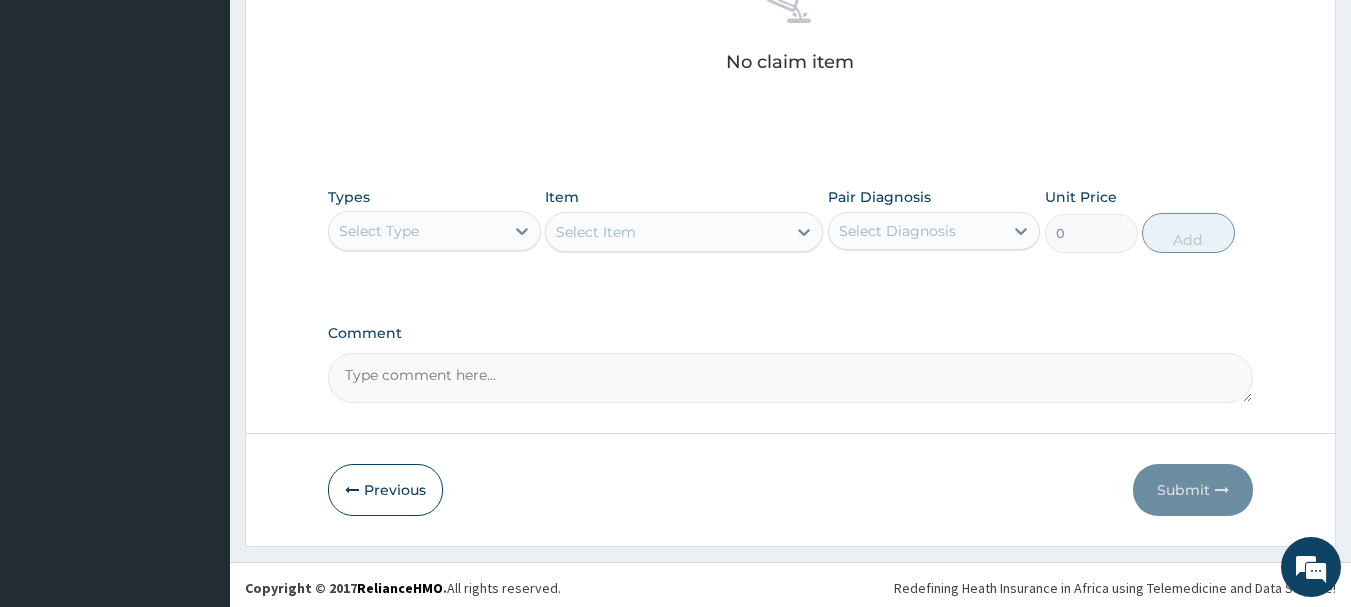 scroll, scrollTop: 835, scrollLeft: 0, axis: vertical 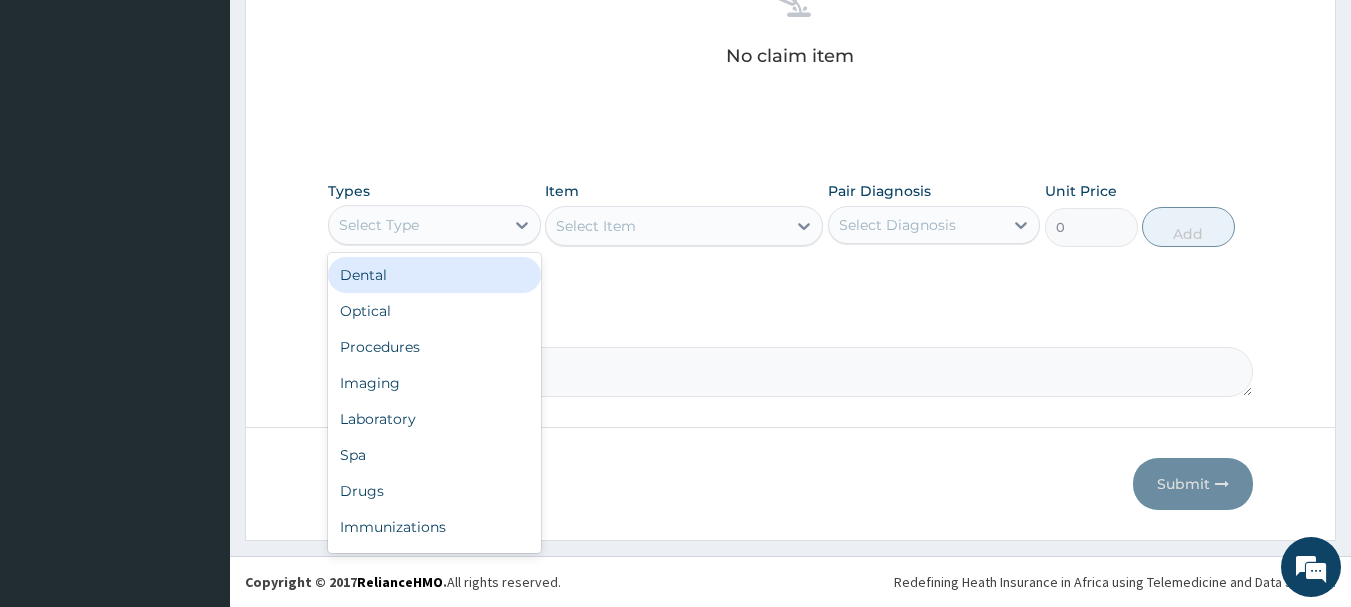 click on "Select Type" at bounding box center (416, 225) 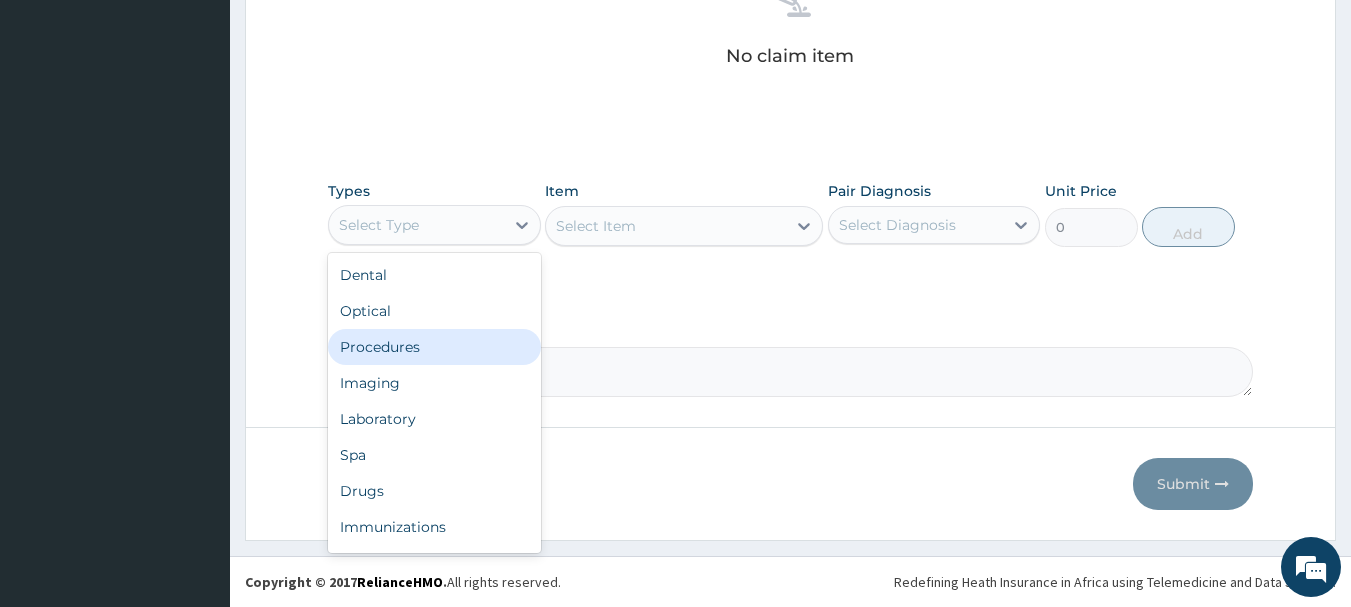 click on "Procedures" at bounding box center [434, 347] 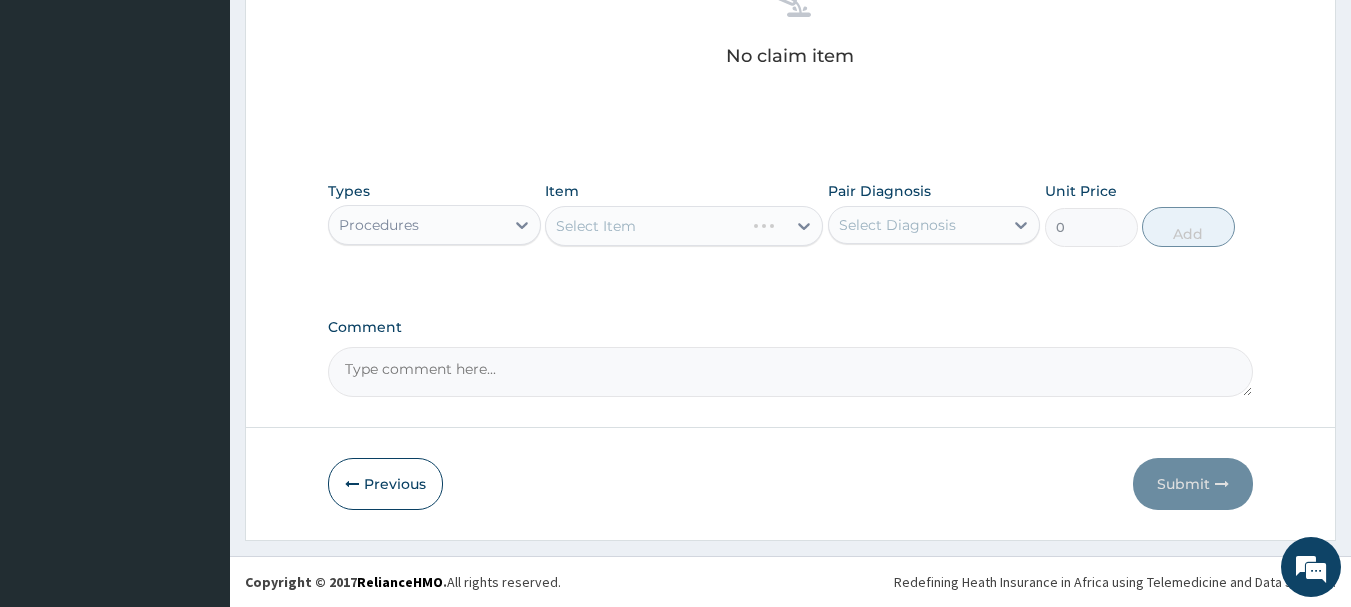 click on "Select Item" at bounding box center (684, 226) 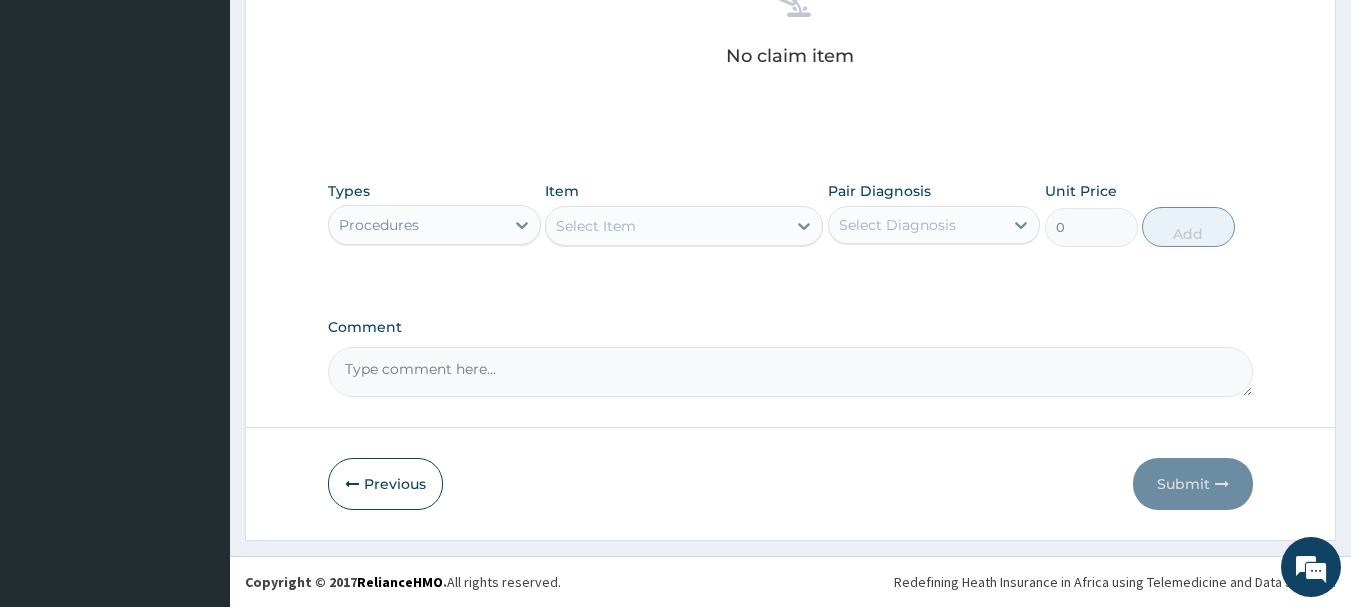click on "Select Item" at bounding box center [666, 226] 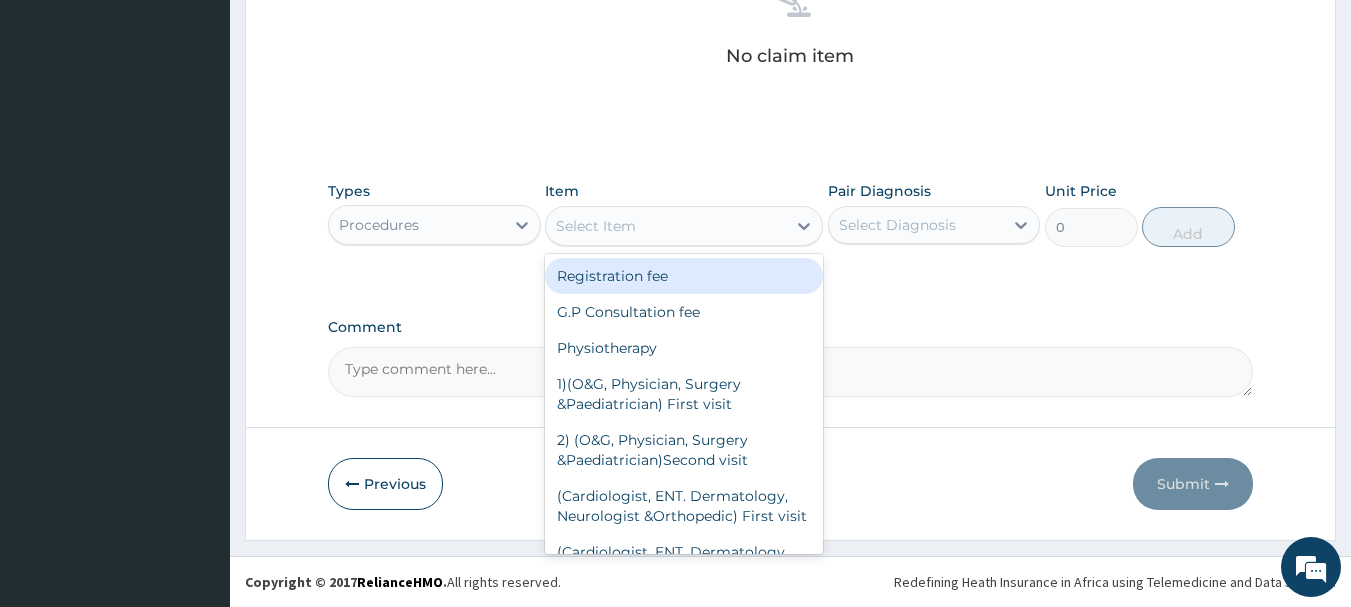click on "Registration fee" at bounding box center (684, 276) 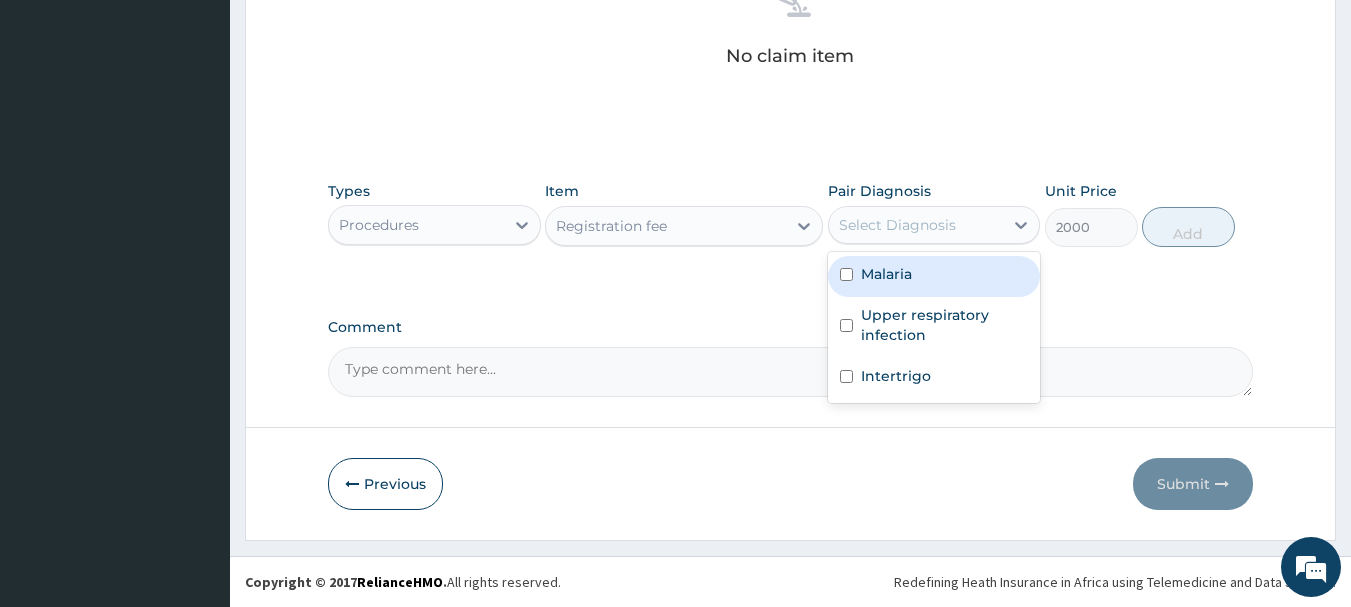 click on "Select Diagnosis" at bounding box center [897, 225] 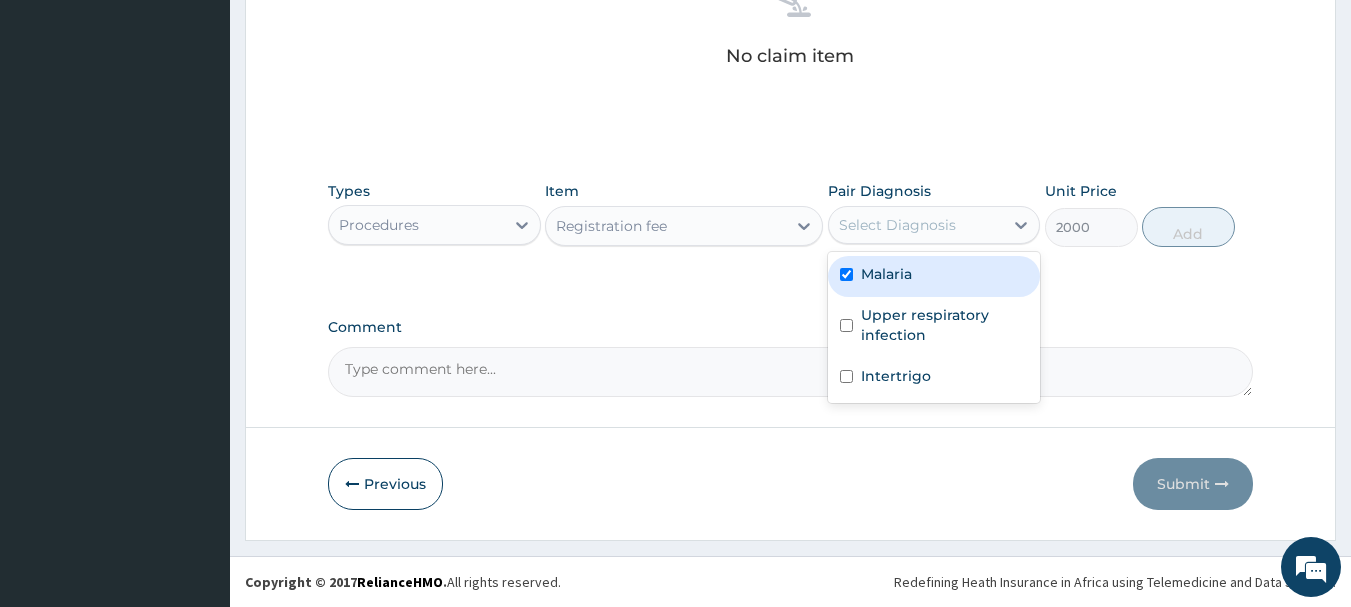 checkbox on "true" 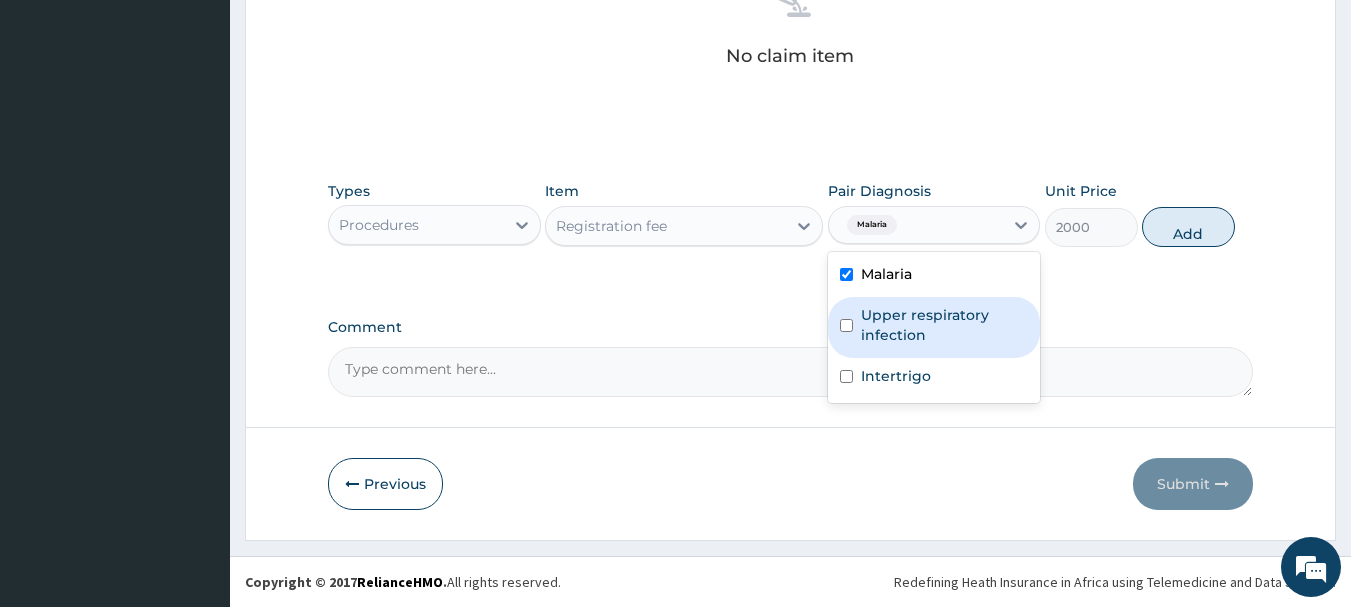 click on "Upper respiratory infection" at bounding box center (934, 327) 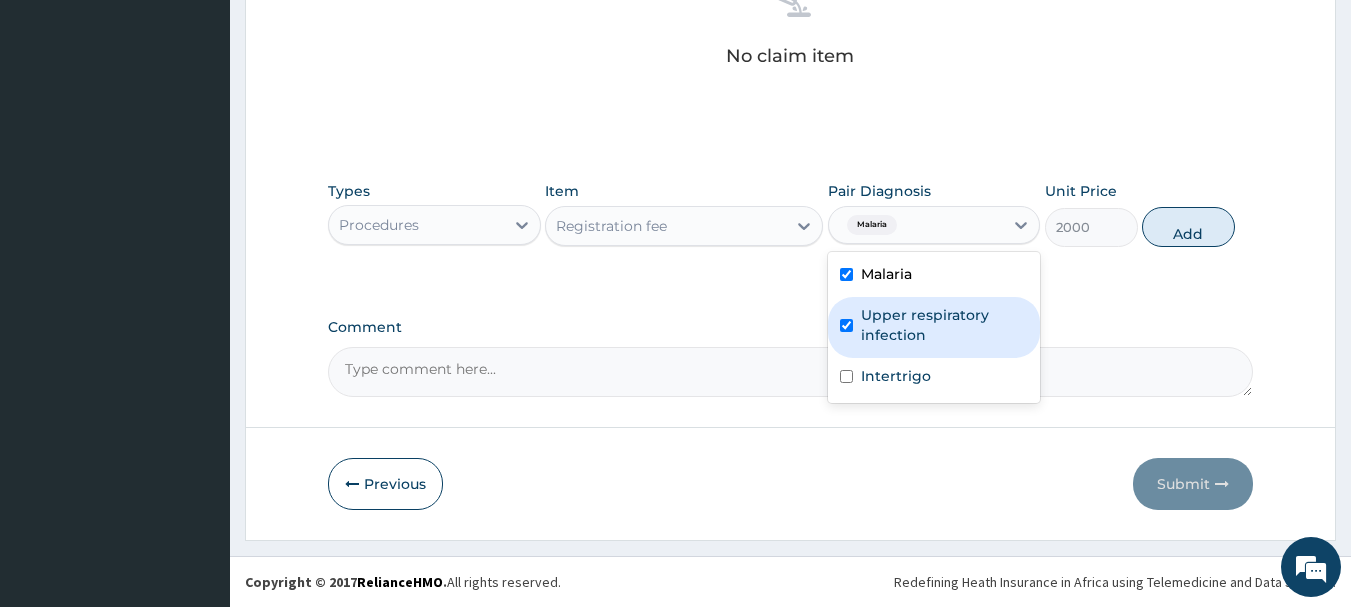 checkbox on "true" 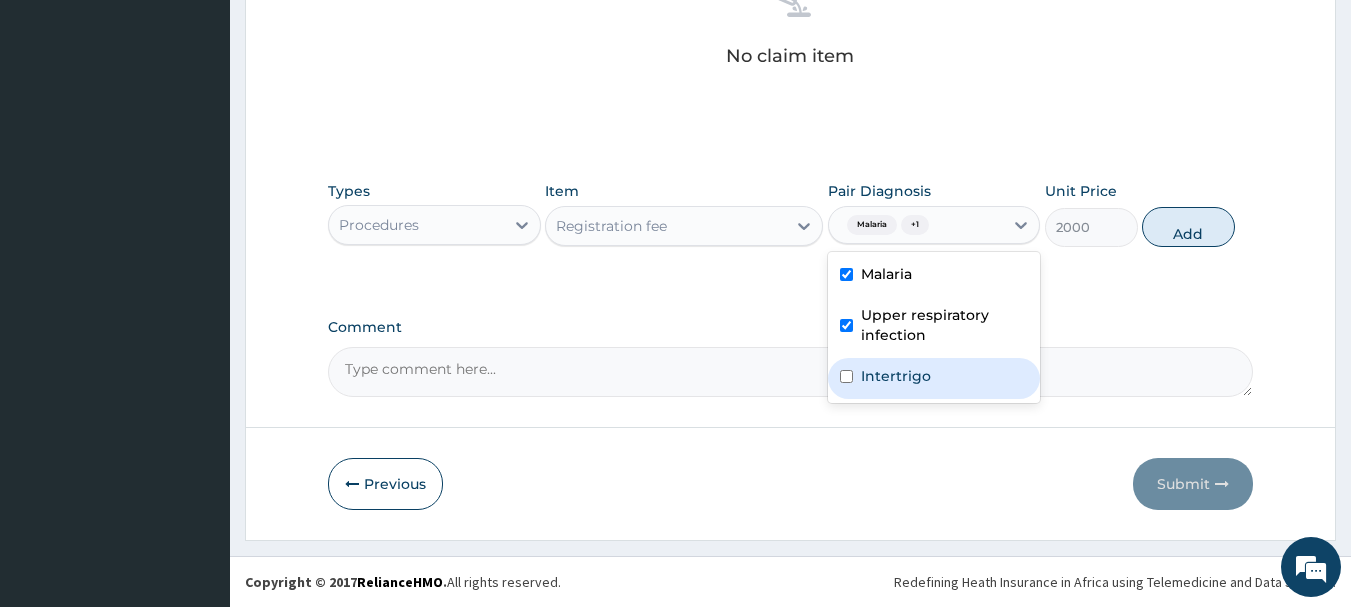 click on "Intertrigo" at bounding box center [896, 376] 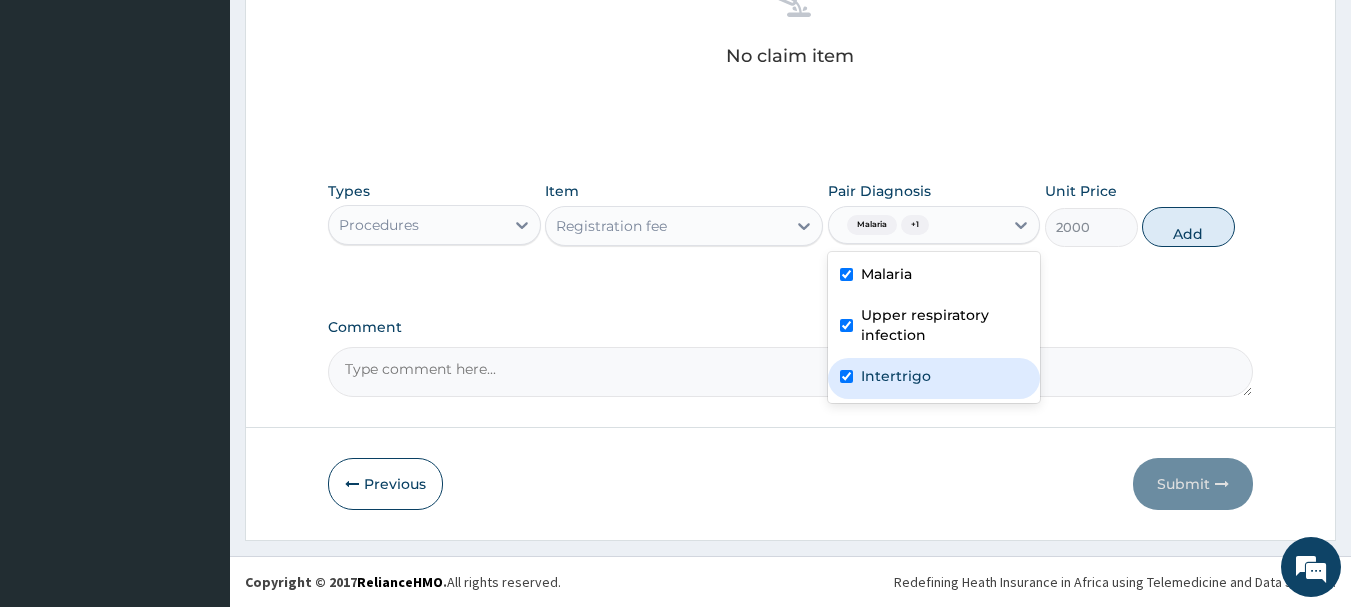 checkbox on "true" 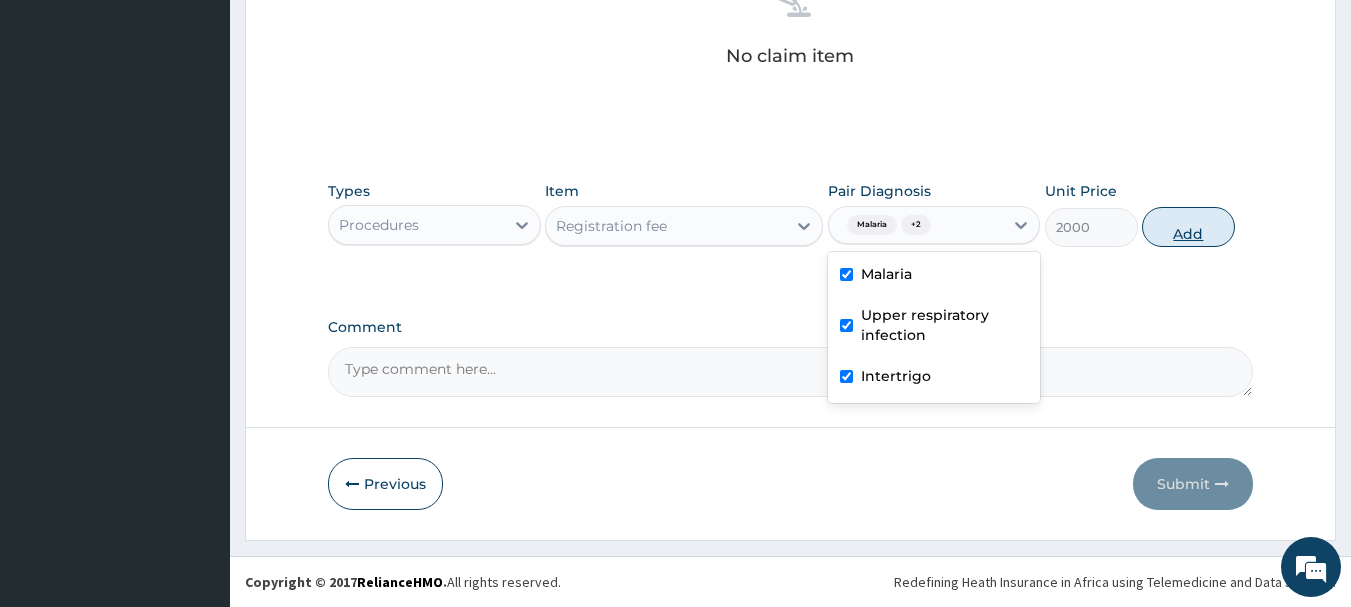 click on "Add" at bounding box center (1188, 227) 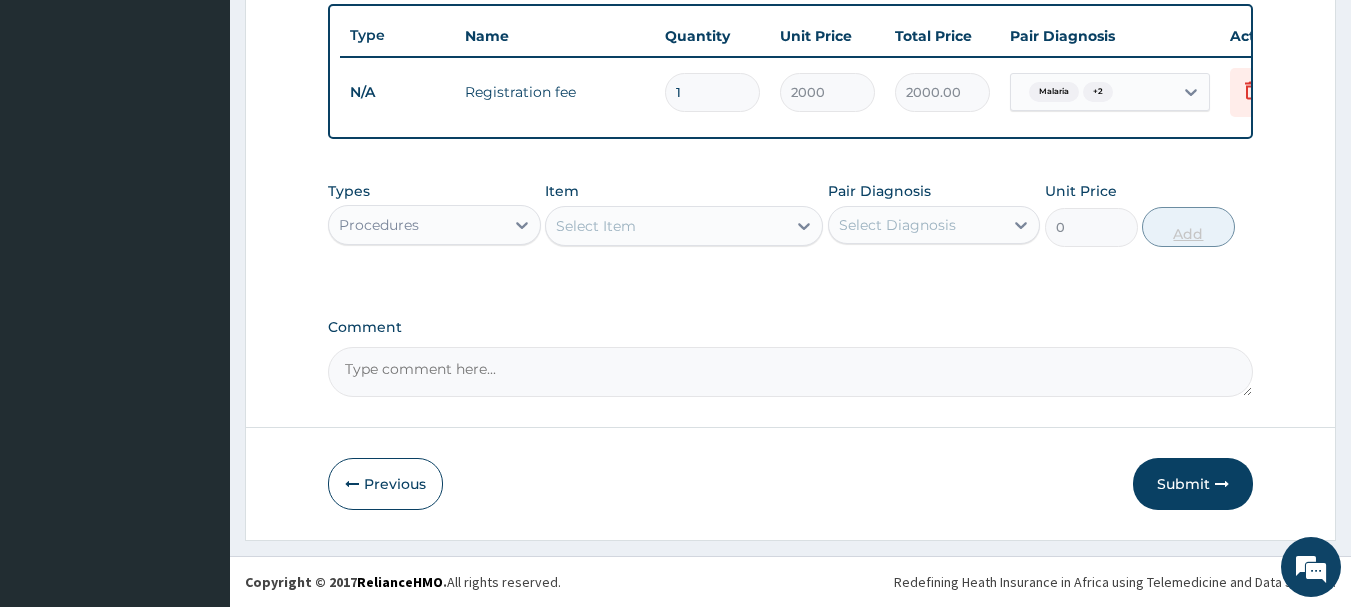 scroll, scrollTop: 755, scrollLeft: 0, axis: vertical 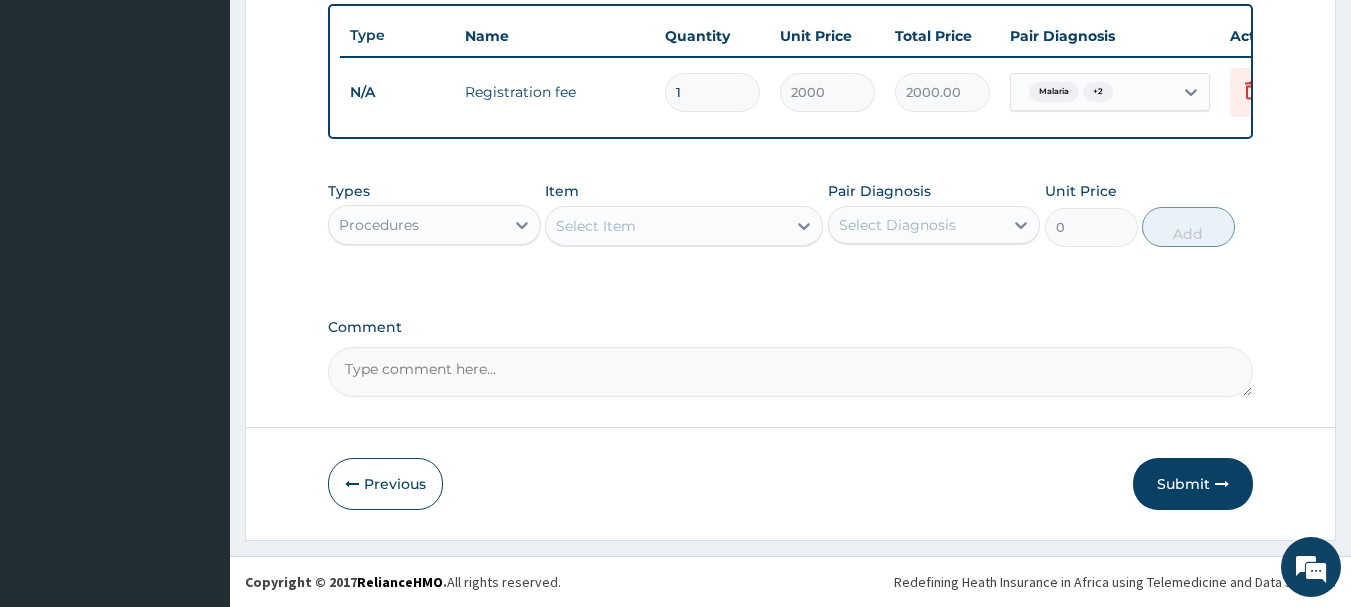click on "Select Item" at bounding box center [666, 226] 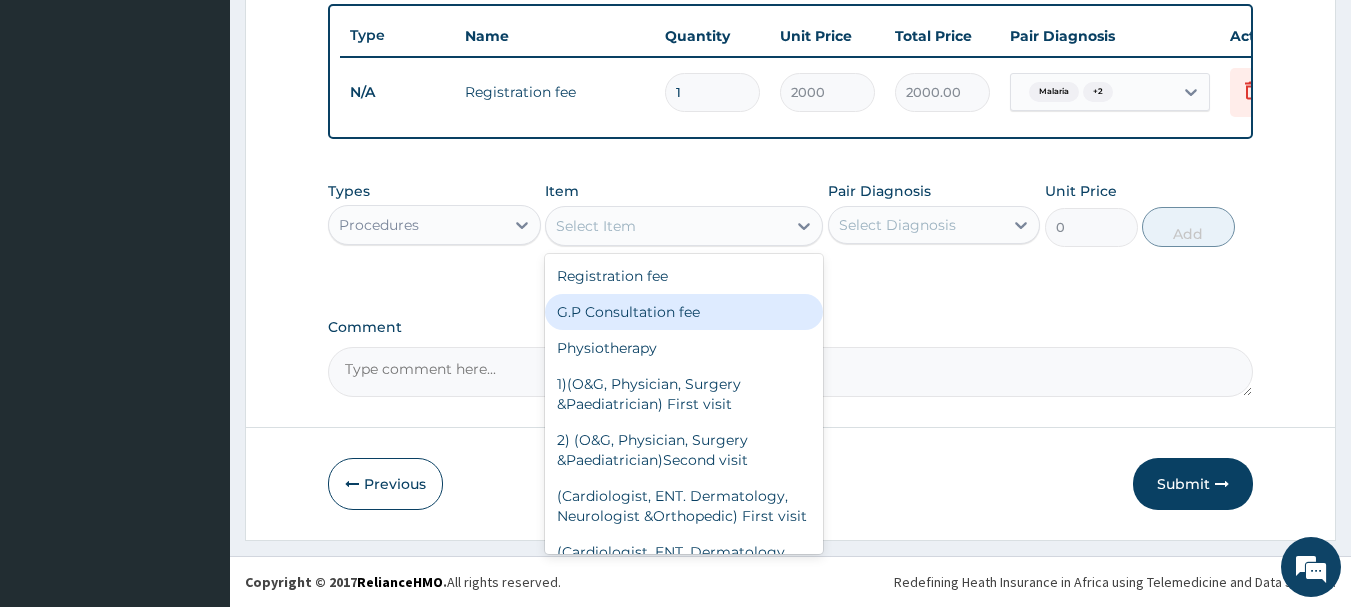click on "G.P Consultation fee" at bounding box center [684, 312] 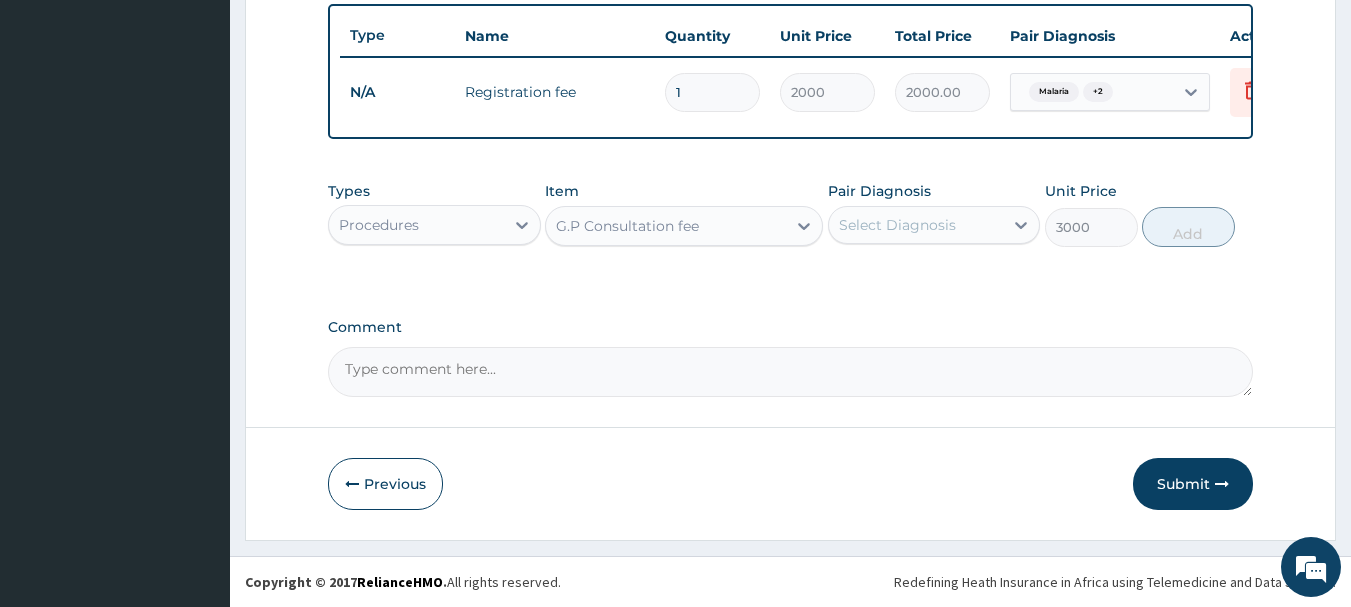 click on "Select Diagnosis" at bounding box center [916, 225] 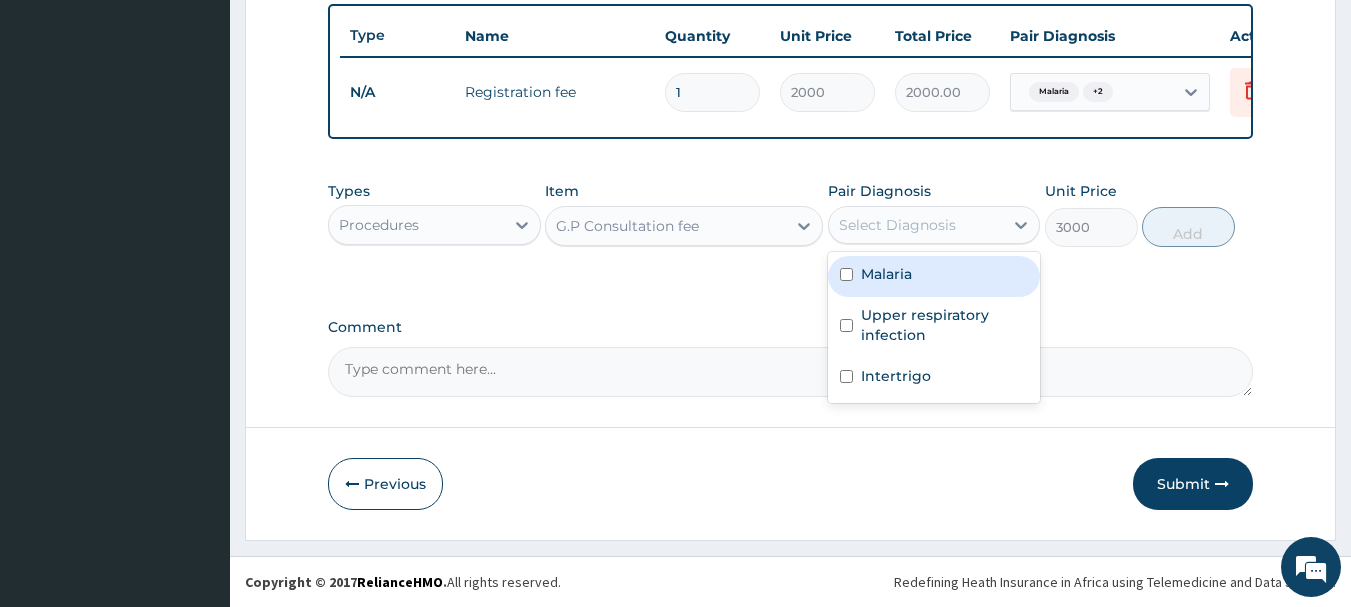 click on "Malaria" at bounding box center [886, 274] 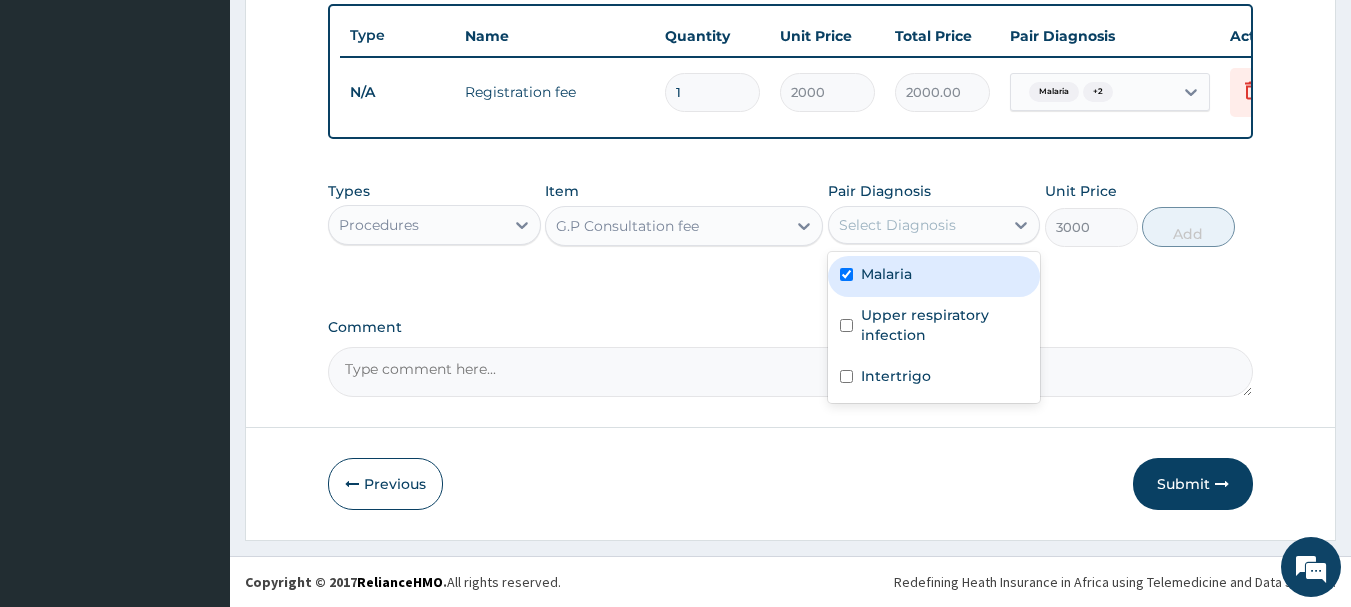 checkbox on "true" 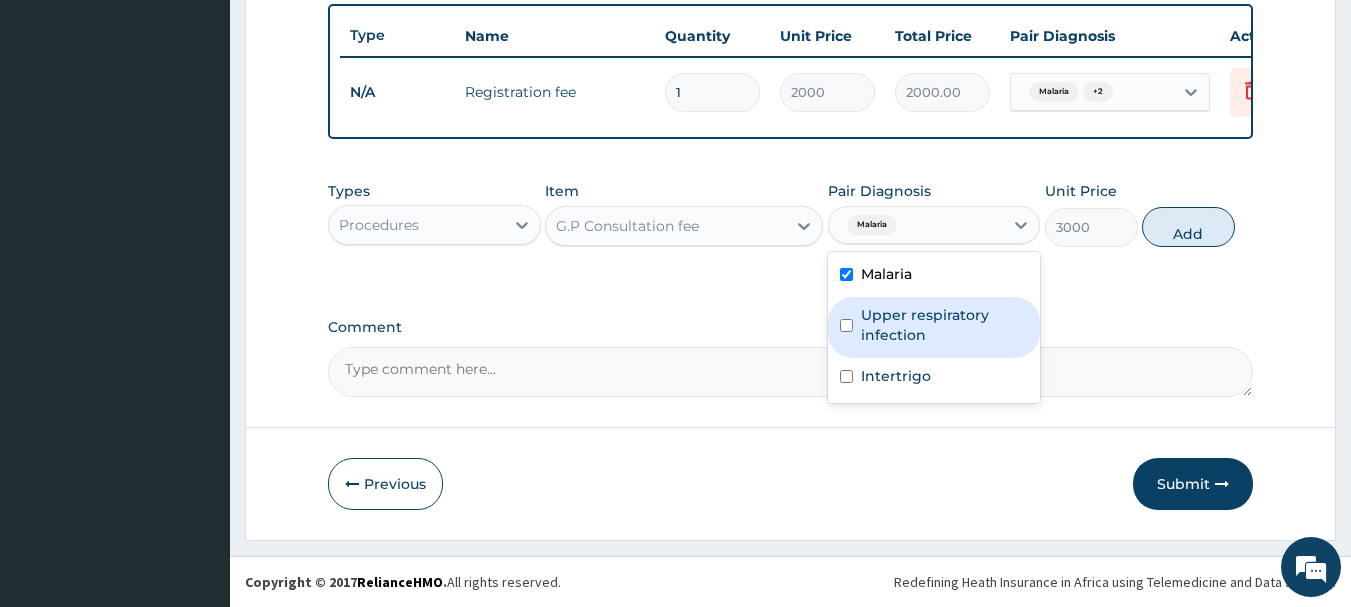 click on "Upper respiratory infection" at bounding box center (945, 325) 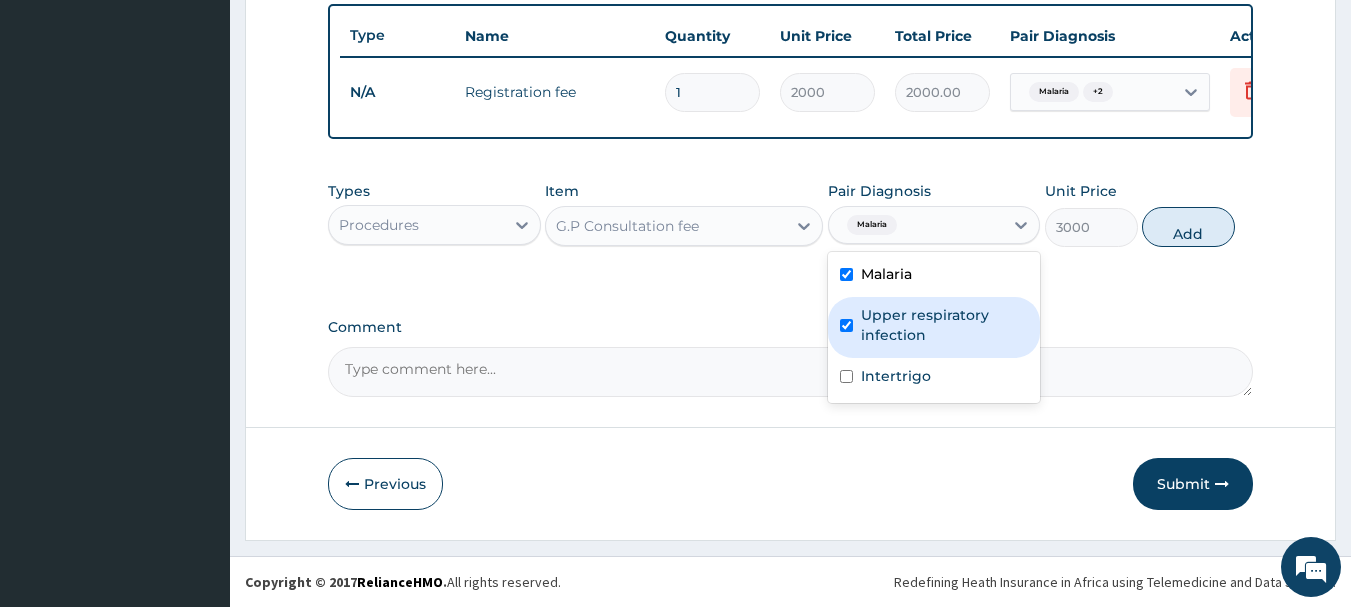 checkbox on "true" 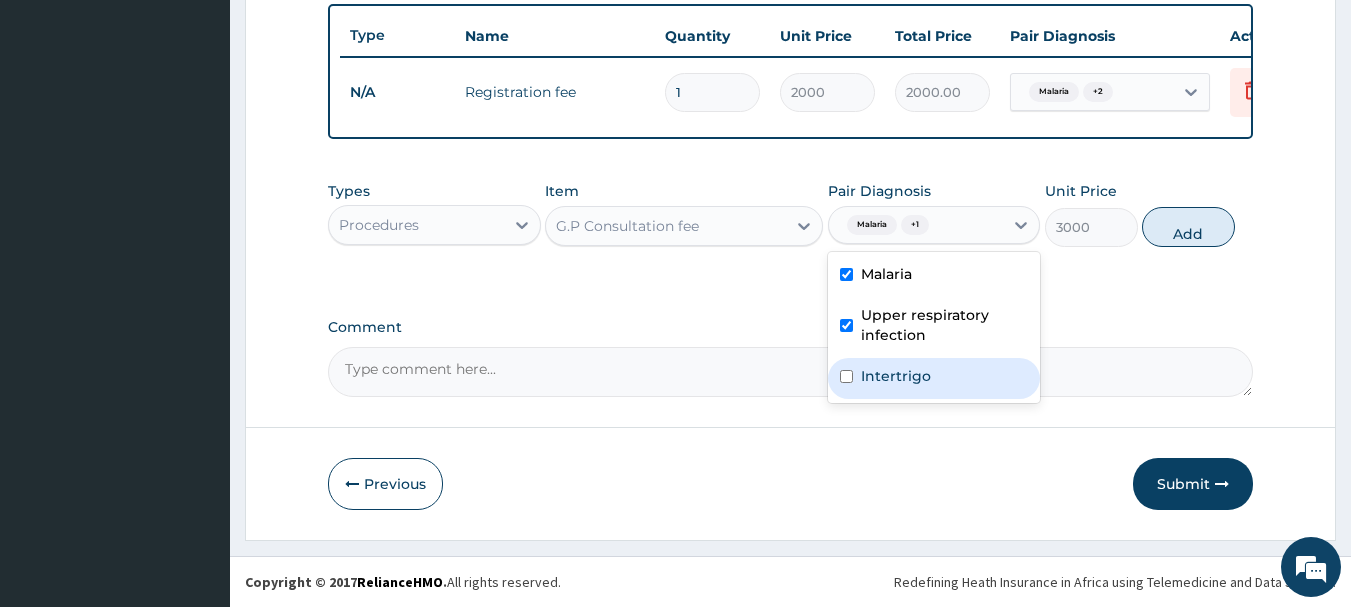 click at bounding box center [846, 376] 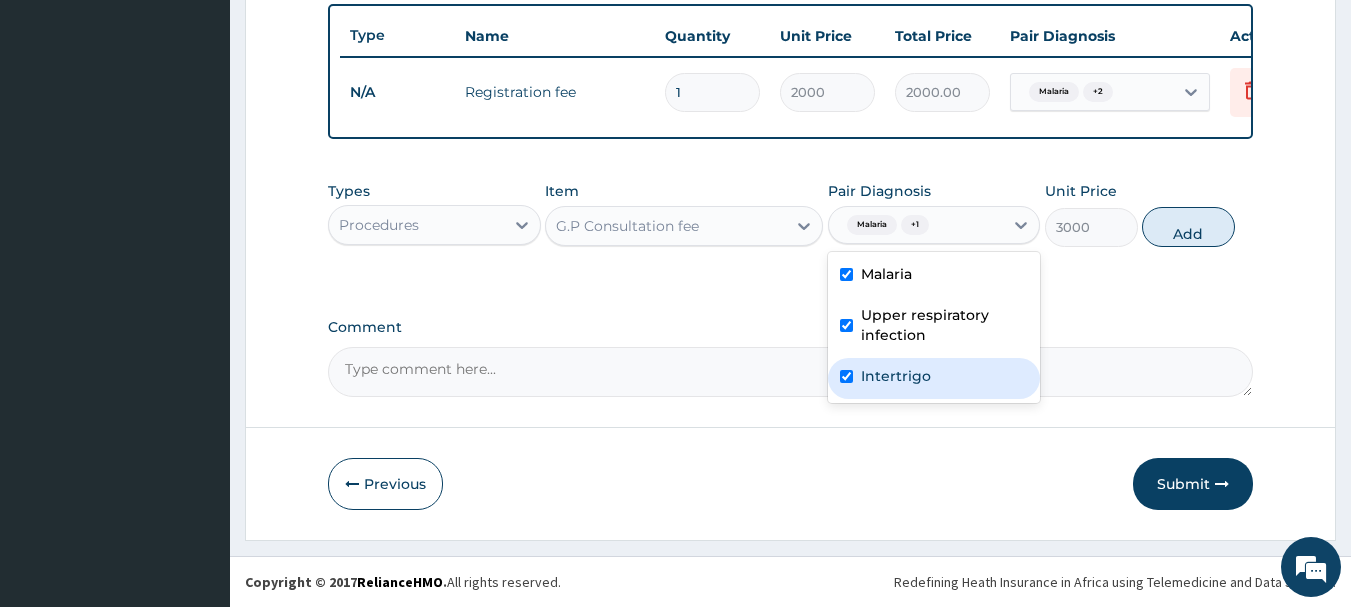 checkbox on "true" 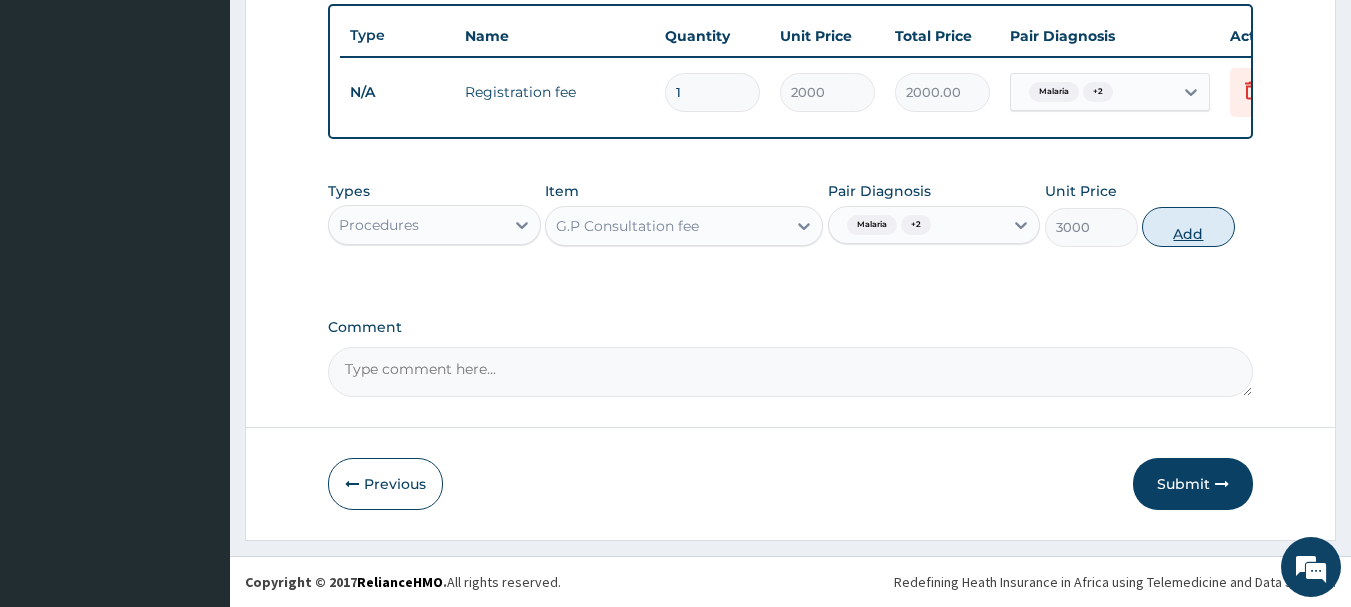 click on "Add" at bounding box center [1188, 227] 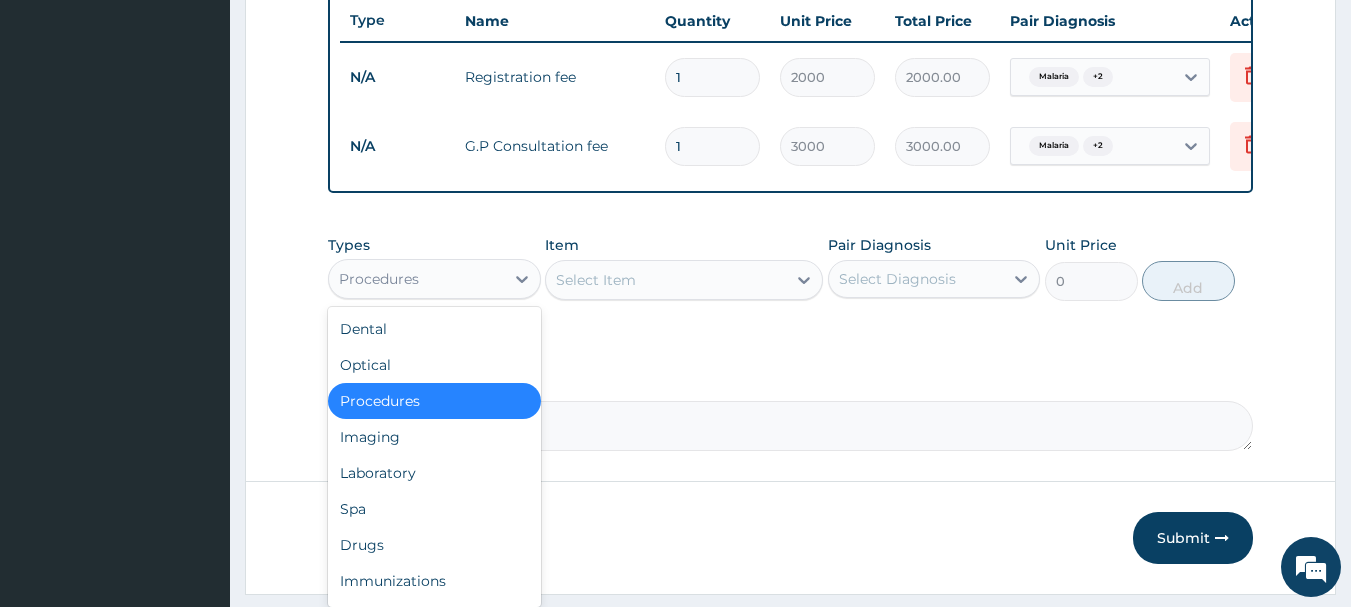 click on "Procedures" at bounding box center [416, 279] 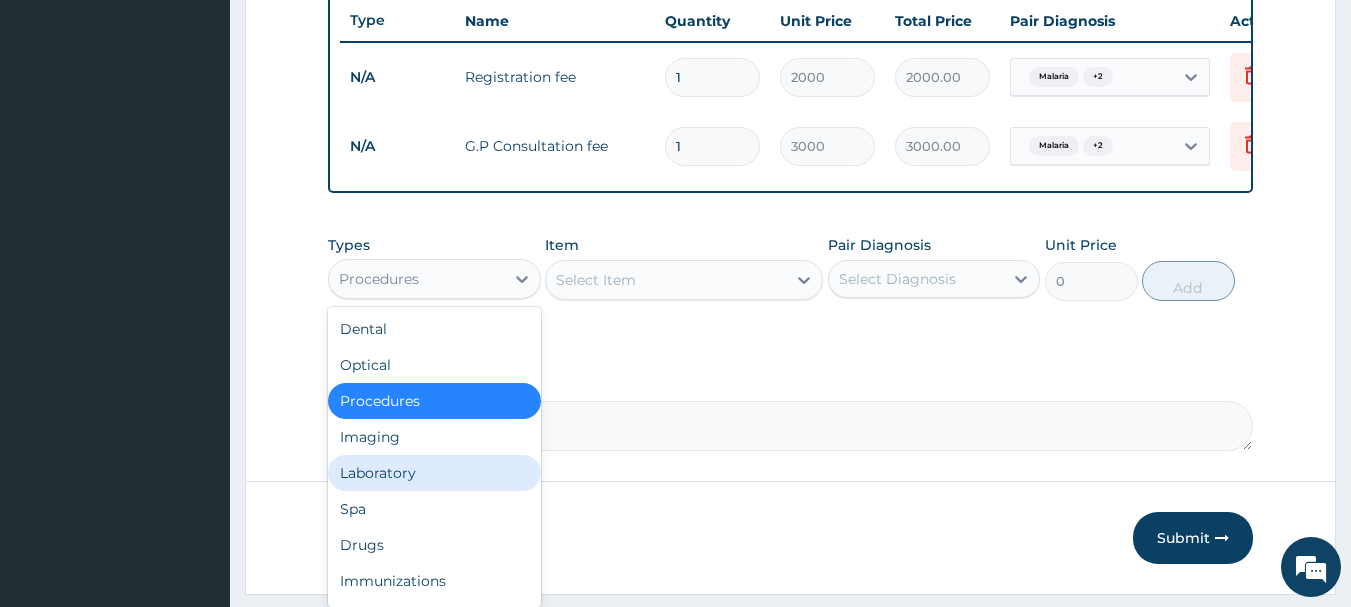 click on "Laboratory" at bounding box center (434, 473) 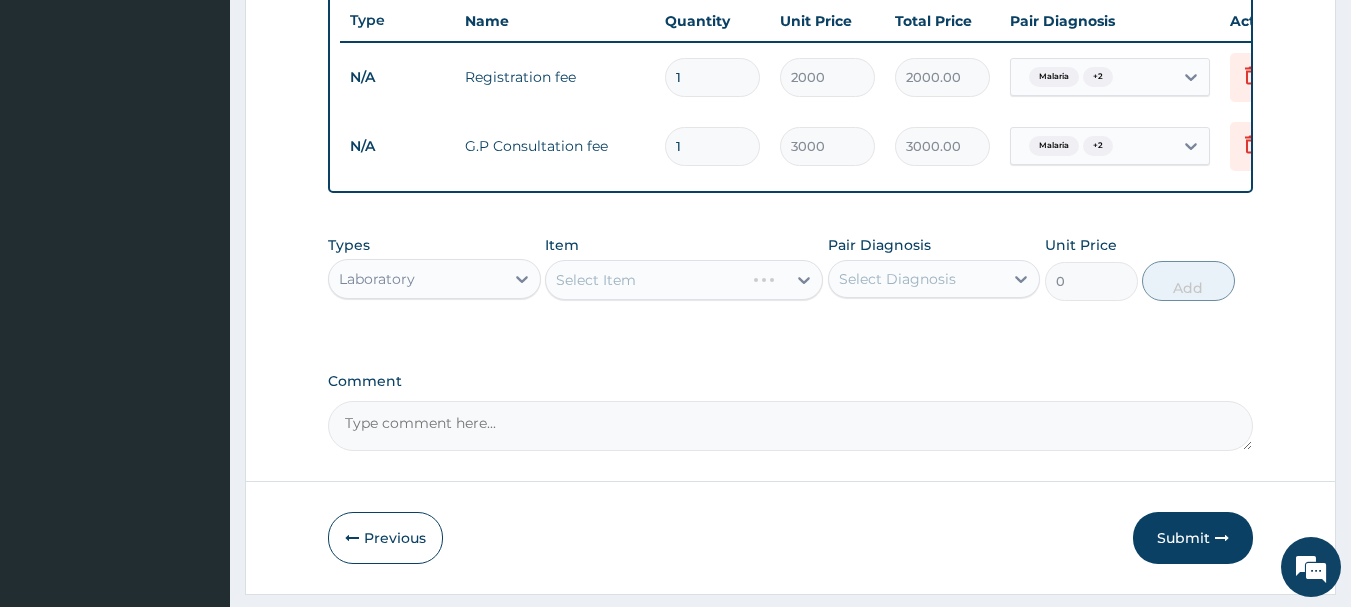 click on "Select Item" at bounding box center (684, 280) 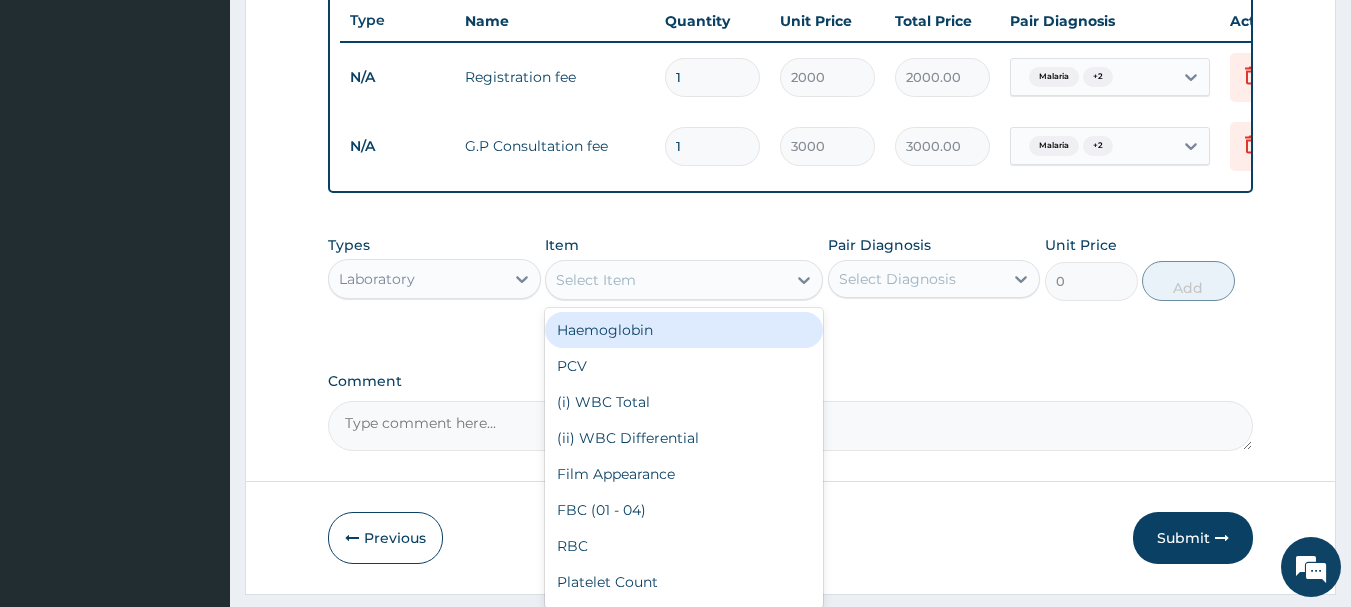 click on "Select Item" at bounding box center [666, 280] 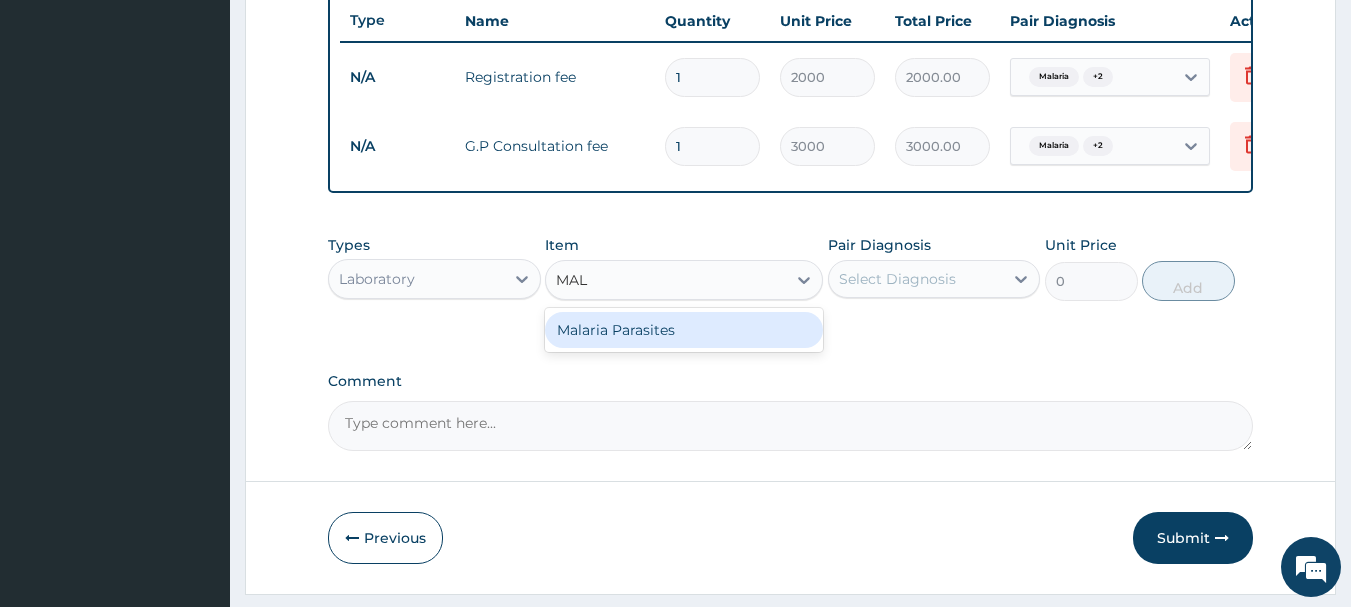 type on "MALA" 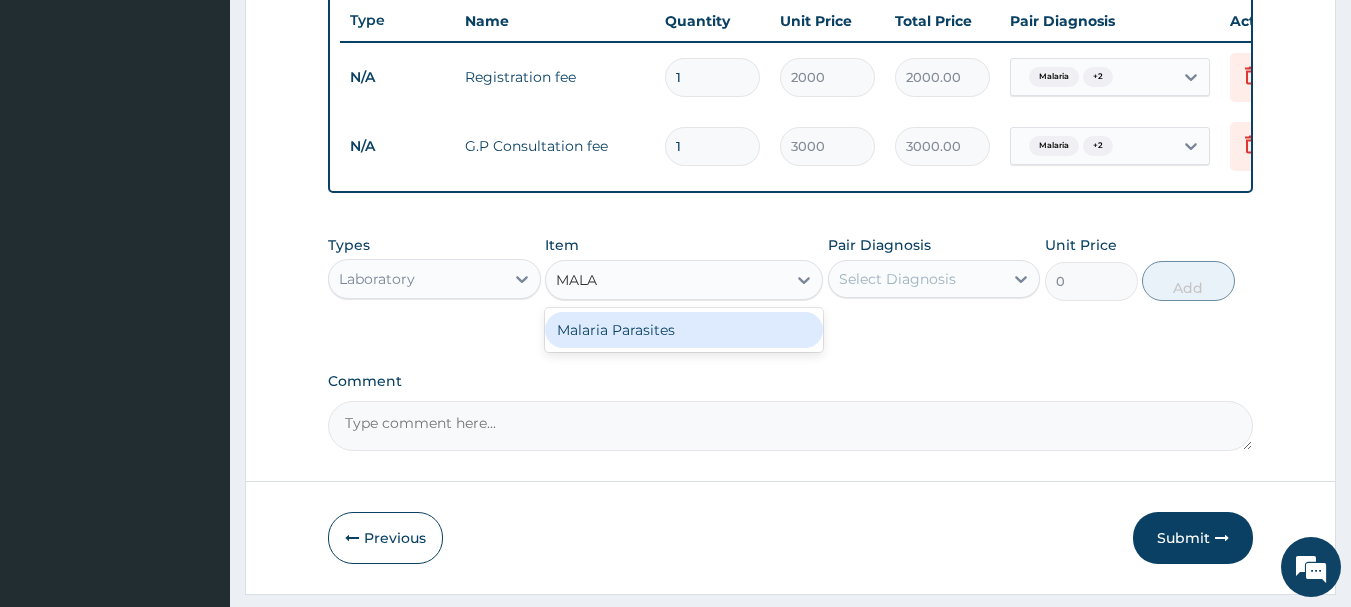 click on "Malaria Parasites" at bounding box center [684, 330] 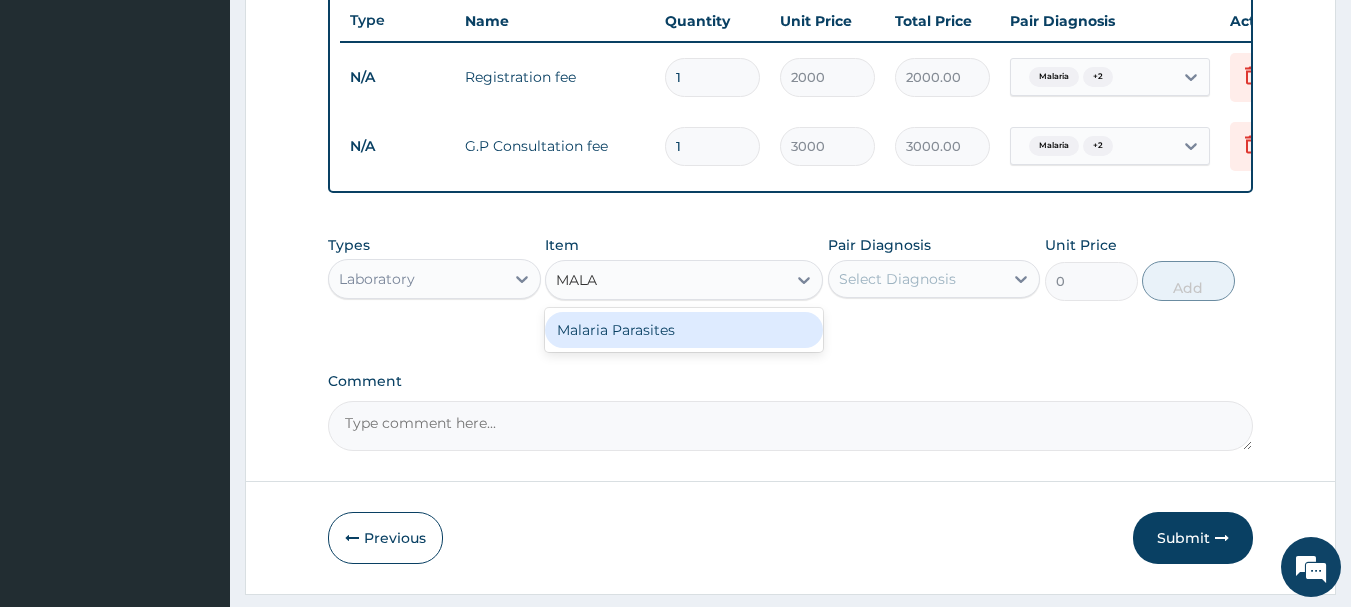 type 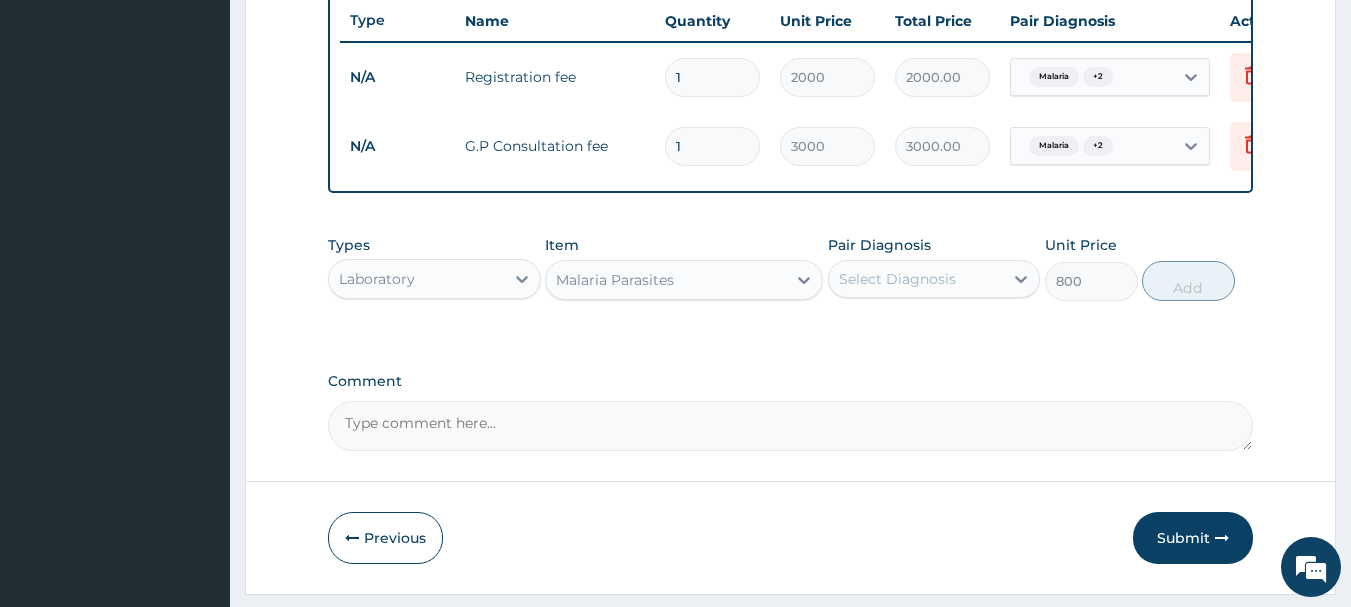 click on "Select Diagnosis" at bounding box center (897, 279) 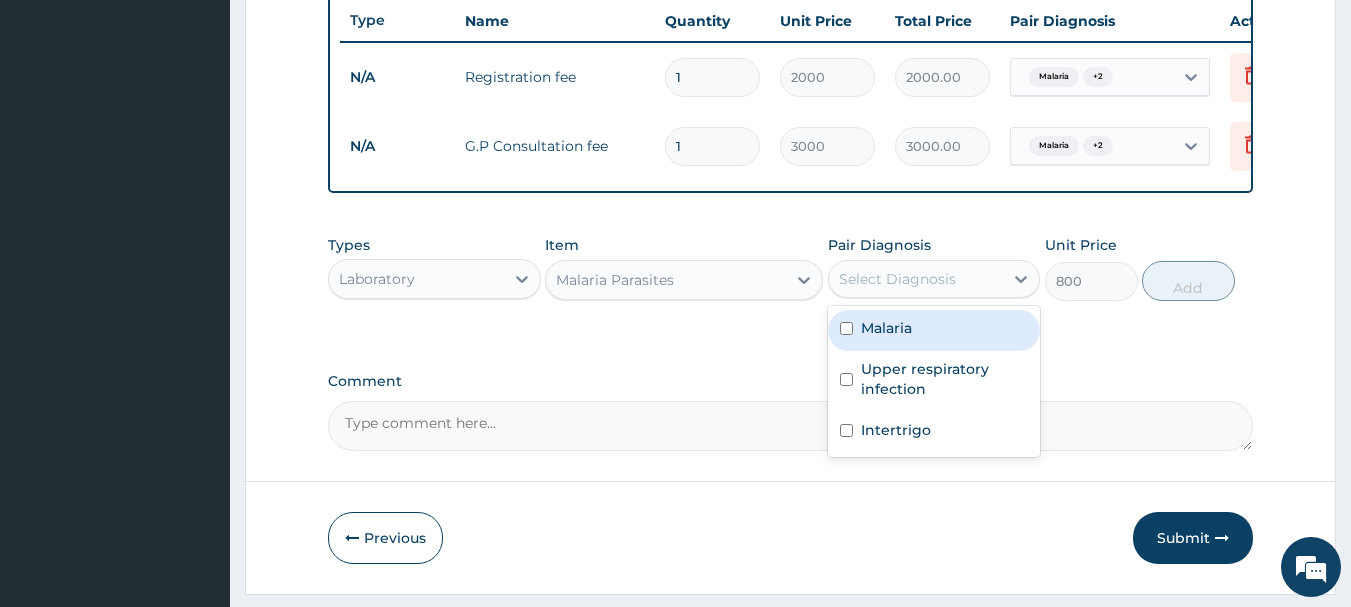 click on "Malaria" at bounding box center (934, 330) 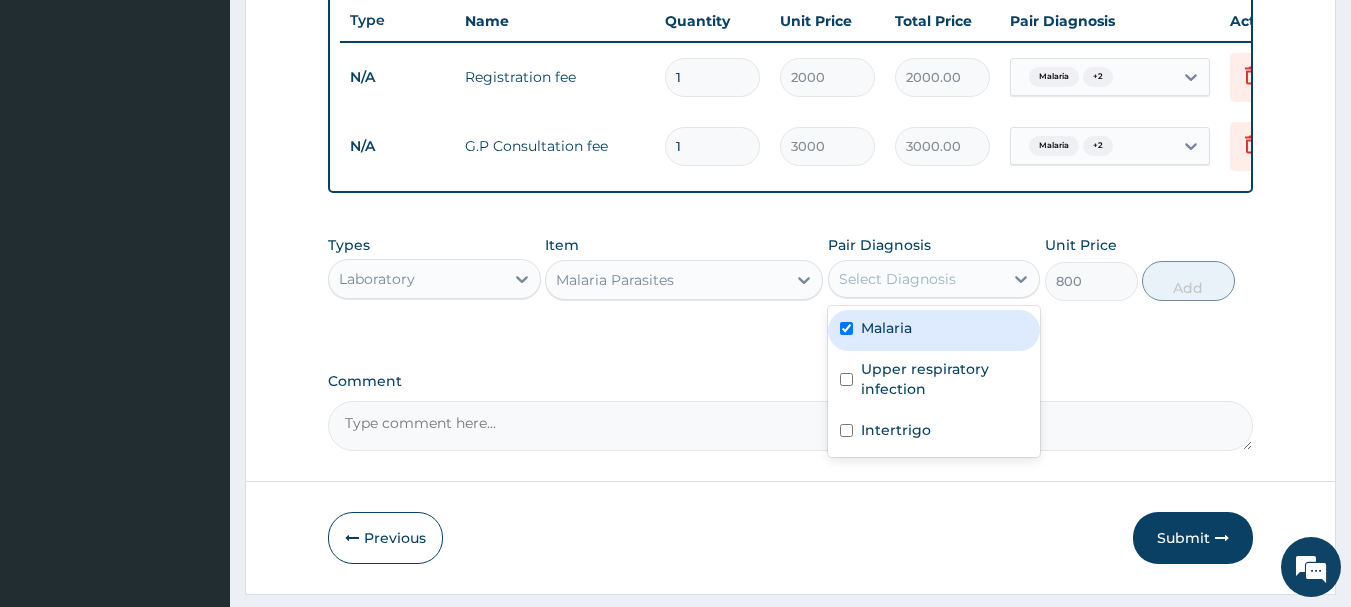 checkbox on "true" 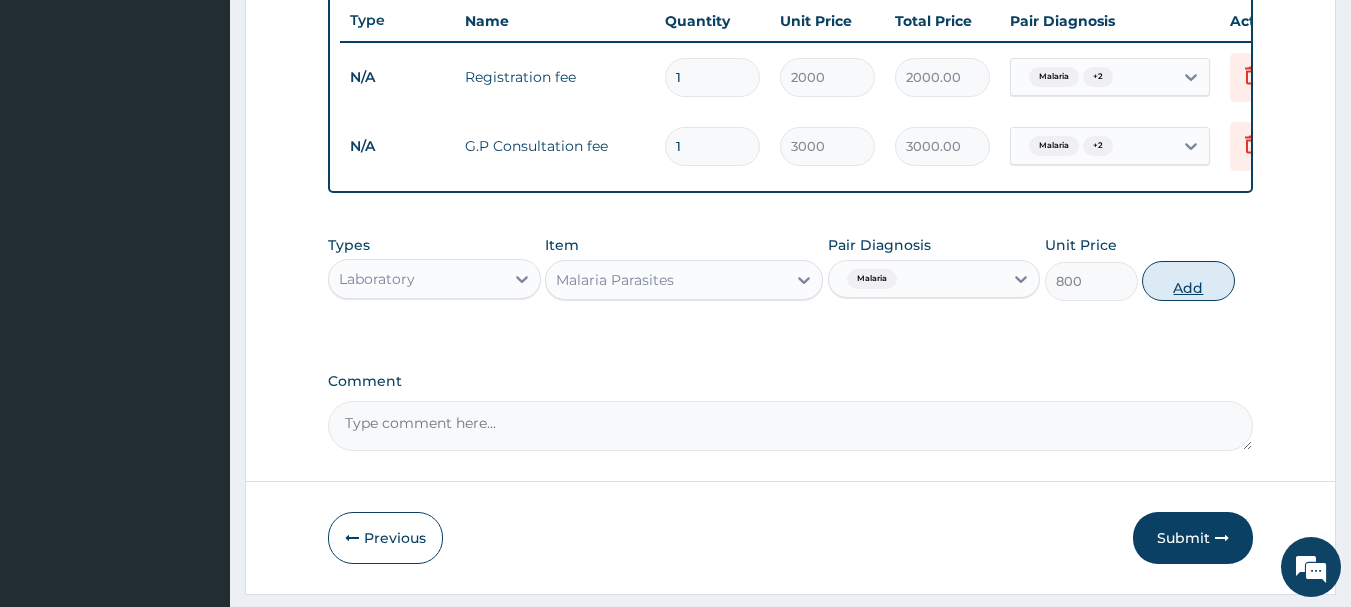 click on "Add" at bounding box center (1188, 281) 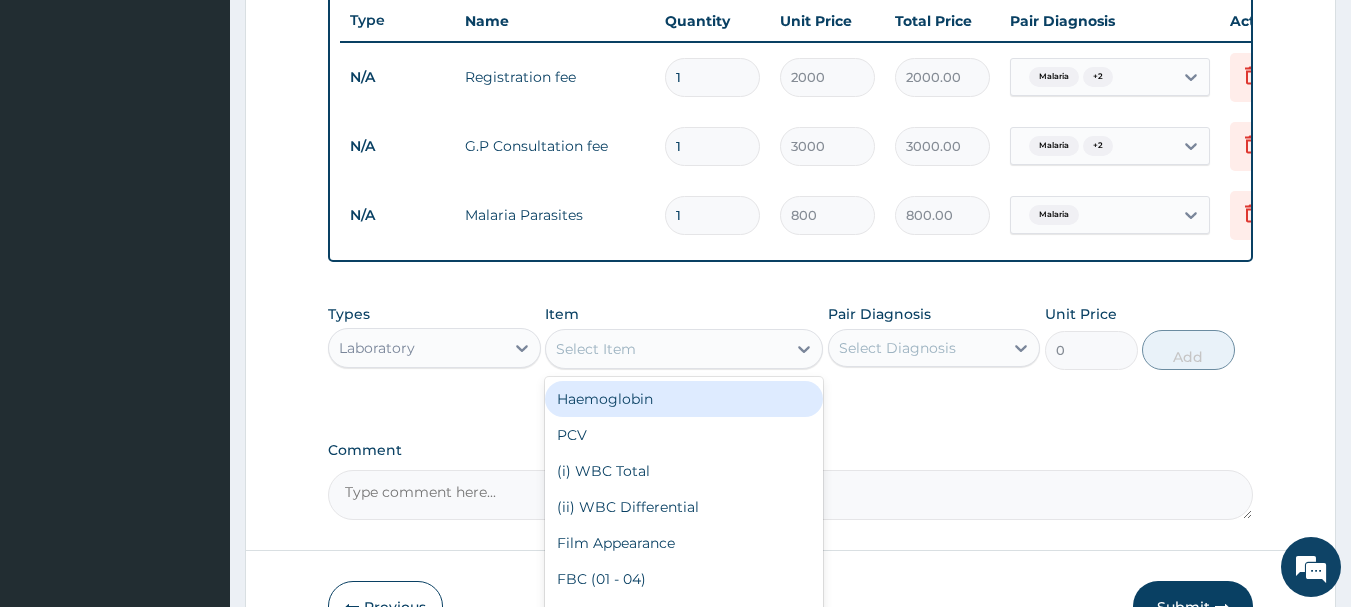 click on "Select Item" at bounding box center [666, 349] 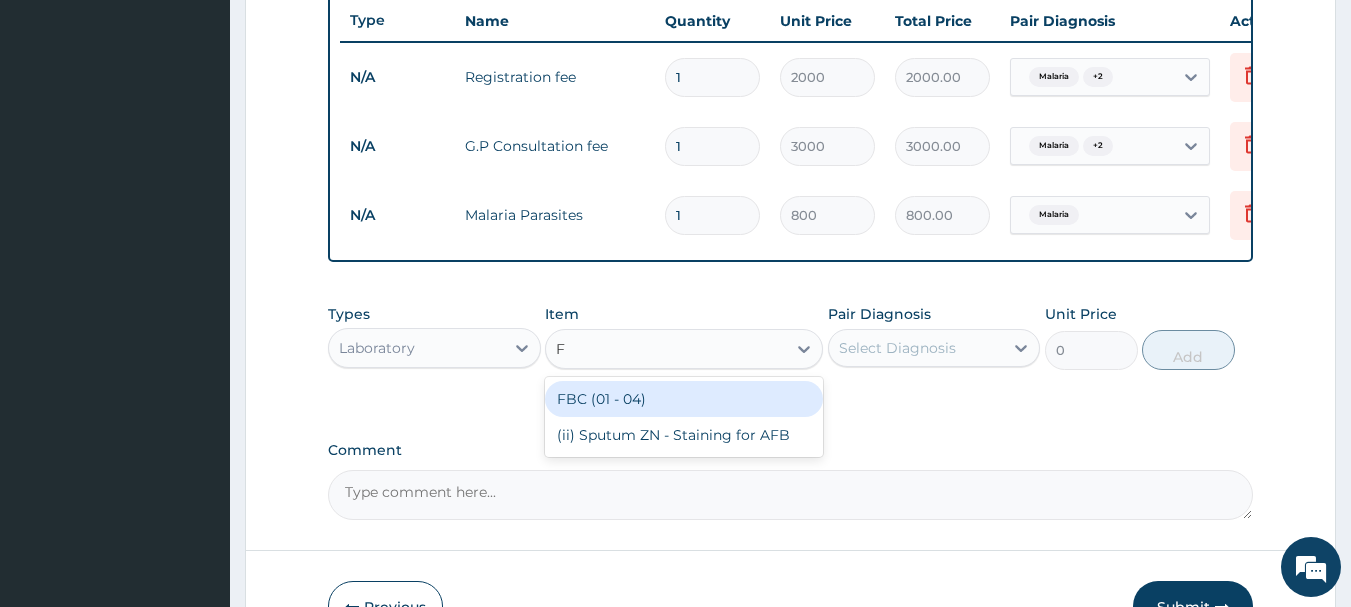 type on "FB" 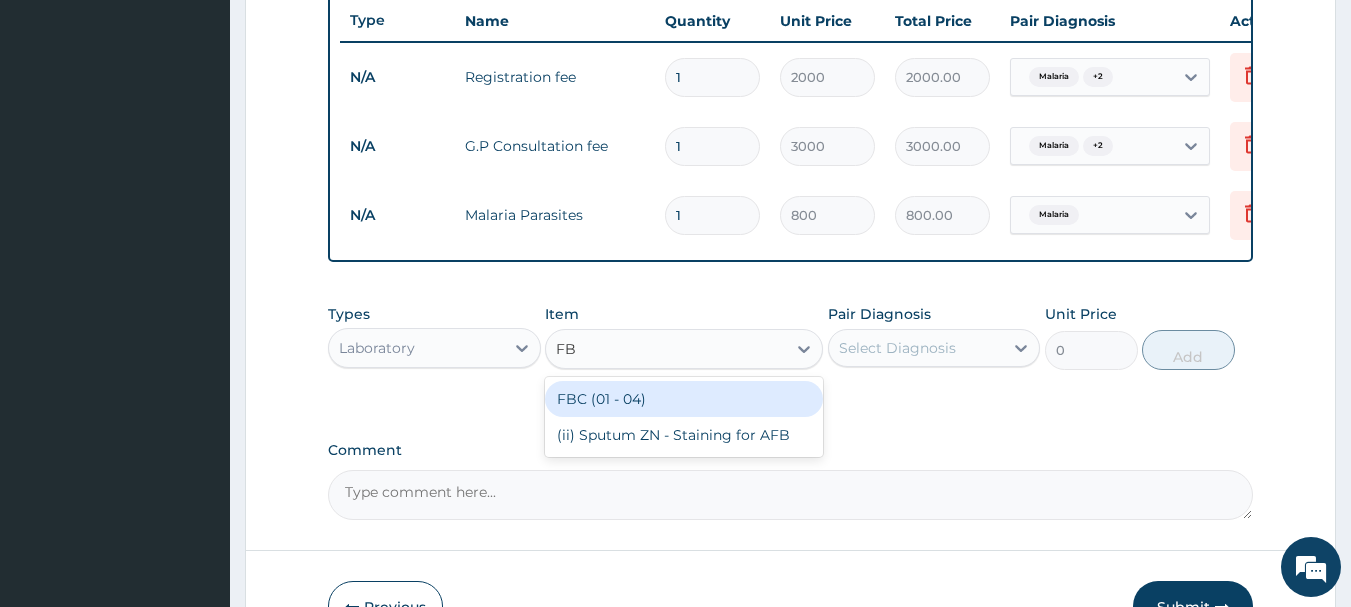 click on "FBC (01 - 04)" at bounding box center (684, 399) 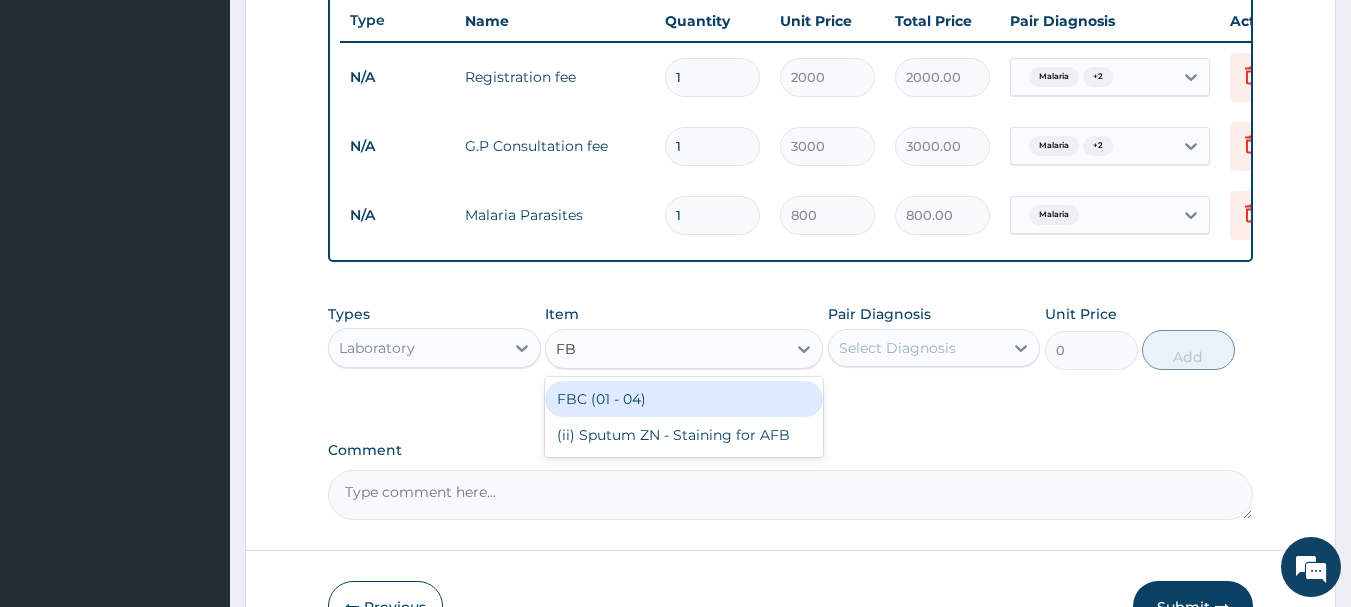 type 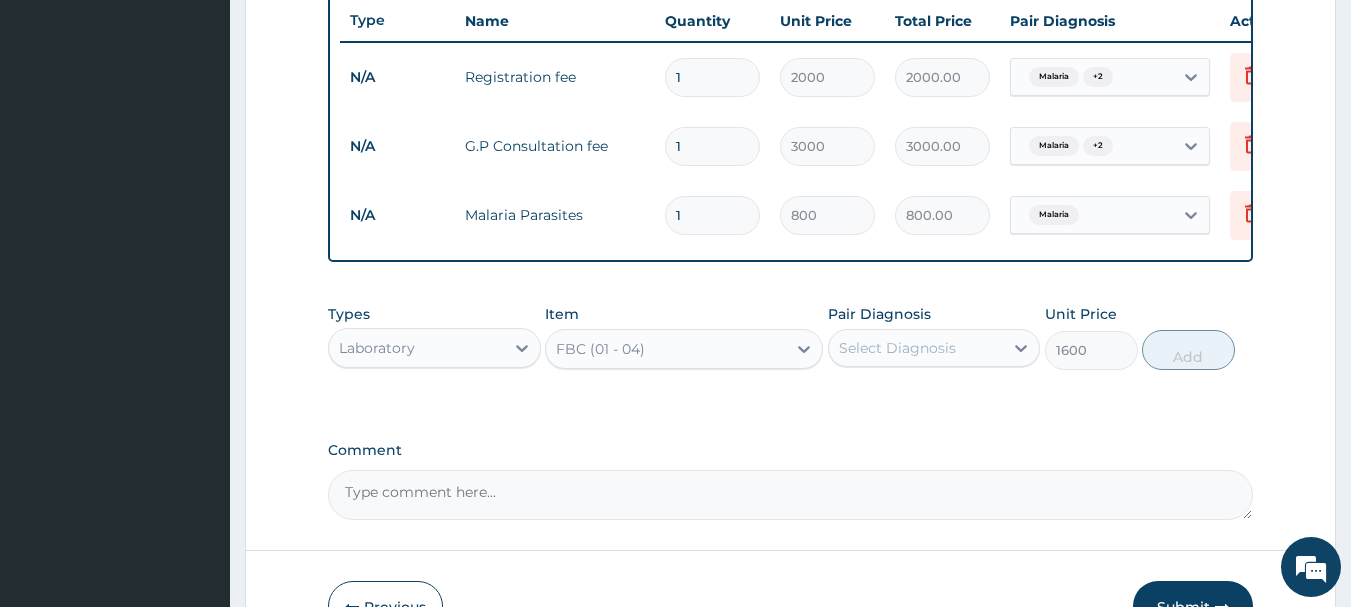 click on "Select Diagnosis" at bounding box center (916, 348) 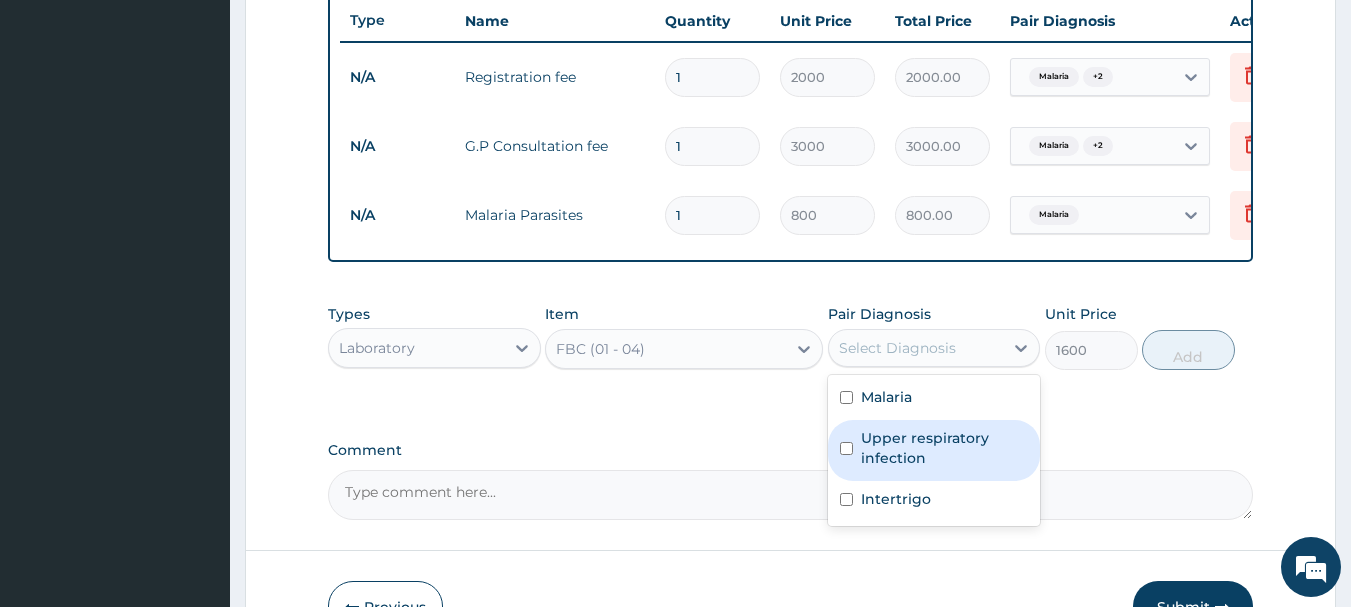 click on "Upper respiratory infection" at bounding box center (945, 448) 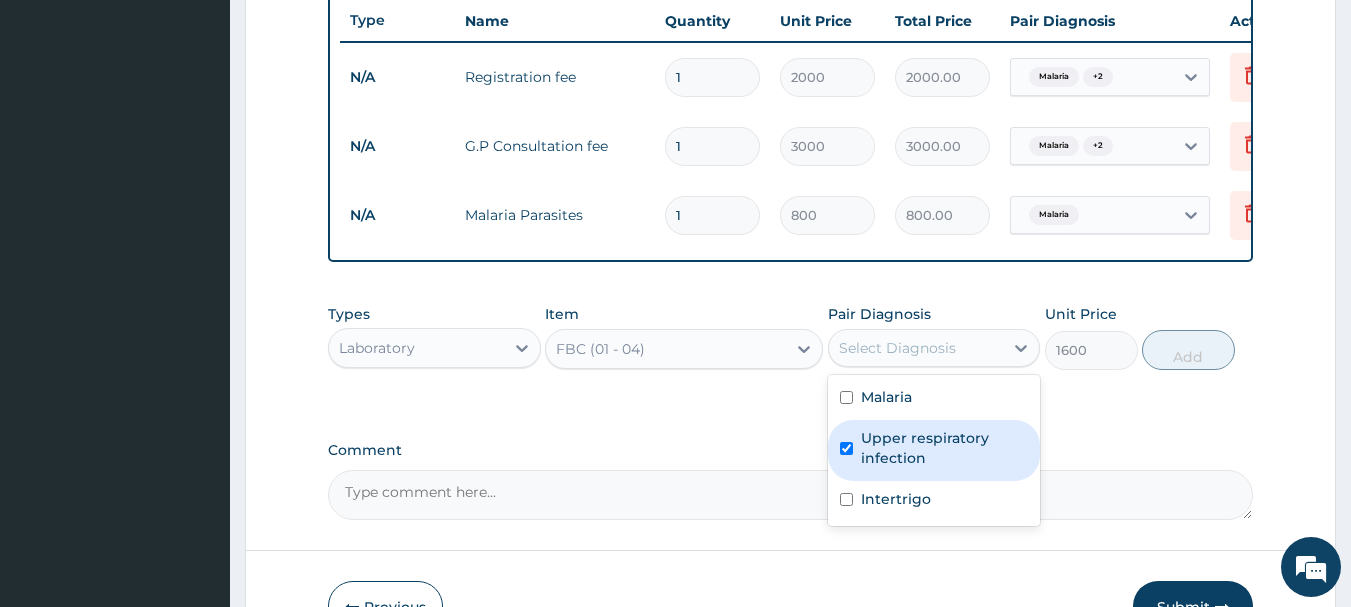 checkbox on "true" 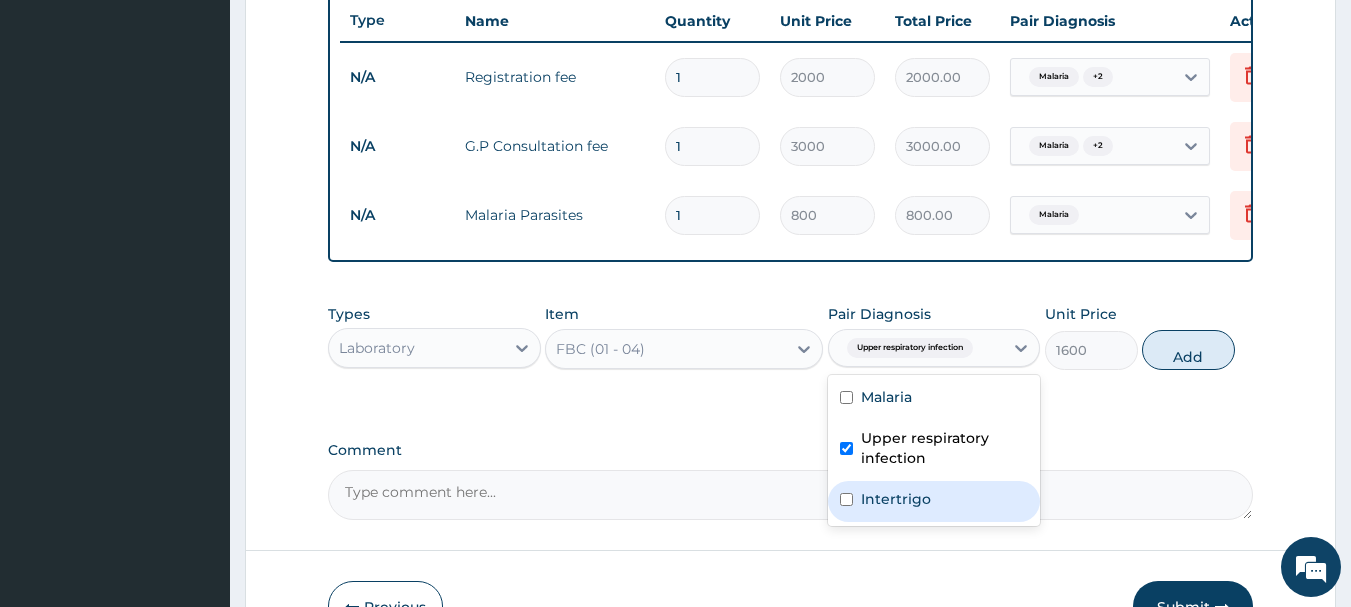 click on "Intertrigo" at bounding box center [896, 499] 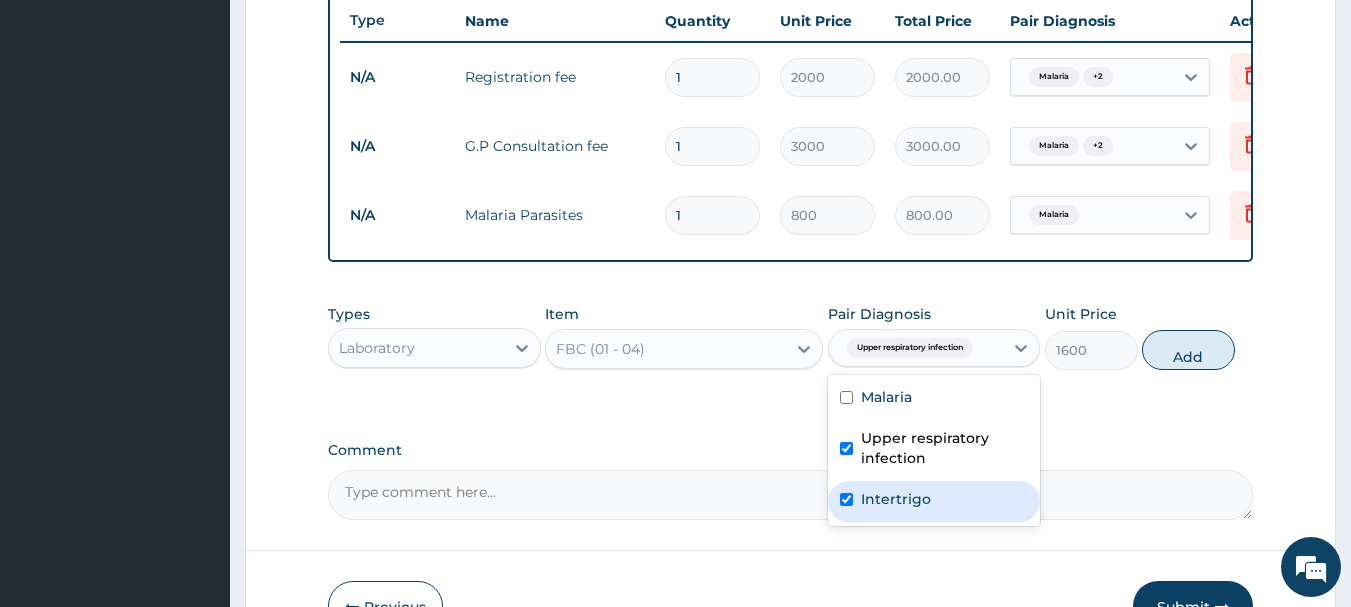 checkbox on "true" 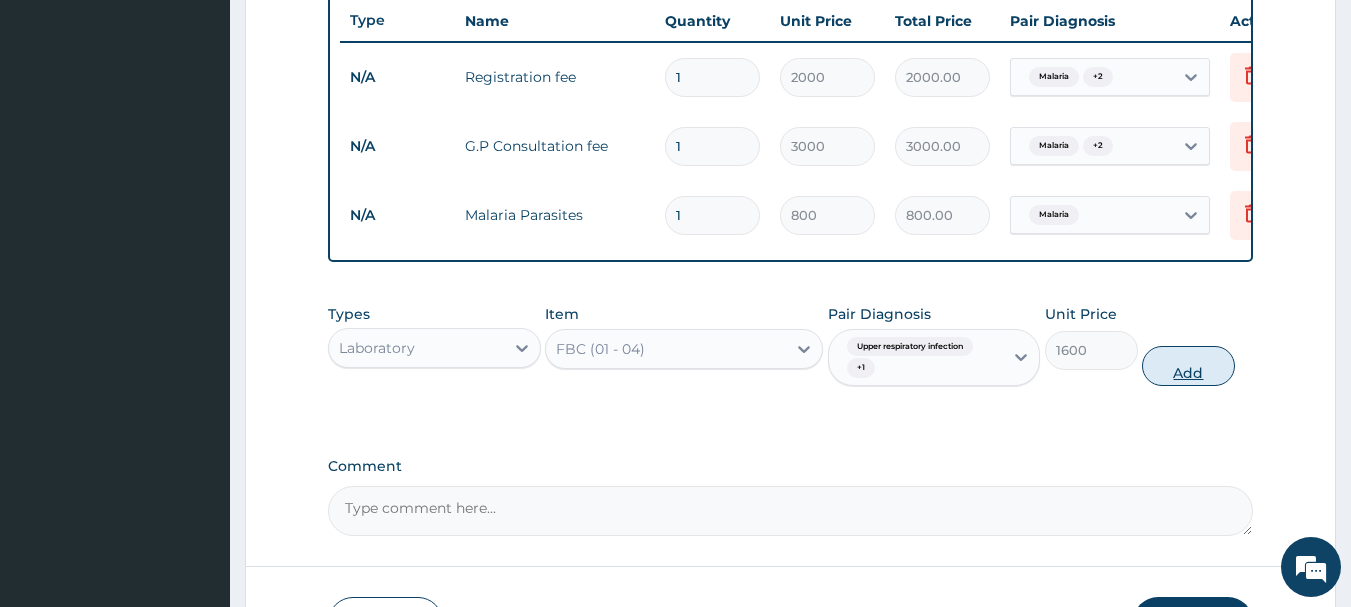 click on "Add" at bounding box center [1188, 366] 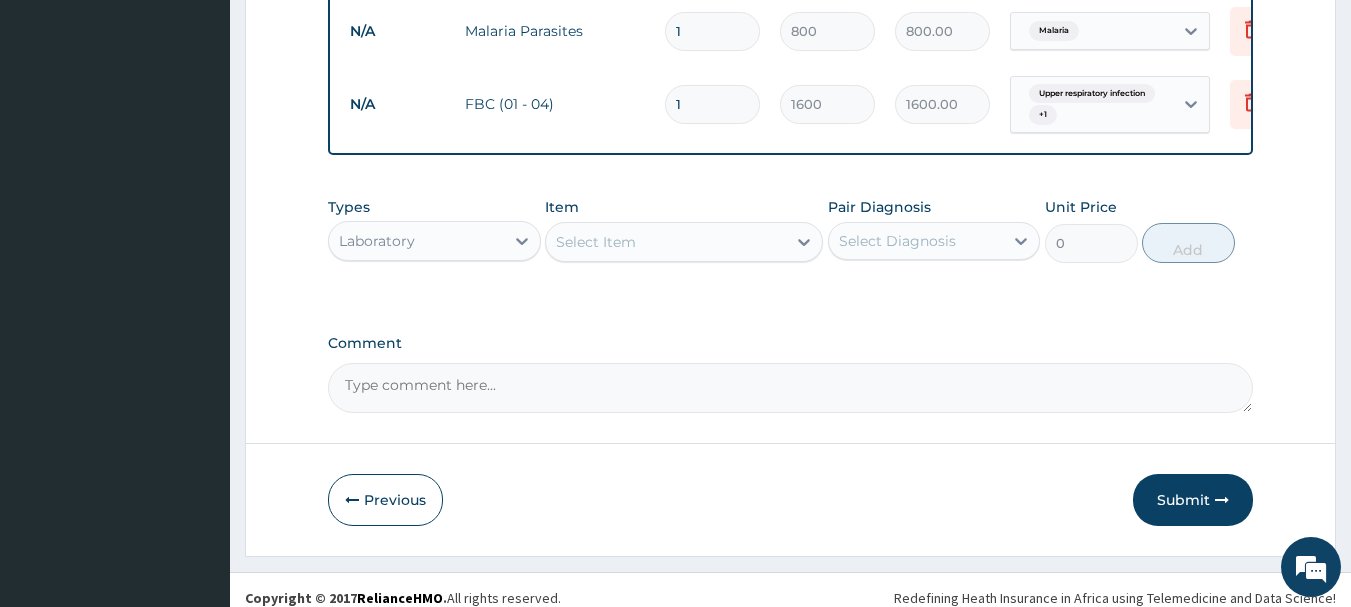 scroll, scrollTop: 970, scrollLeft: 0, axis: vertical 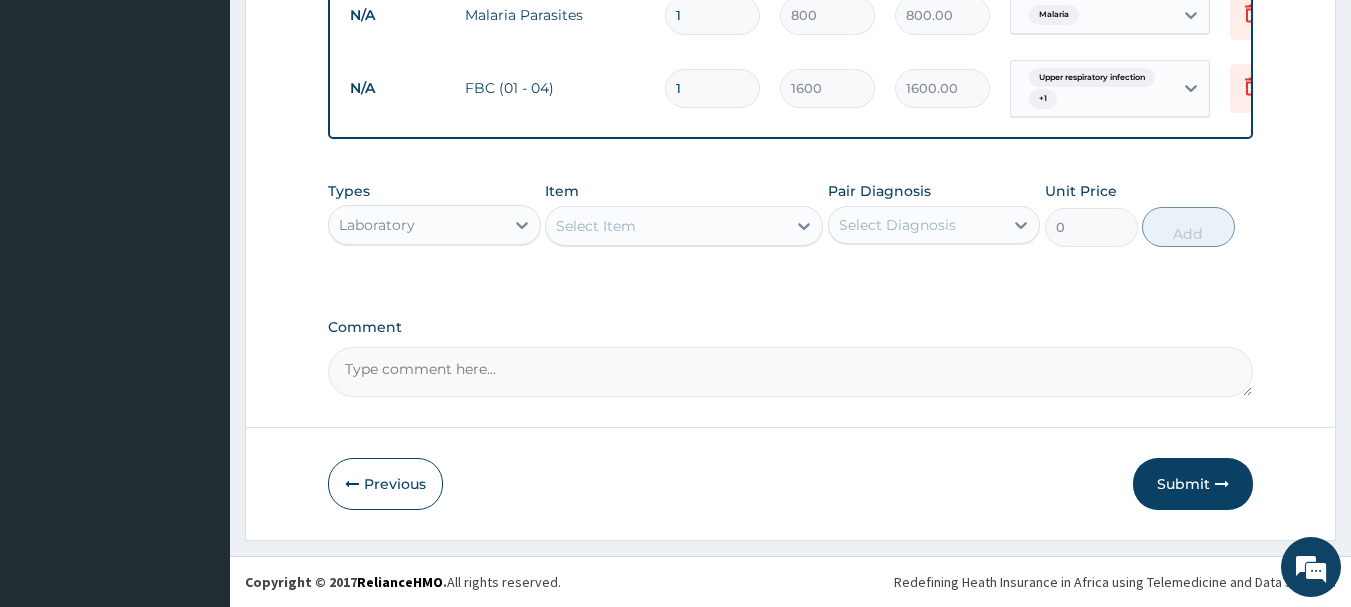 click on "Types Laboratory" at bounding box center (434, 214) 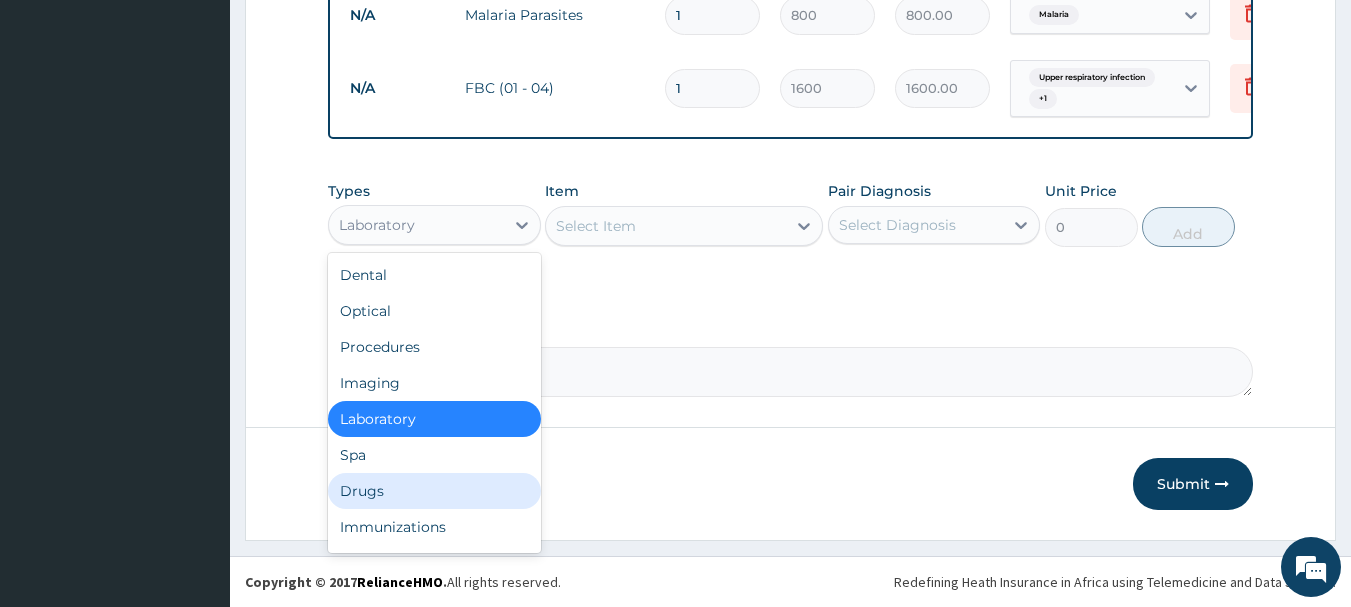 click on "Drugs" at bounding box center (434, 491) 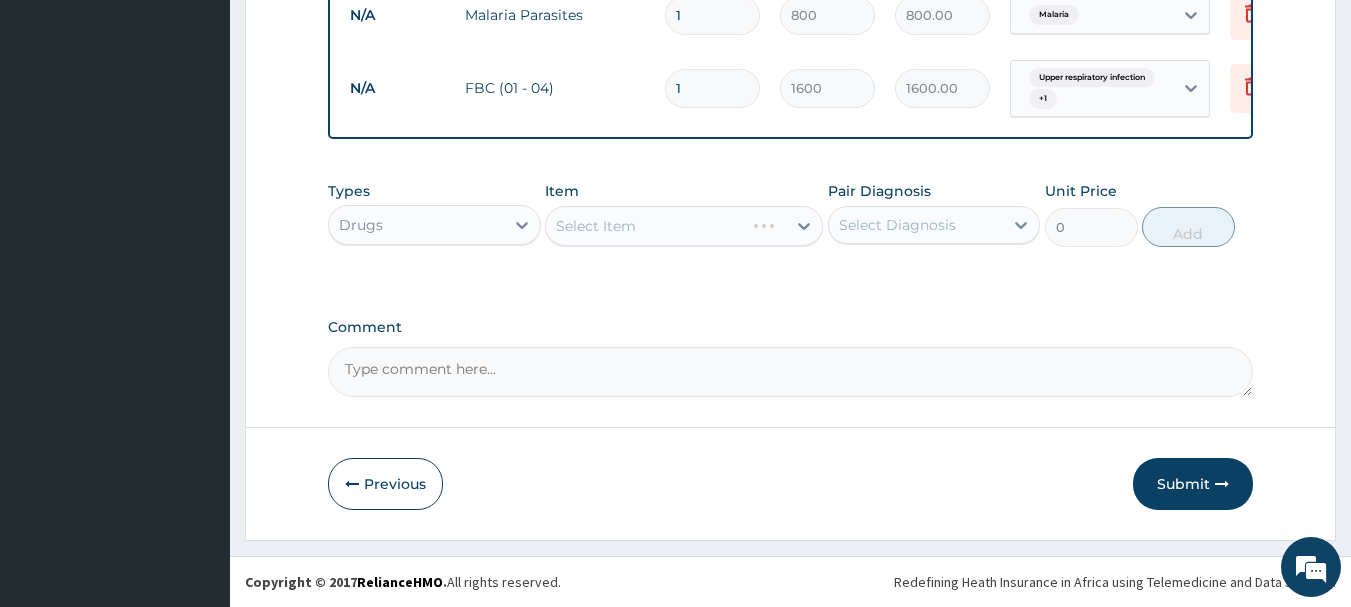 click on "Select Item" at bounding box center (684, 226) 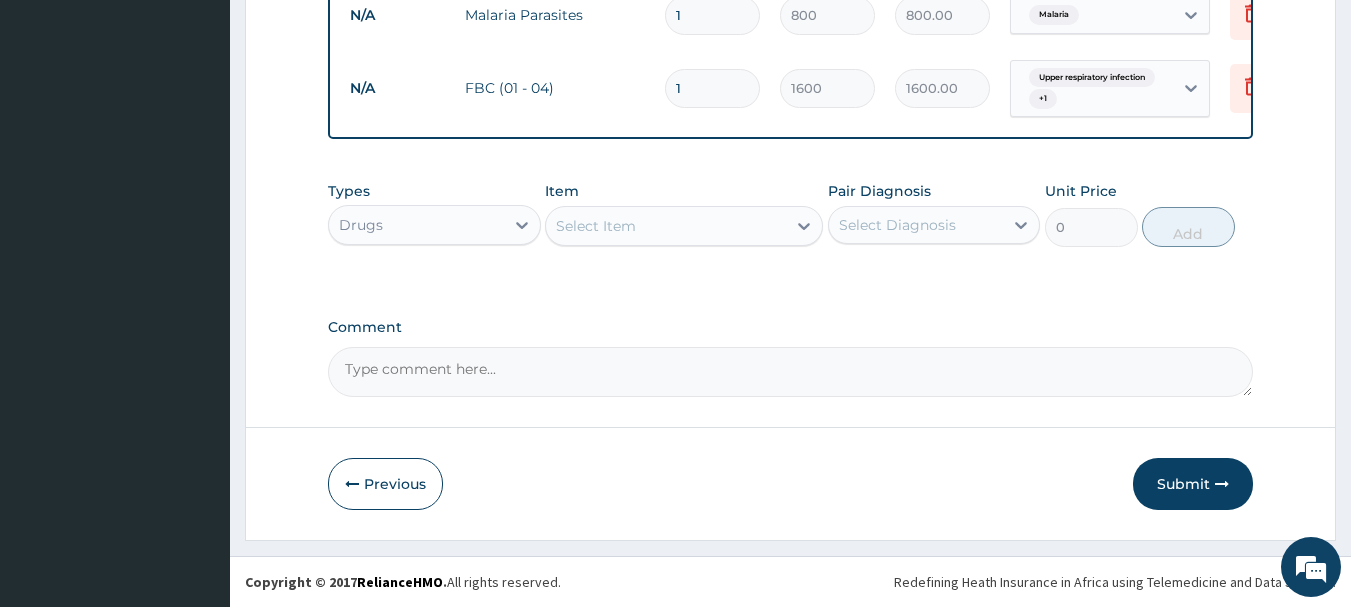 click on "Select Item" at bounding box center (666, 226) 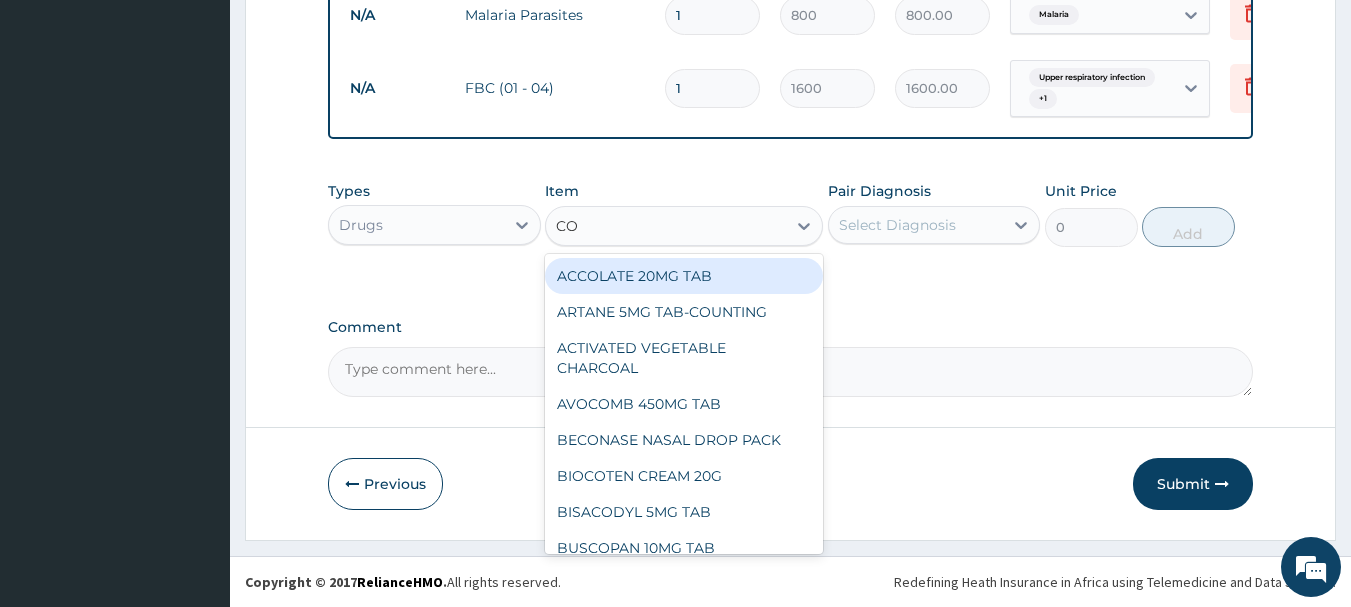 type on "COA" 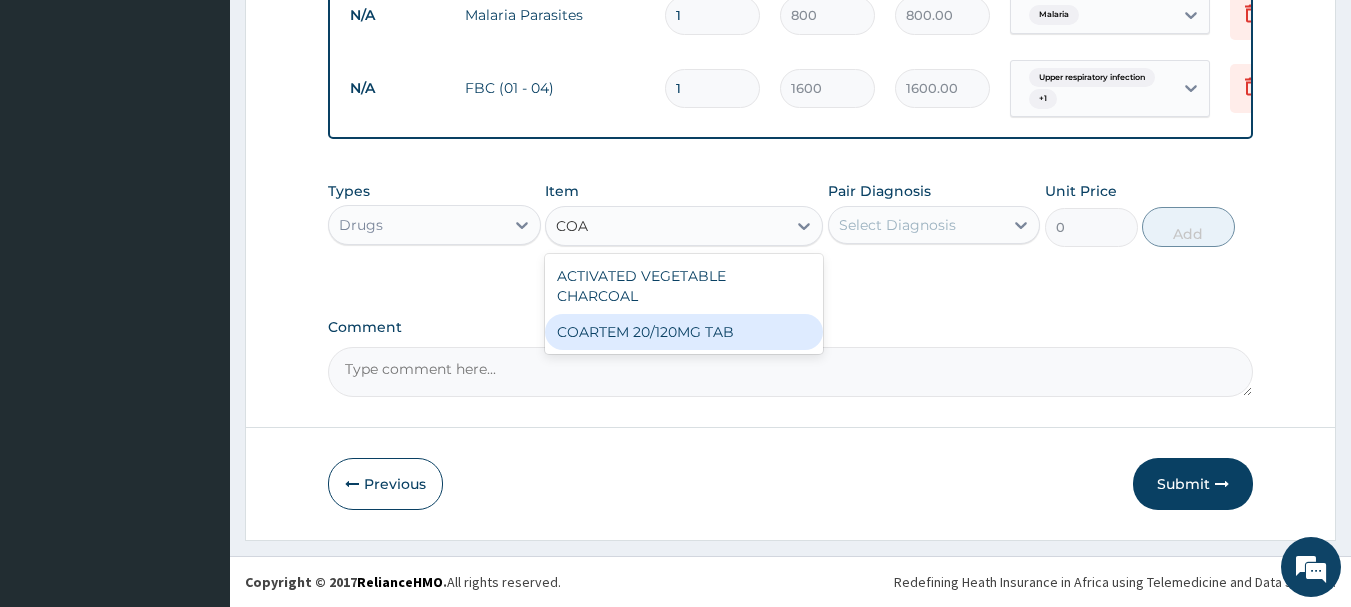 click on "COARTEM 20/120MG TAB" at bounding box center [684, 332] 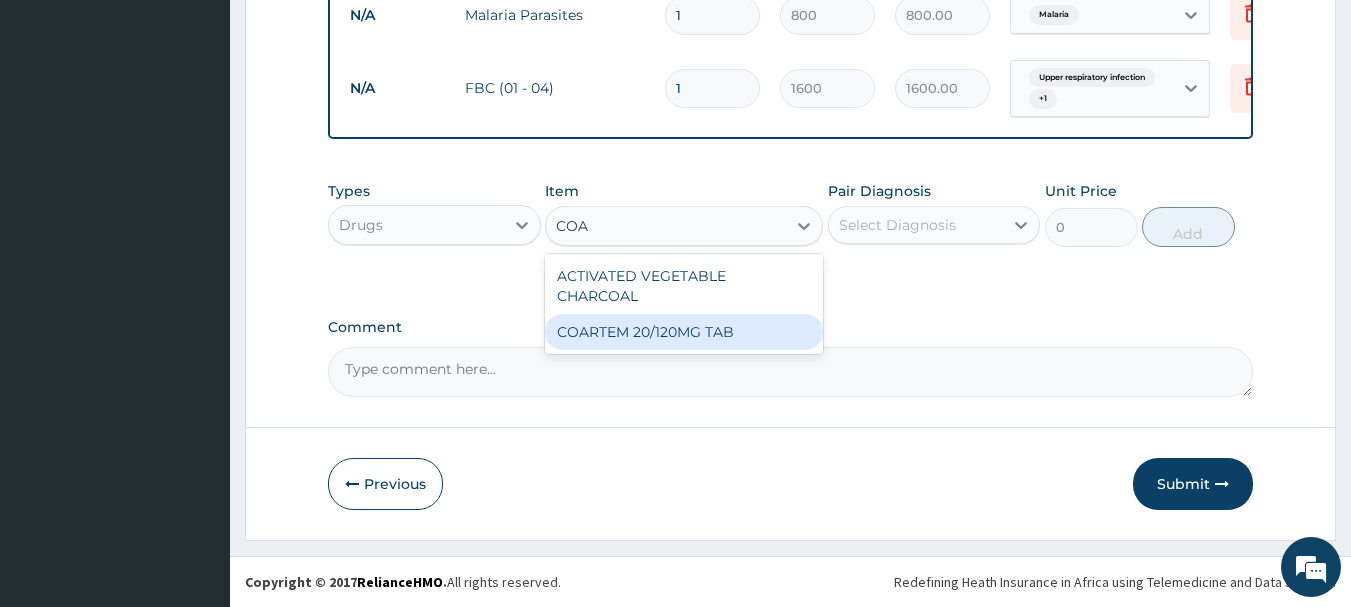 type 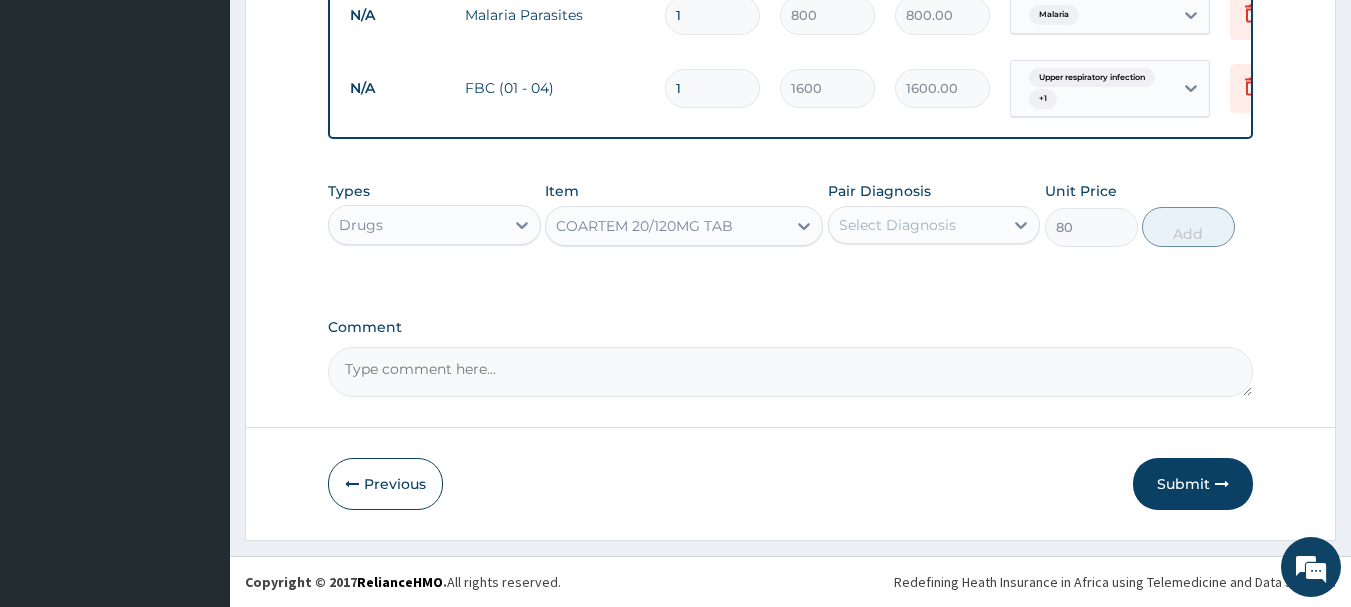click on "Select Diagnosis" at bounding box center (916, 225) 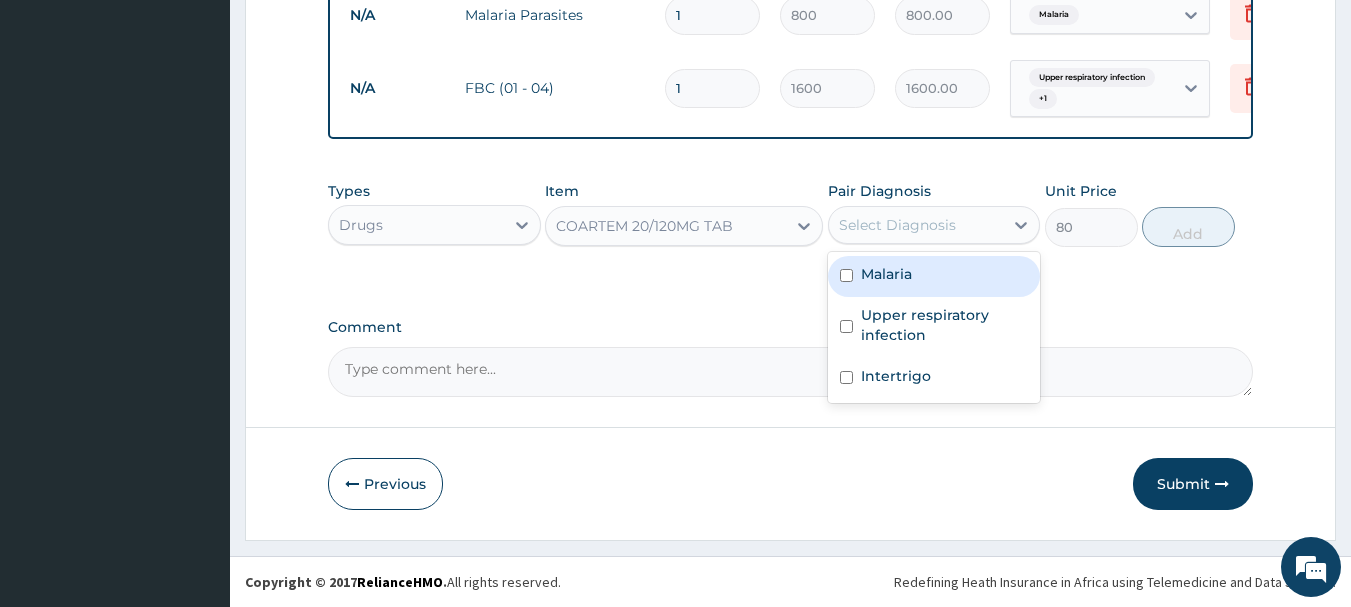 click on "Malaria" at bounding box center [886, 274] 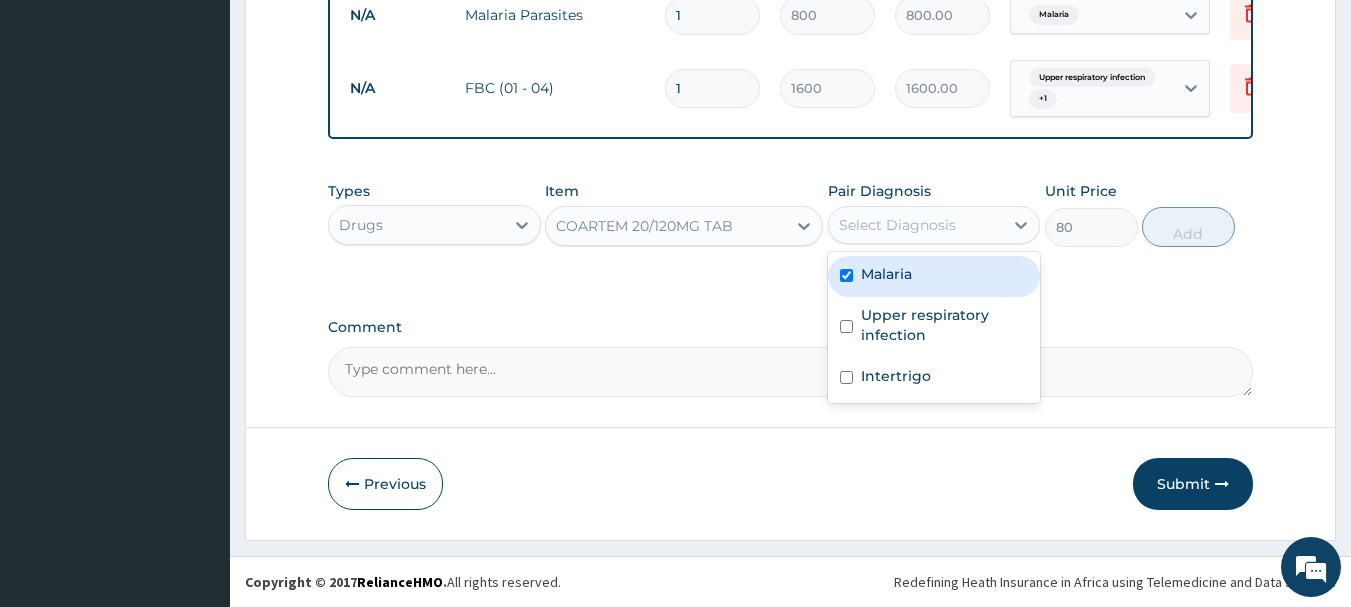 checkbox on "true" 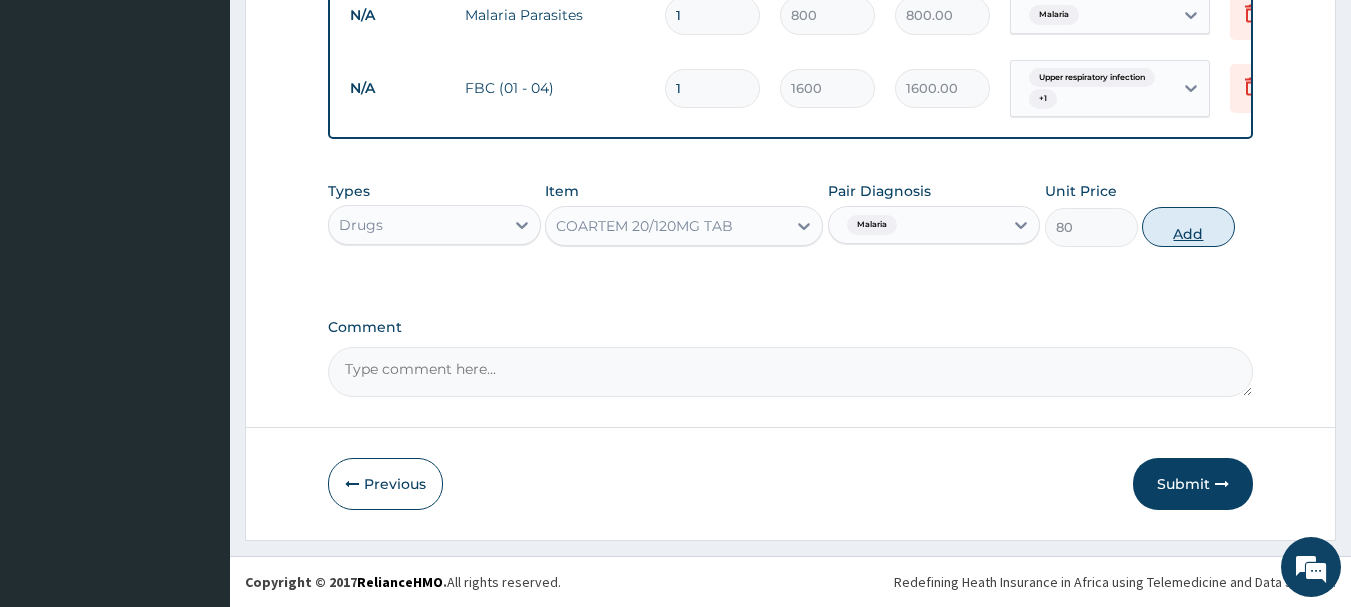 click on "Add" at bounding box center [1188, 227] 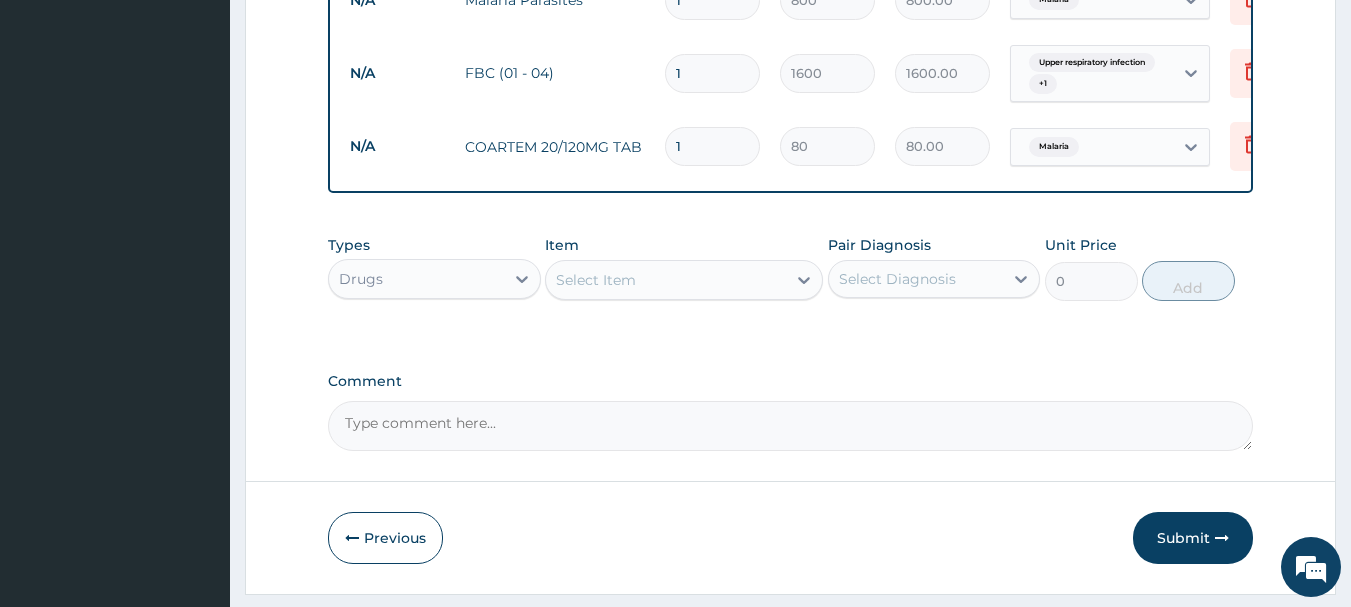 type 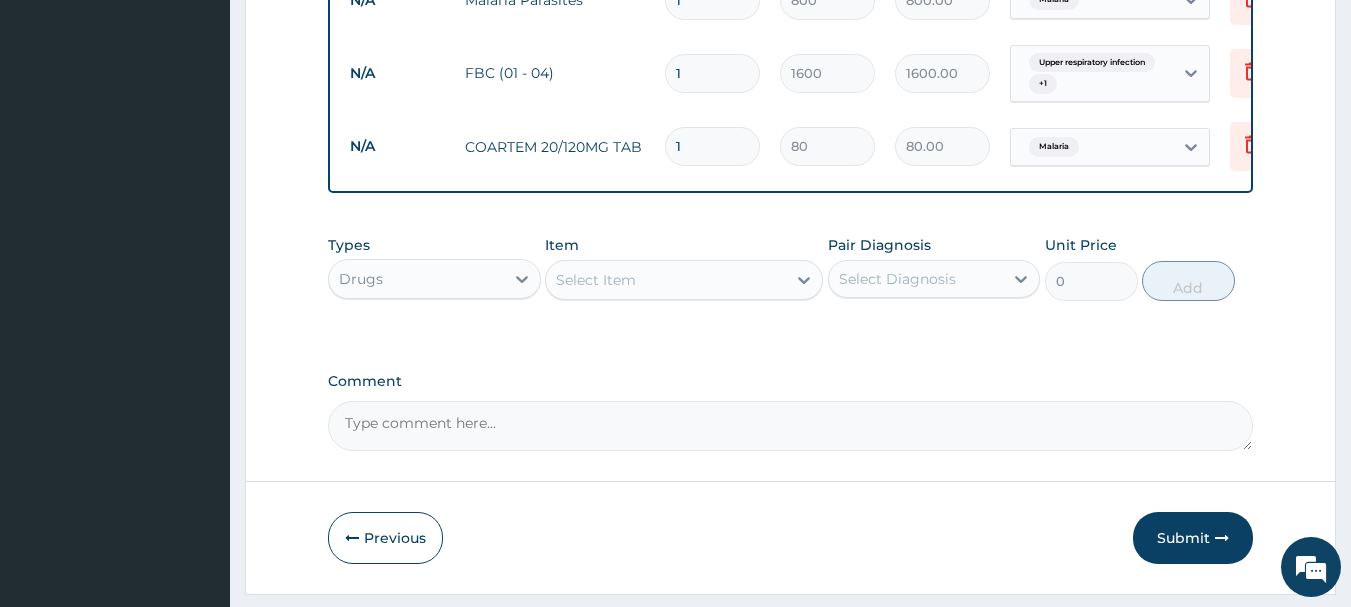 type on "0.00" 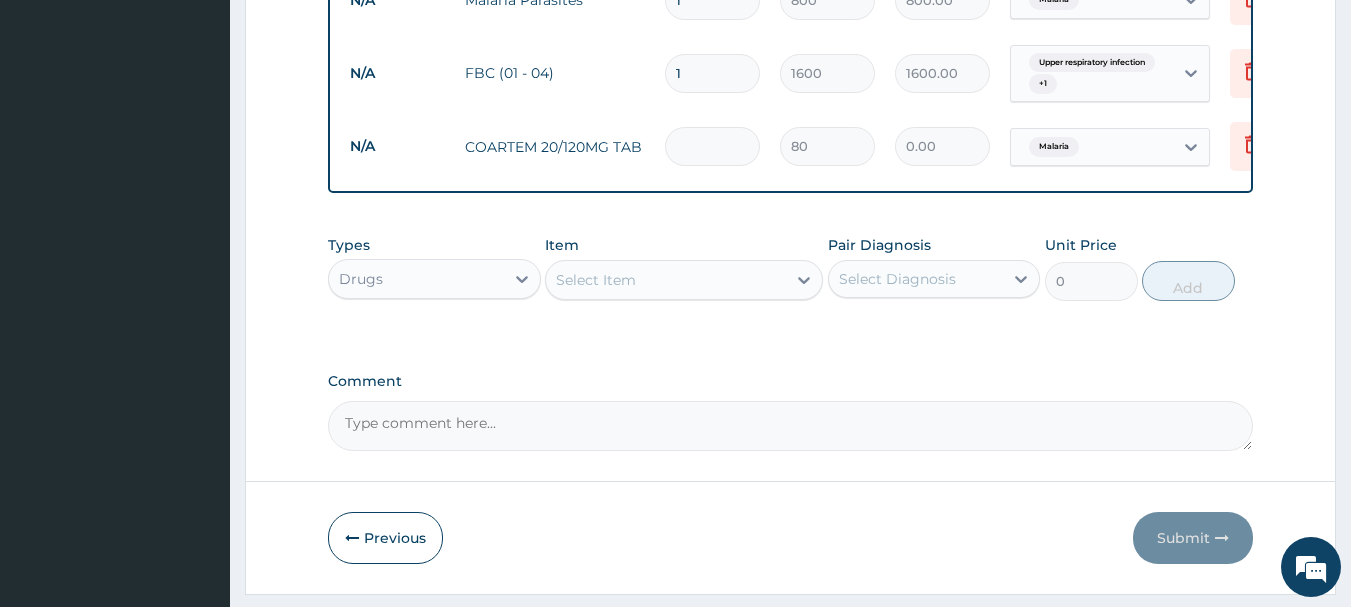 type on "2" 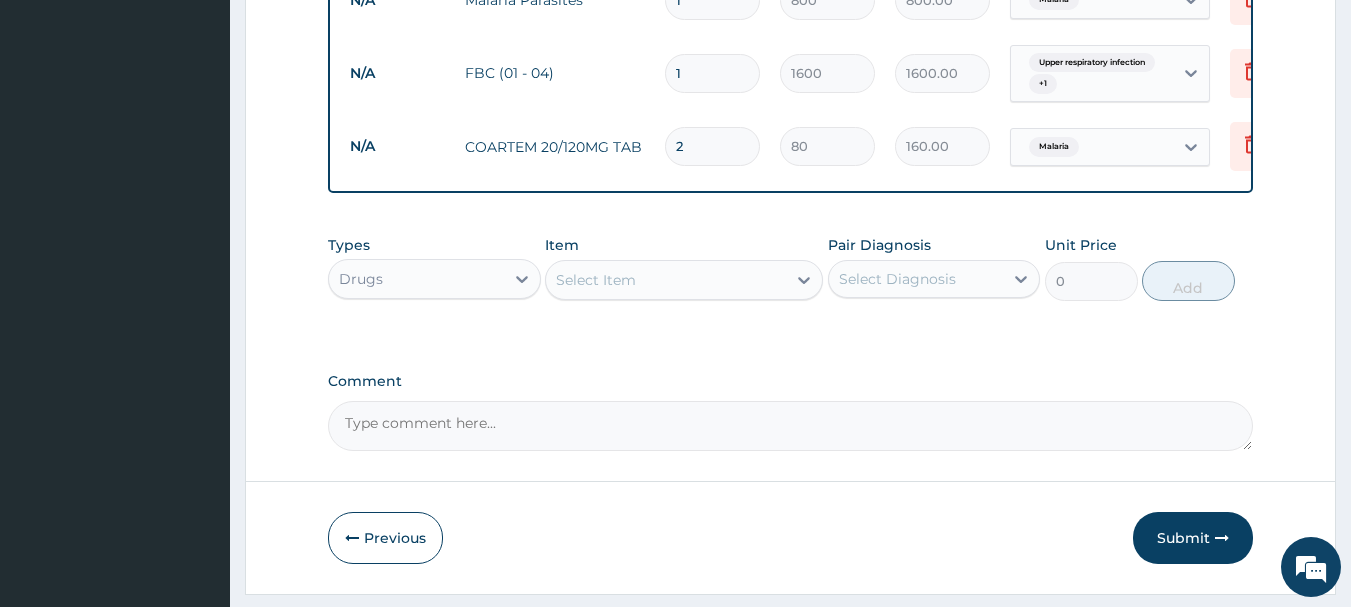 type on "24" 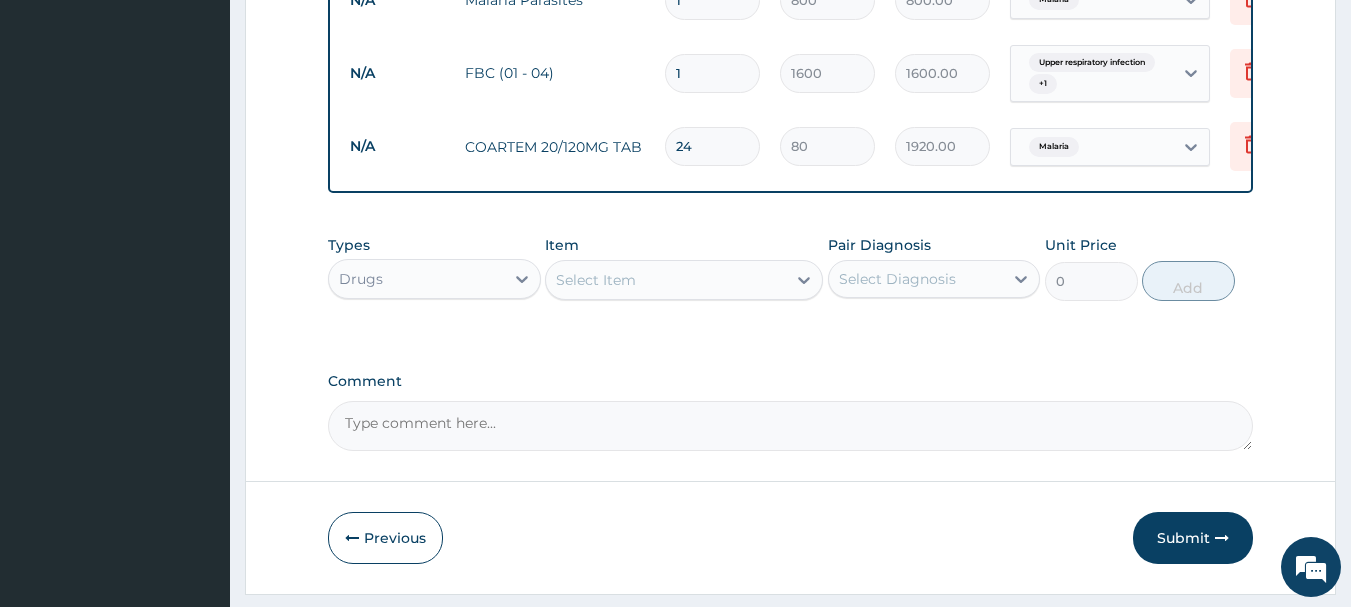 type on "24" 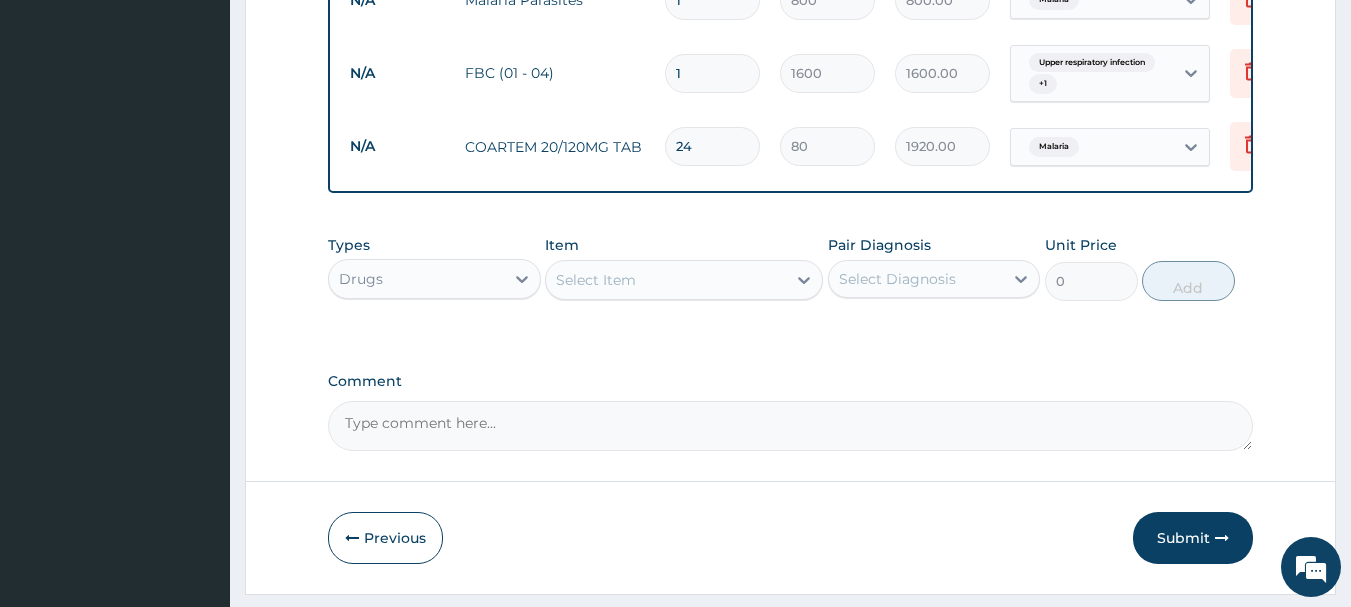 click on "Select Item" at bounding box center [596, 280] 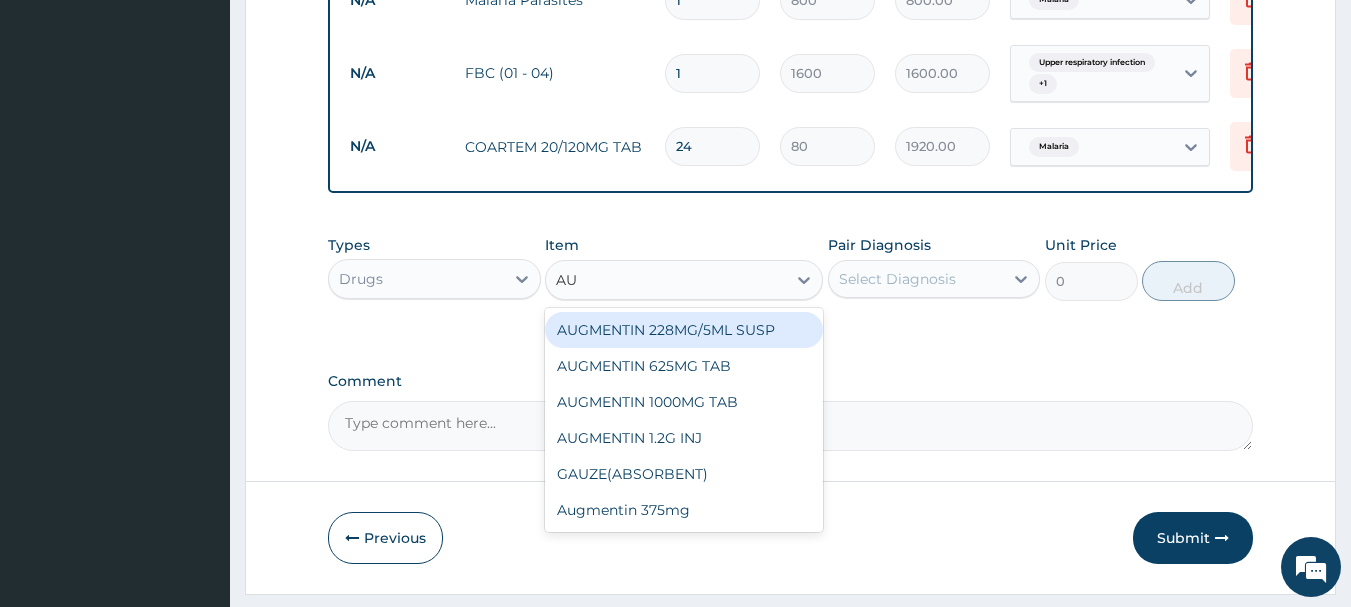 type on "AUG" 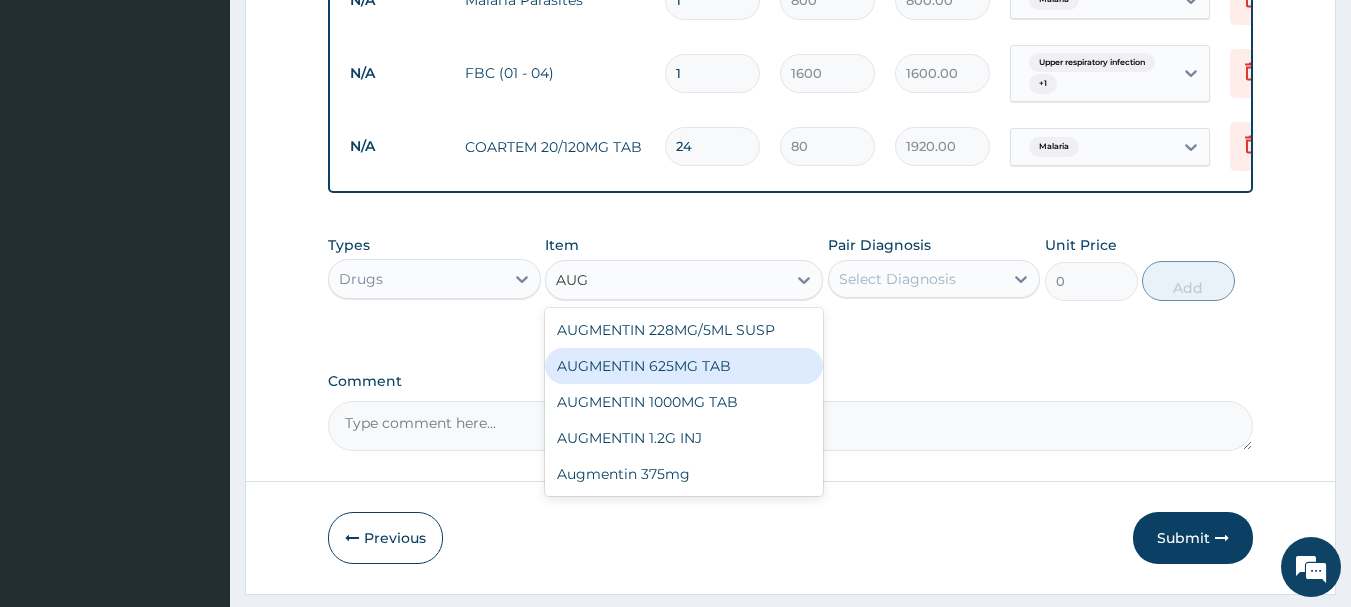 click on "AUGMENTIN 625MG TAB" at bounding box center [684, 366] 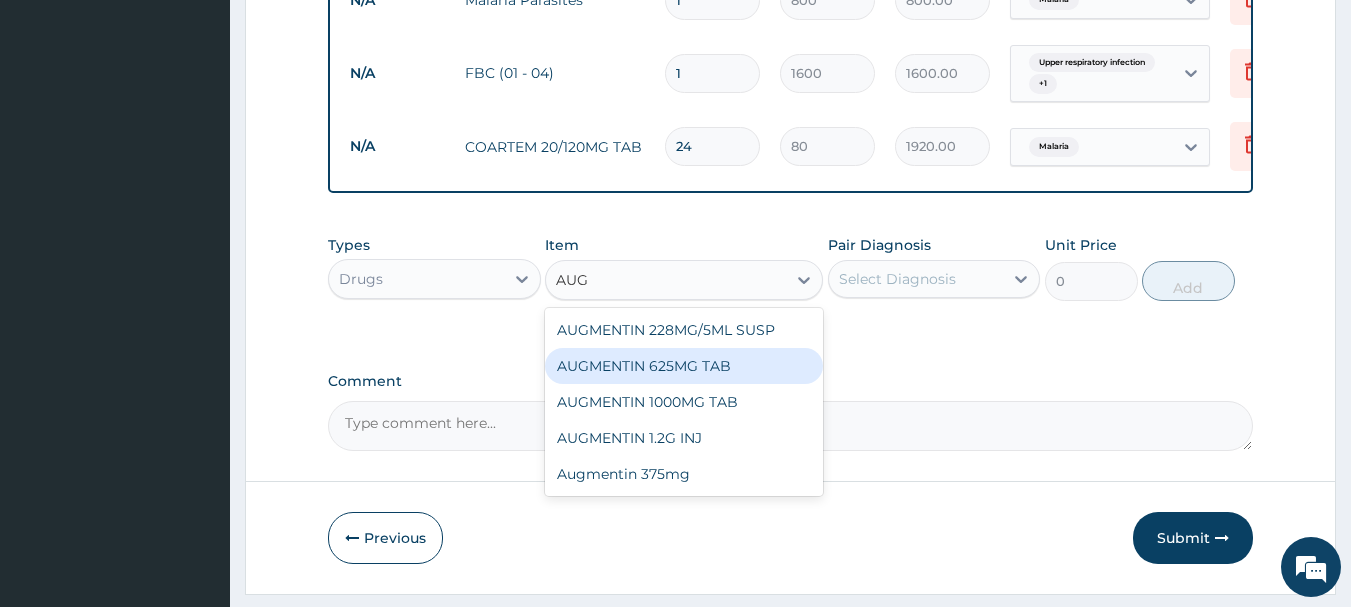 type 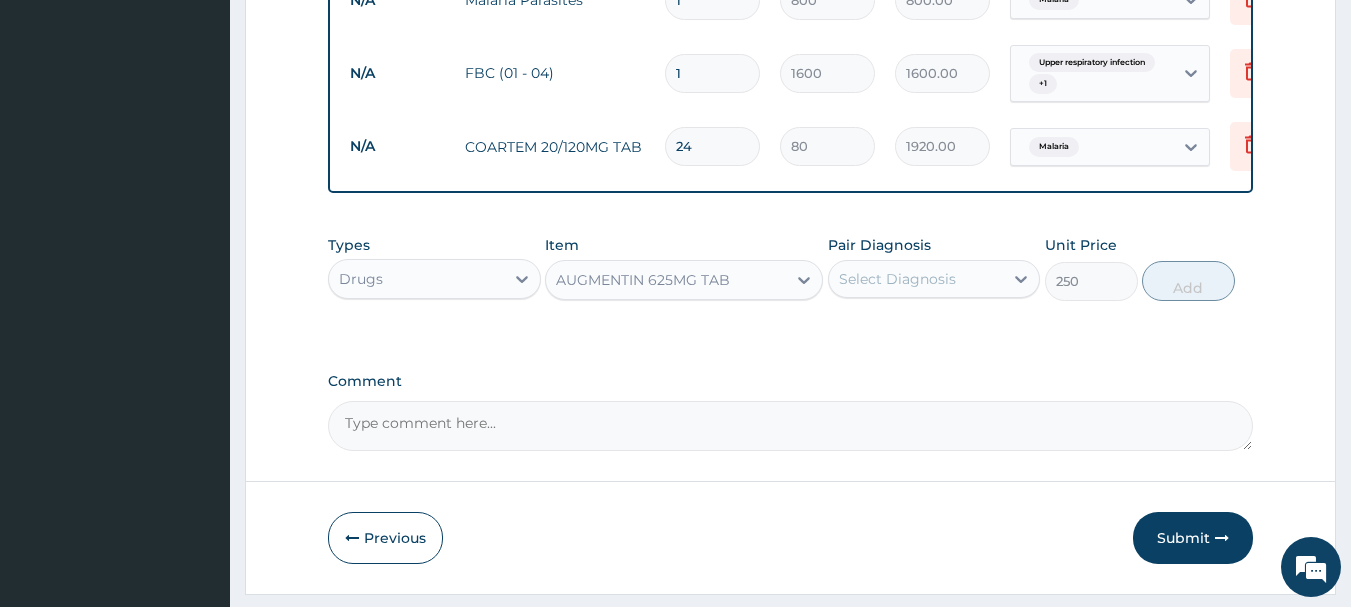 click on "Select Diagnosis" at bounding box center [897, 279] 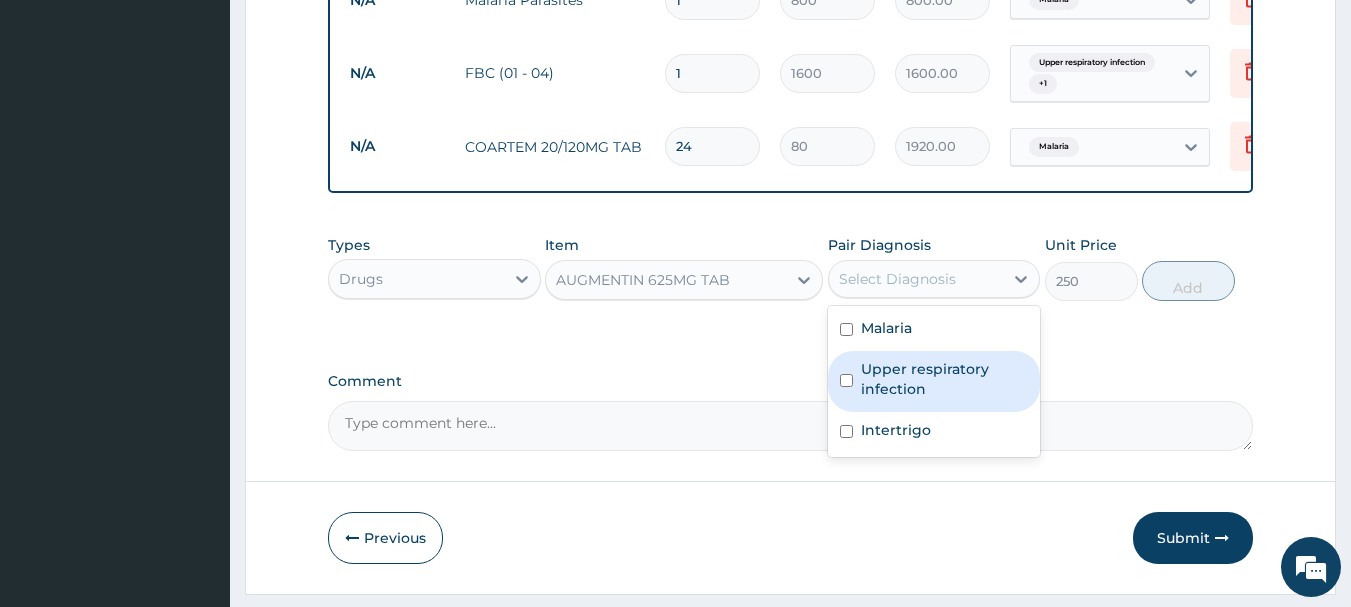 click on "Upper respiratory infection" at bounding box center (945, 379) 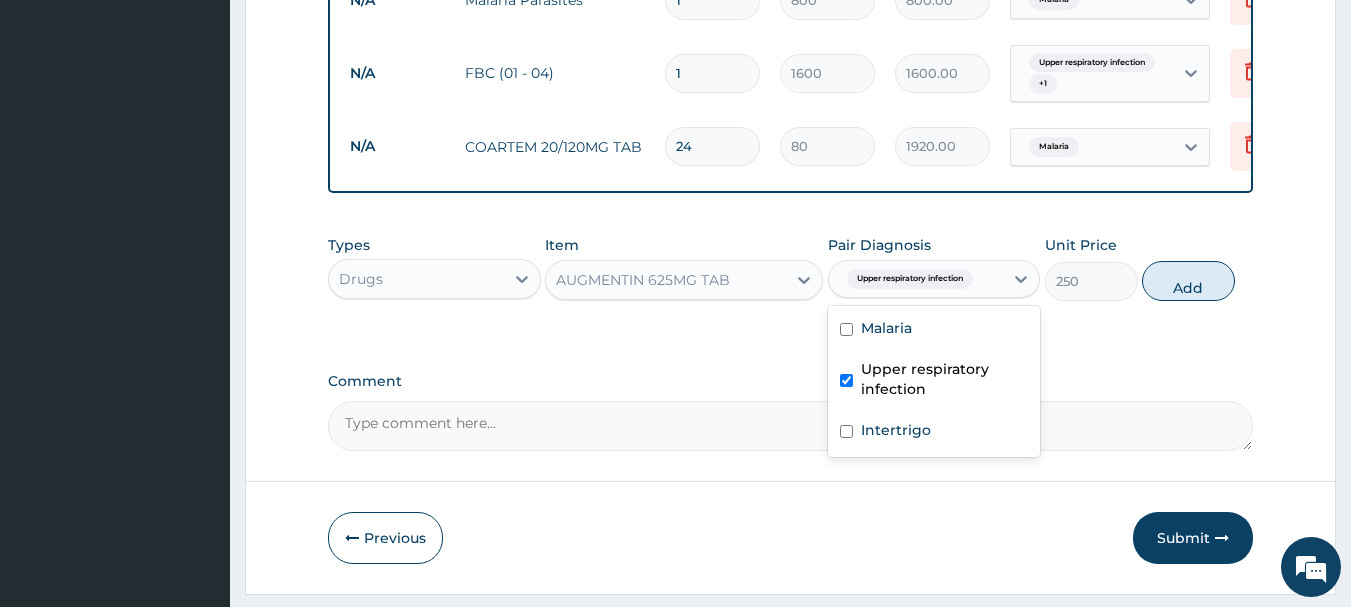 click on "Upper respiratory infection" at bounding box center [934, 381] 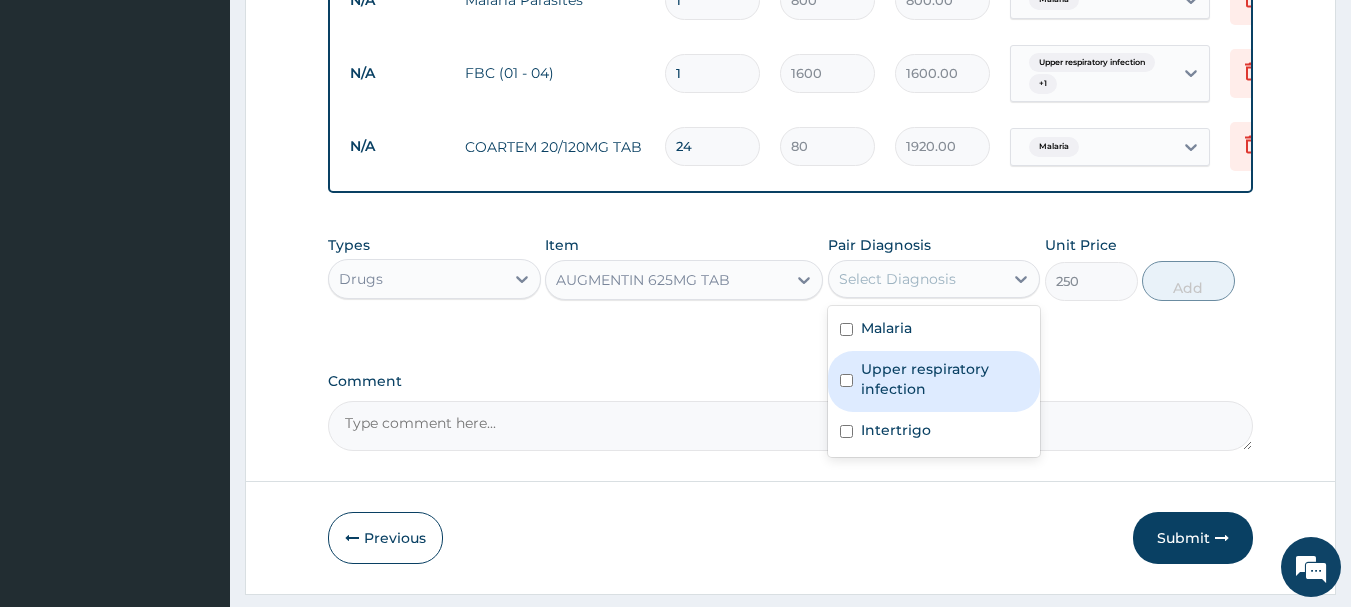 click on "Upper respiratory infection" at bounding box center (934, 381) 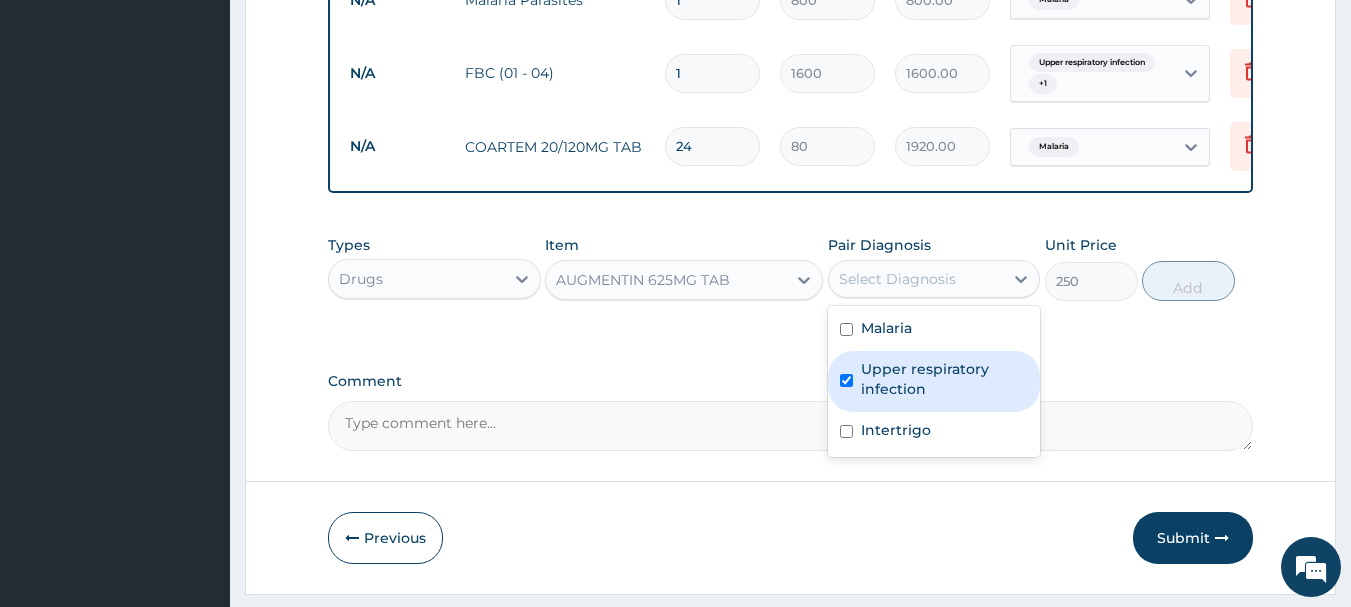 checkbox on "true" 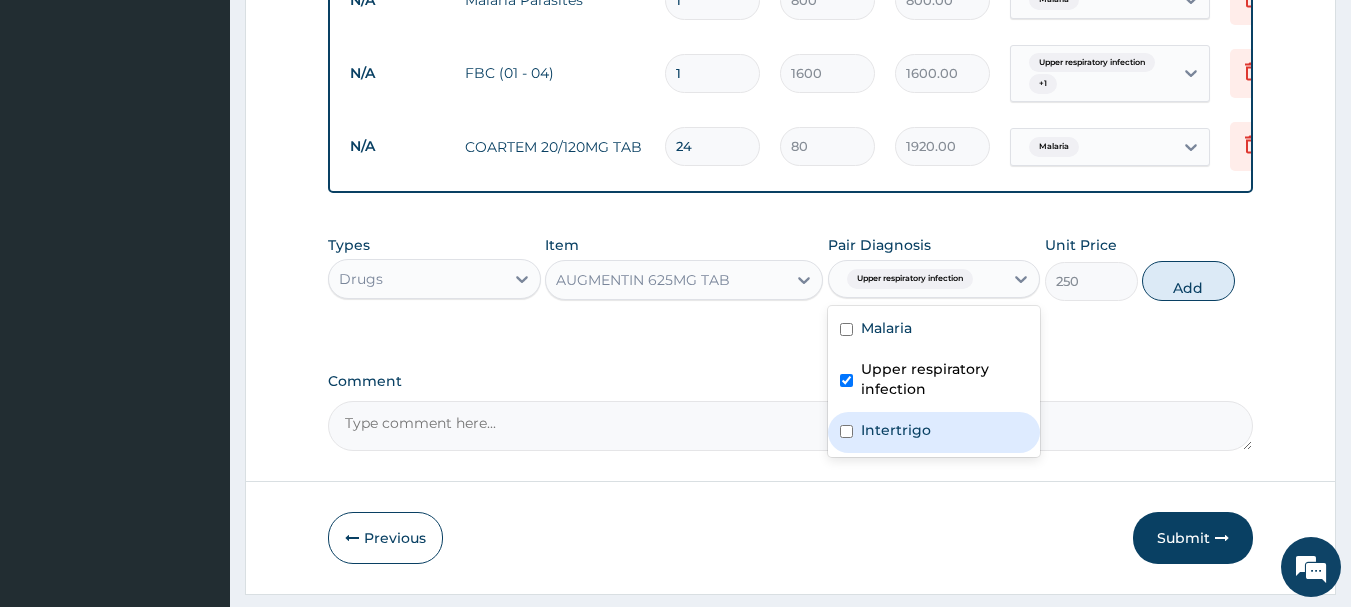 click on "Intertrigo" at bounding box center [896, 430] 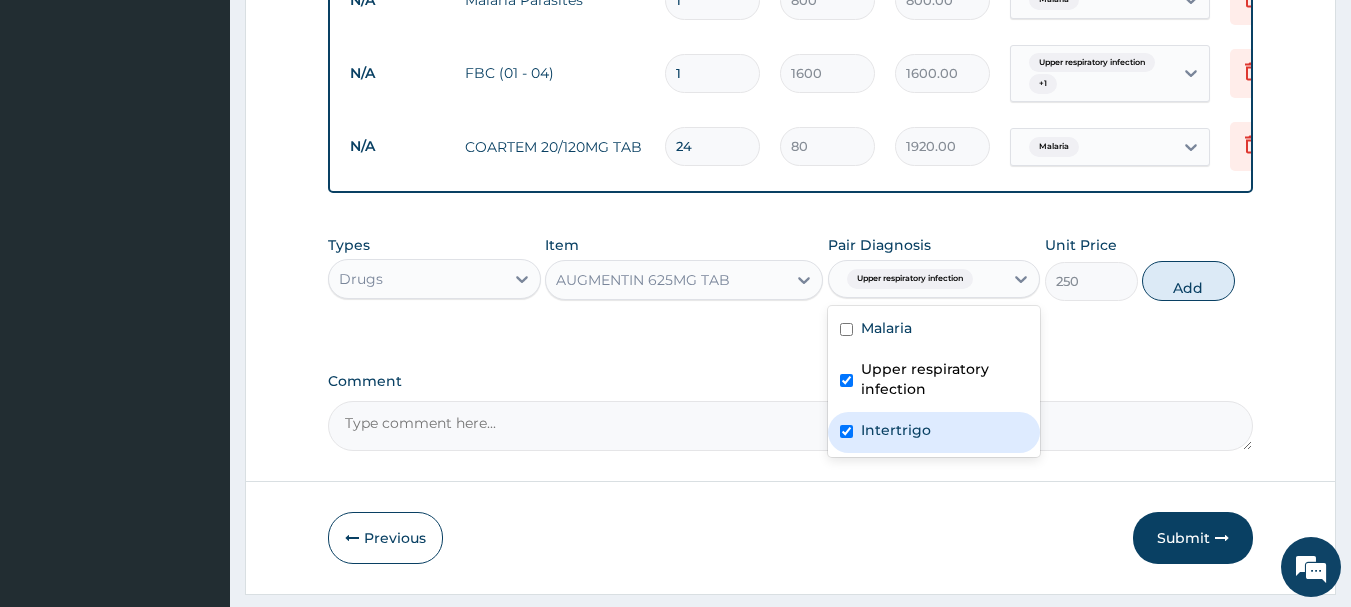 checkbox on "true" 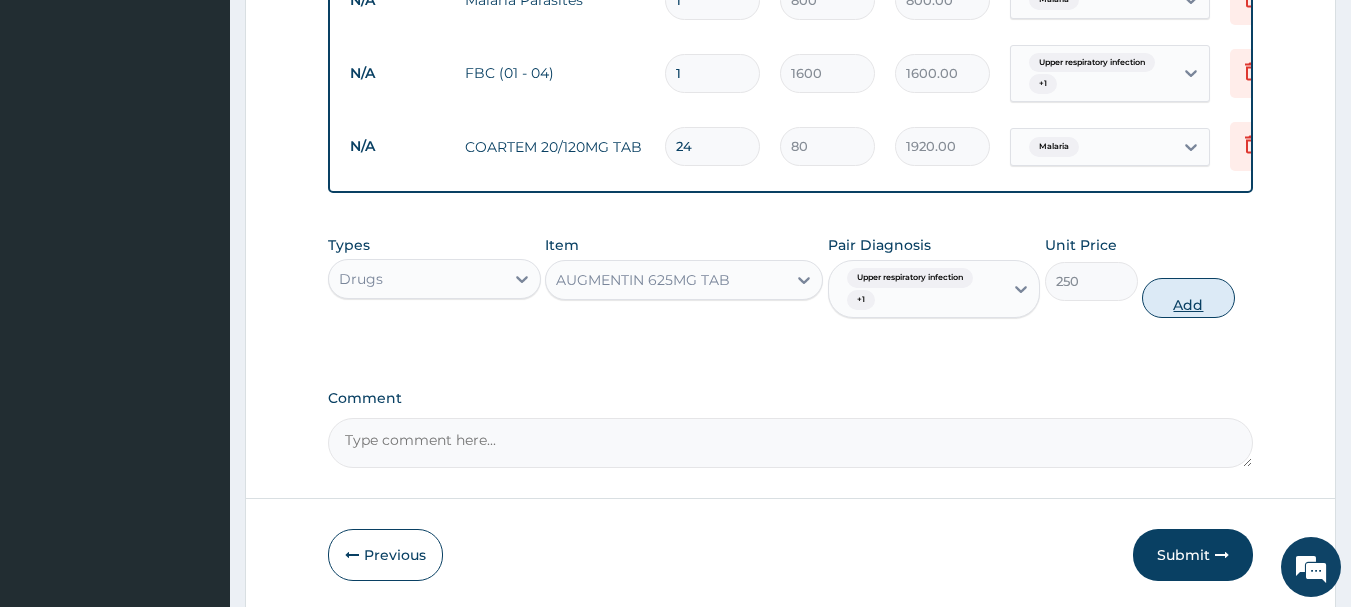 click on "Add" at bounding box center [1188, 298] 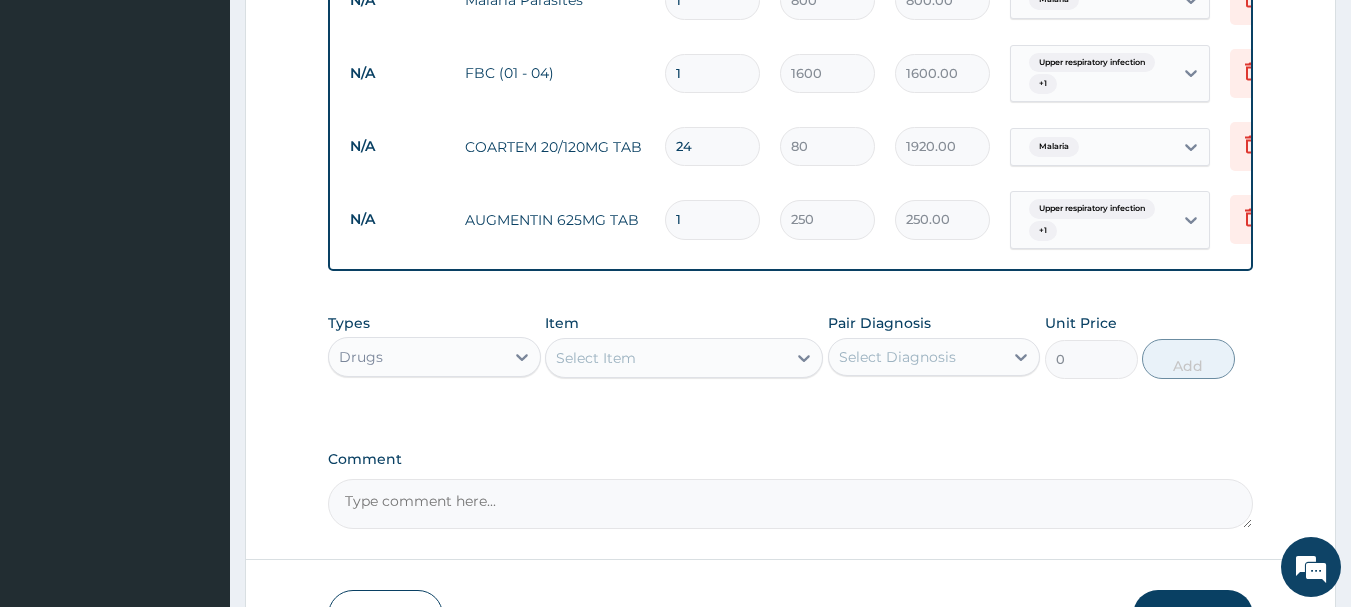 type on "14" 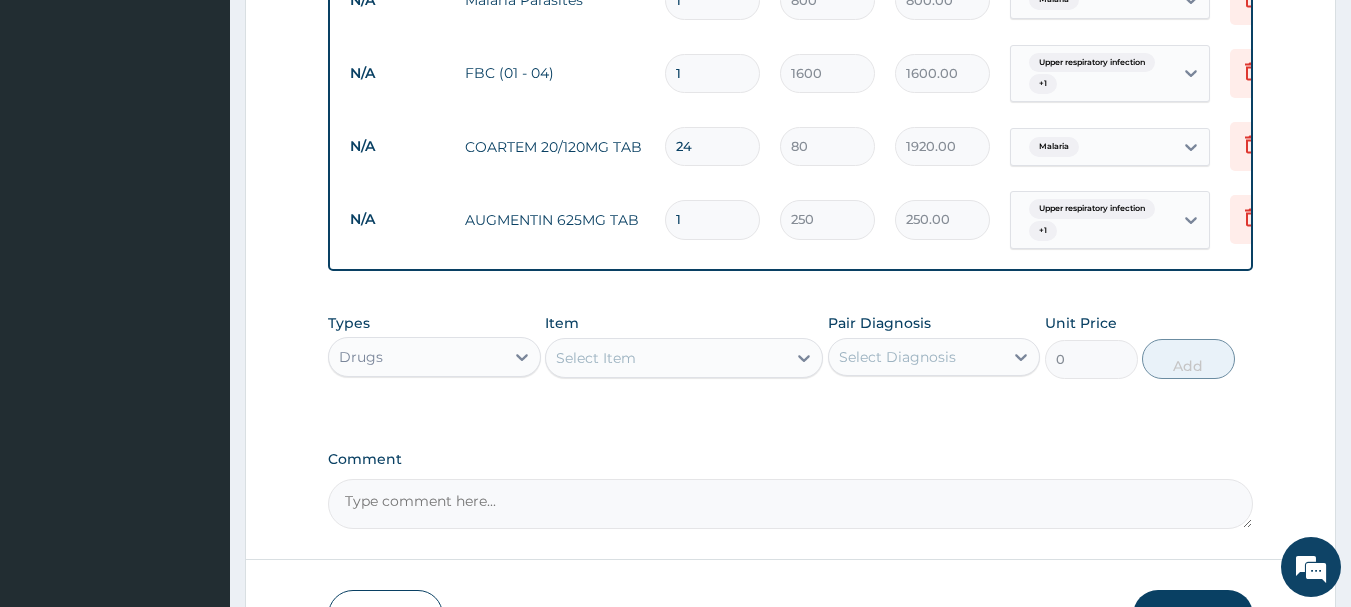 type on "3500.00" 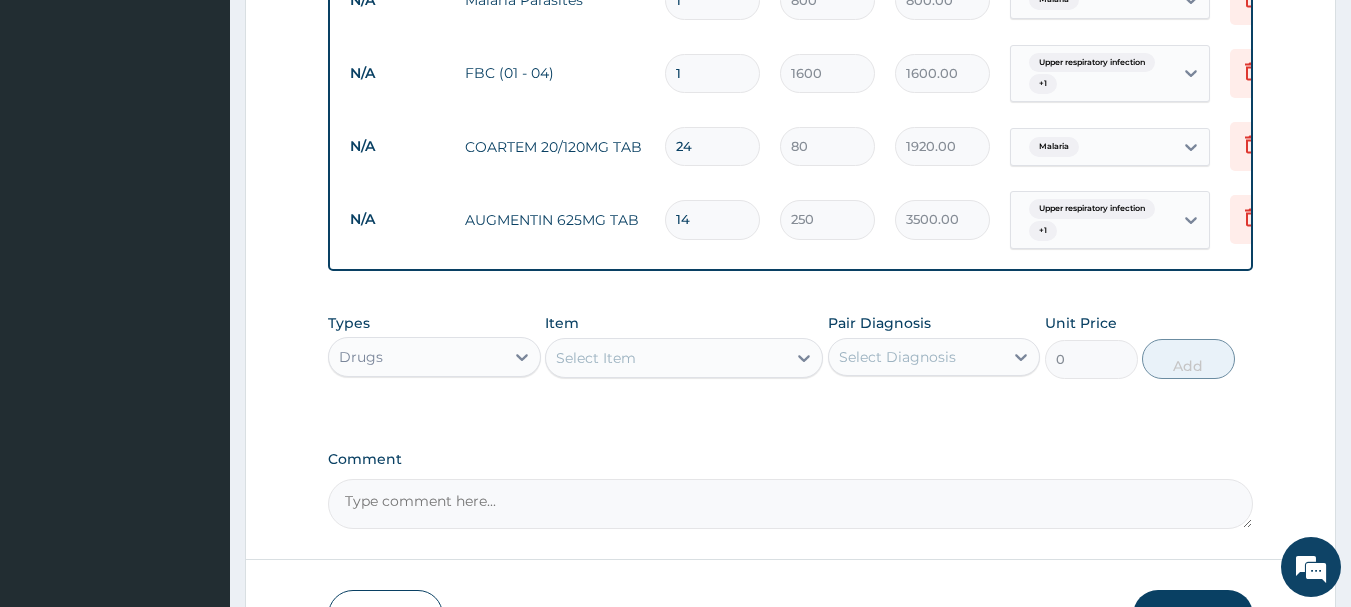 type on "14" 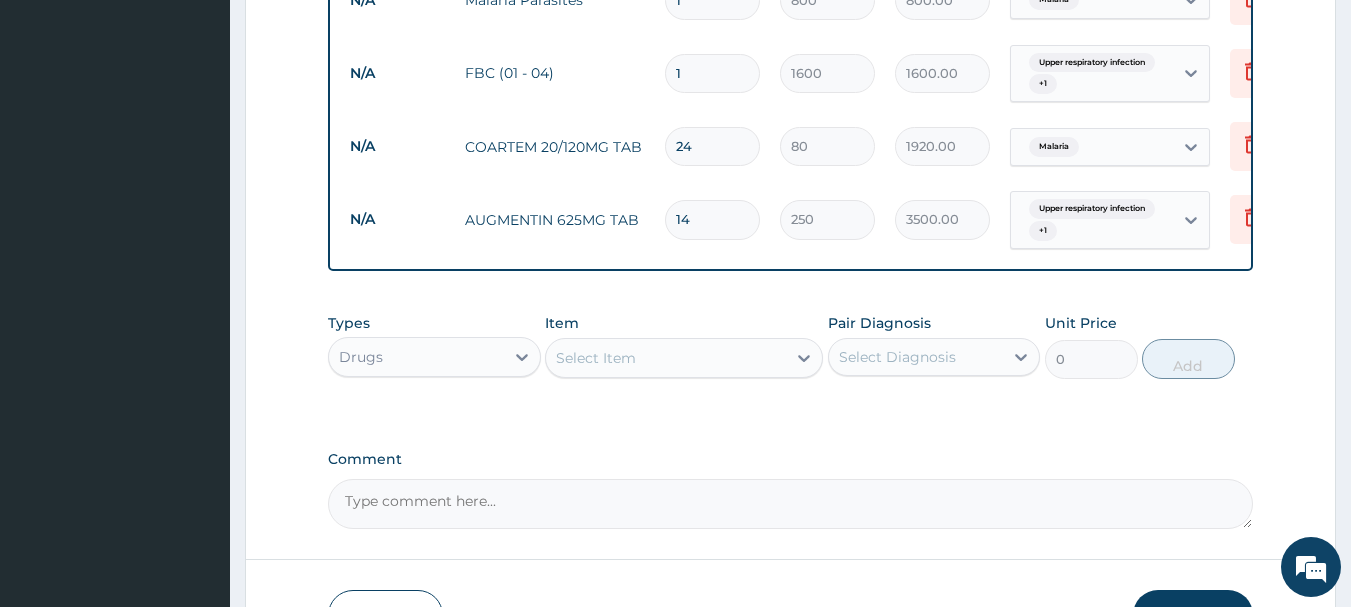 click on "Select Item" at bounding box center (666, 358) 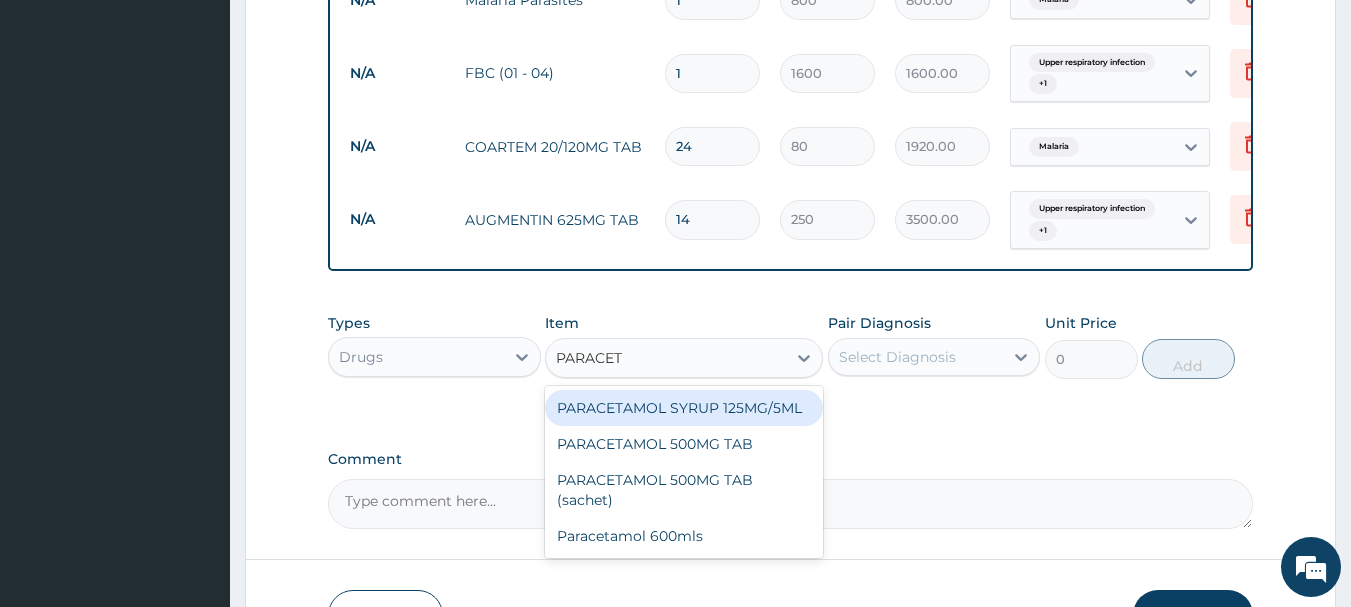 type on "PARACETA" 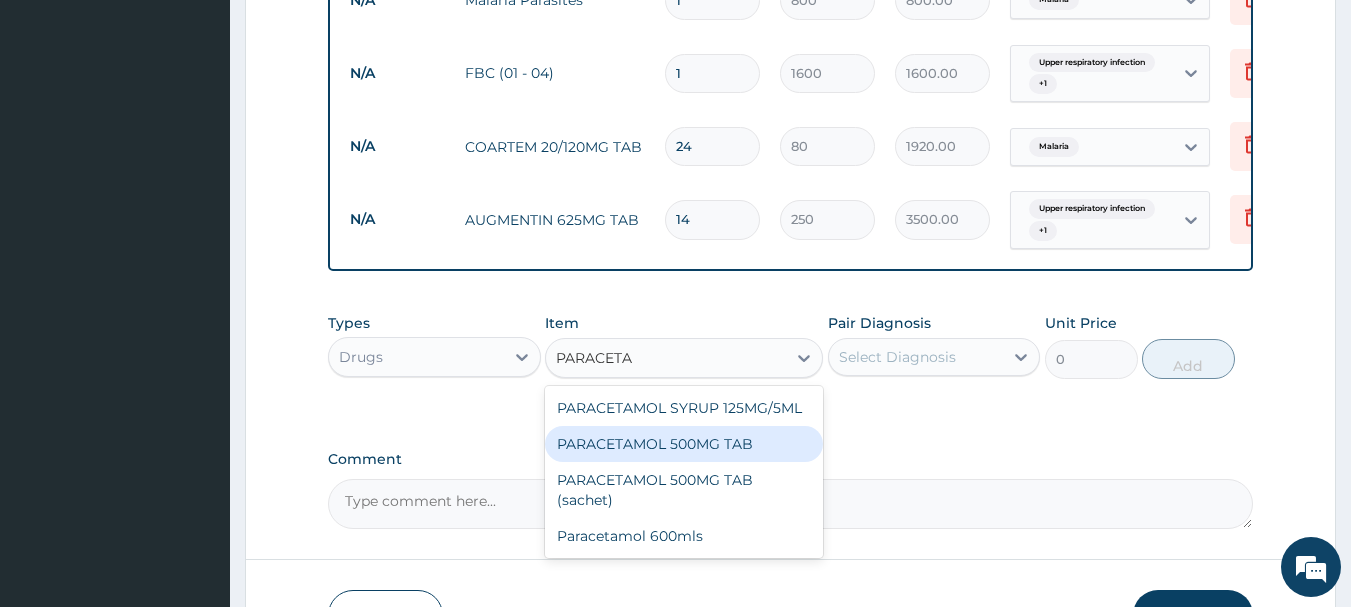 click on "PARACETAMOL 500MG TAB (sachet)" at bounding box center (684, 490) 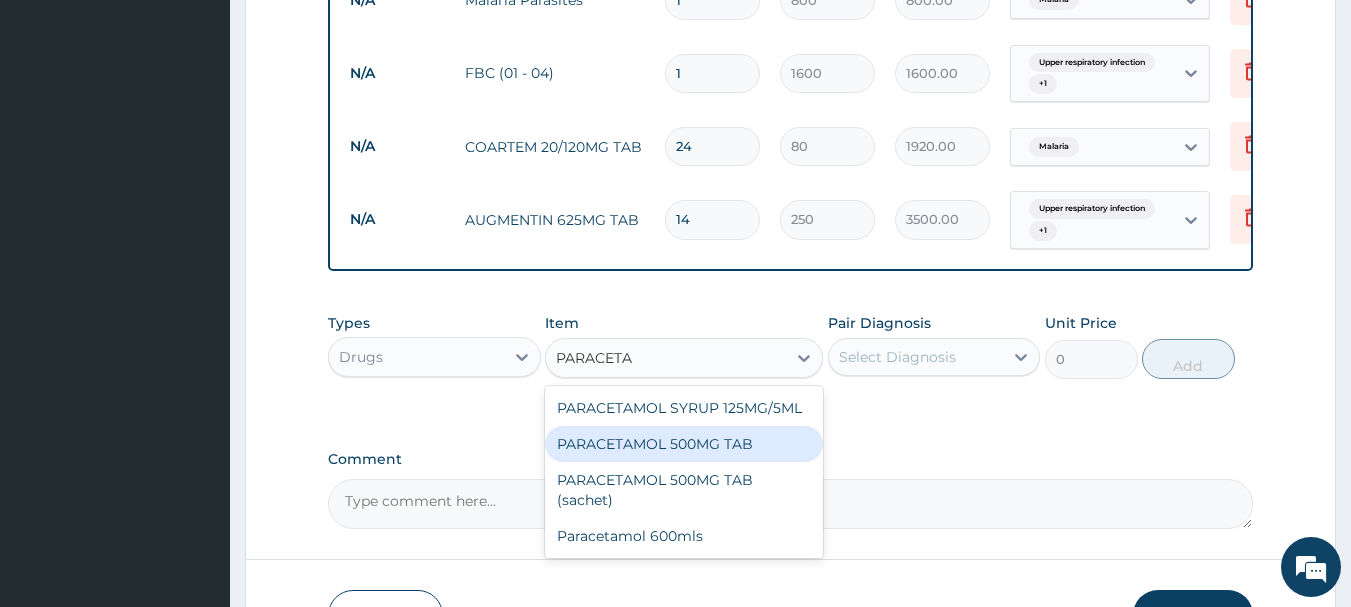 type 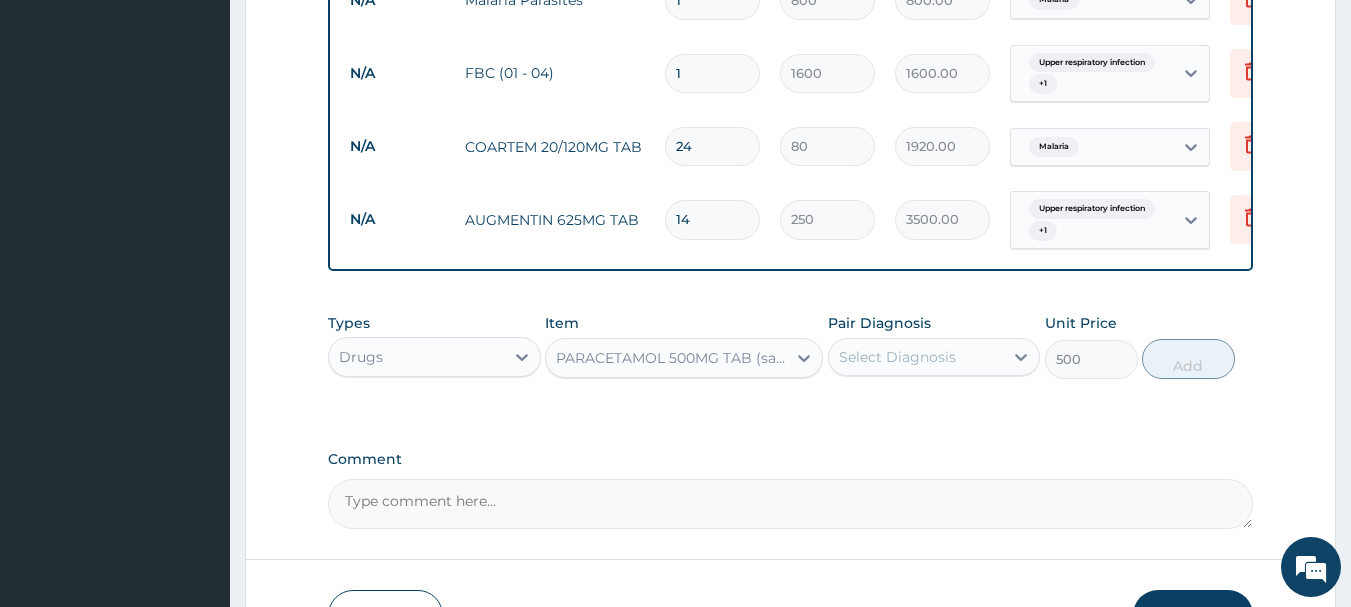 click on "PARACETAMOL 500MG TAB (sachet)" at bounding box center [672, 358] 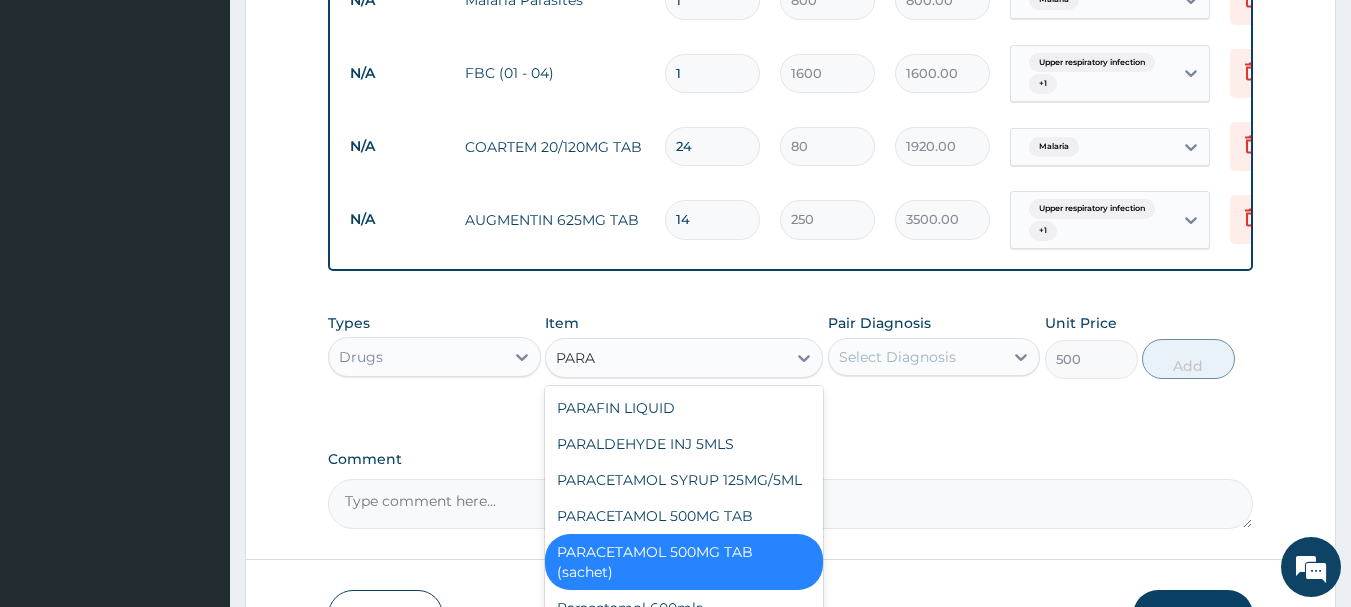scroll, scrollTop: 0, scrollLeft: 0, axis: both 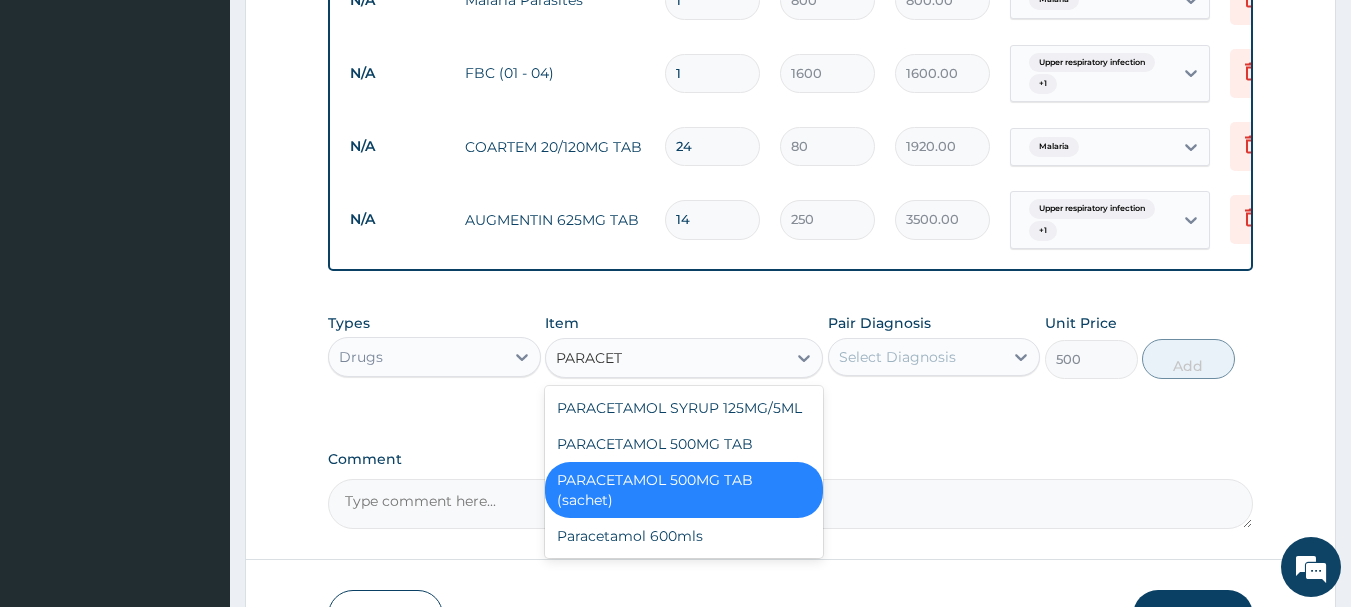 type on "PARACETA" 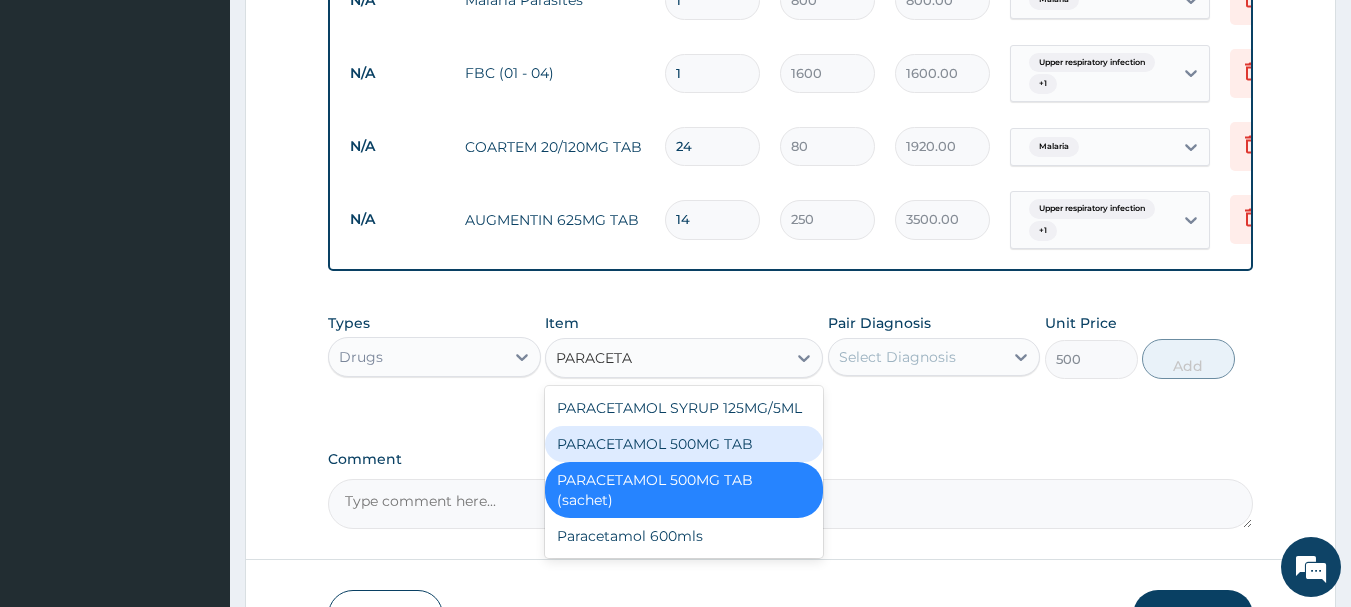 click on "PARACETAMOL 500MG TAB" at bounding box center [684, 444] 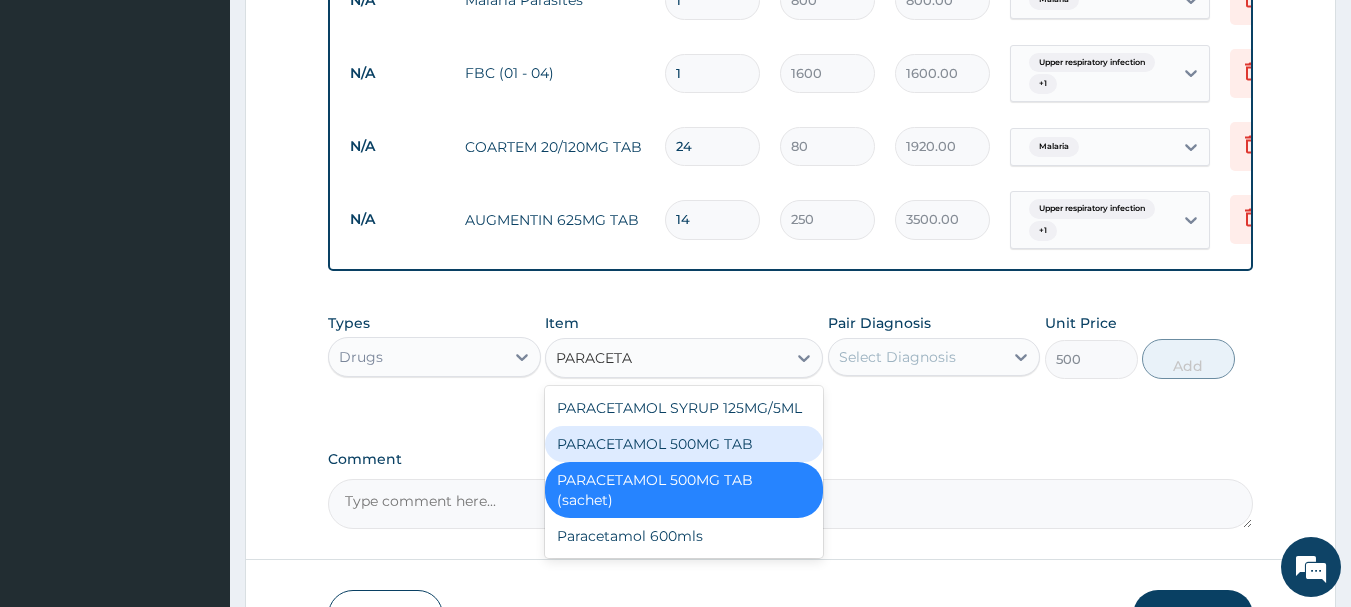type 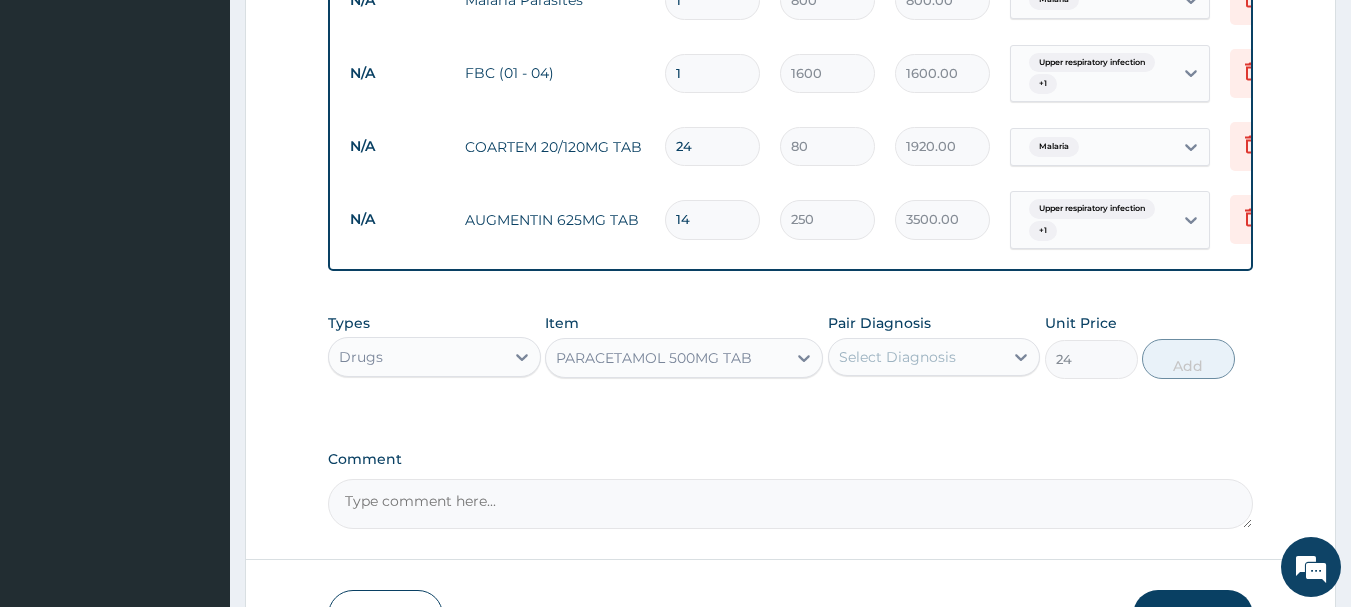 click on "Select Diagnosis" at bounding box center (897, 357) 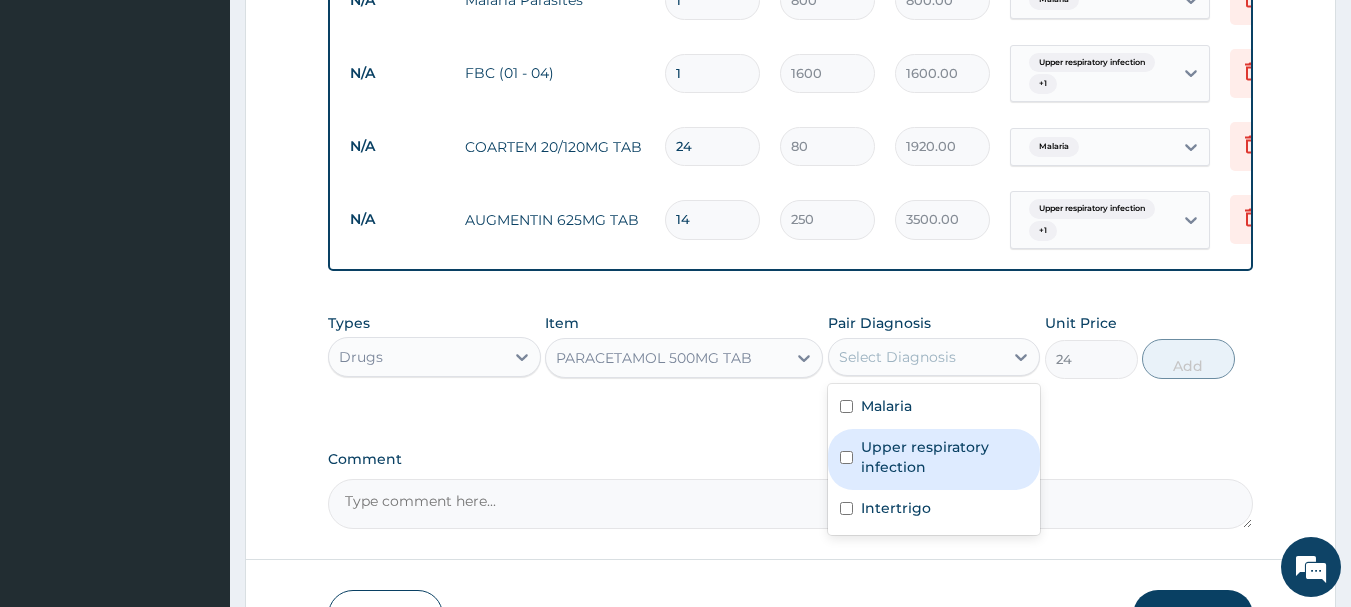 click on "Upper respiratory infection" at bounding box center [934, 459] 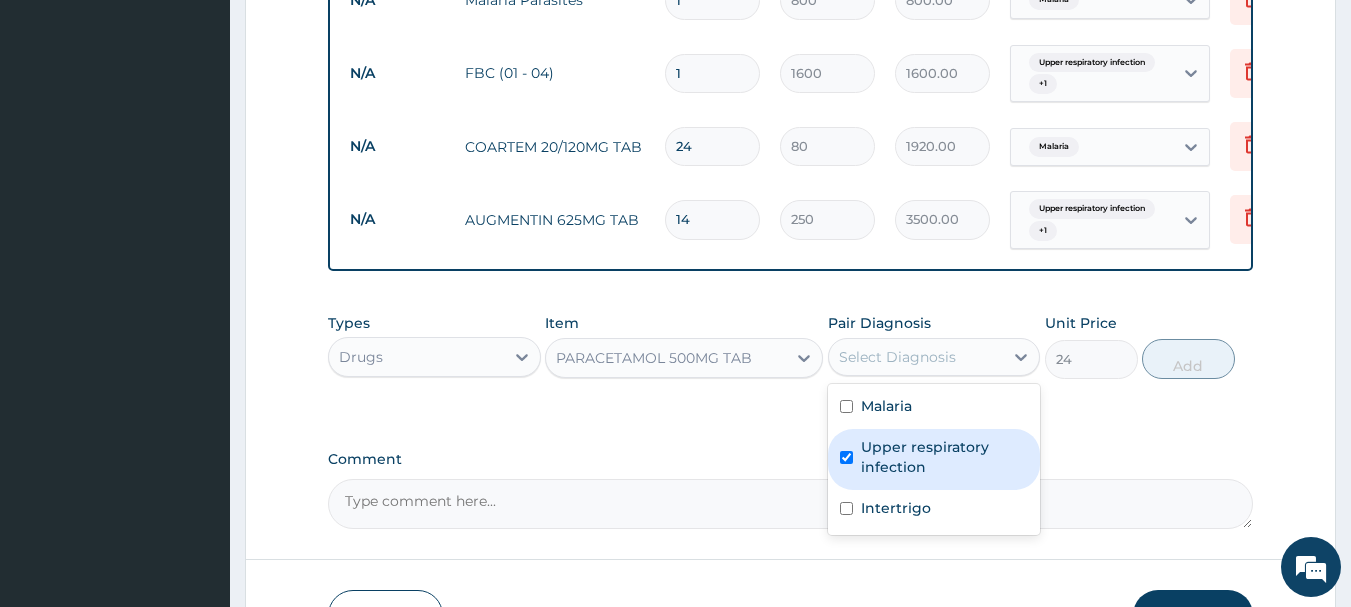 checkbox on "true" 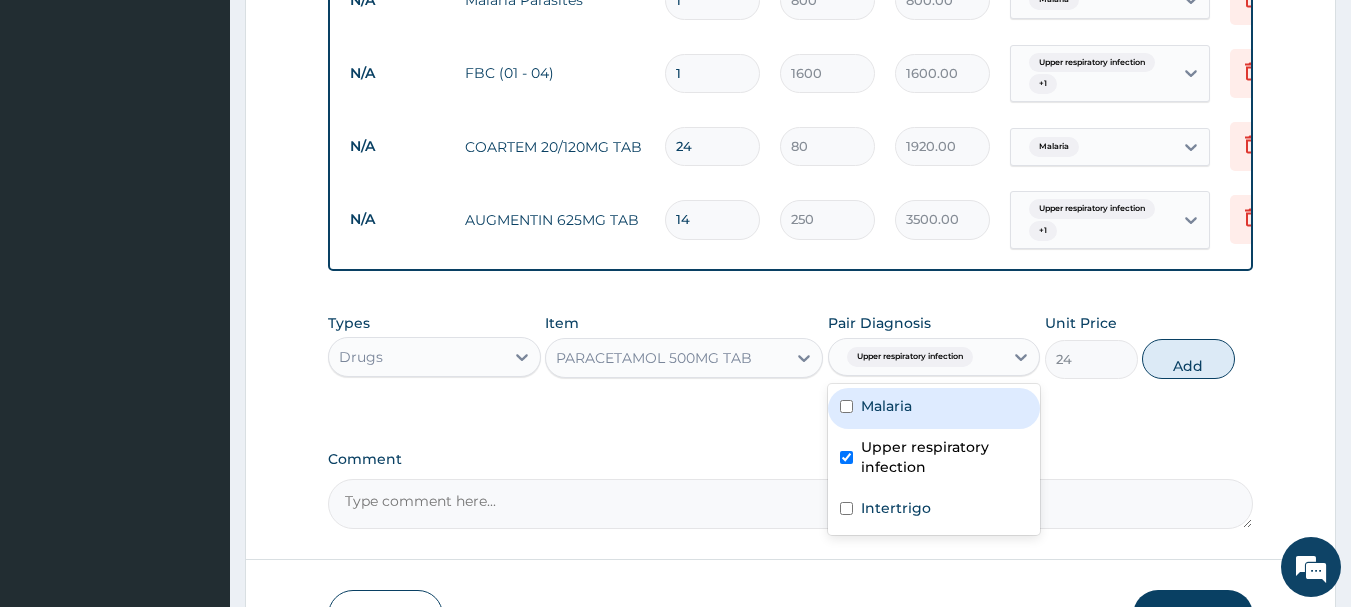 click on "Malaria" at bounding box center (934, 408) 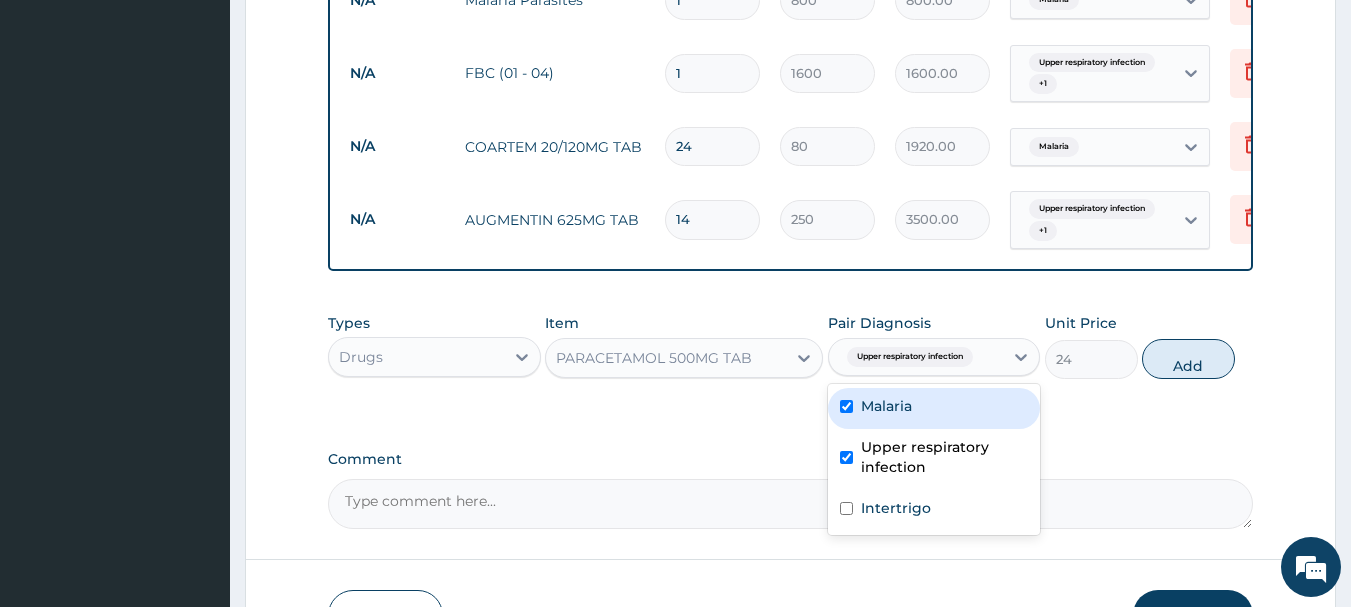 checkbox on "true" 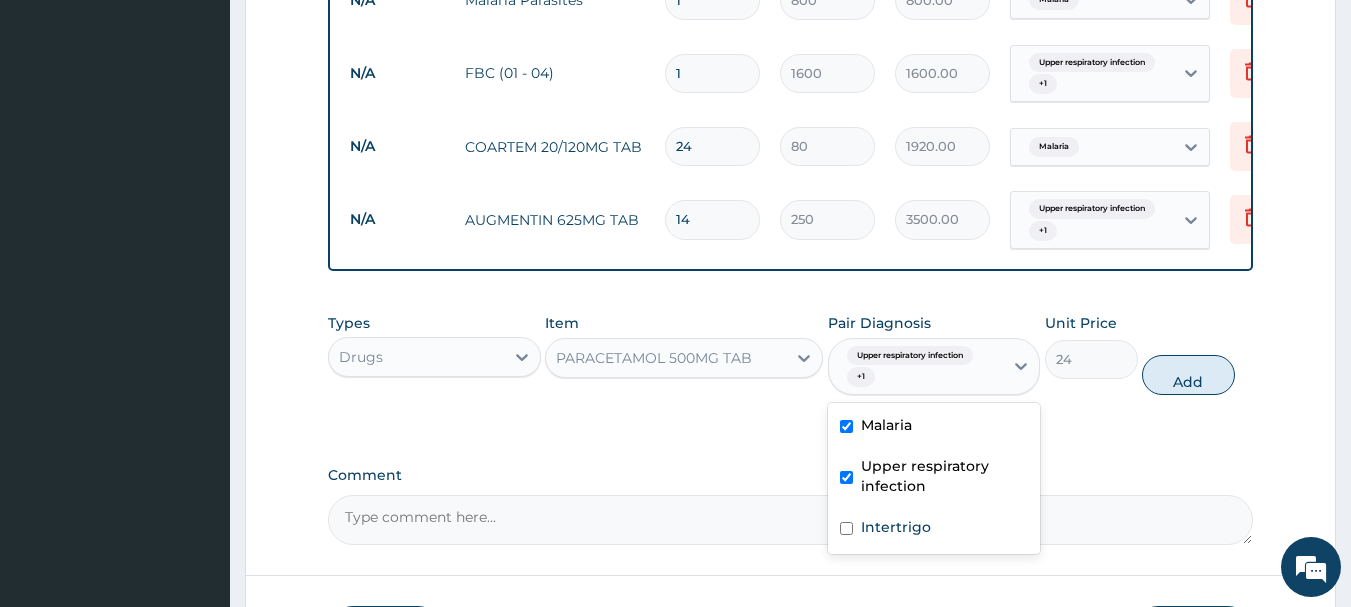 click on "Upper respiratory infection" at bounding box center (945, 476) 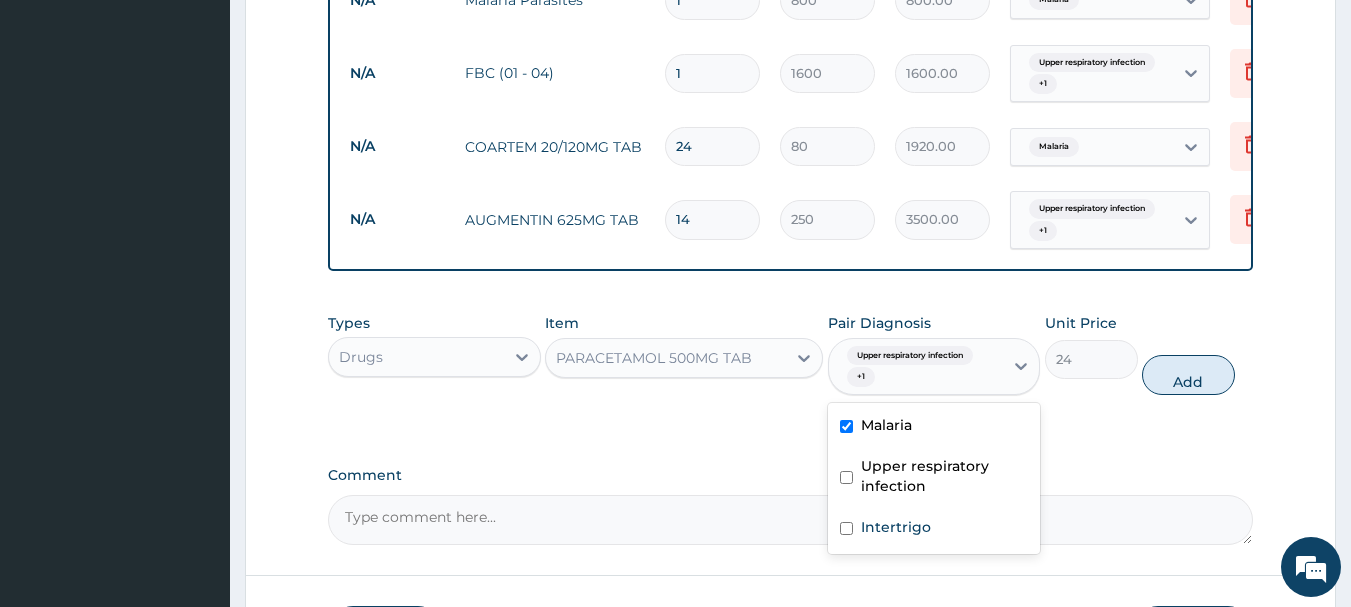 checkbox on "false" 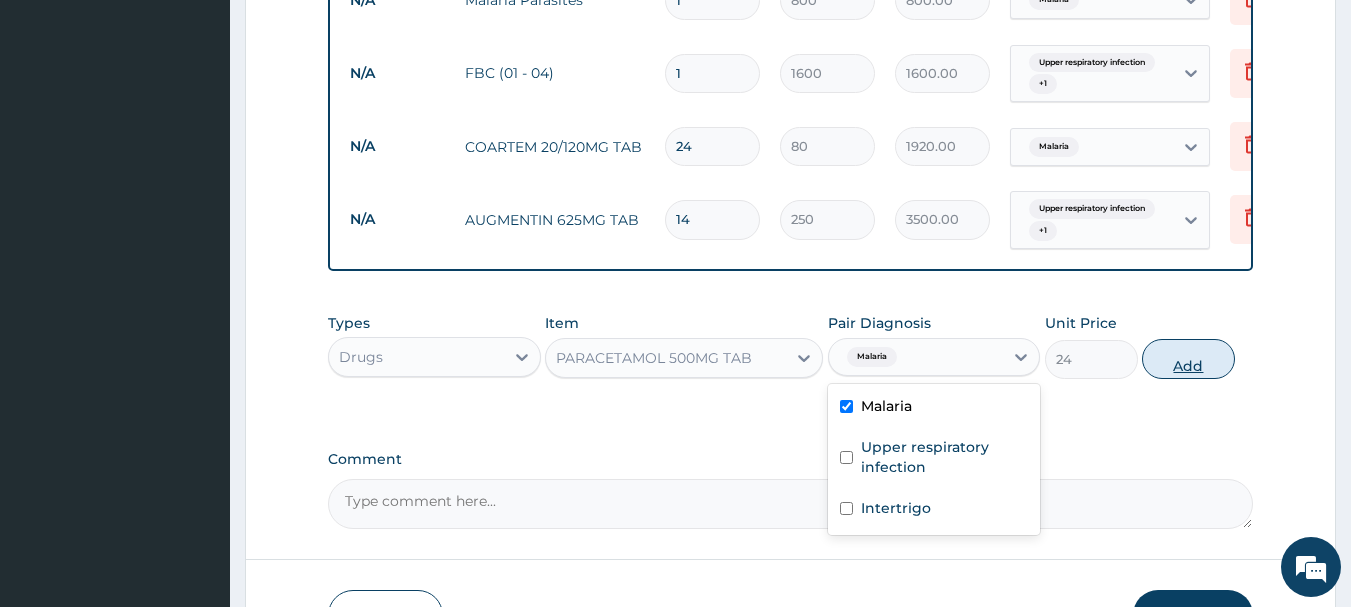 click on "Add" at bounding box center [1188, 359] 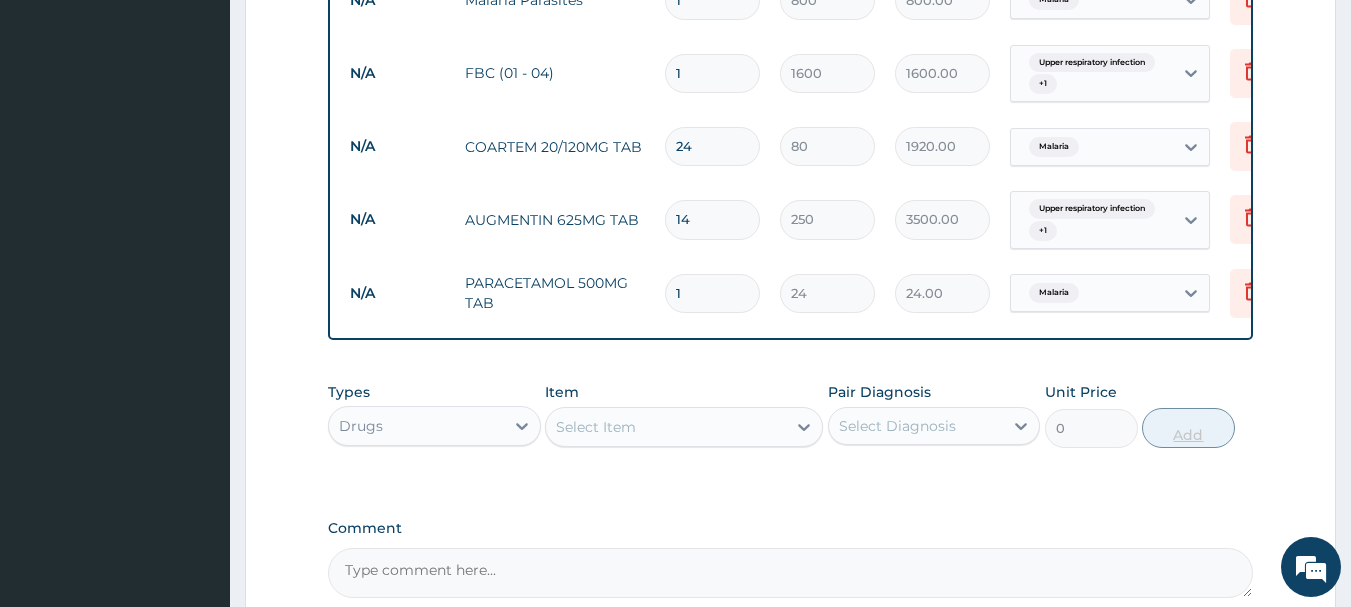 type on "18" 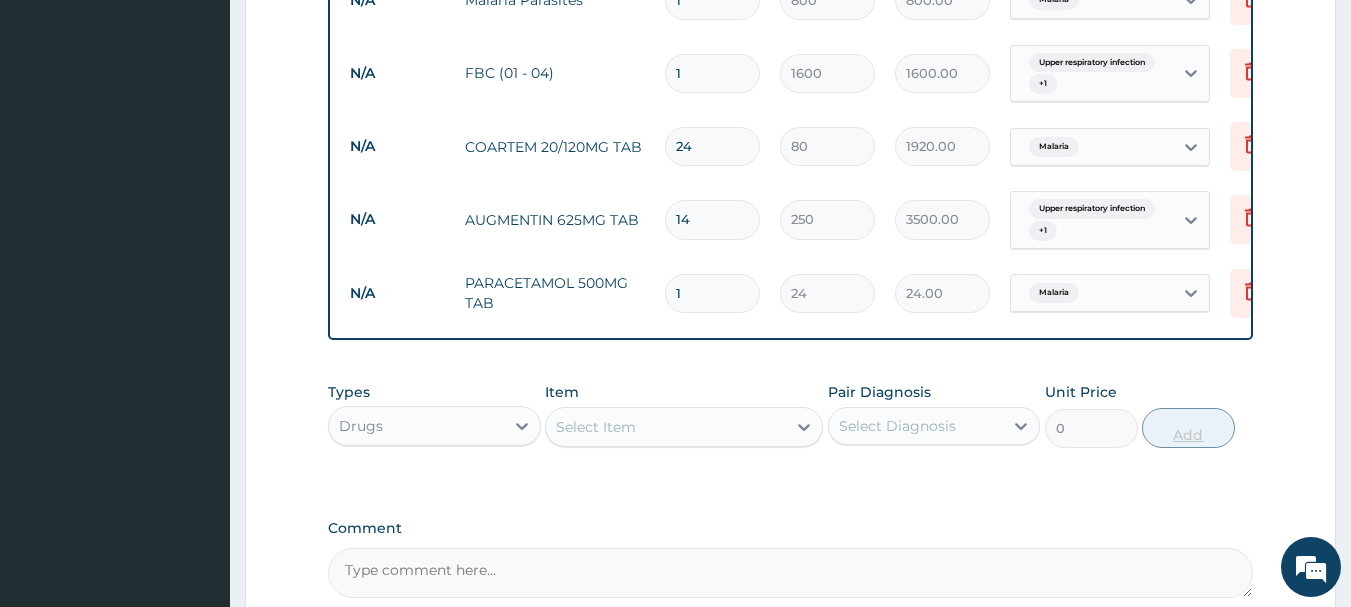 type on "432.00" 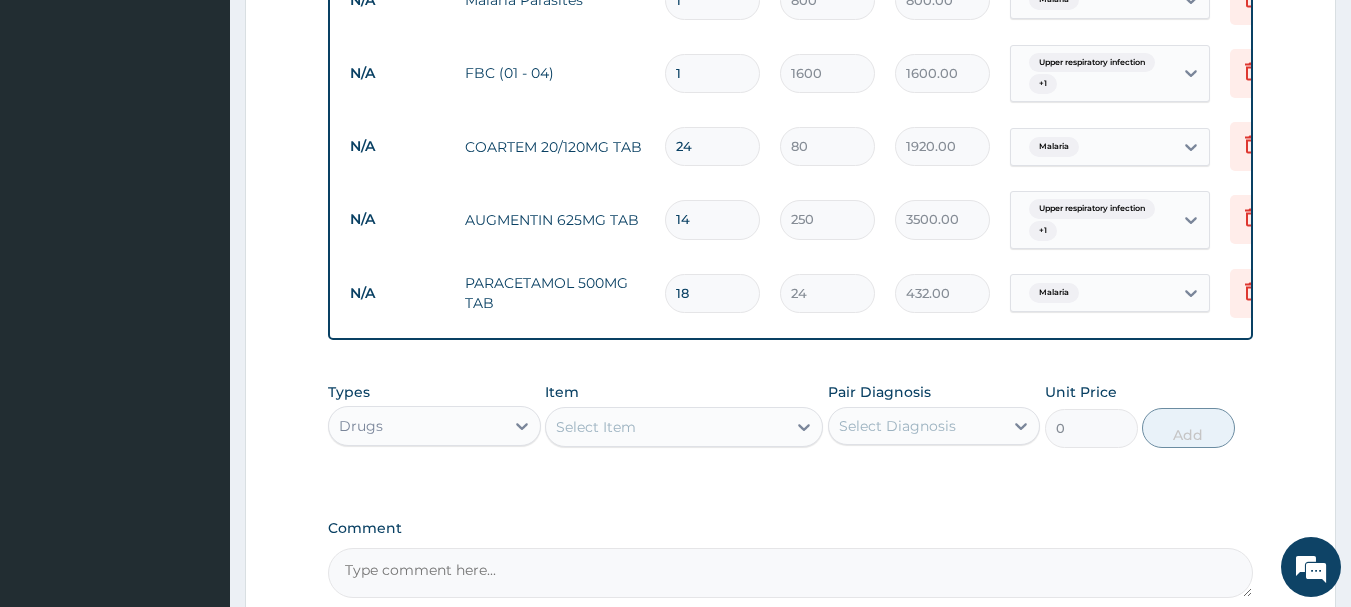 type on "18" 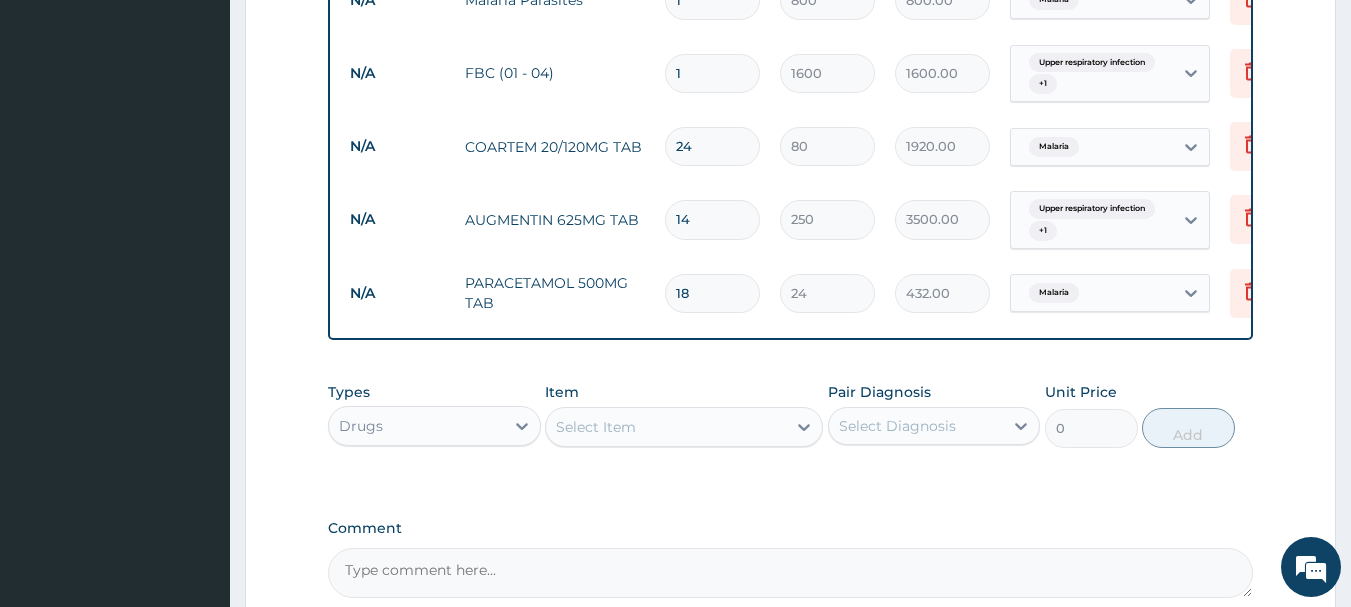 click on "Select Item" at bounding box center (666, 427) 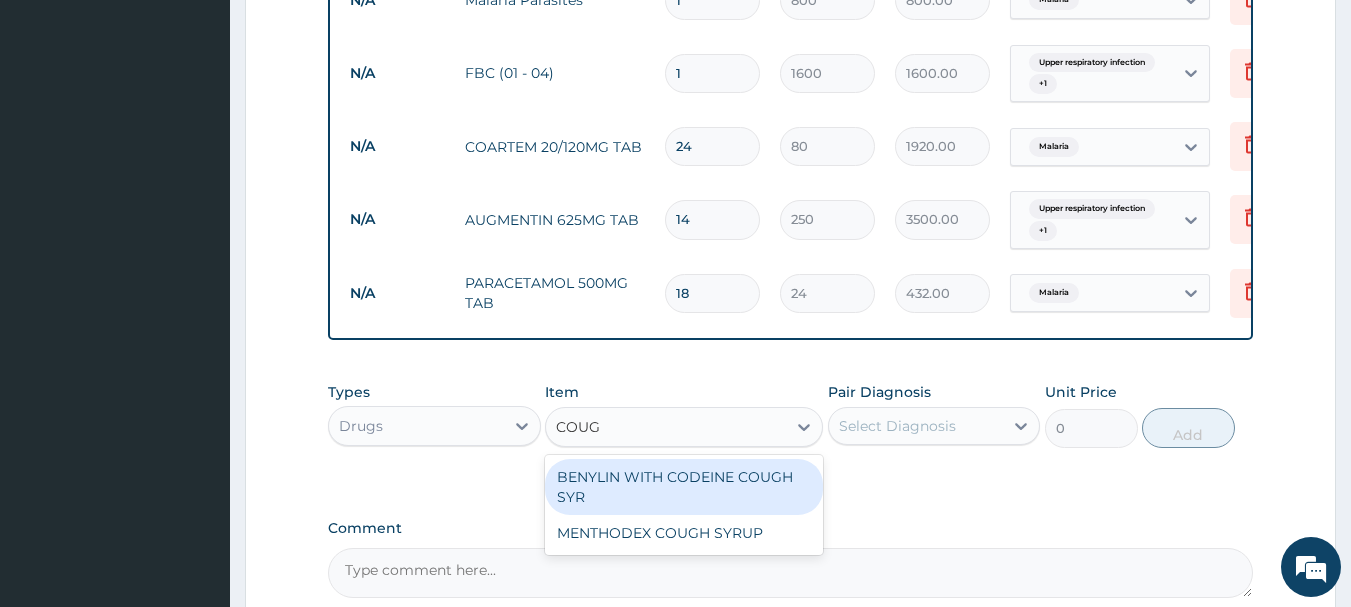 type on "COUGH" 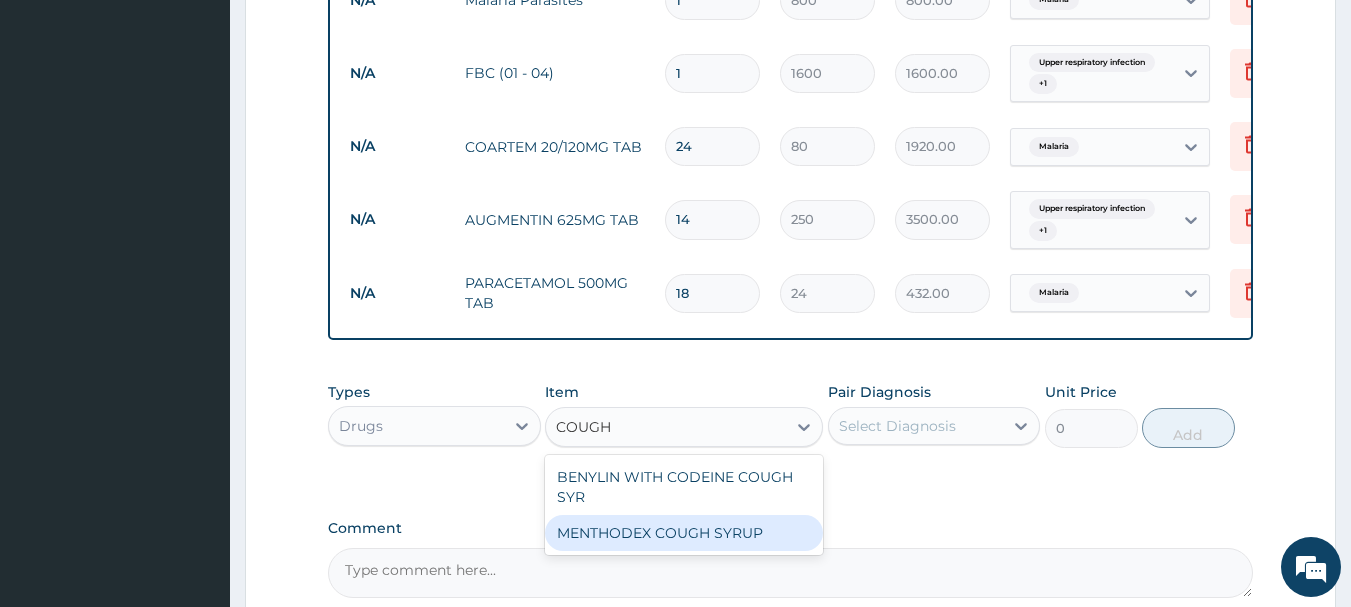 click on "MENTHODEX COUGH SYRUP" at bounding box center (684, 533) 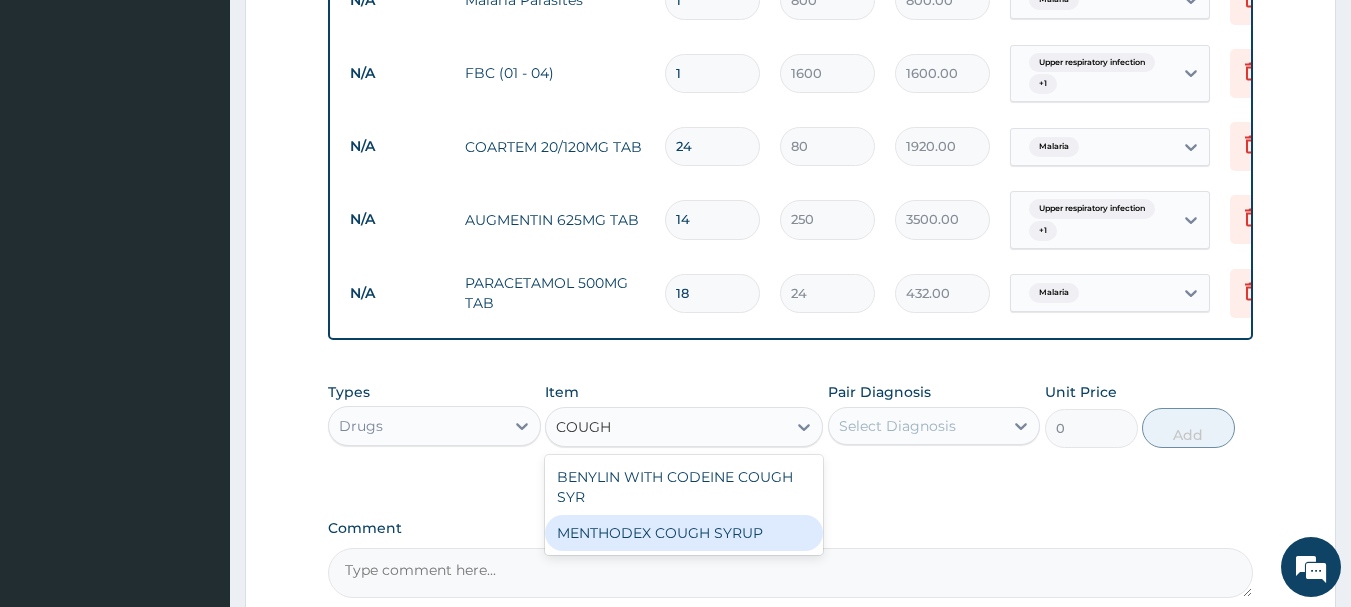 type 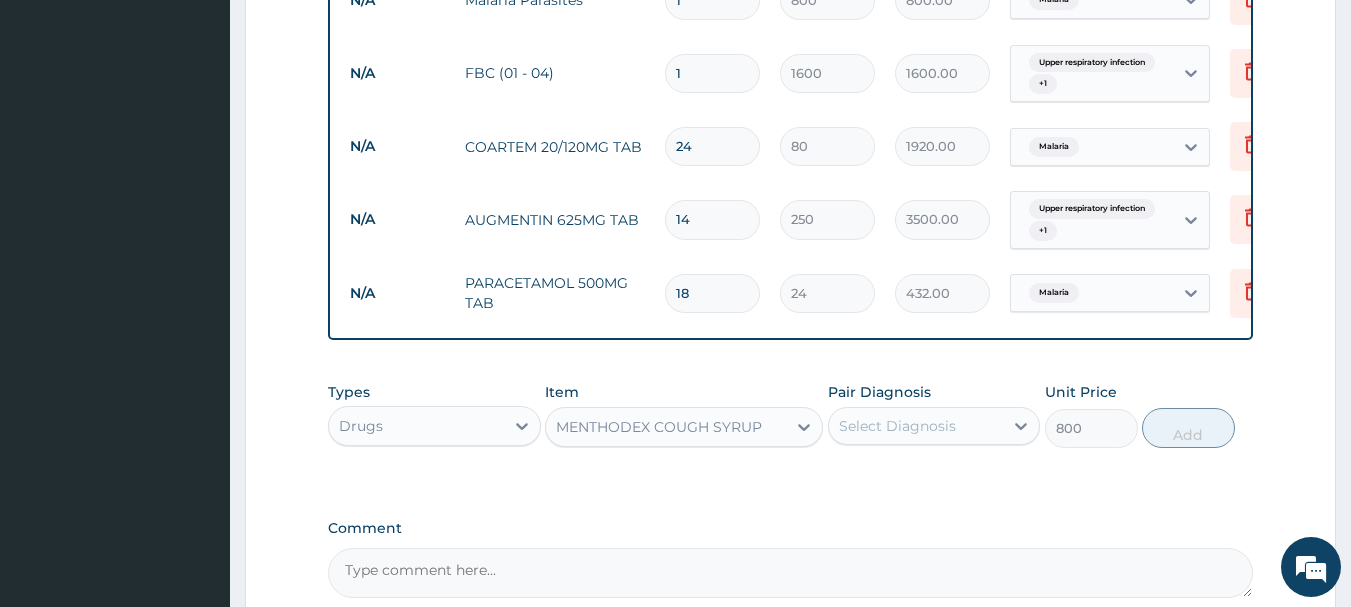 click on "Select Diagnosis" at bounding box center (897, 426) 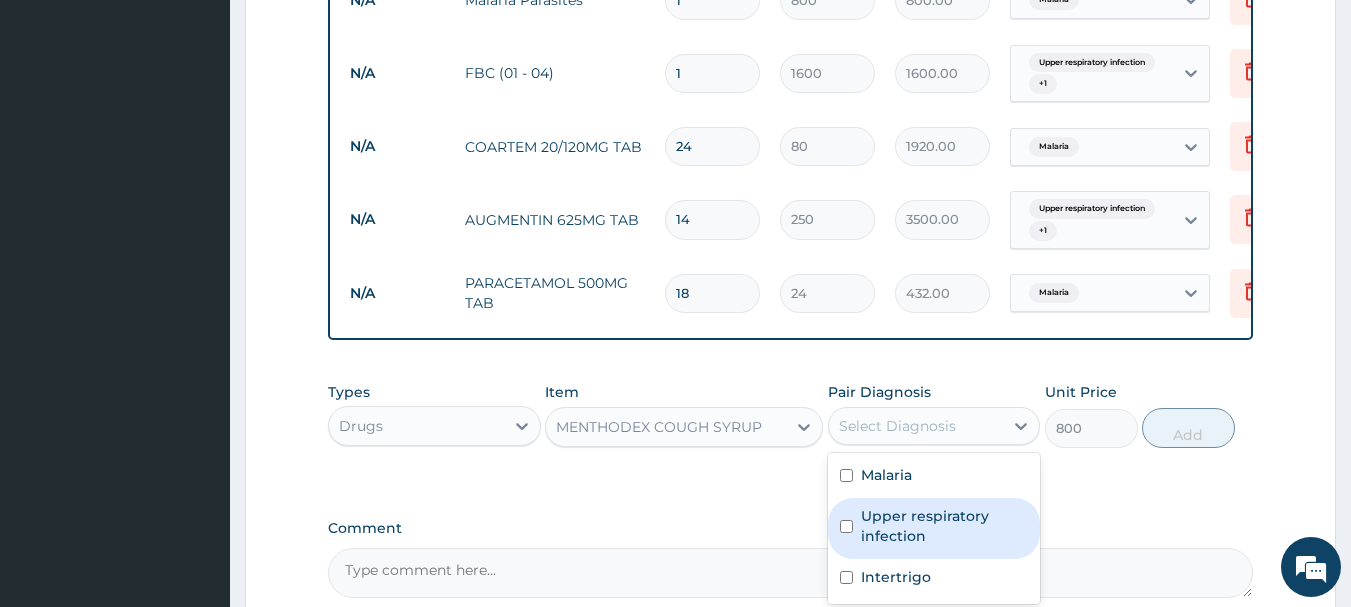 click on "Upper respiratory infection" at bounding box center [945, 526] 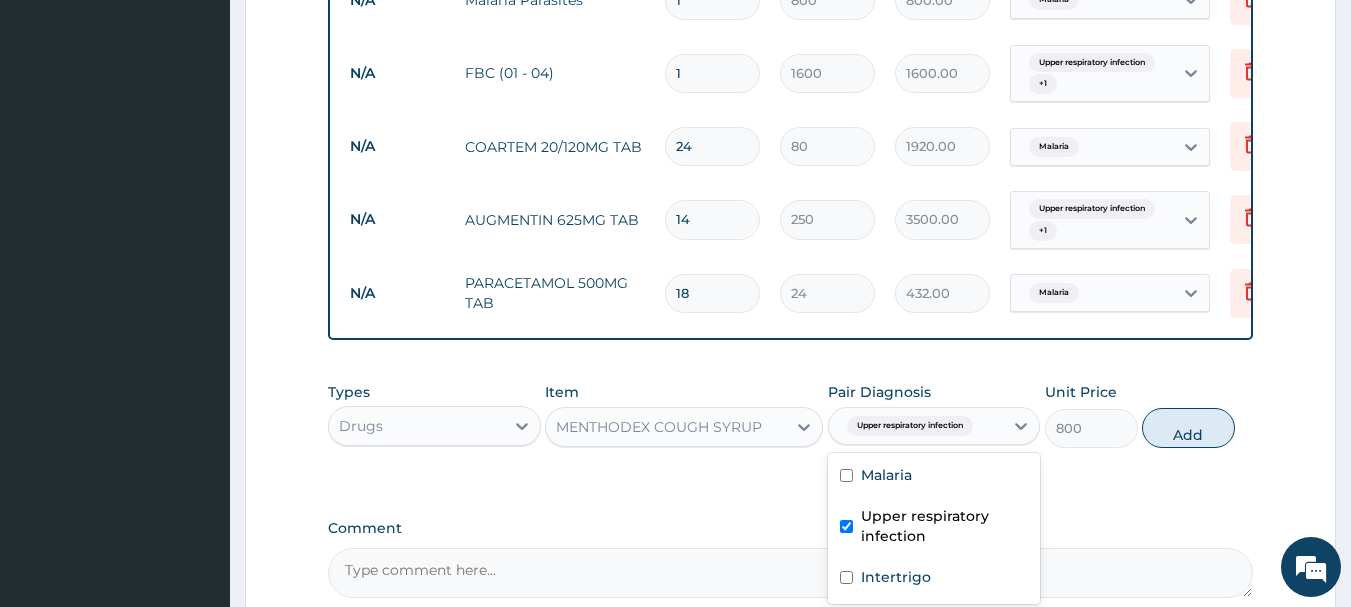 checkbox on "true" 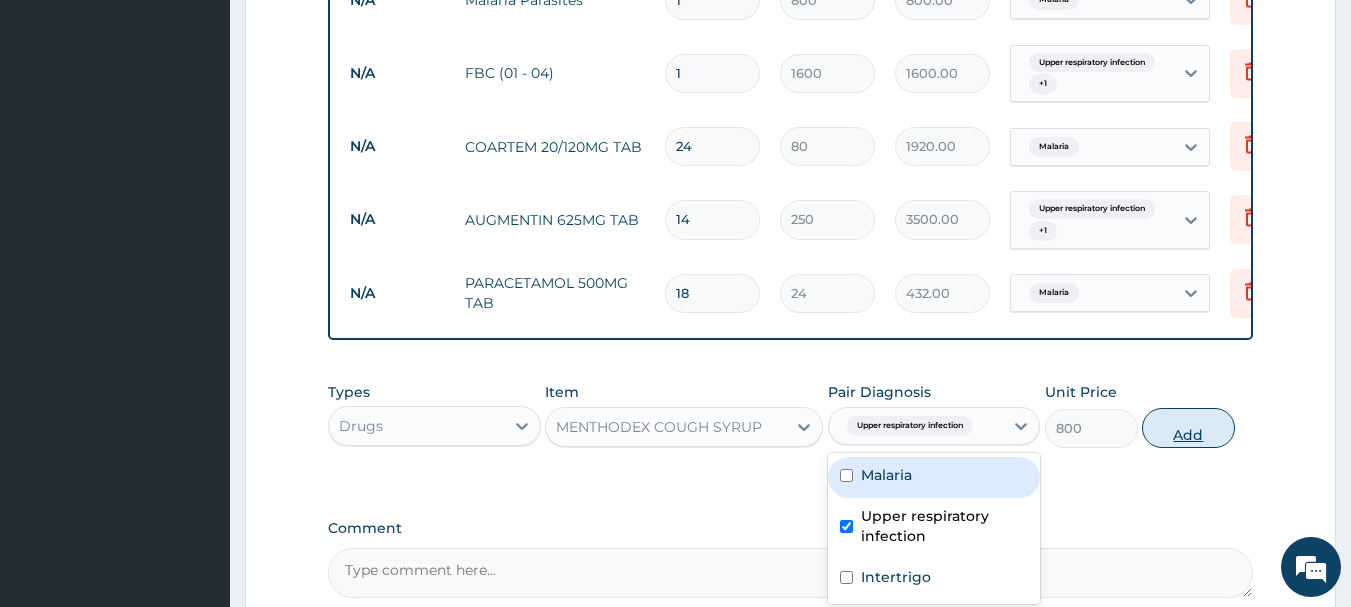click on "Add" at bounding box center [1188, 428] 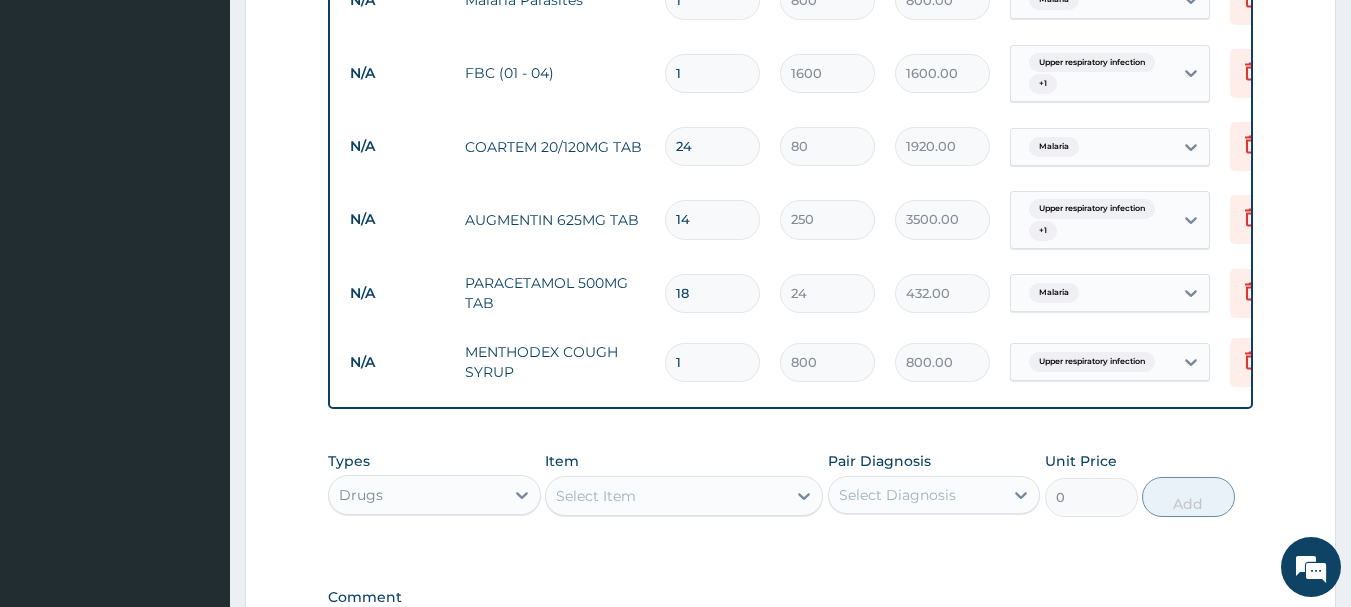 click on "Item Select Item" at bounding box center [684, 484] 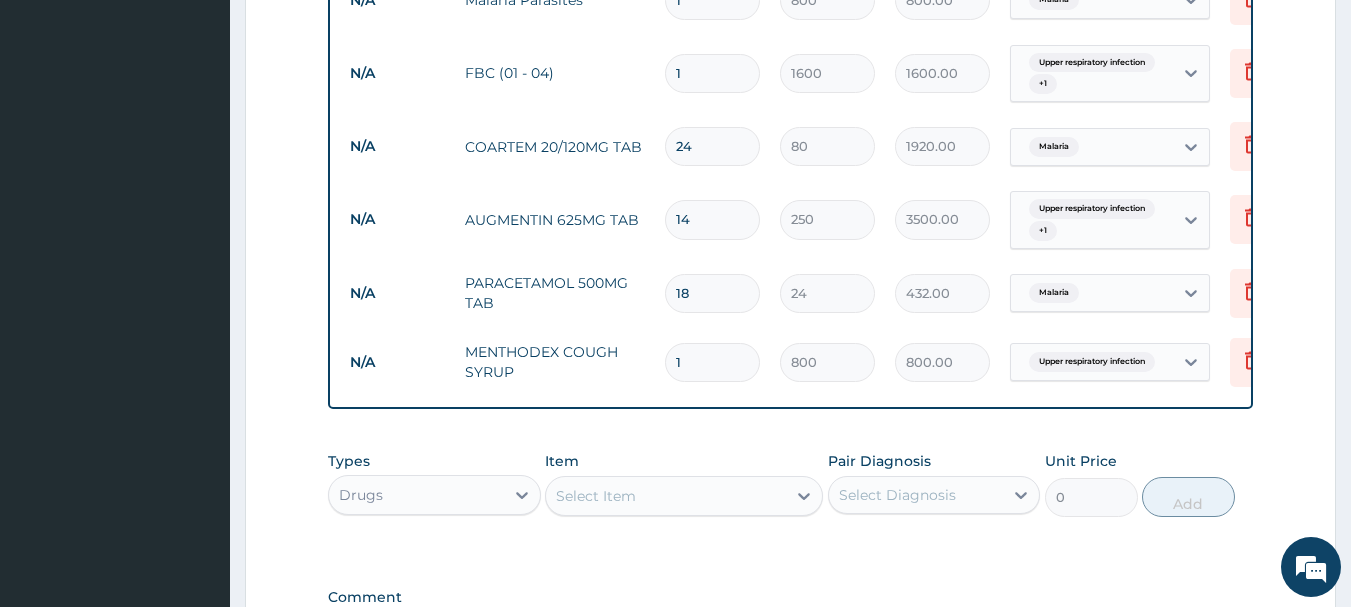 click on "Select Item" at bounding box center (596, 496) 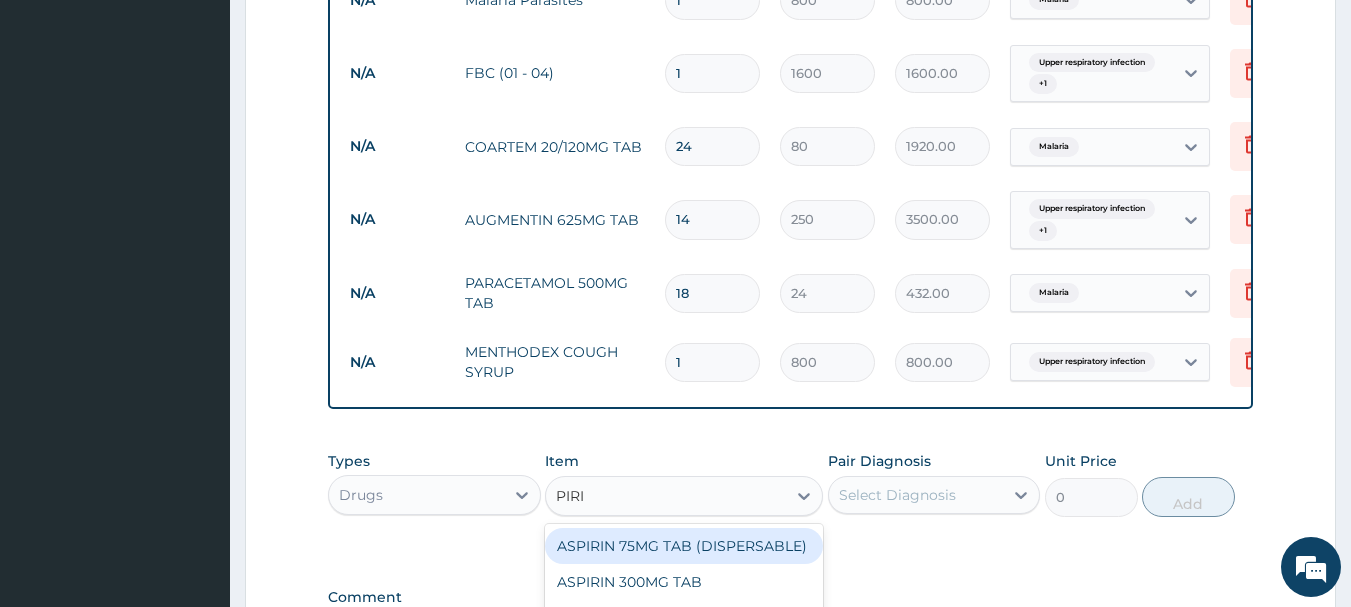 type on "PIRIT" 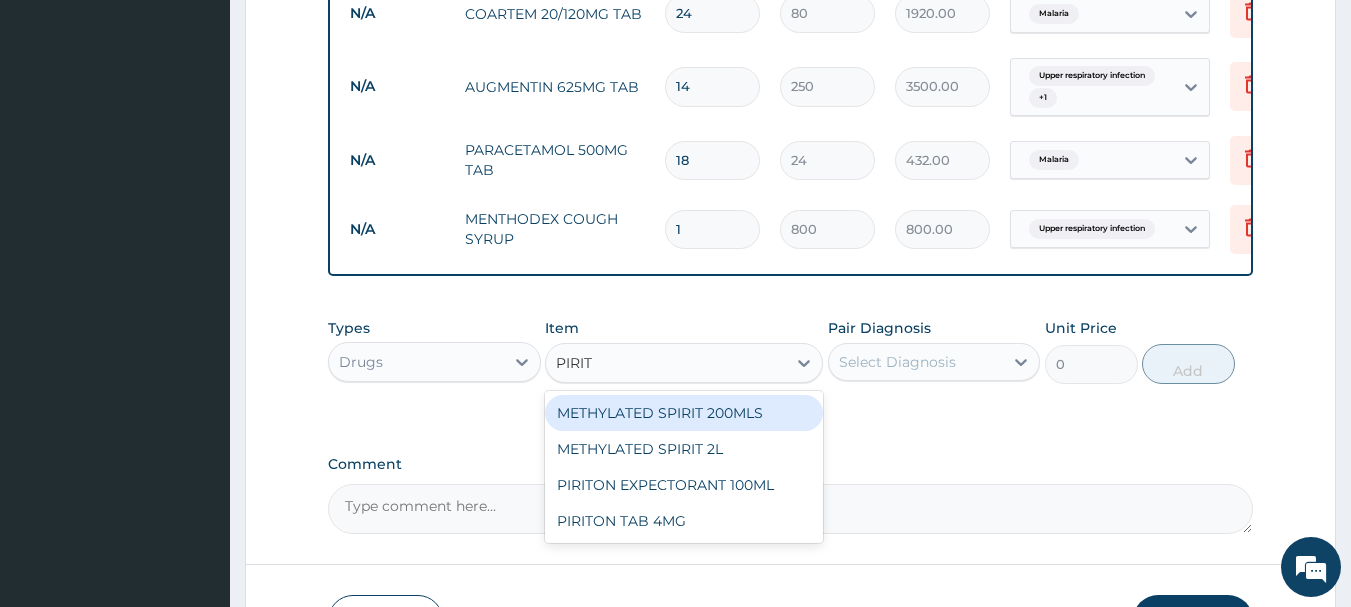scroll, scrollTop: 1183, scrollLeft: 0, axis: vertical 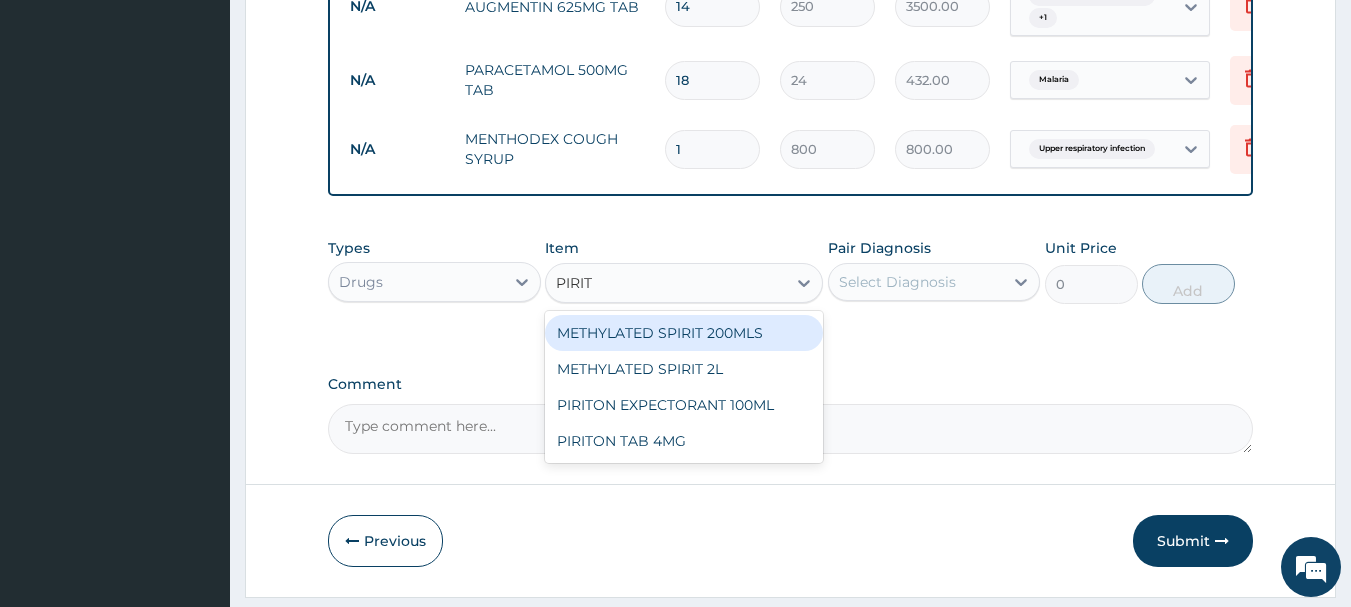 click on "METHYLATED SPIRIT 200MLS METHYLATED SPIRIT 2L PIRITON EXPECTORANT 100ML PIRITON TAB 4MG" at bounding box center (684, 387) 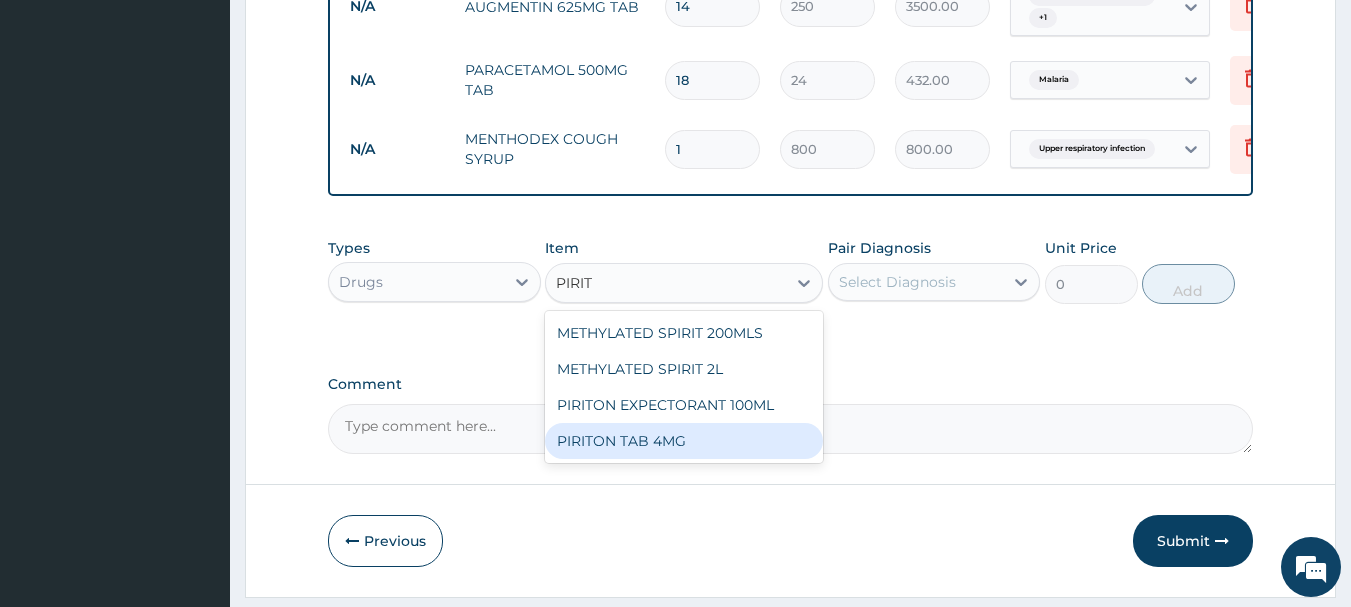 click on "PIRITON TAB 4MG" at bounding box center (684, 441) 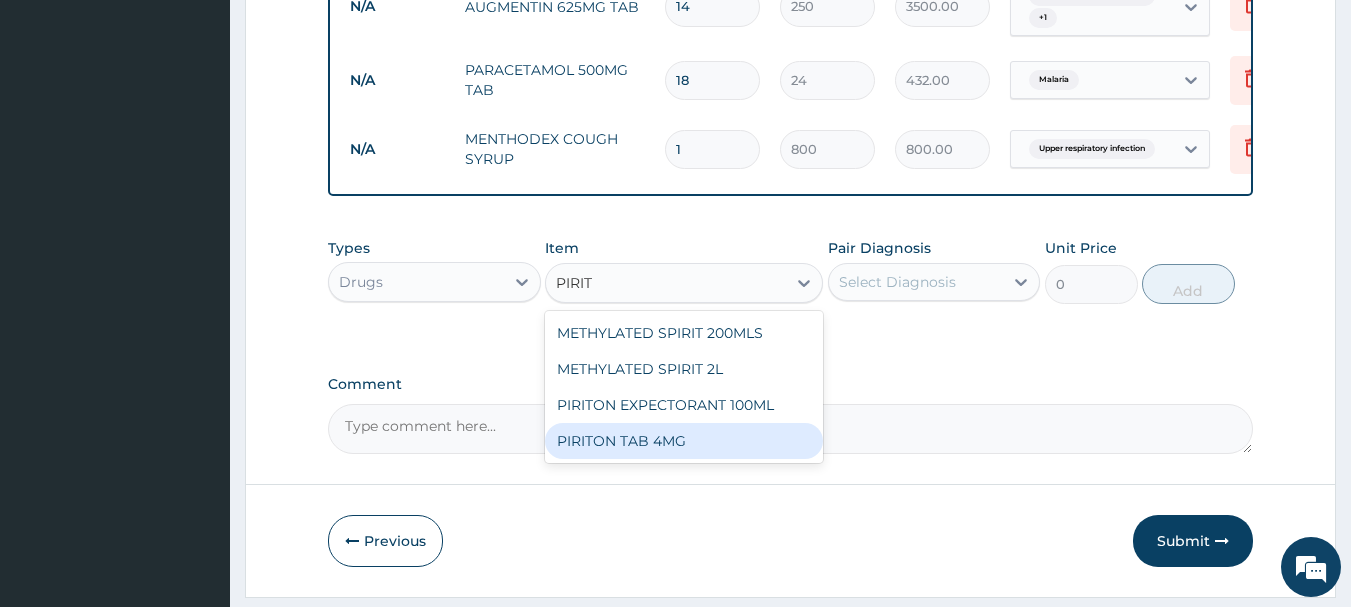 type 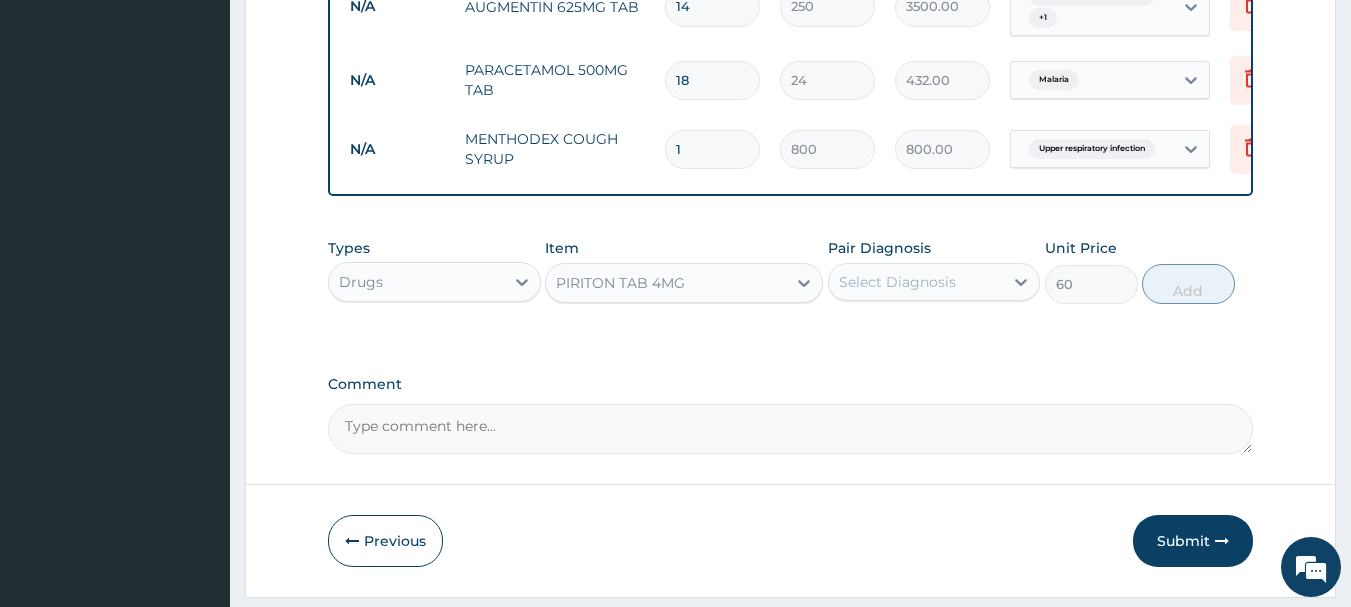click on "Select Diagnosis" at bounding box center (897, 282) 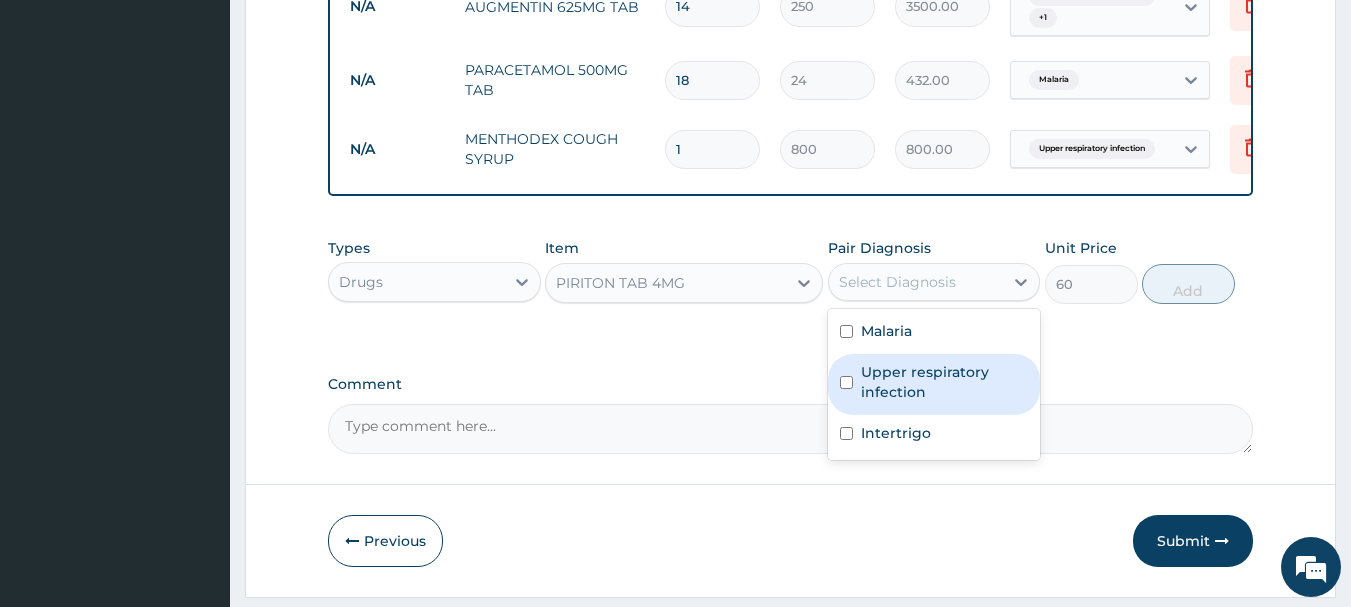 click on "Upper respiratory infection" at bounding box center (945, 382) 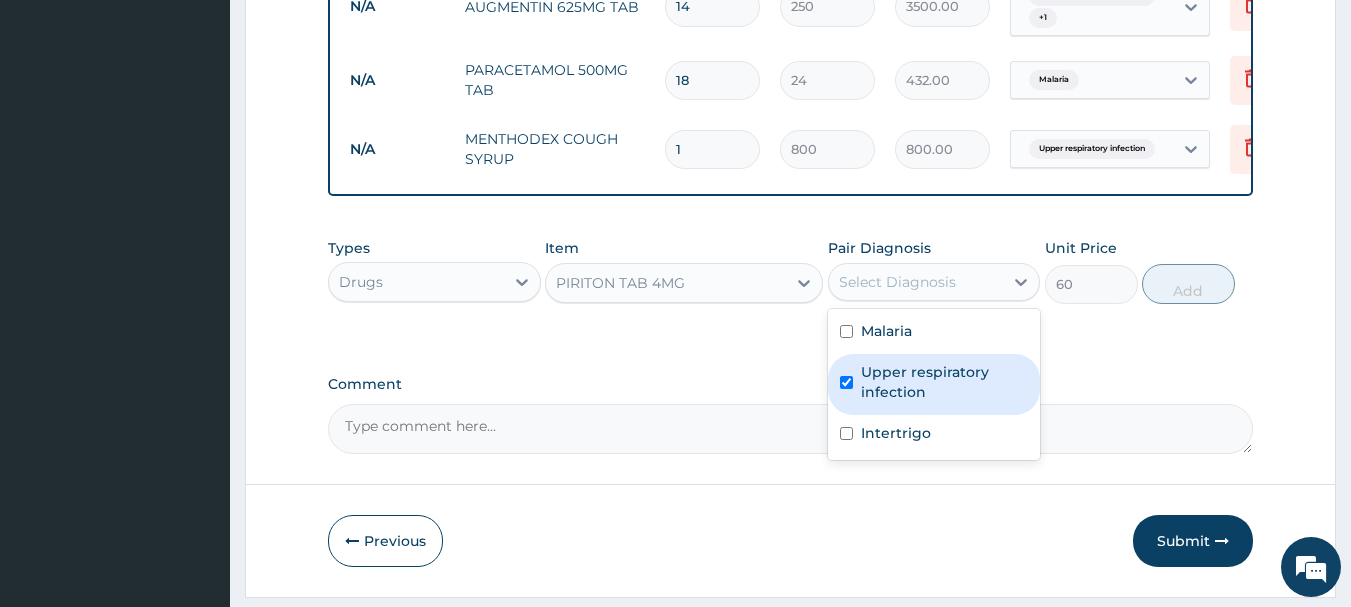 checkbox on "true" 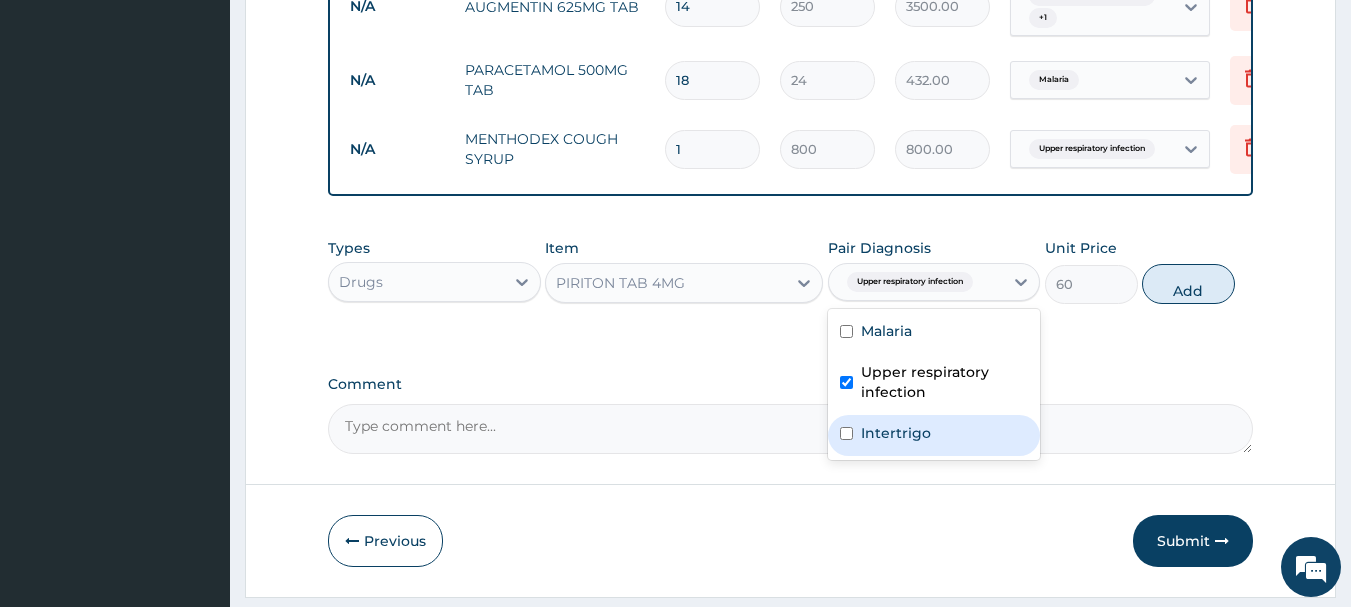 click on "Intertrigo" at bounding box center (896, 433) 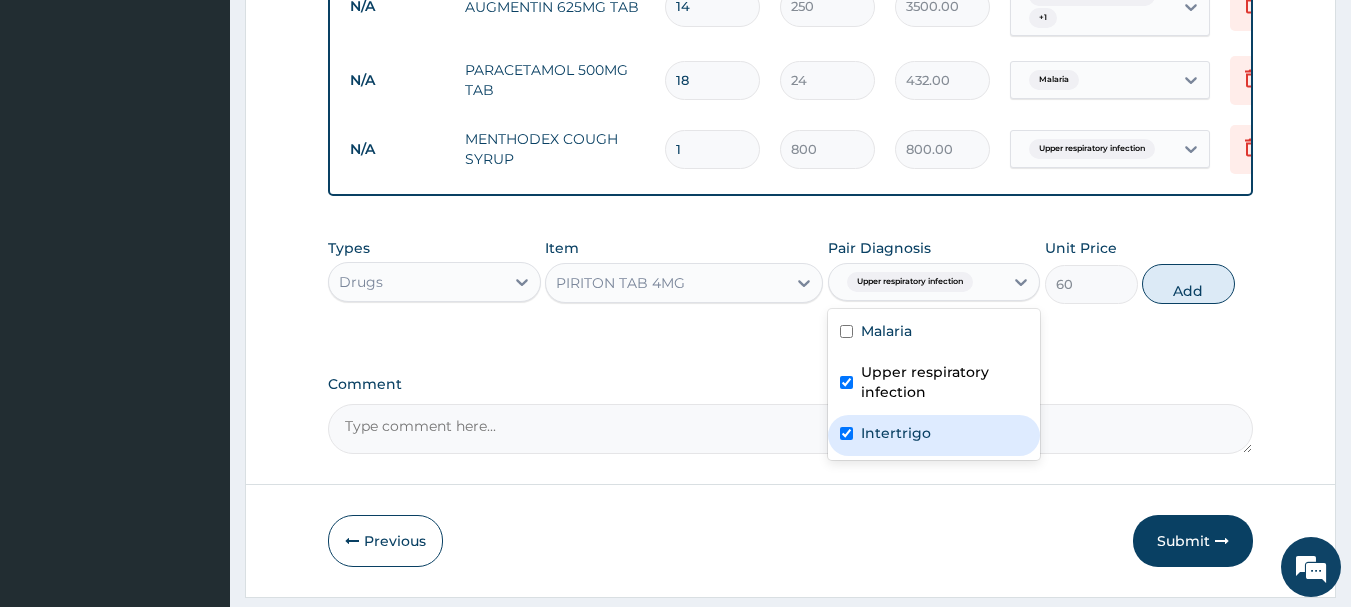 checkbox on "true" 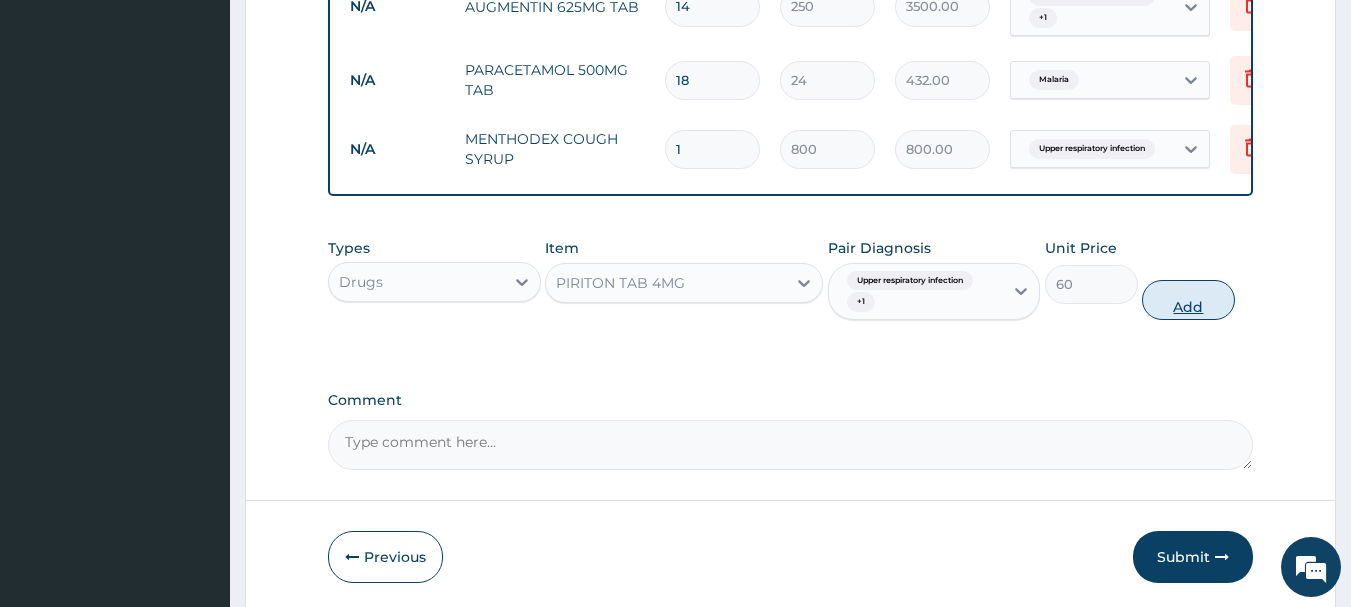 click on "Add" at bounding box center [1188, 300] 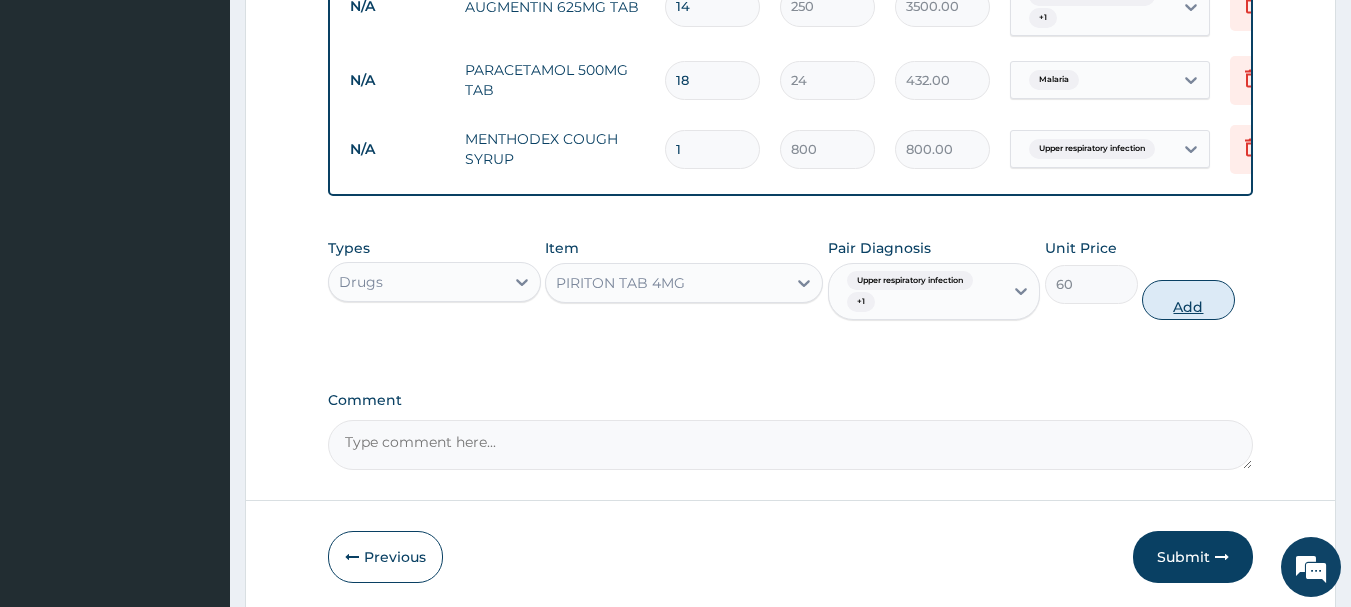 type on "0" 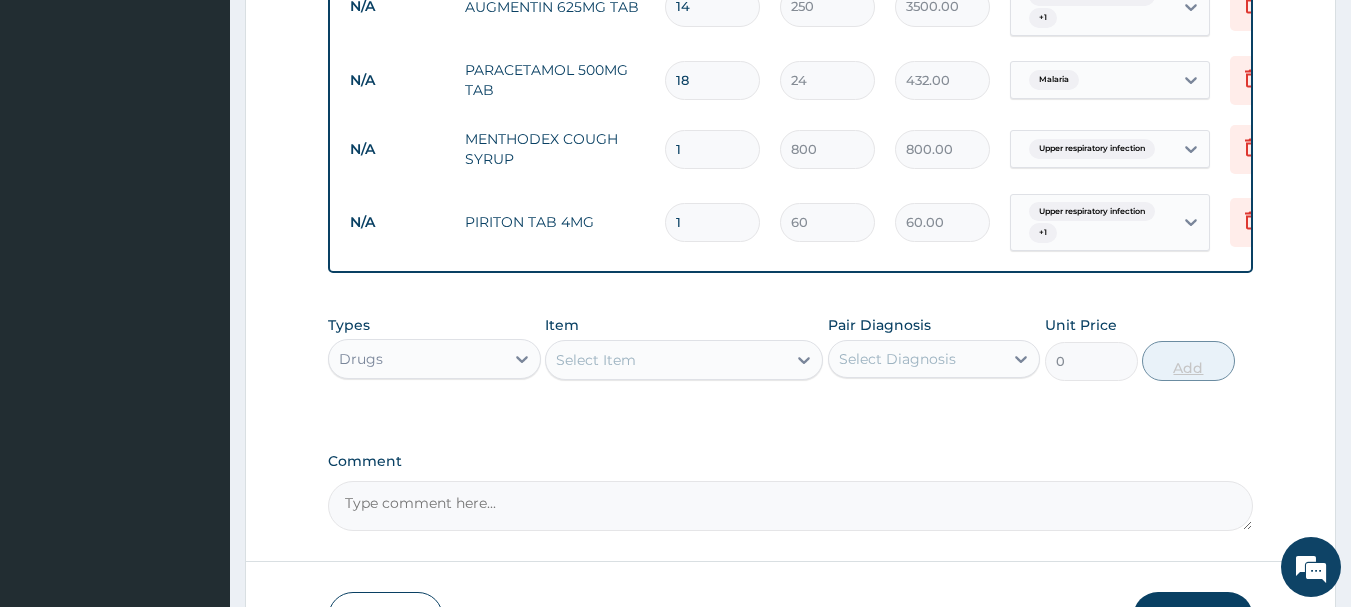type on "10" 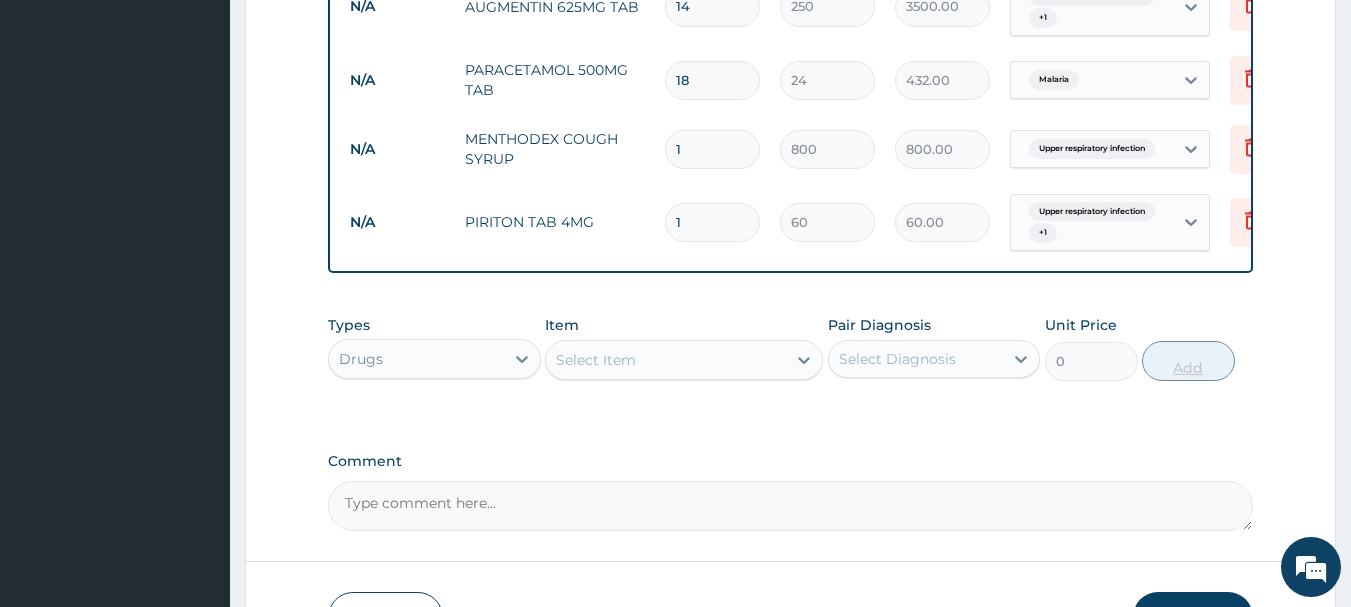 type on "600.00" 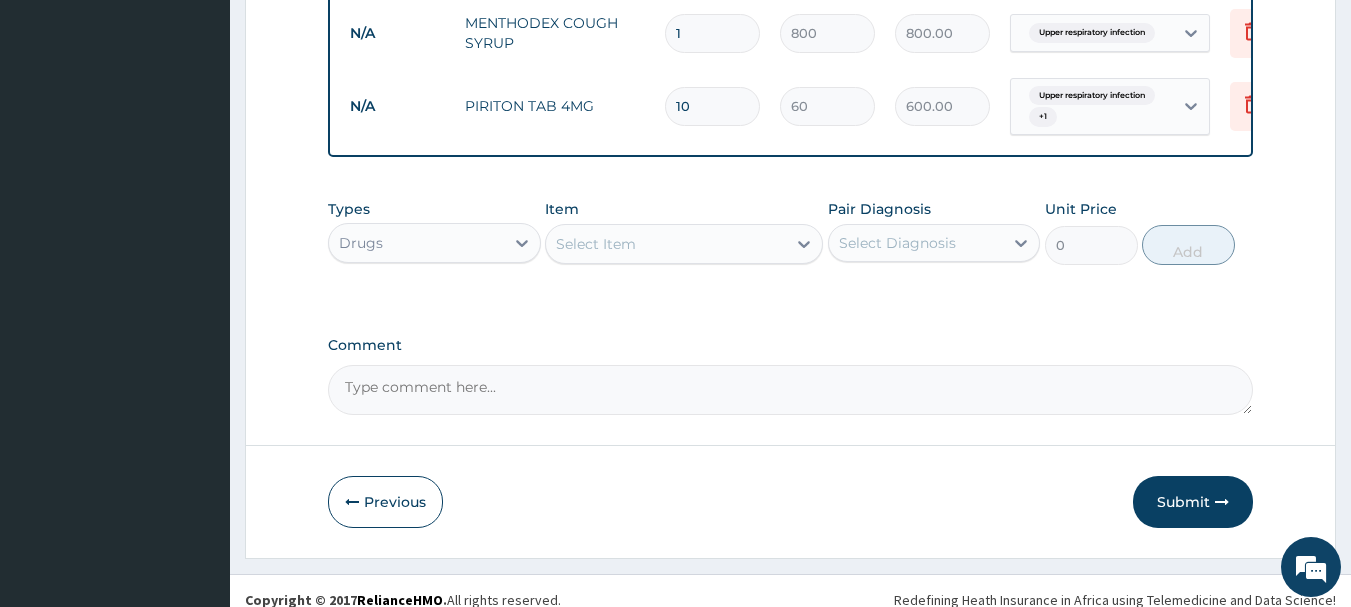 scroll, scrollTop: 1332, scrollLeft: 0, axis: vertical 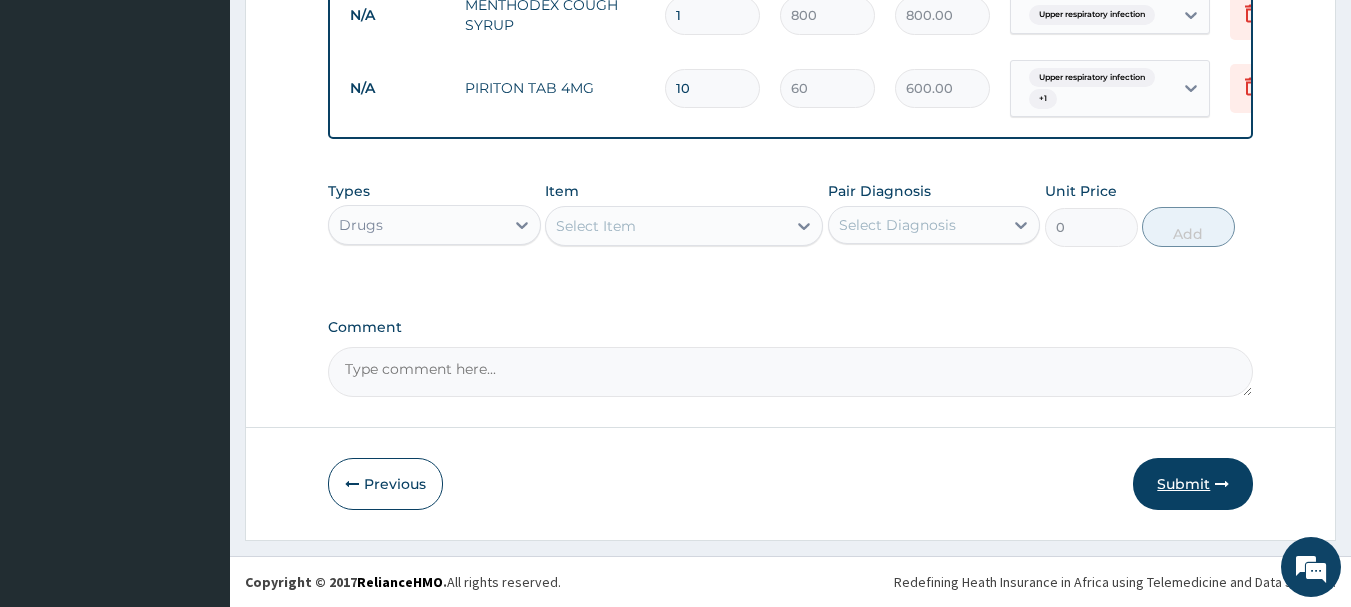 type on "10" 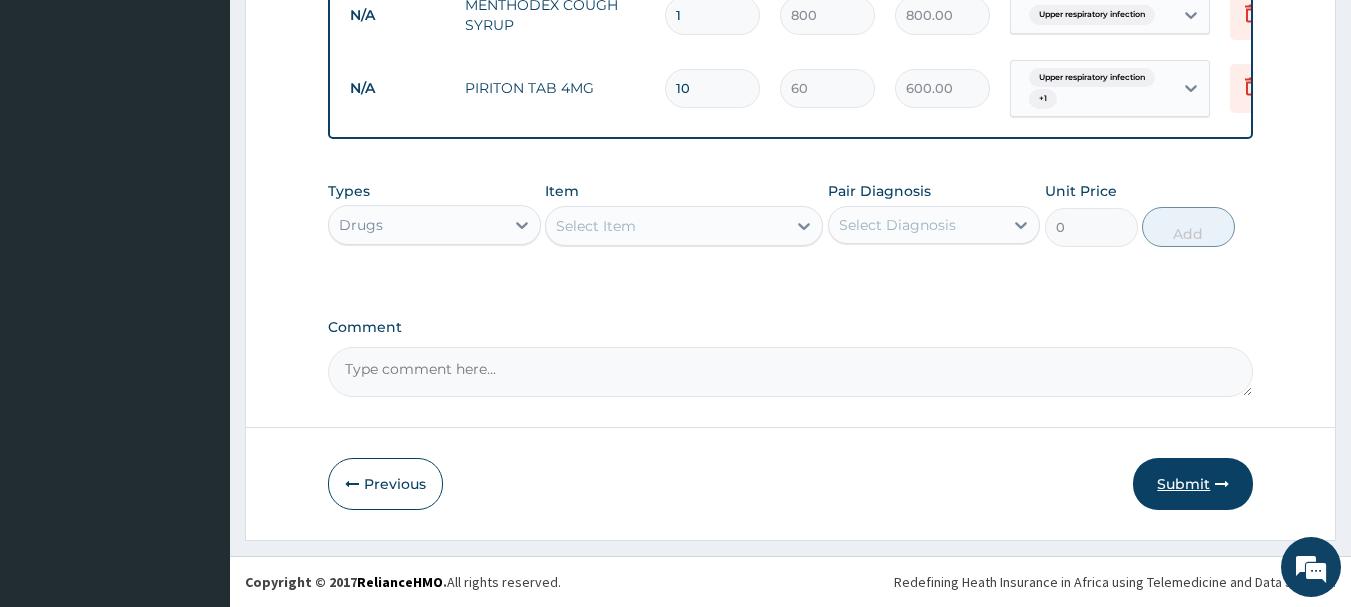 click at bounding box center [1222, 484] 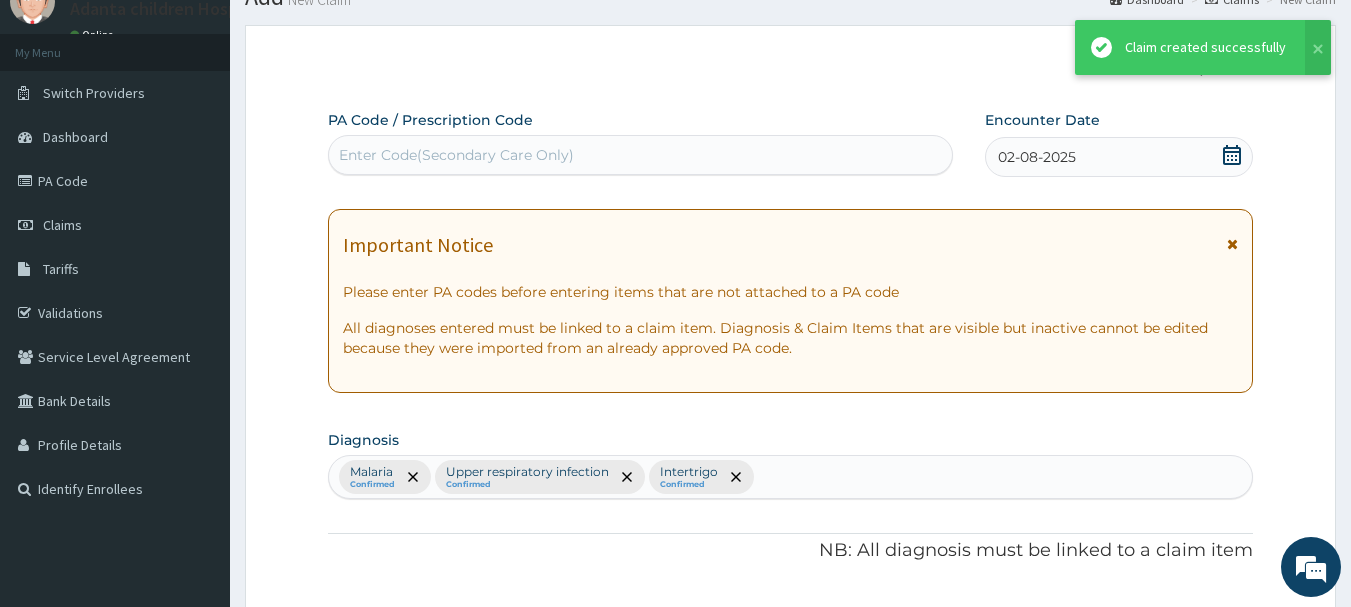 scroll, scrollTop: 1332, scrollLeft: 0, axis: vertical 